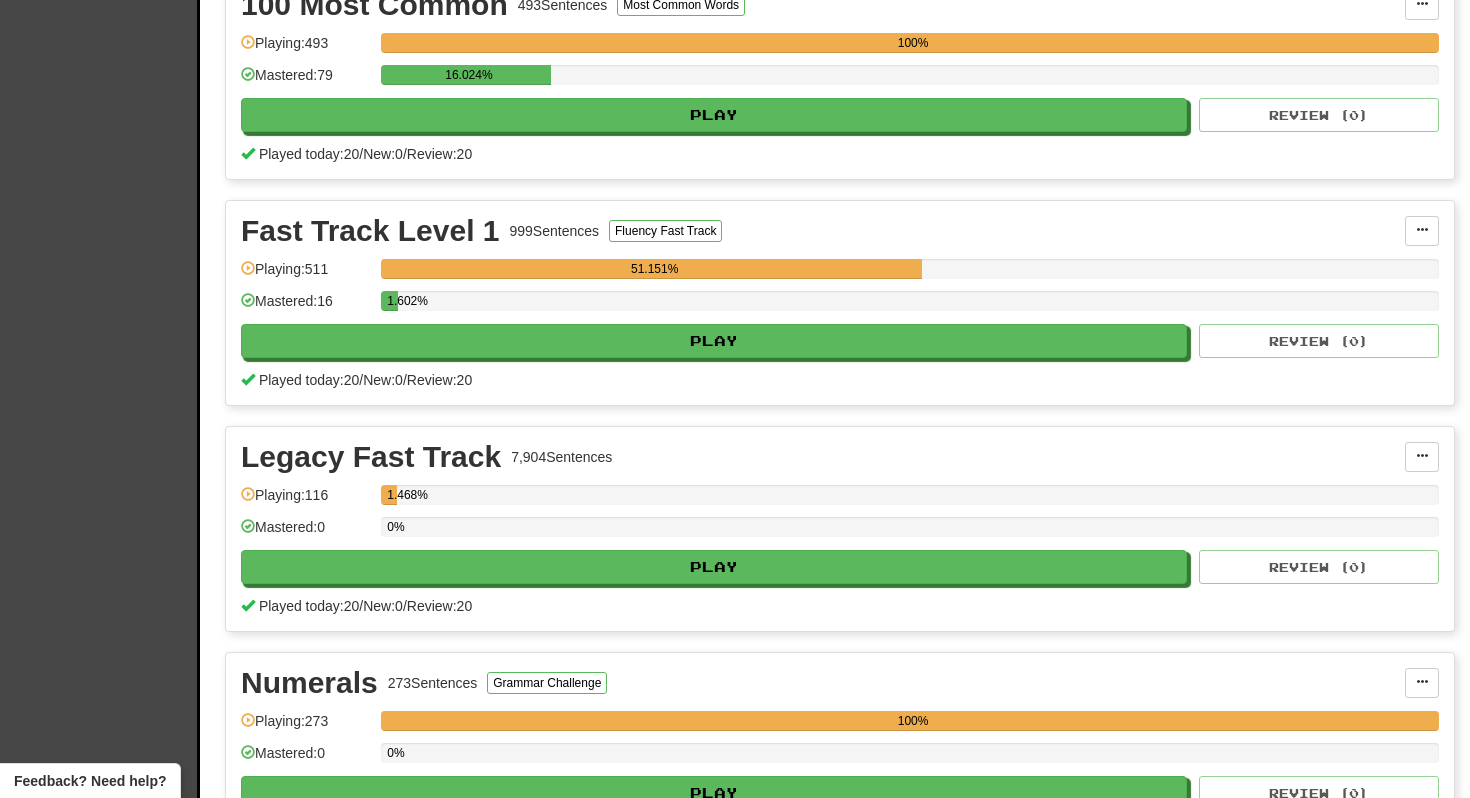 scroll, scrollTop: 516, scrollLeft: 0, axis: vertical 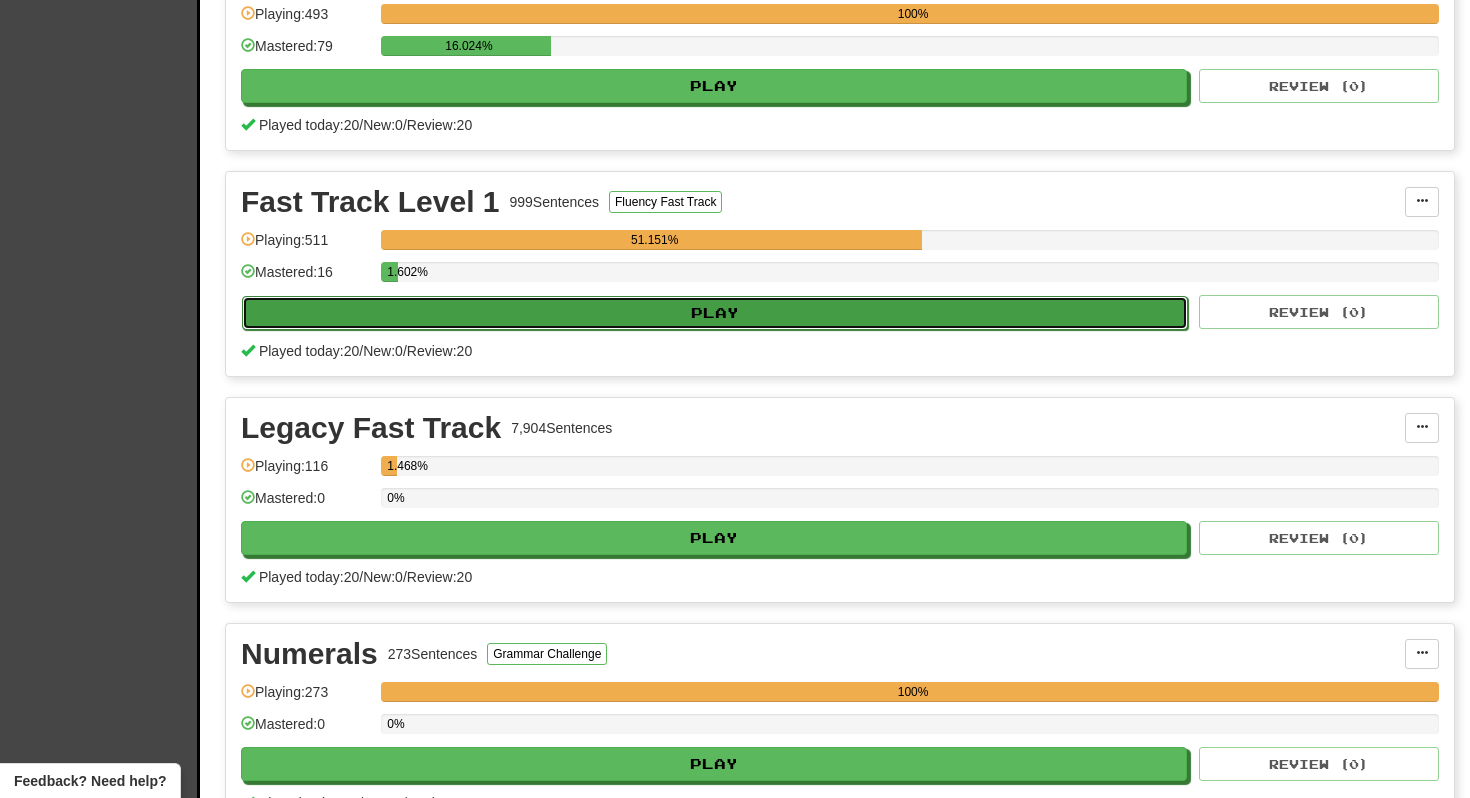 click on "Play" at bounding box center (715, 313) 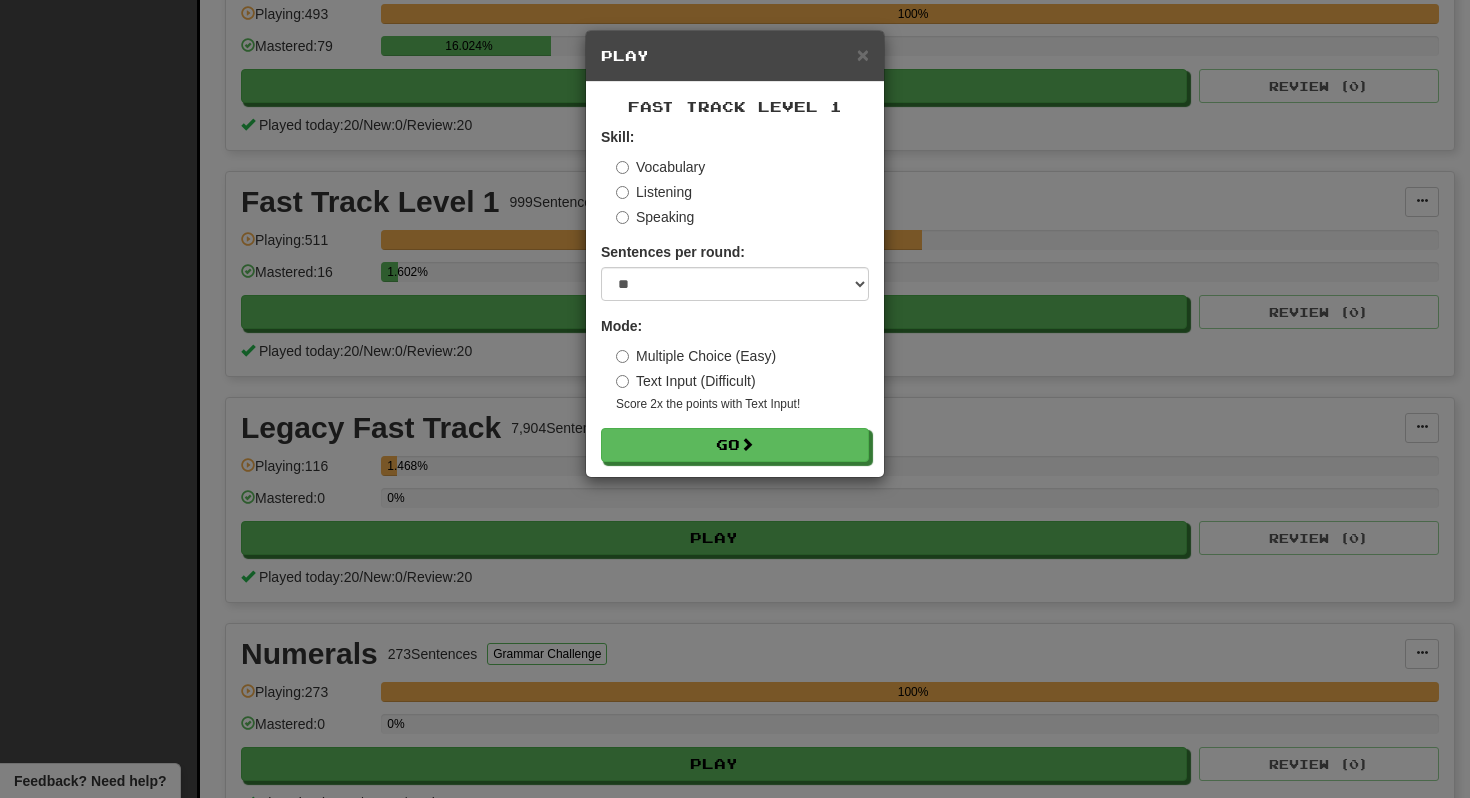 click on "Mode: Multiple Choice (Easy) Text Input (Difficult) Score 2x the points with Text Input !" at bounding box center (735, 364) 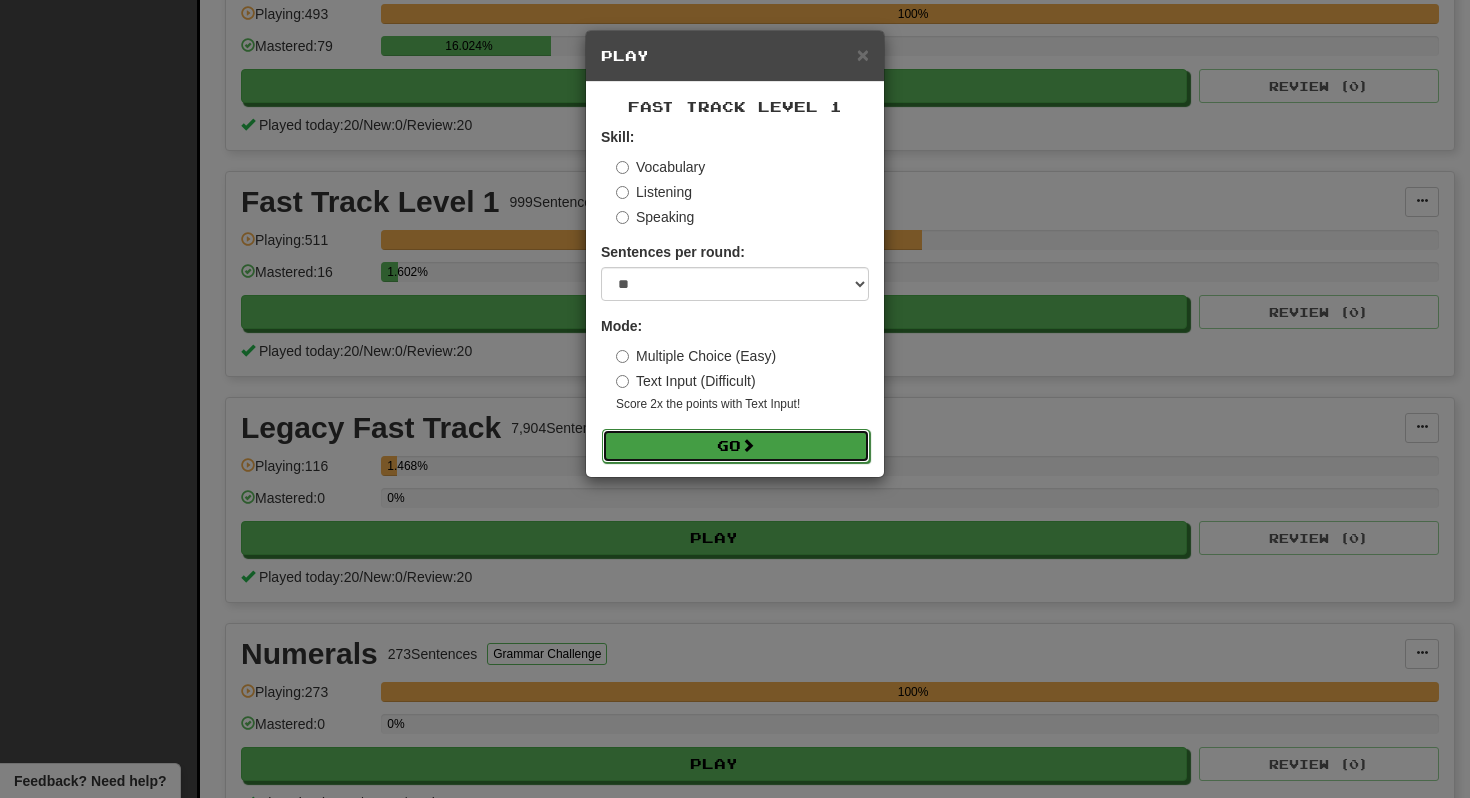 click at bounding box center [748, 445] 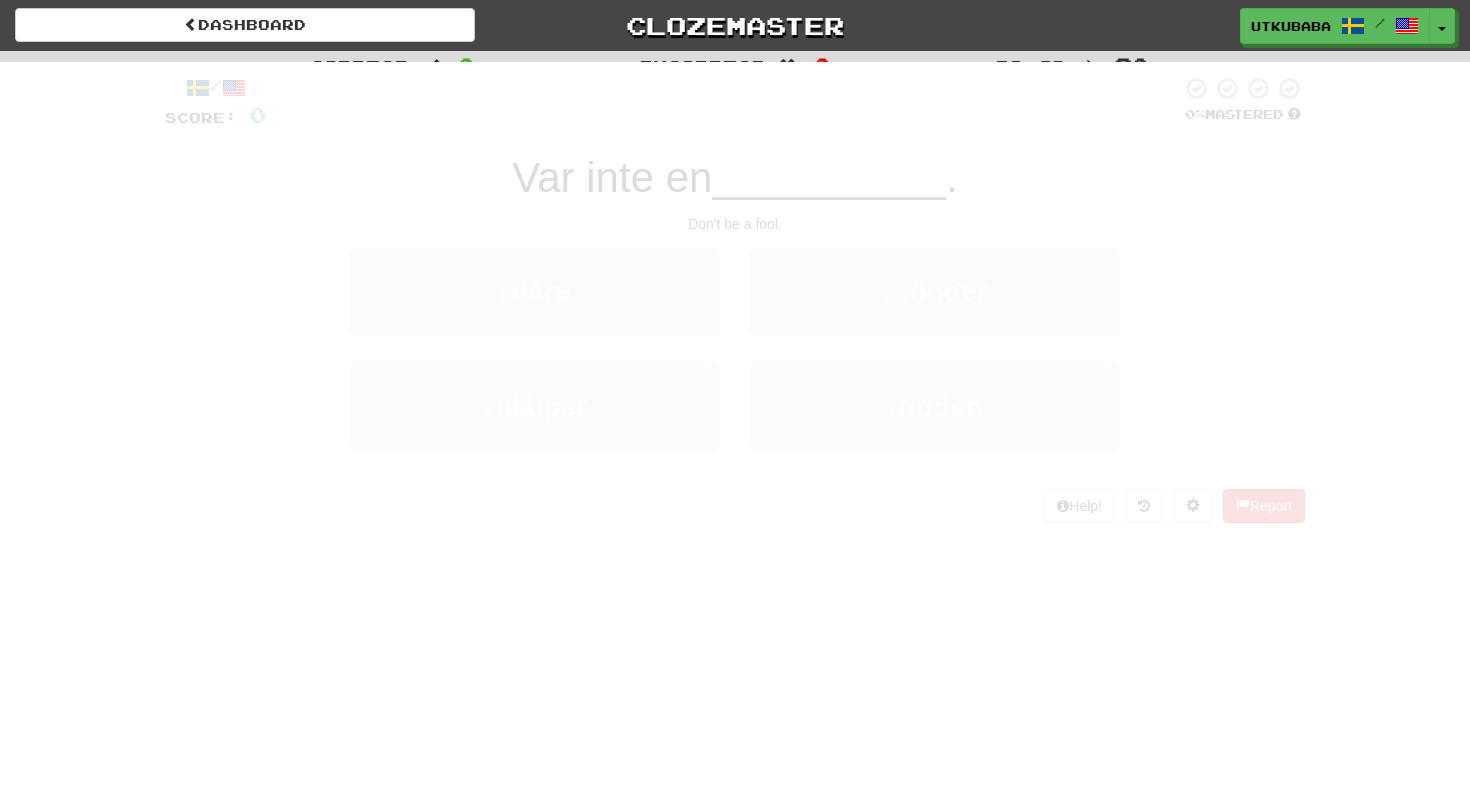 scroll, scrollTop: 0, scrollLeft: 0, axis: both 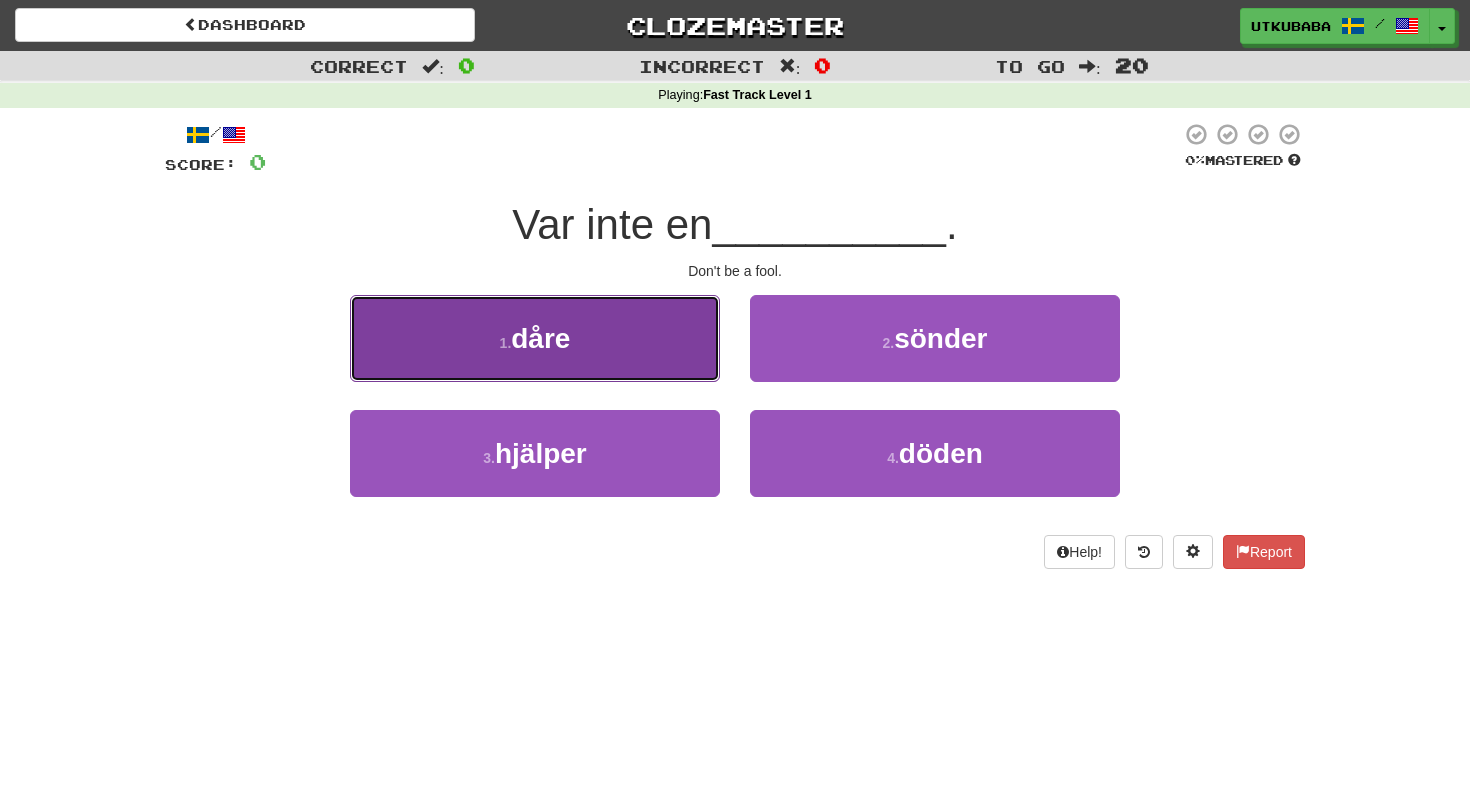 click on "1 .  dåre" at bounding box center [535, 338] 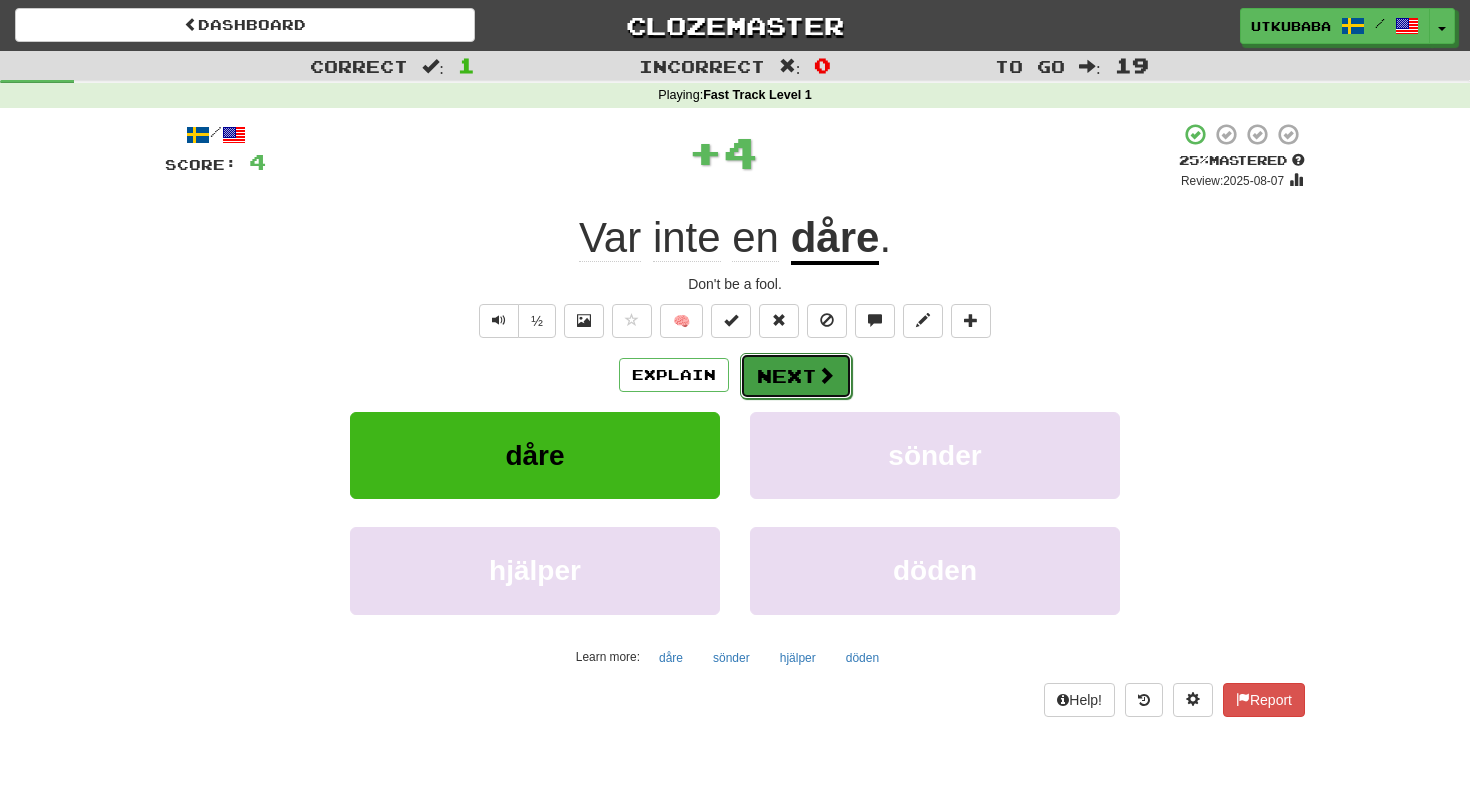click on "Next" at bounding box center (796, 376) 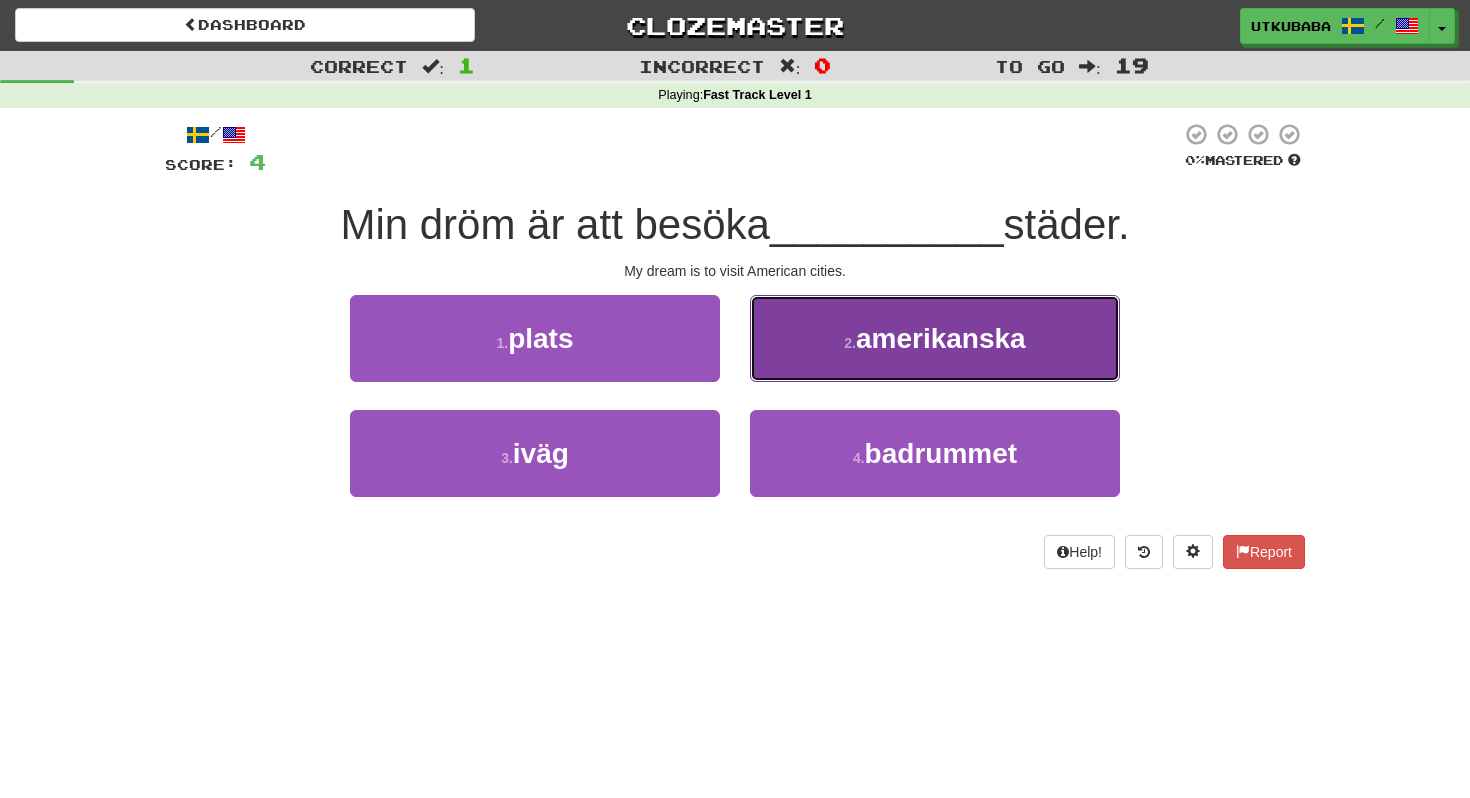 click on "2 .  amerikanska" at bounding box center (935, 338) 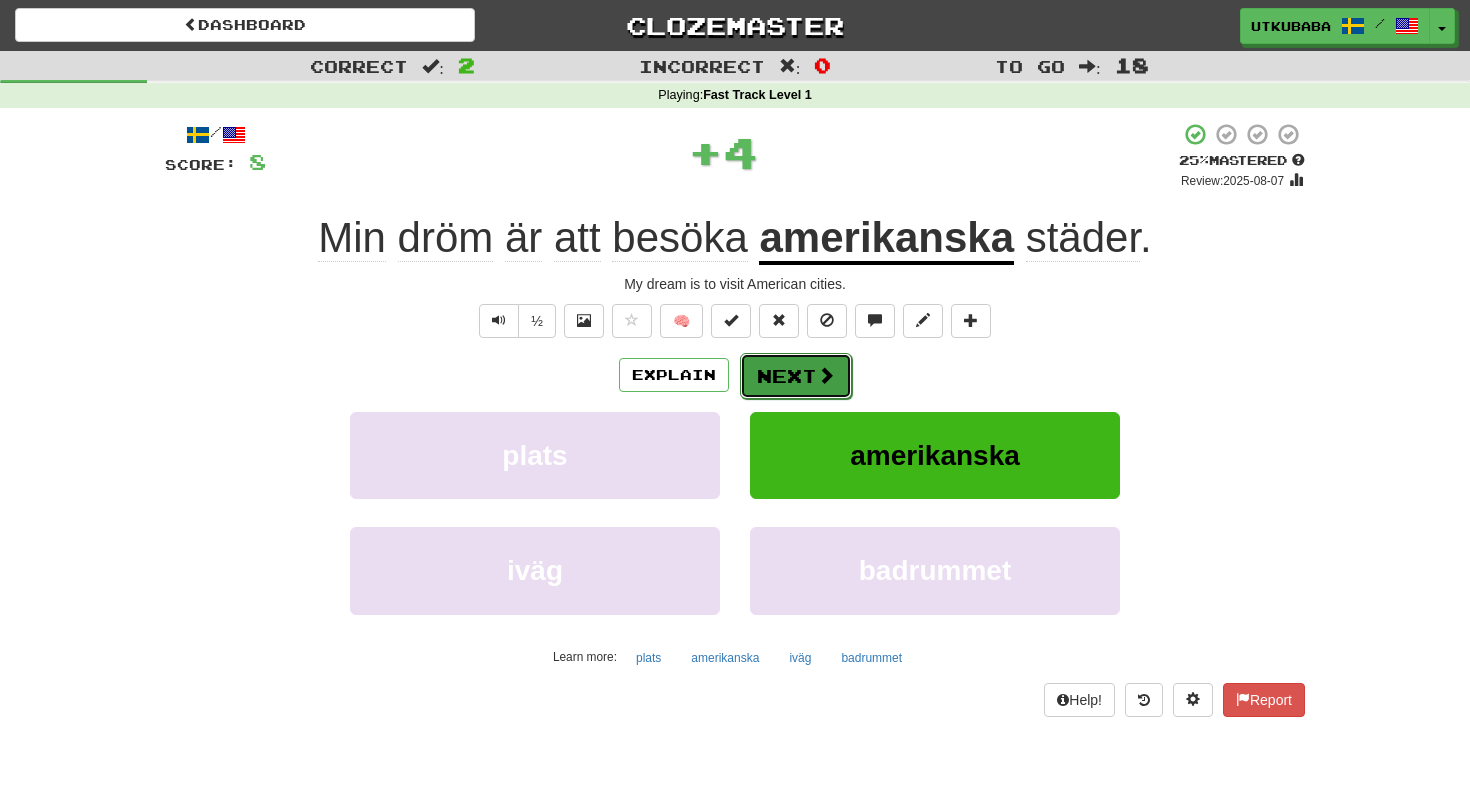 click on "Next" at bounding box center [796, 376] 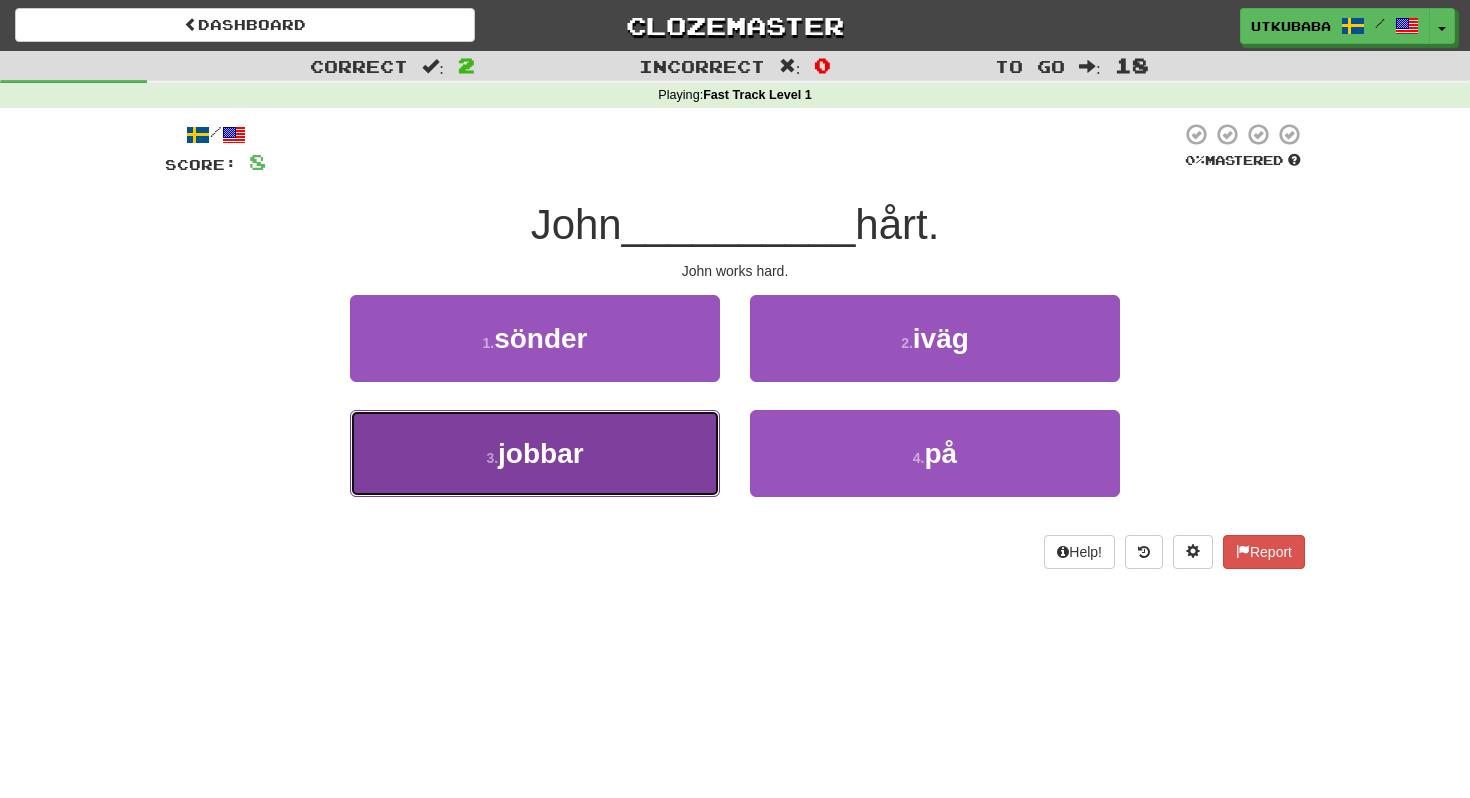 click on "3 .  jobbar" at bounding box center [535, 453] 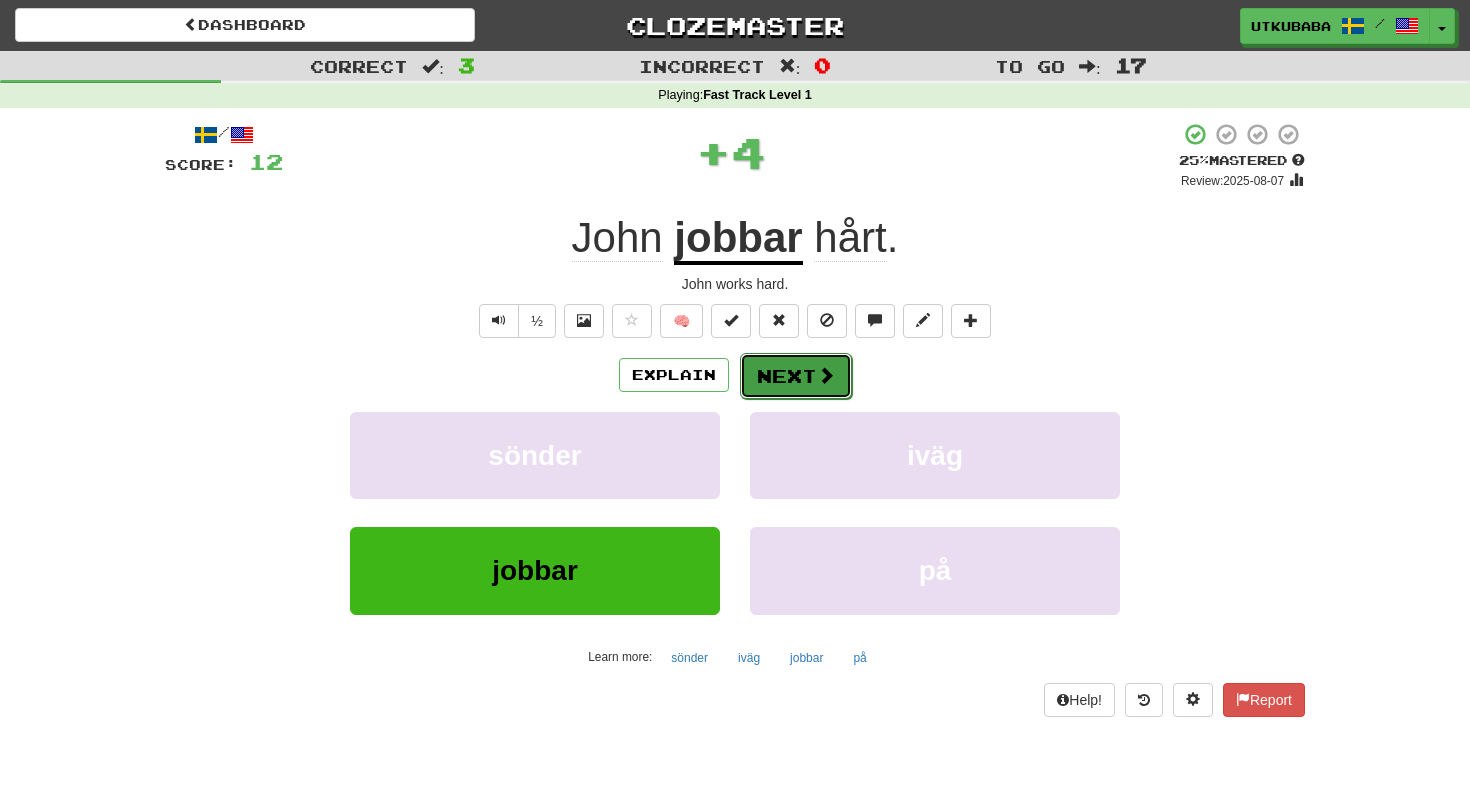 click on "Next" at bounding box center (796, 376) 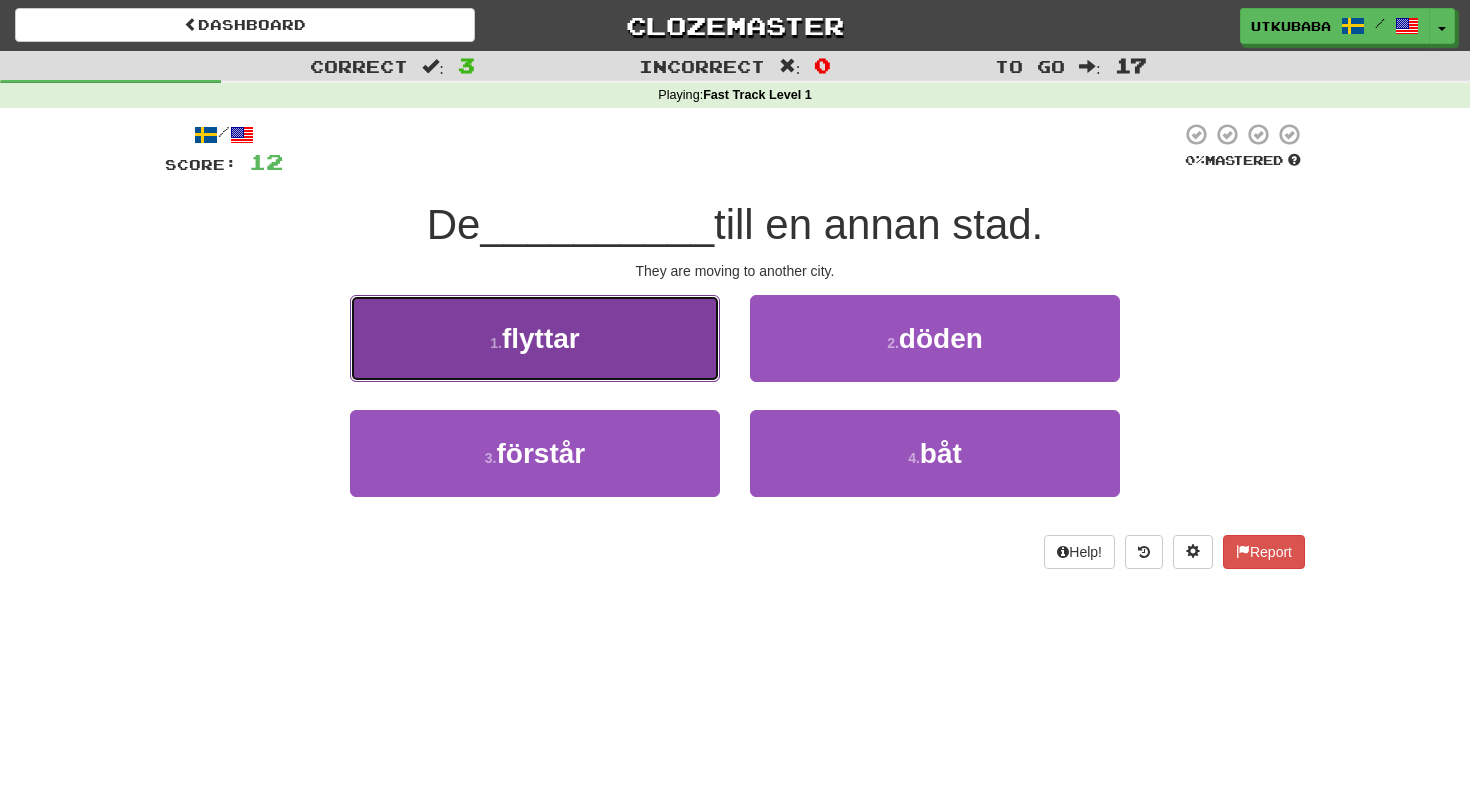 click on "1 .  flyttar" at bounding box center (535, 338) 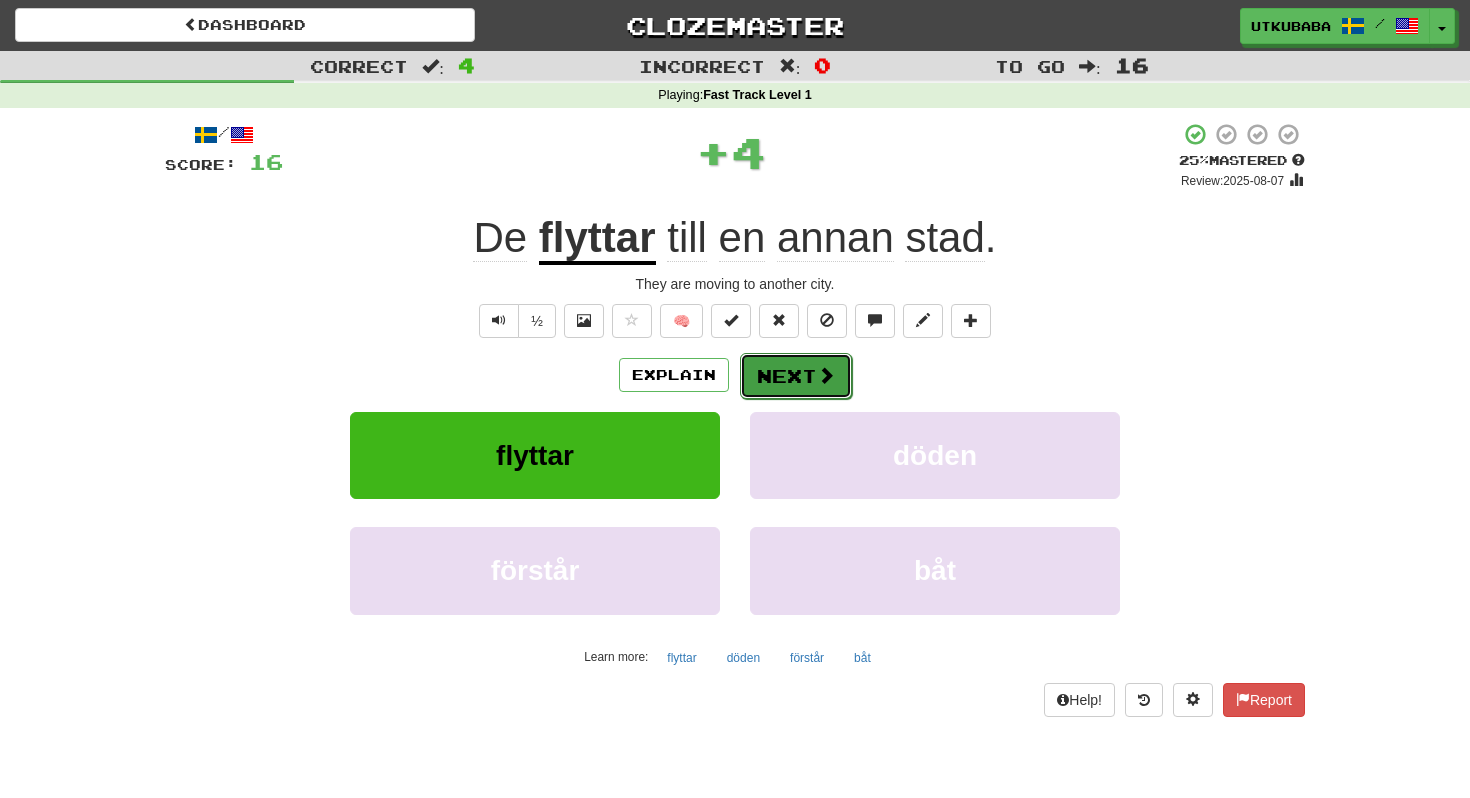 click on "Next" at bounding box center (796, 376) 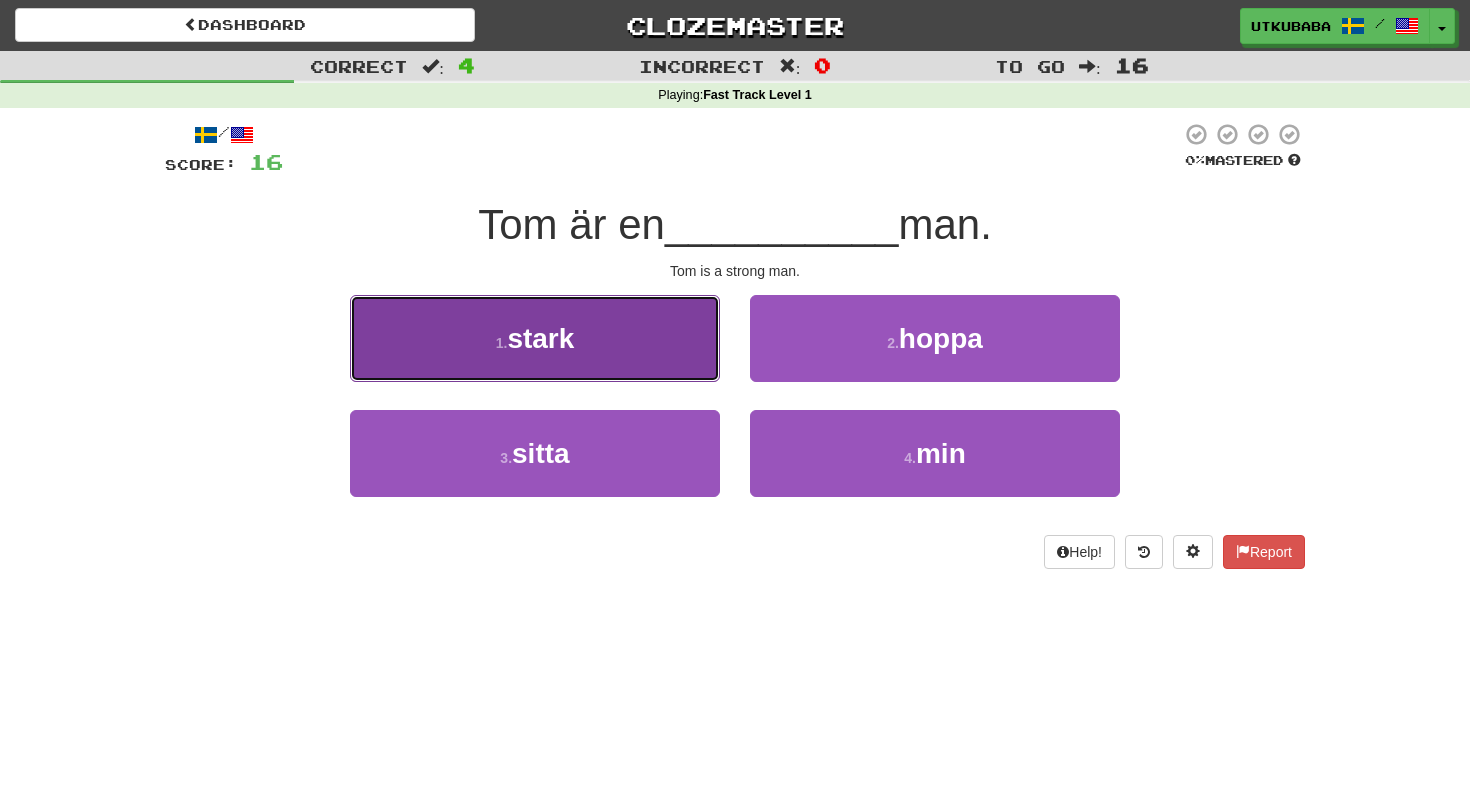 click on "1 .  stark" at bounding box center [535, 338] 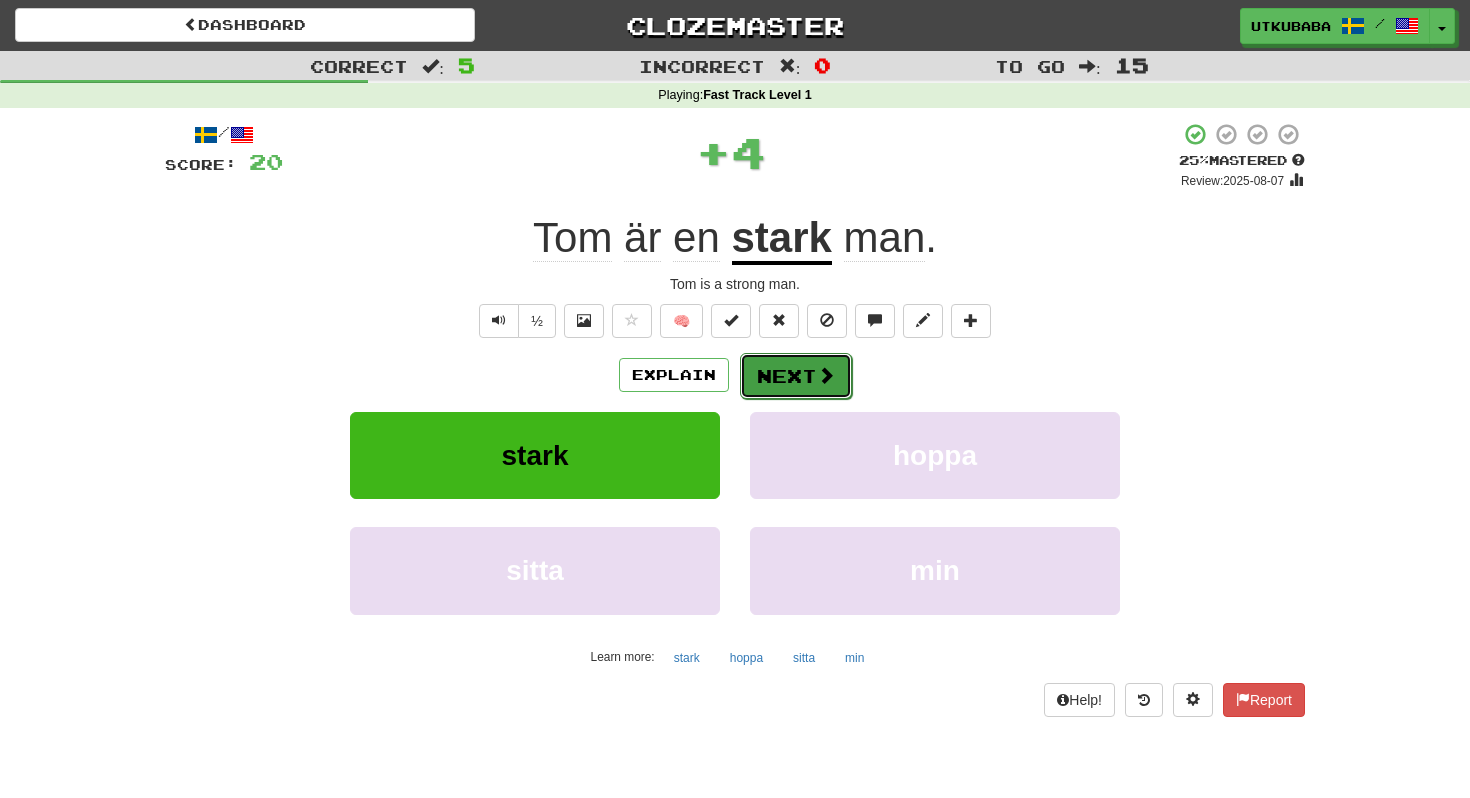 click on "Next" at bounding box center [796, 376] 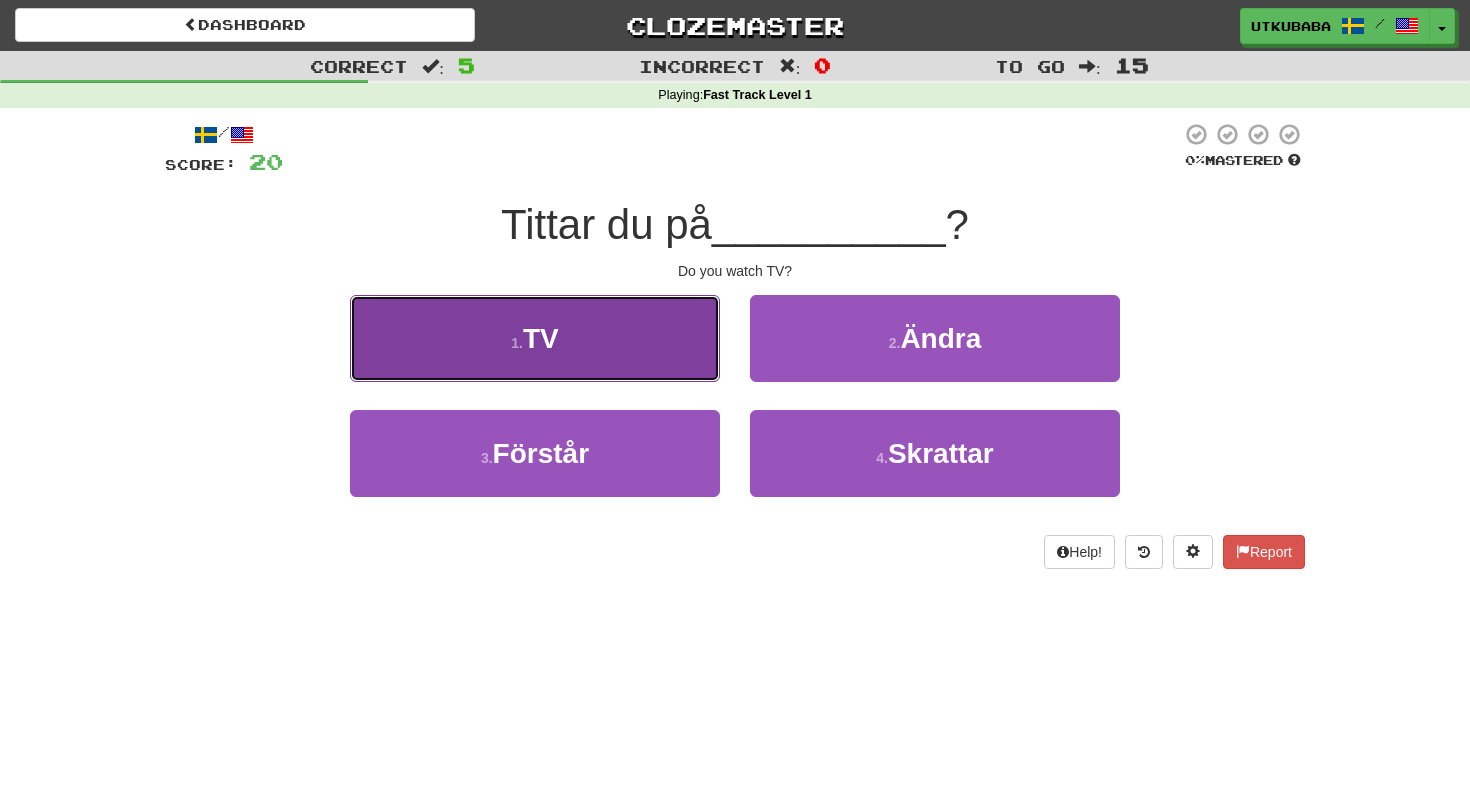 click on "1 .  TV" at bounding box center (535, 338) 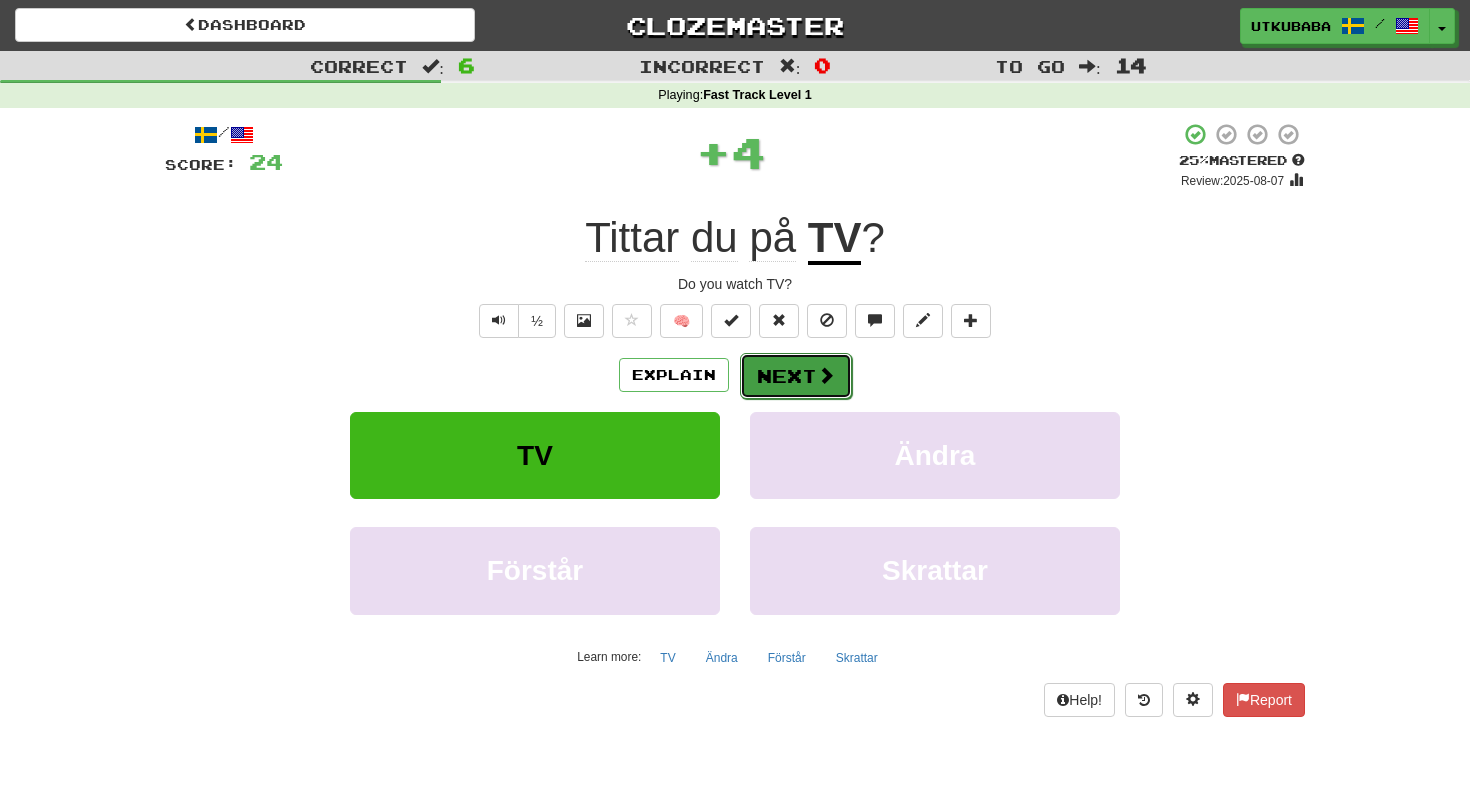 click on "Next" at bounding box center [796, 376] 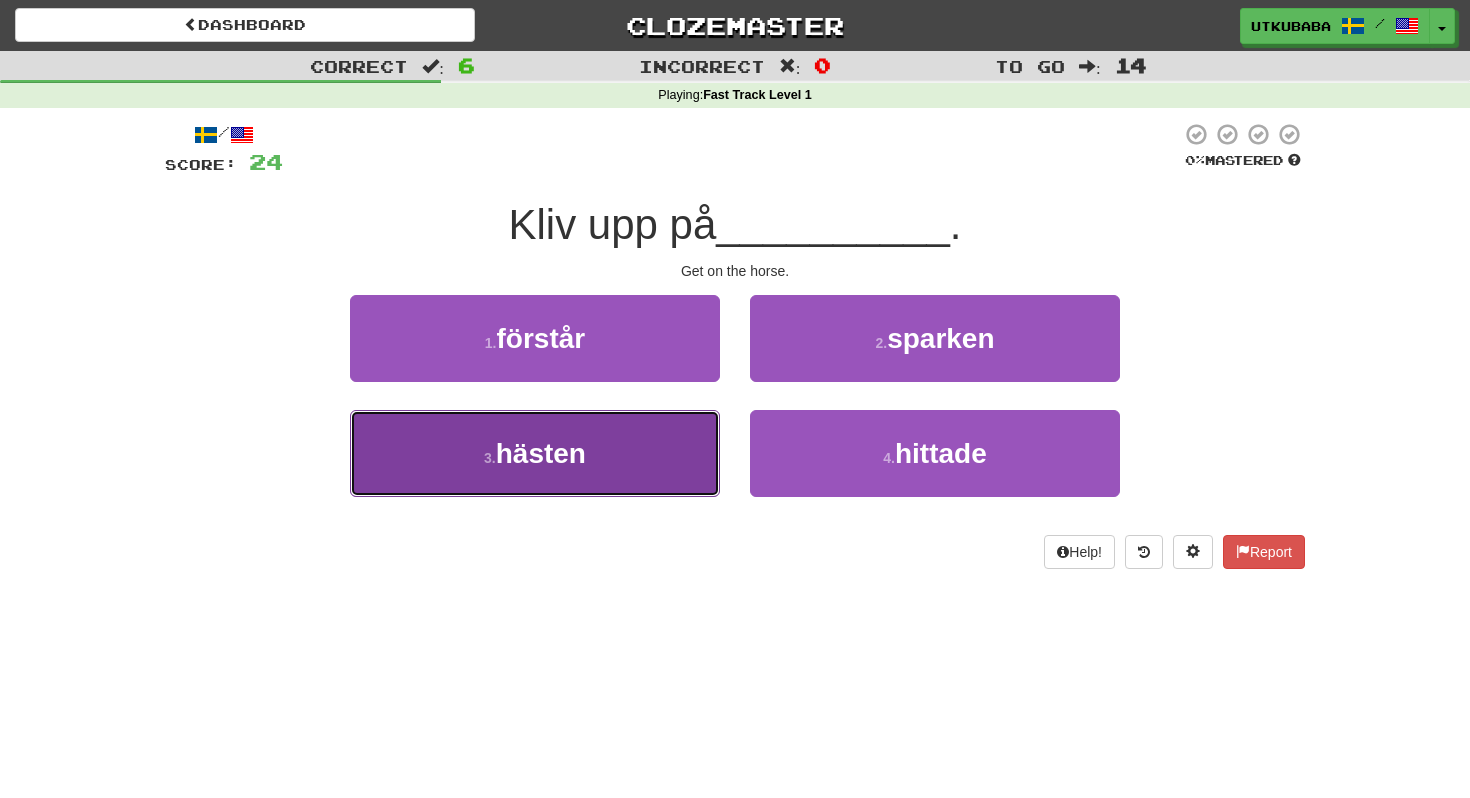 click on "3 .  hästen" at bounding box center (535, 453) 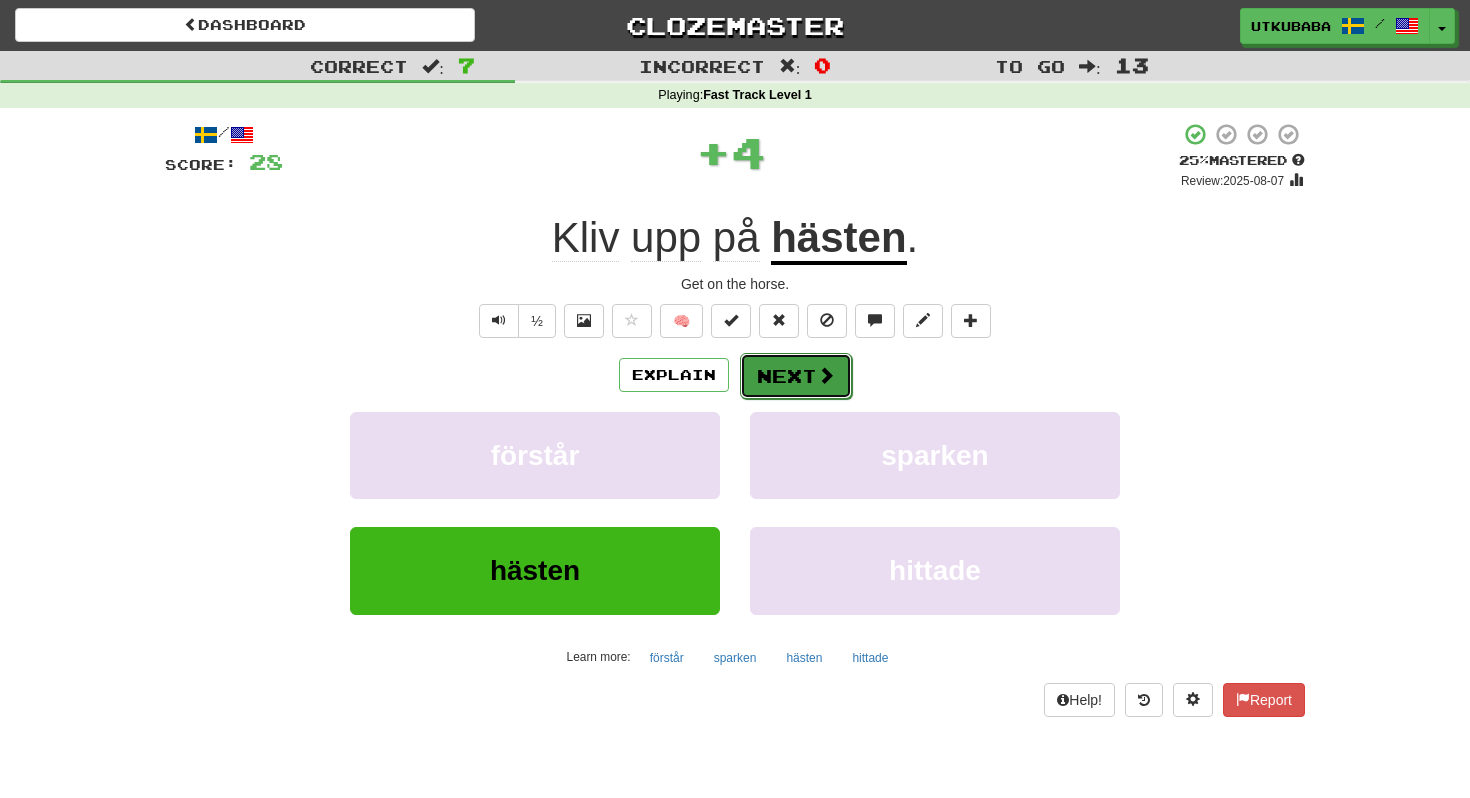 click on "Next" at bounding box center (796, 376) 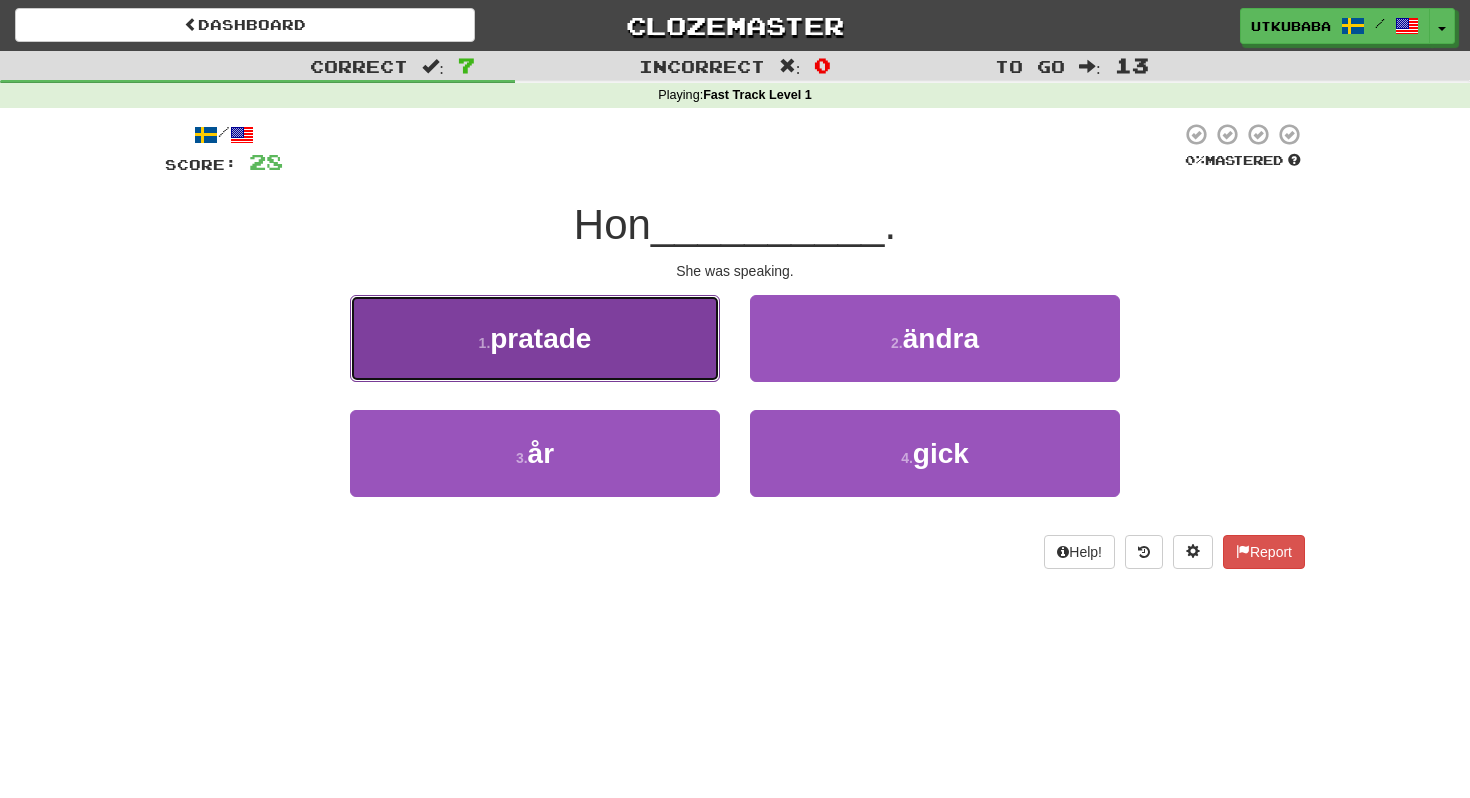click on "1 .  pratade" at bounding box center [535, 338] 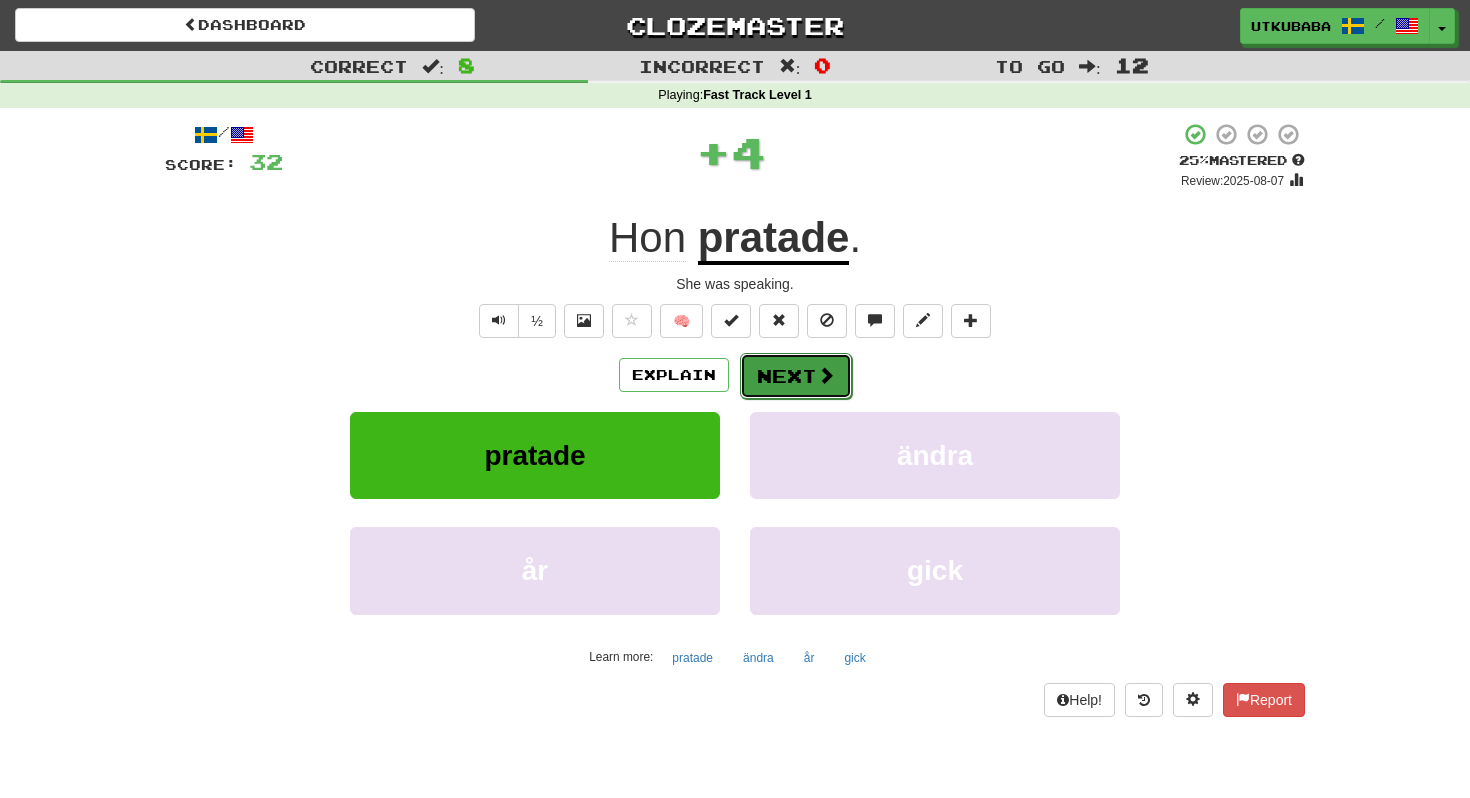 click on "Next" at bounding box center [796, 376] 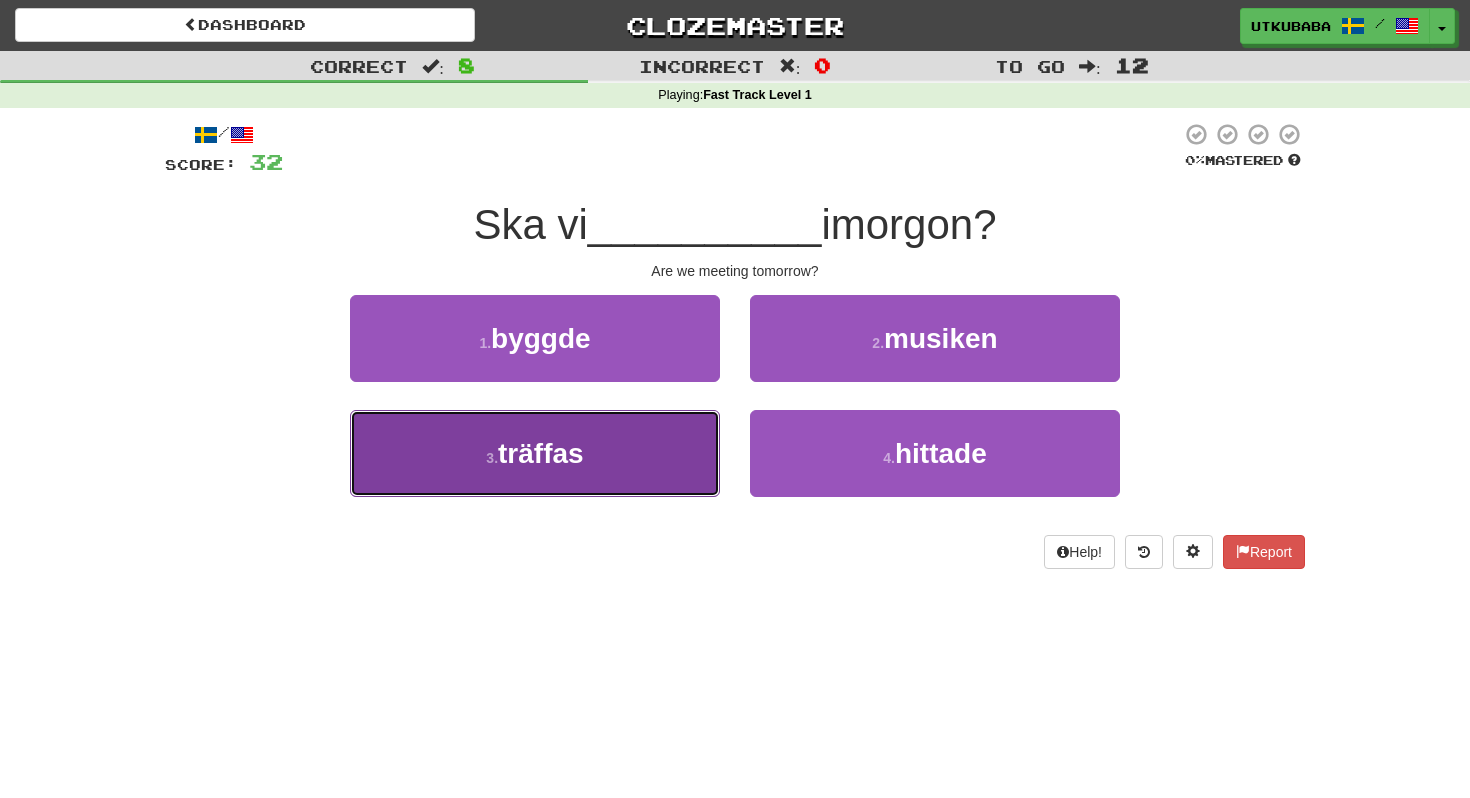 click on "3 .  träffas" at bounding box center (535, 453) 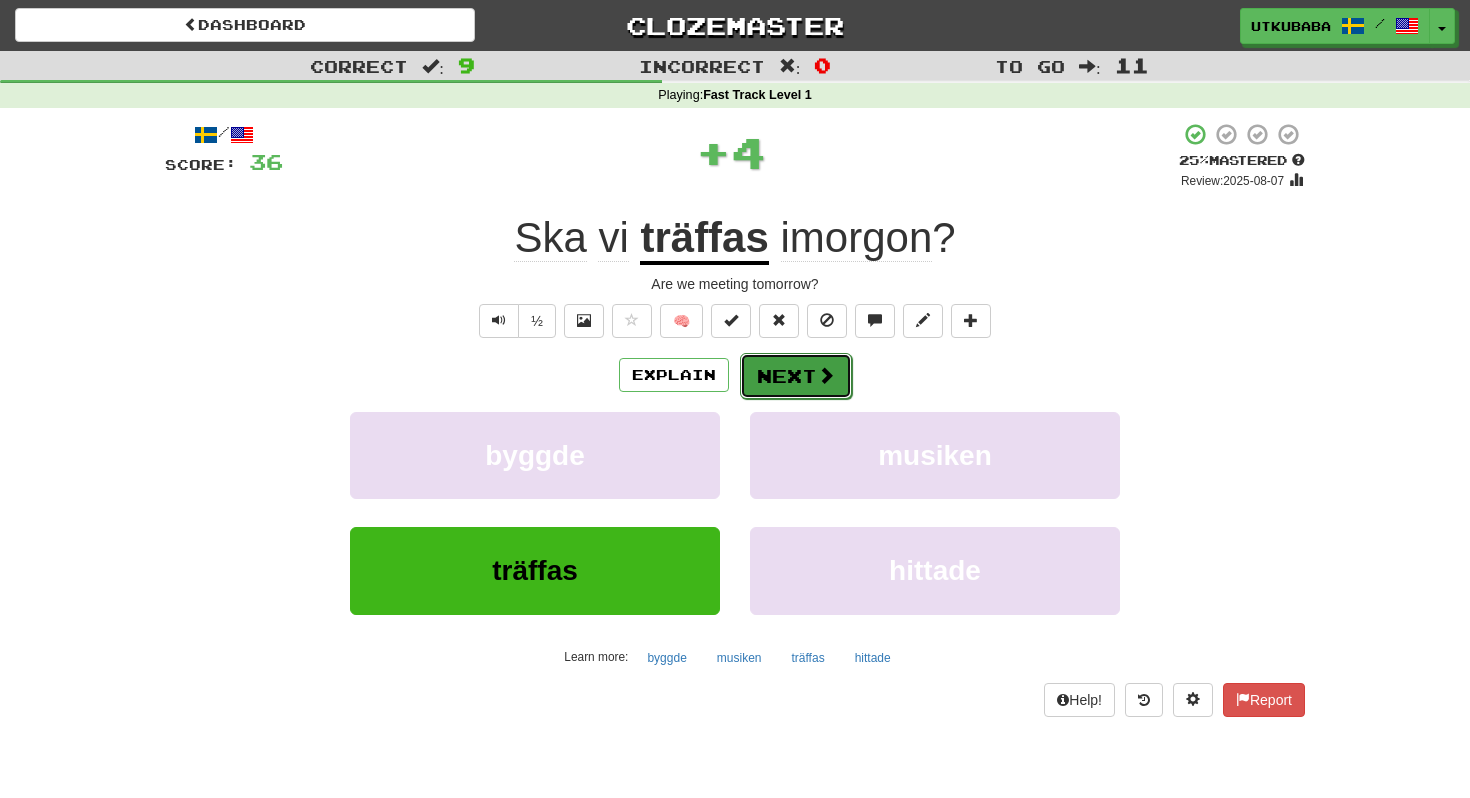 click on "Next" at bounding box center (796, 376) 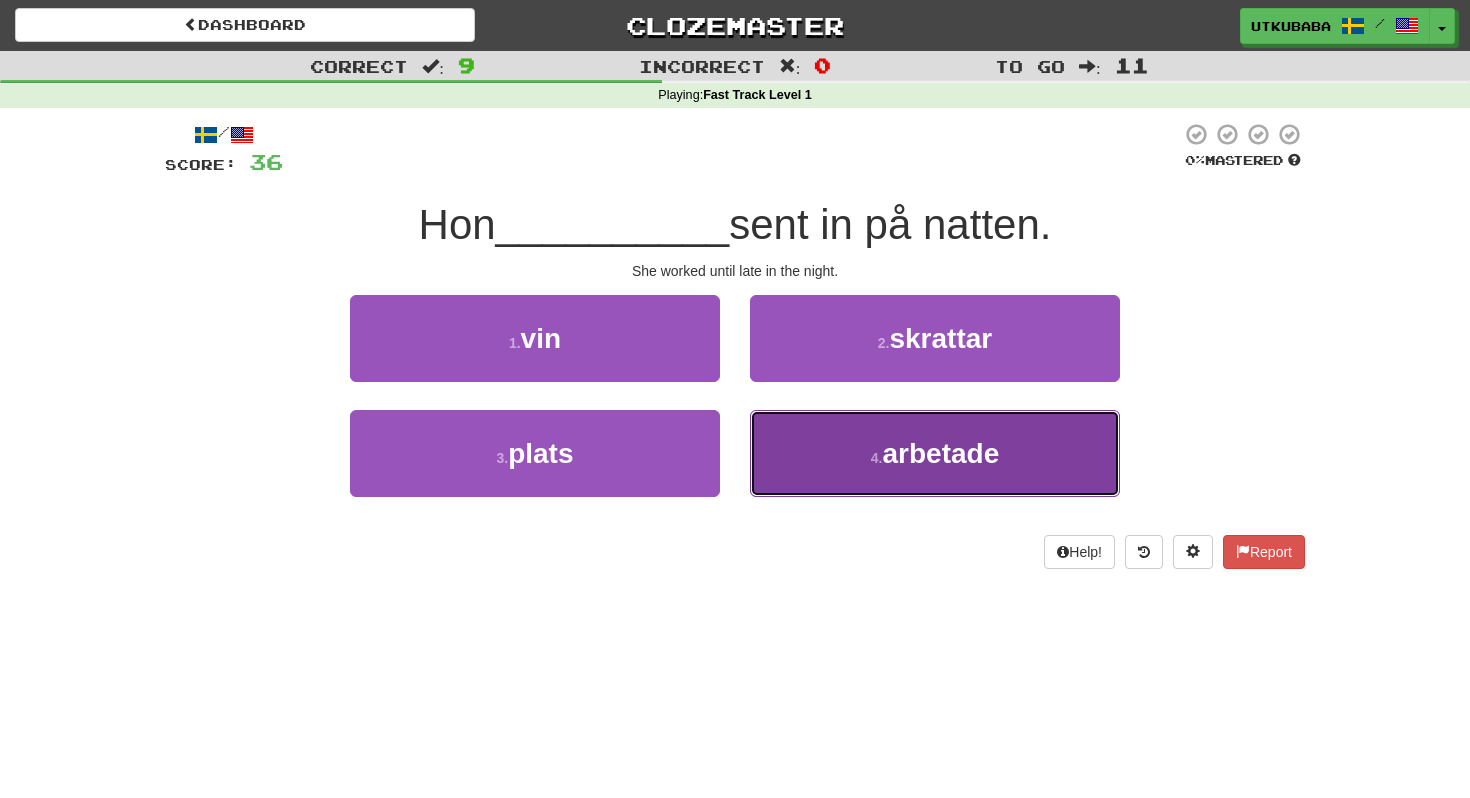 click on "4 .  arbetade" at bounding box center [935, 453] 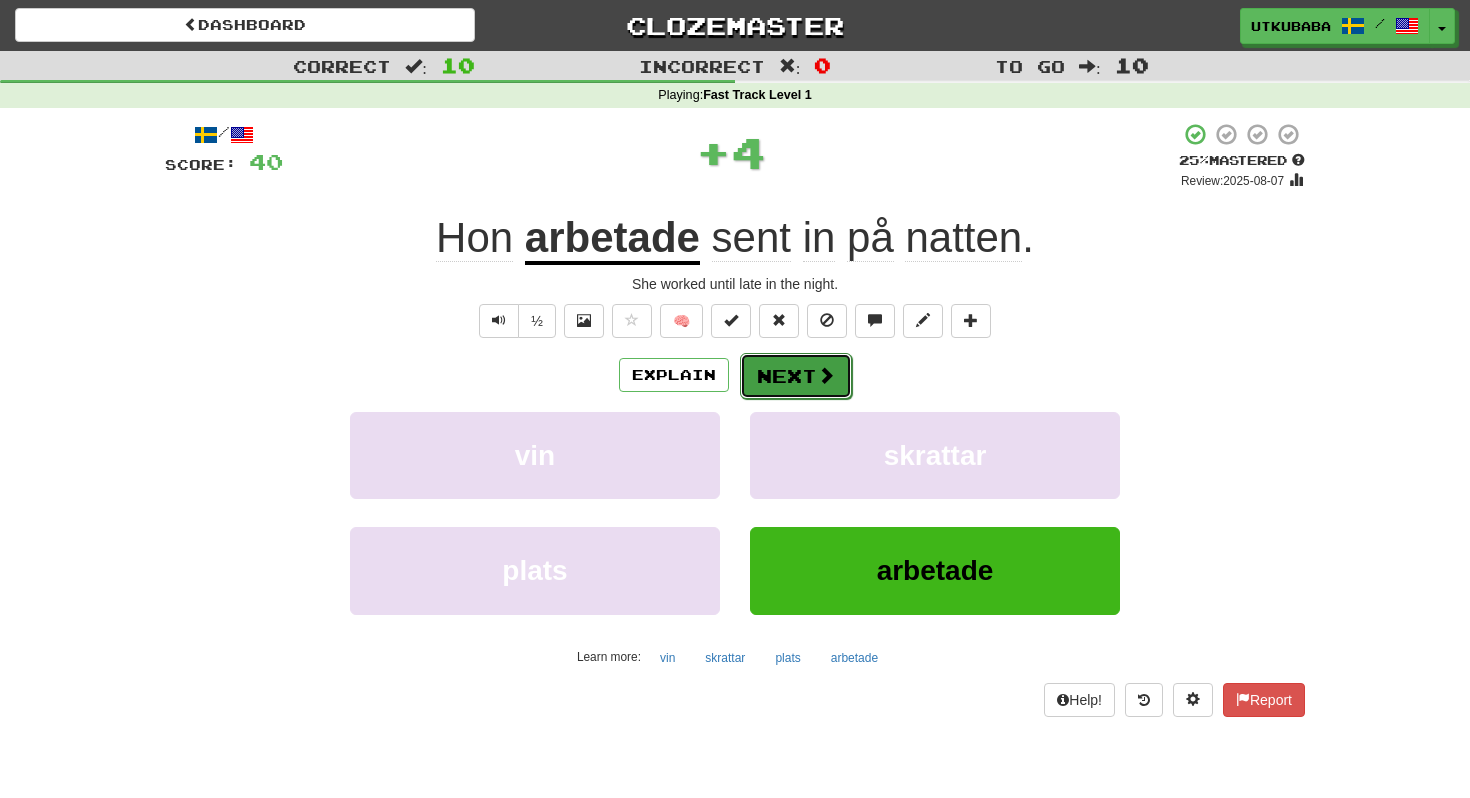 click on "Next" at bounding box center [796, 376] 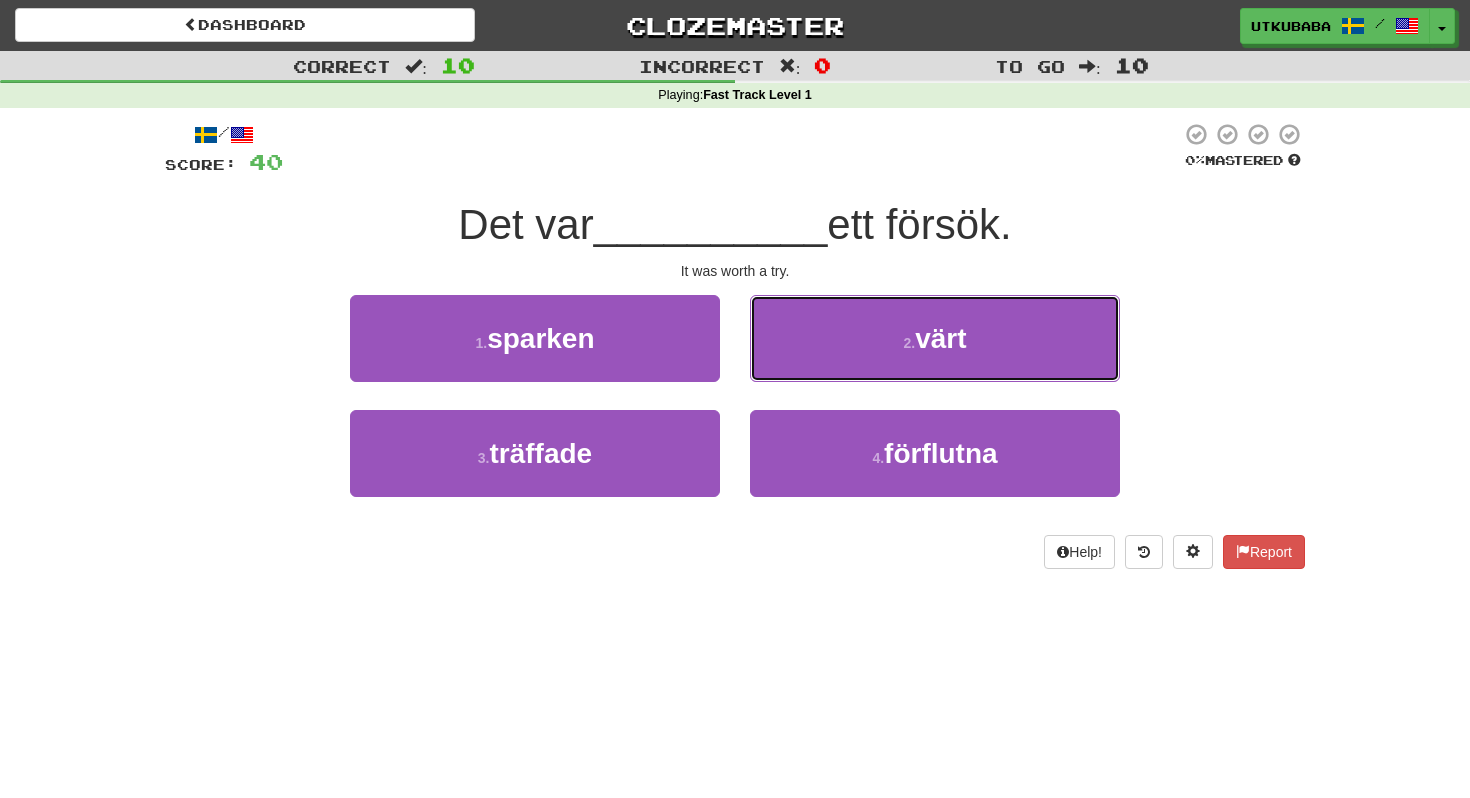 click on "2 .  värt" at bounding box center [935, 338] 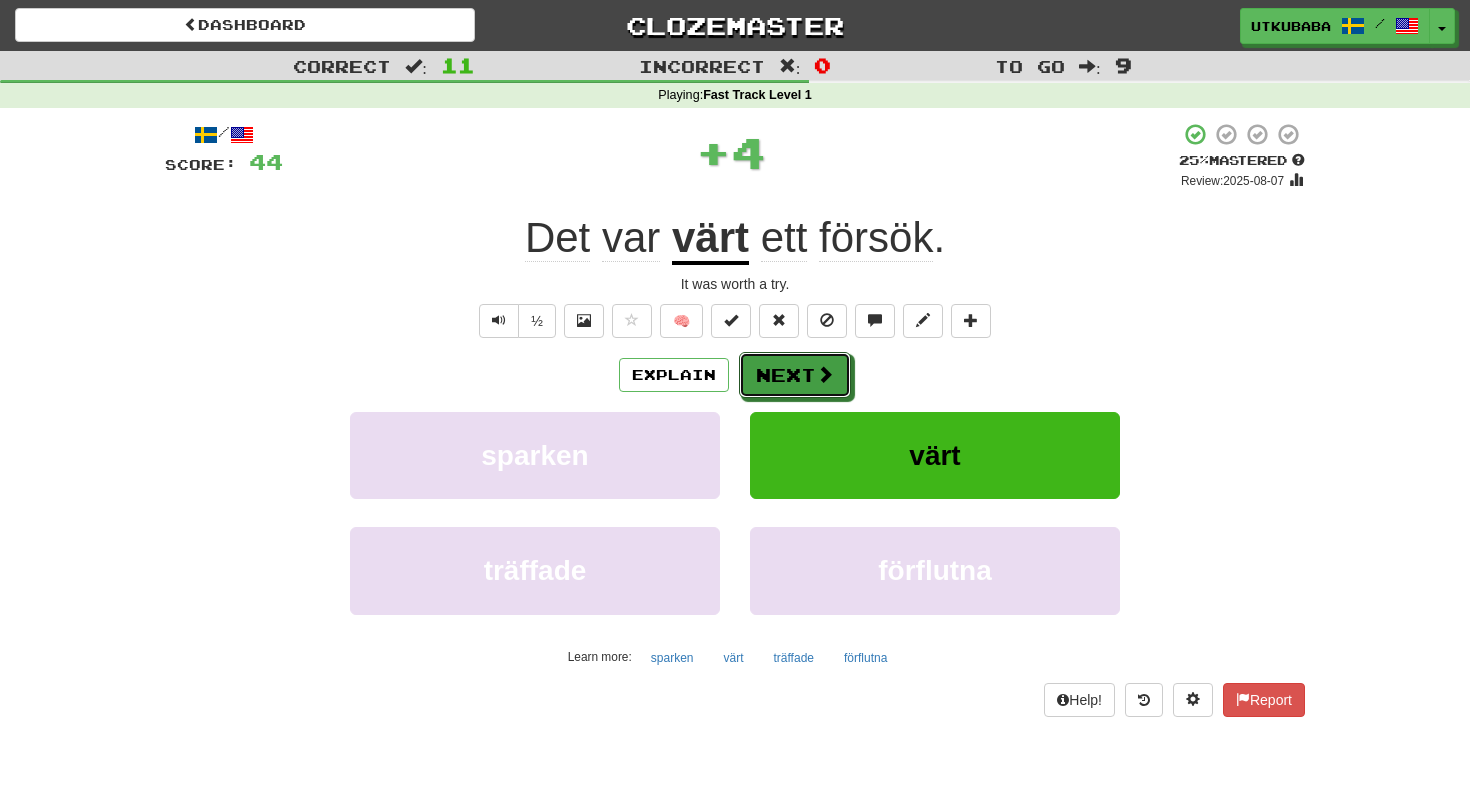 click on "Next" at bounding box center [795, 375] 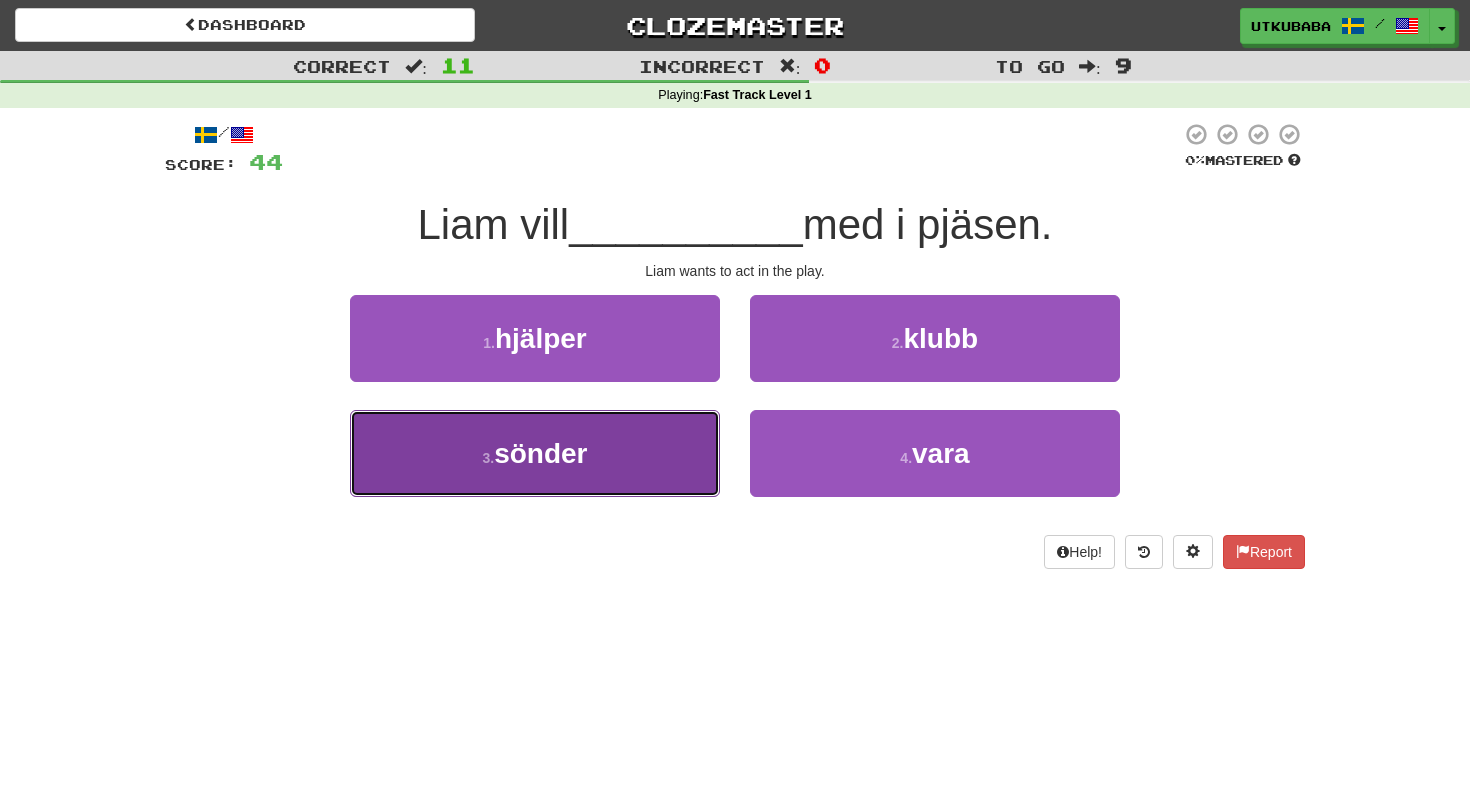 click on "3 .  sönder" at bounding box center [535, 453] 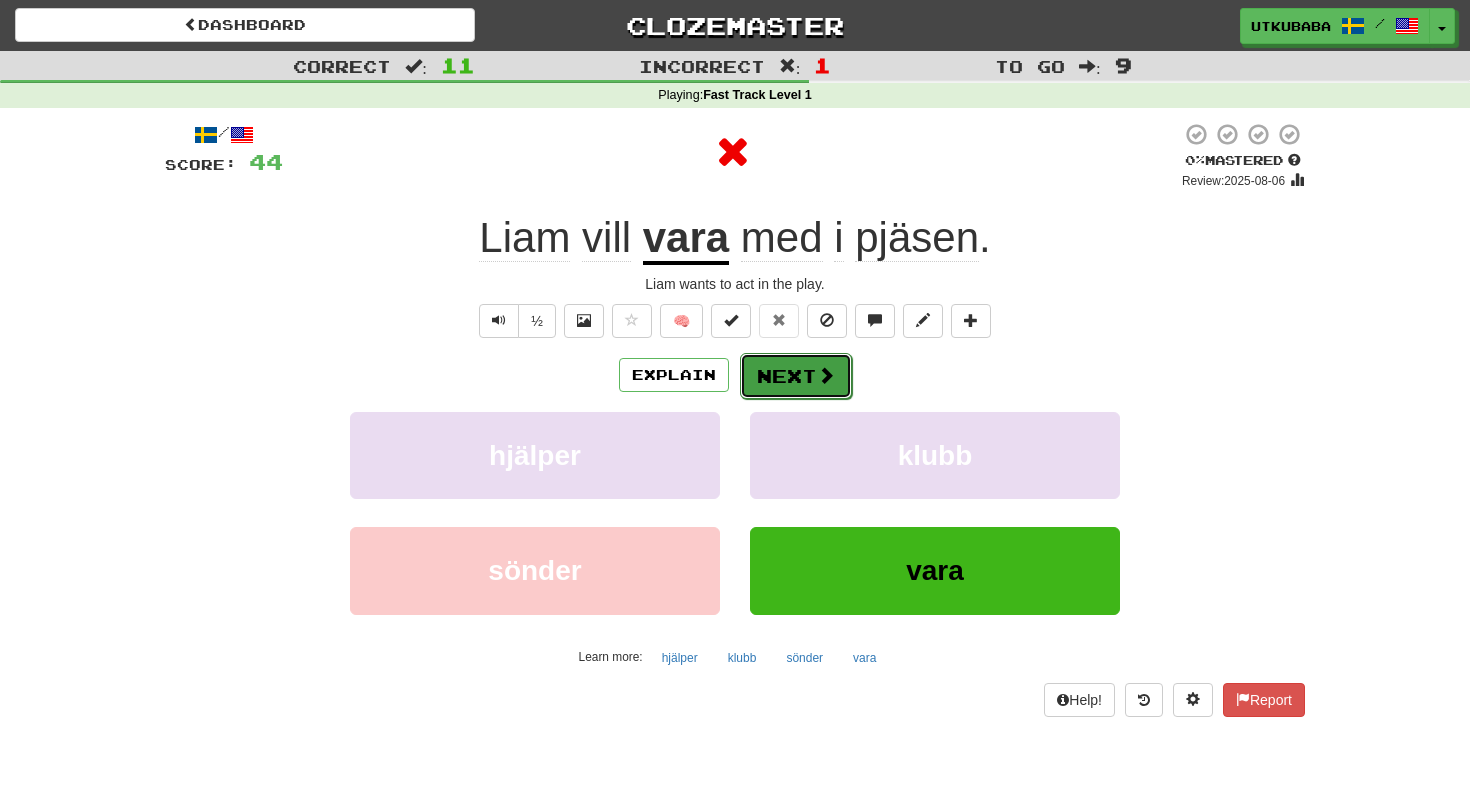 click on "Next" at bounding box center [796, 376] 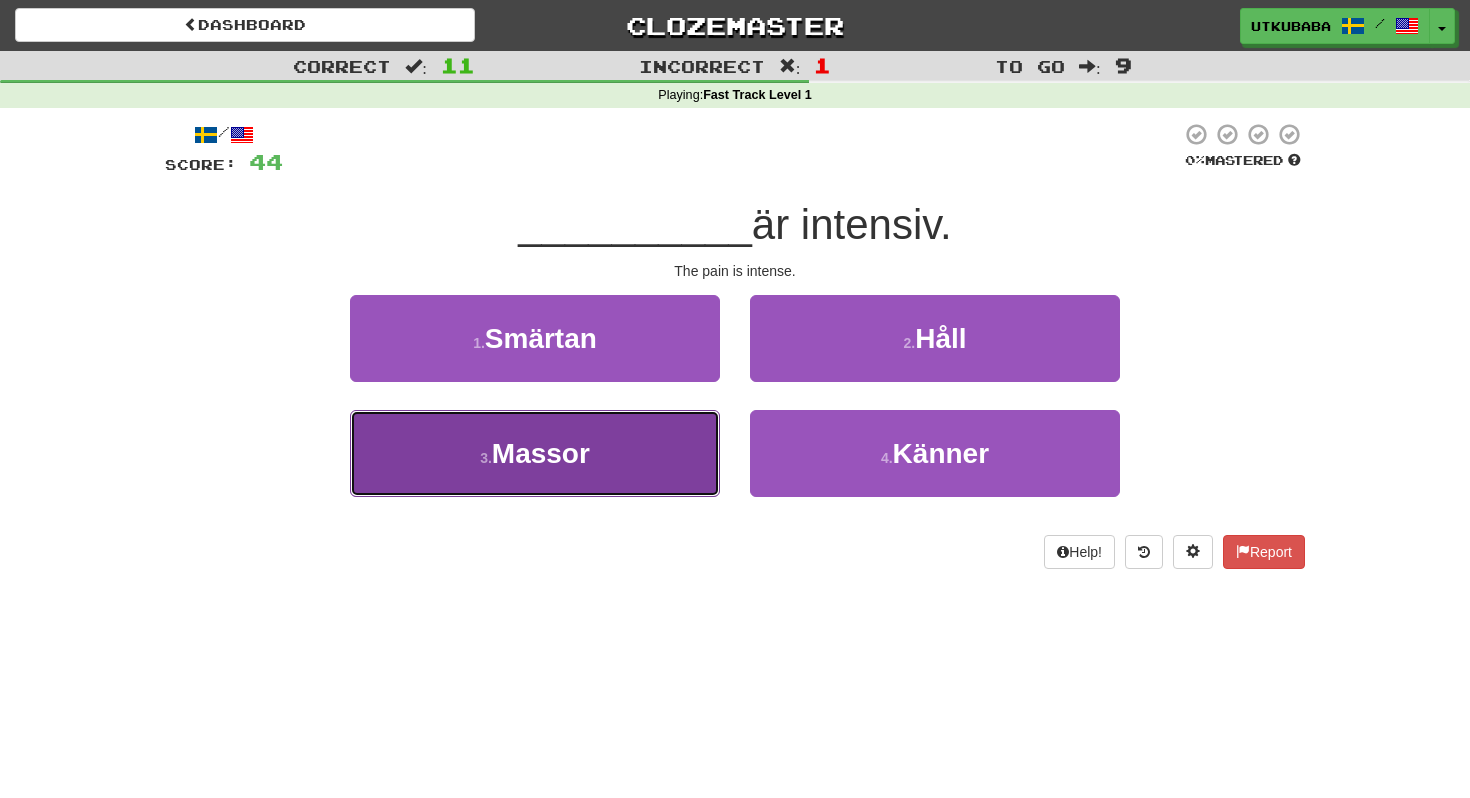 click on "3 .  Massor" at bounding box center [535, 453] 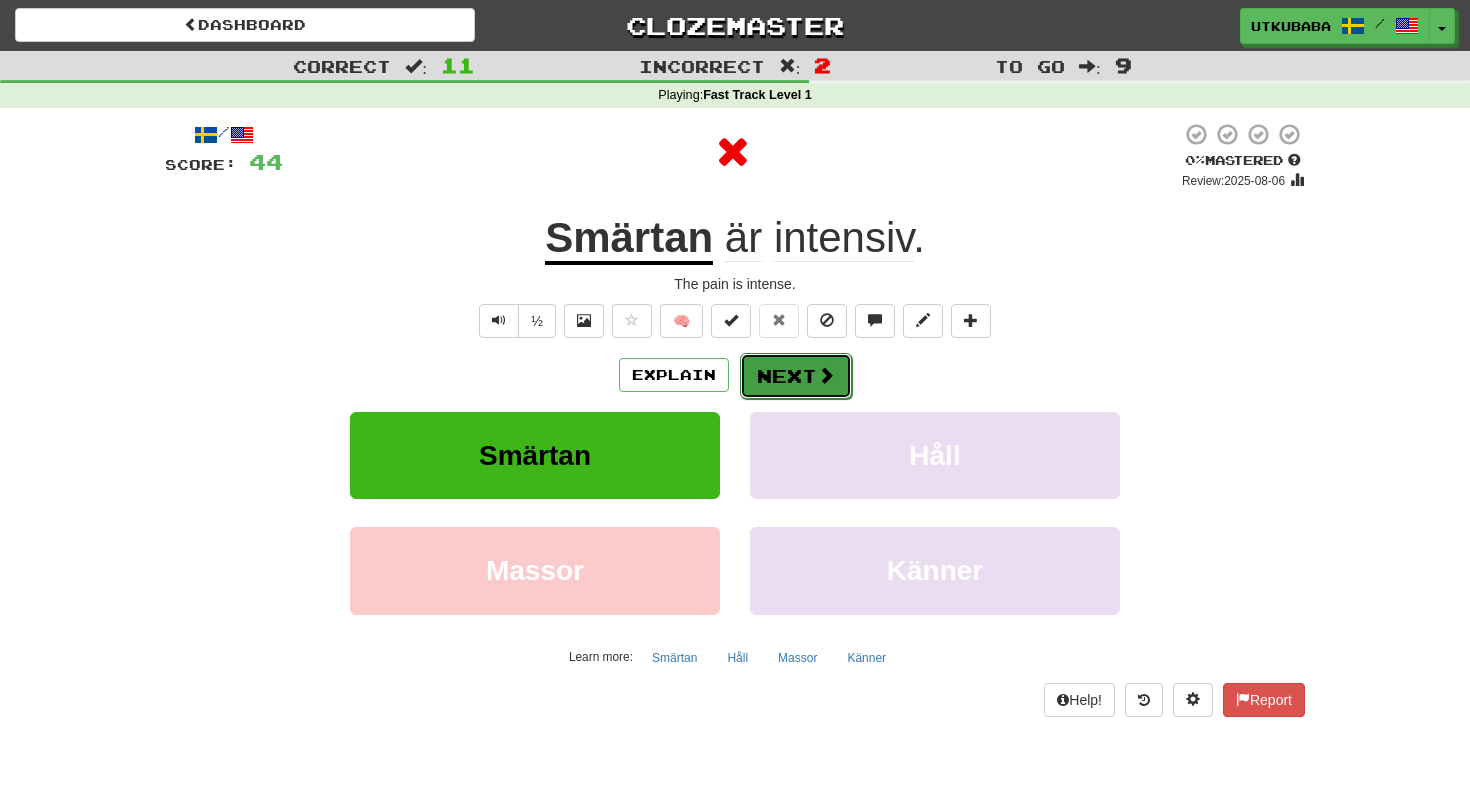 click on "Next" at bounding box center (796, 376) 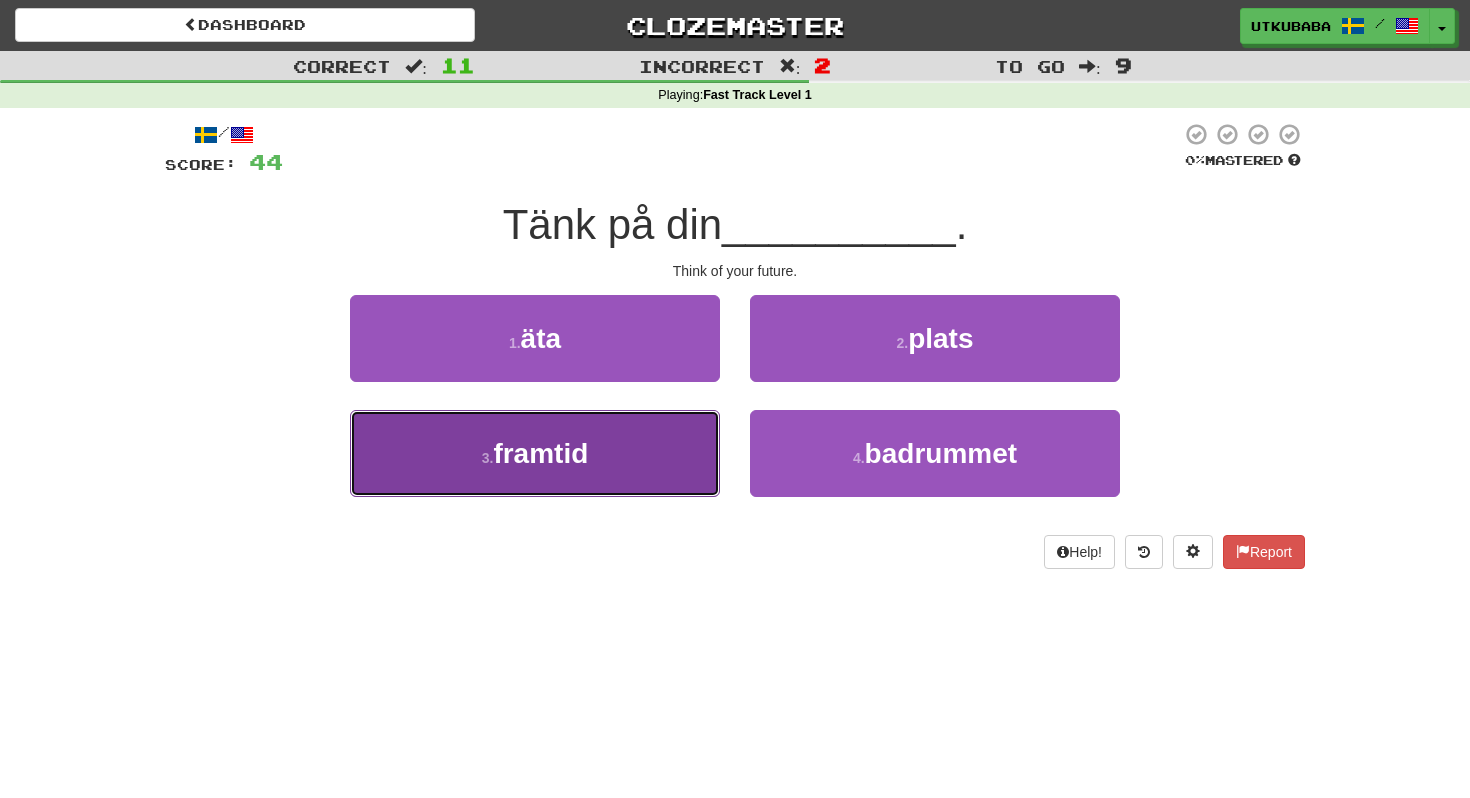 click on "3 .  framtid" at bounding box center [535, 453] 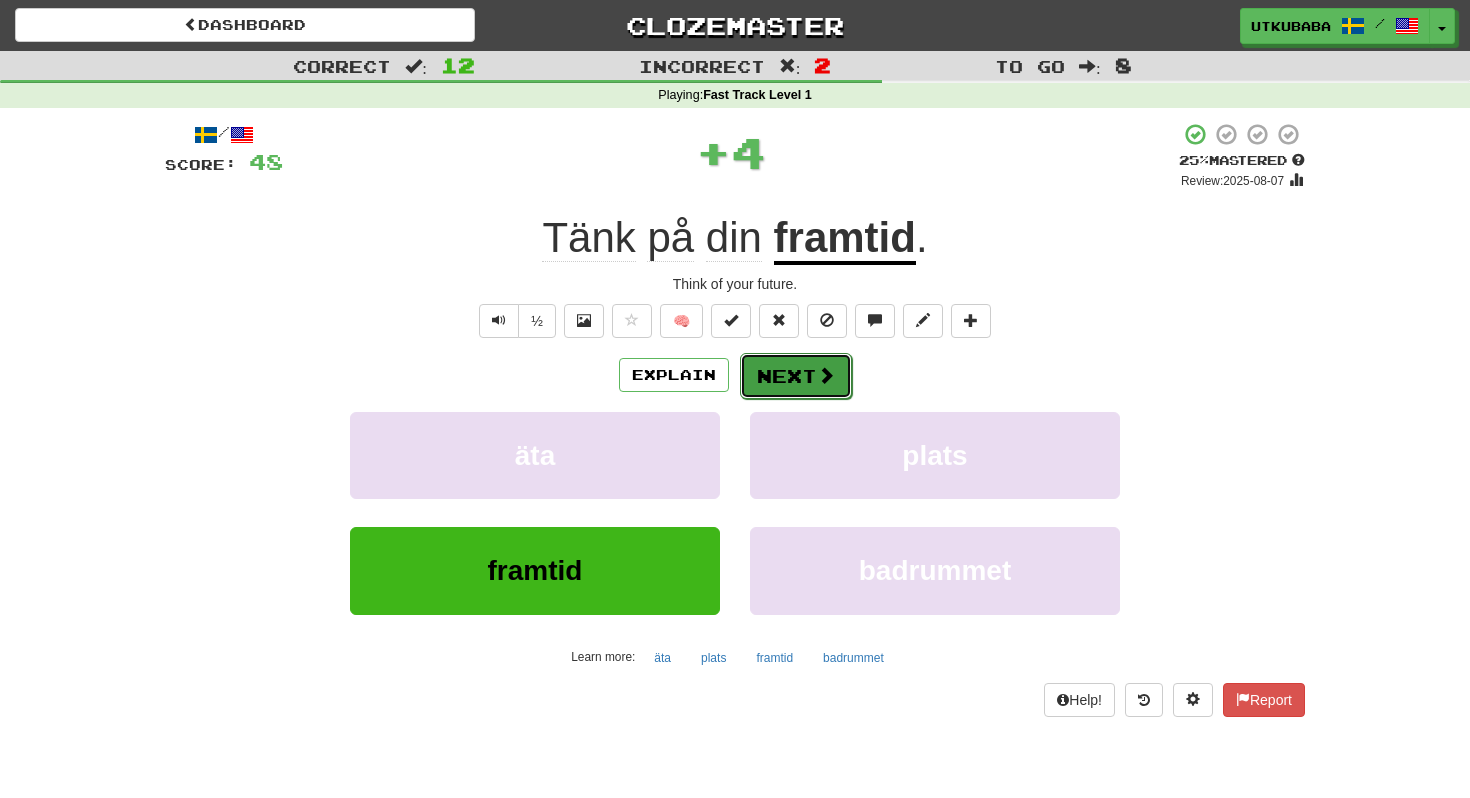 click on "Next" at bounding box center (796, 376) 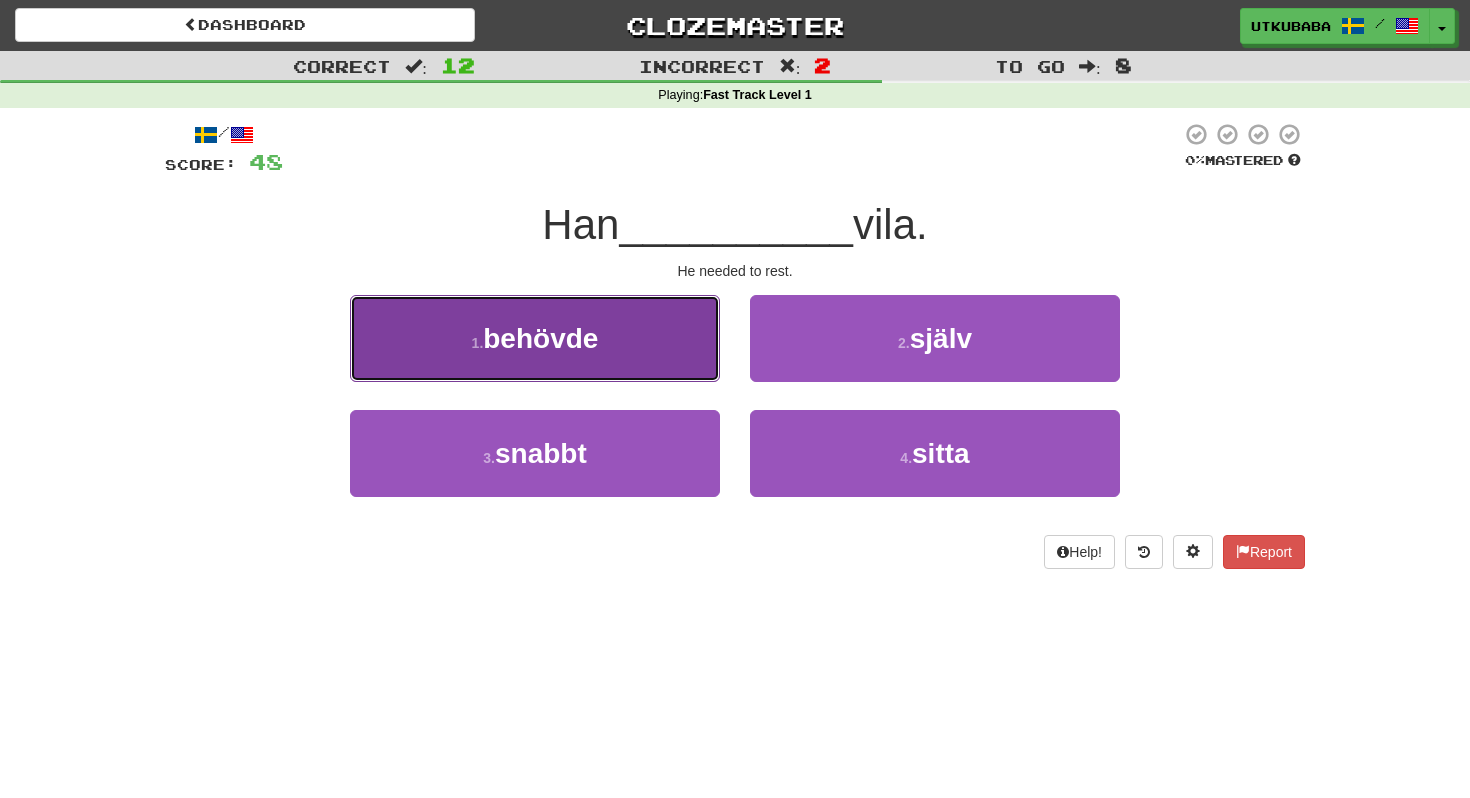 click on "1 .  behövde" at bounding box center [535, 338] 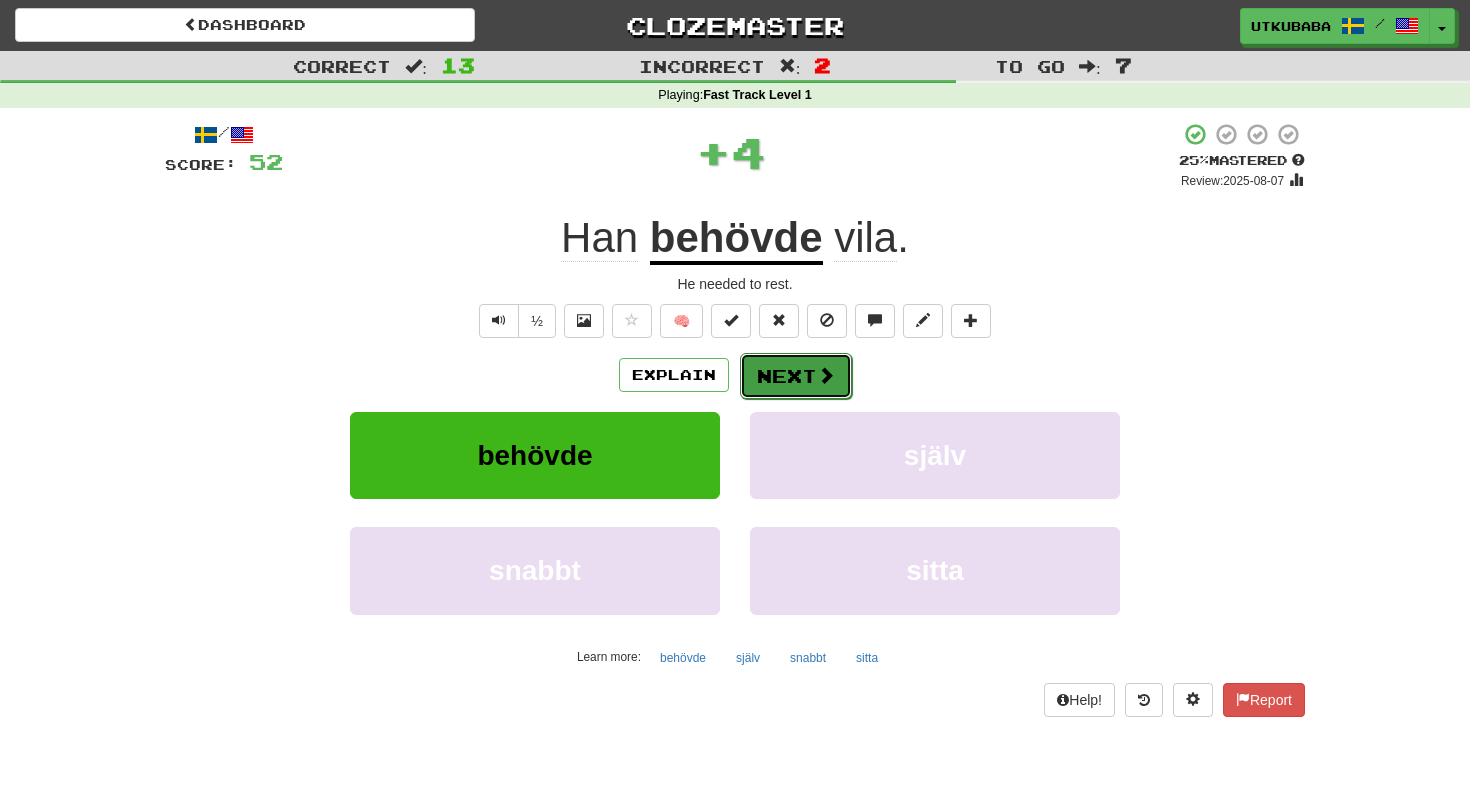click on "Next" at bounding box center [796, 376] 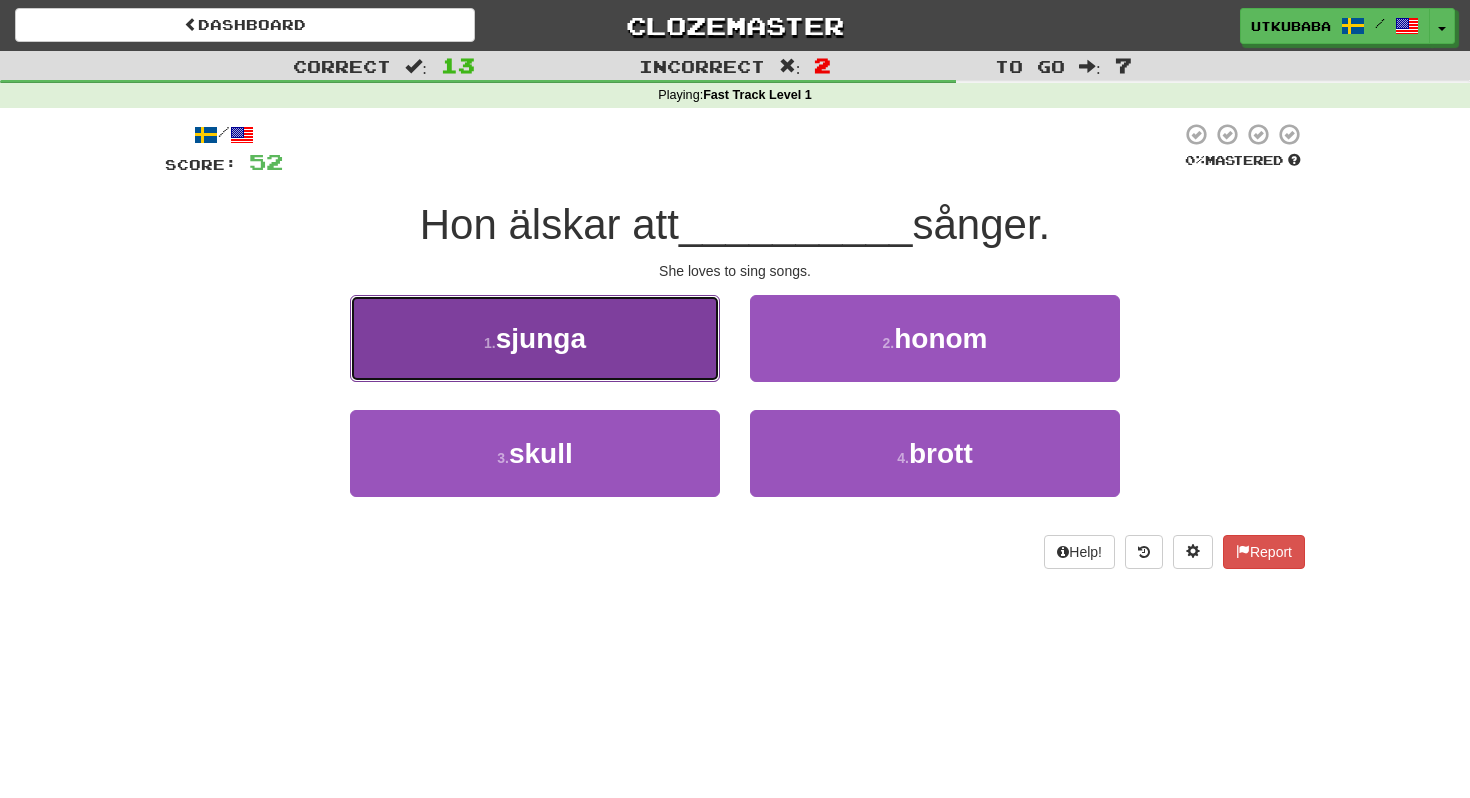 click on "1 .  sjunga" at bounding box center [535, 338] 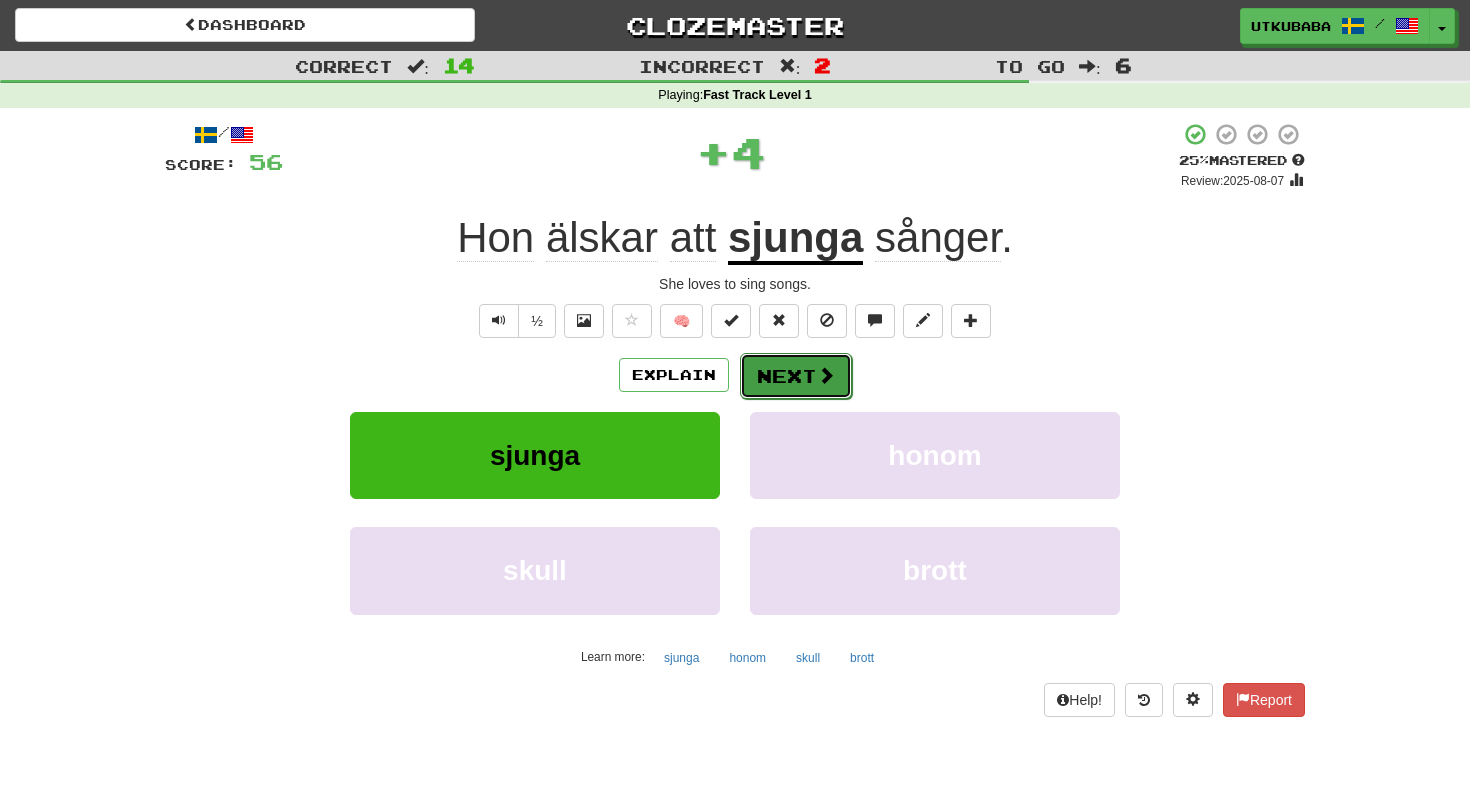 click on "Next" at bounding box center [796, 376] 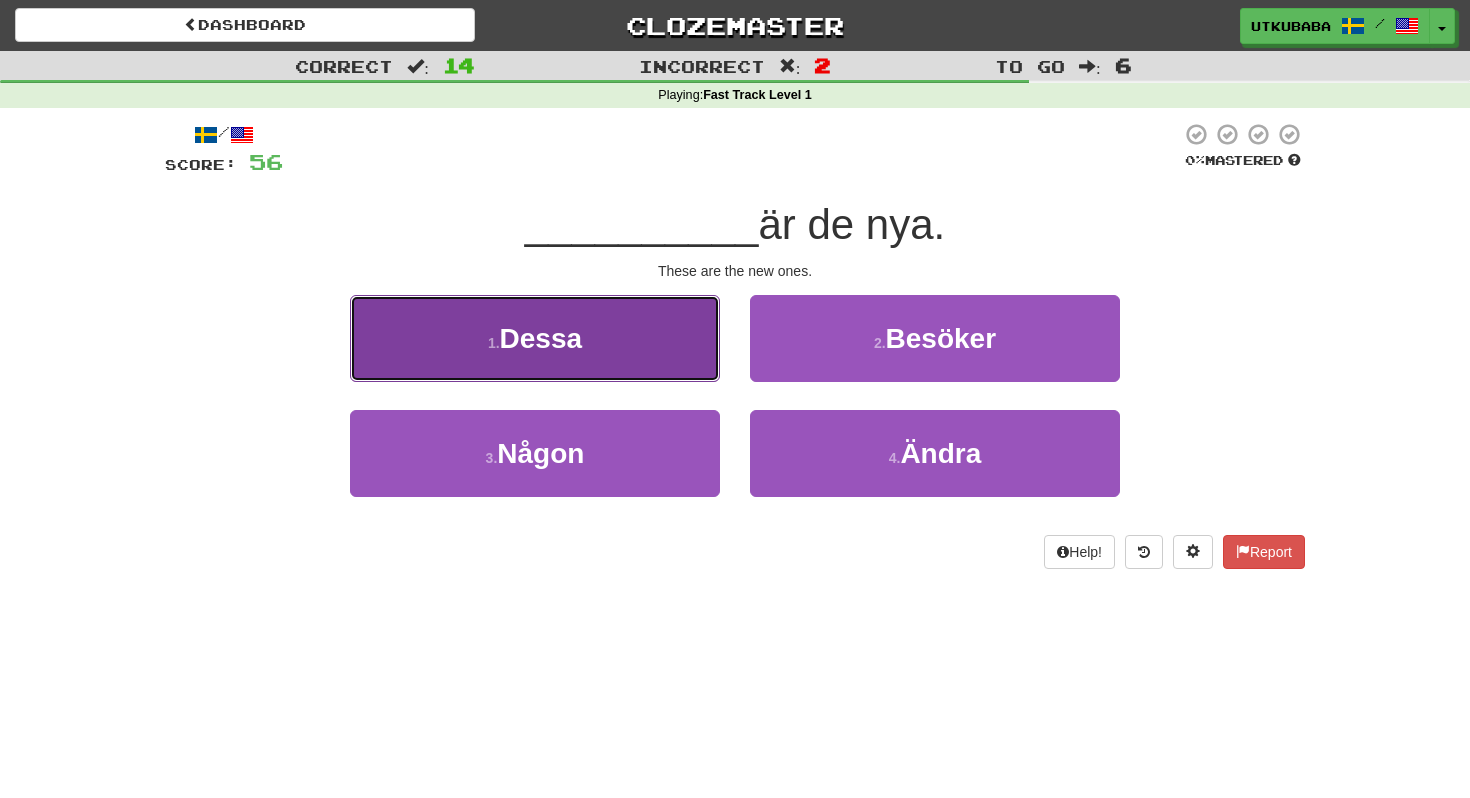 click on "1 .  Dessa" at bounding box center [535, 338] 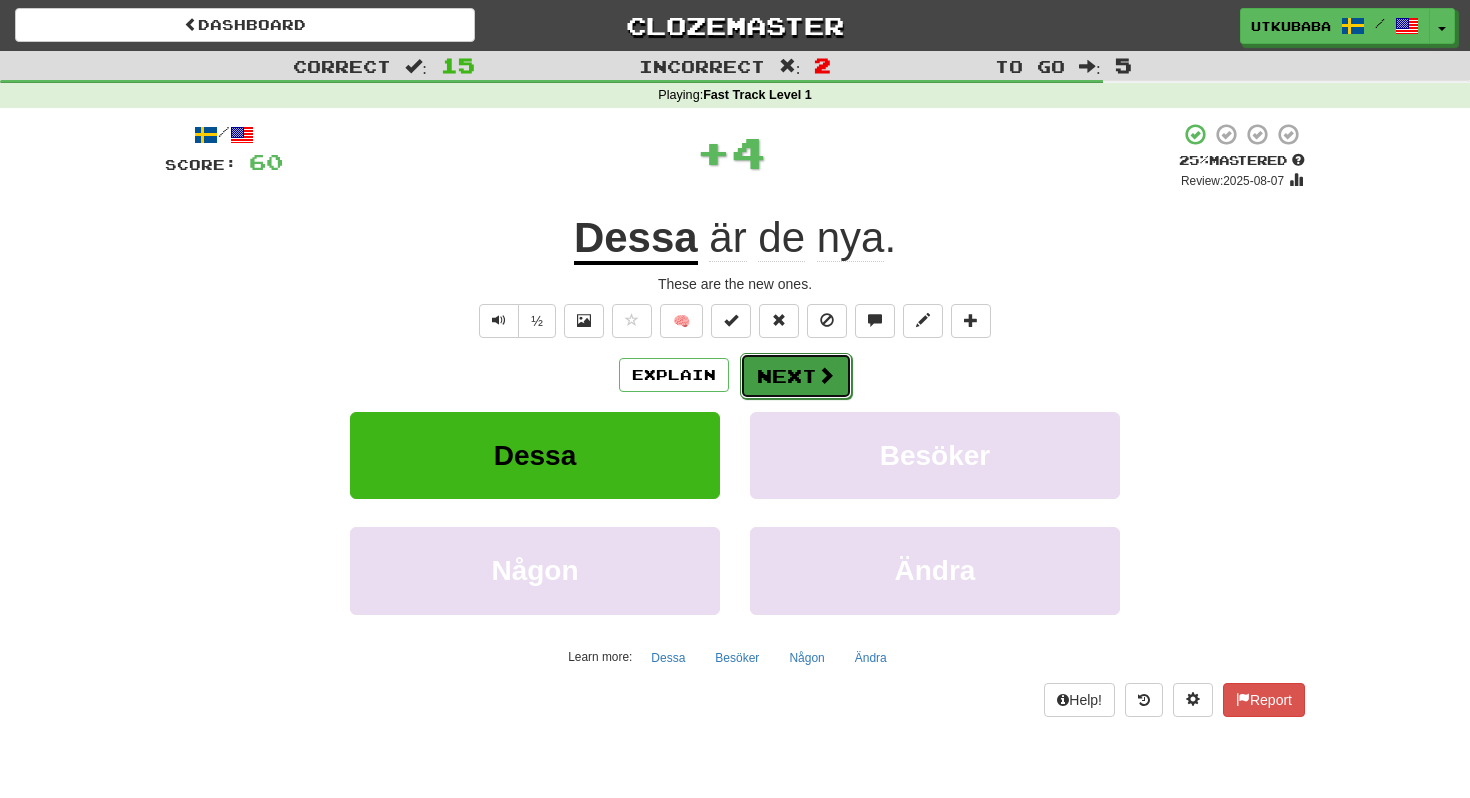 click on "Next" at bounding box center [796, 376] 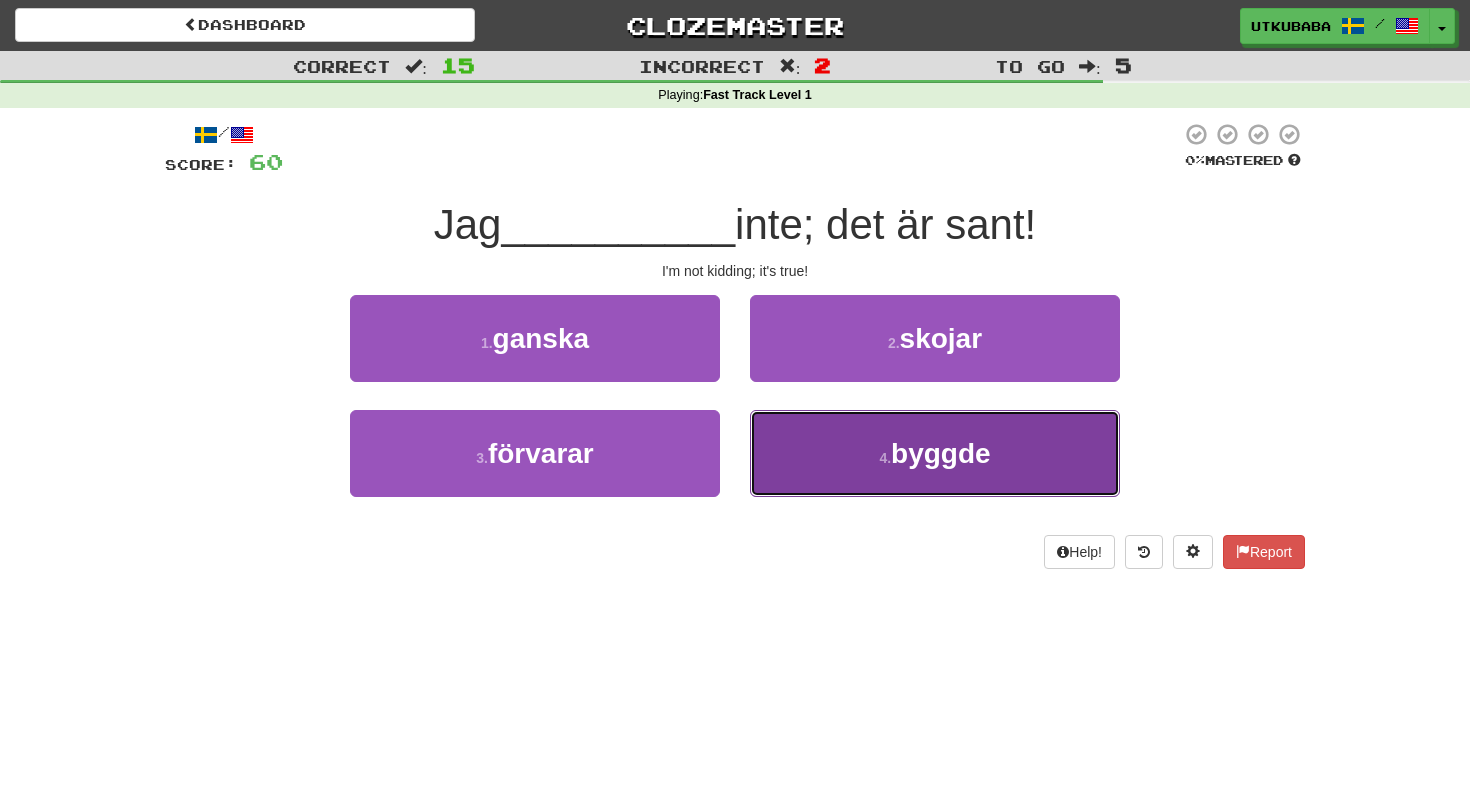 click on "4 .  byggde" at bounding box center (935, 453) 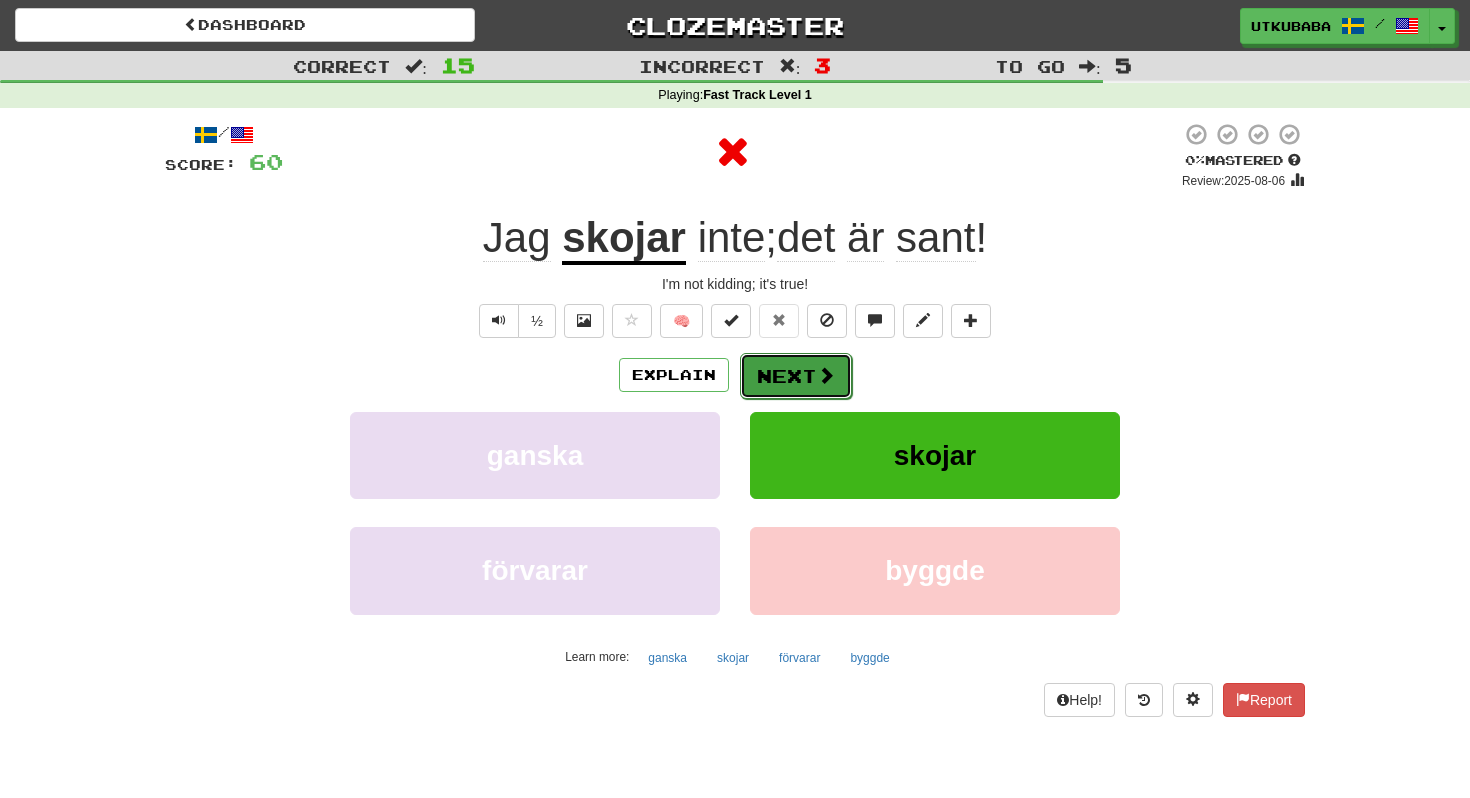 click on "Next" at bounding box center [796, 376] 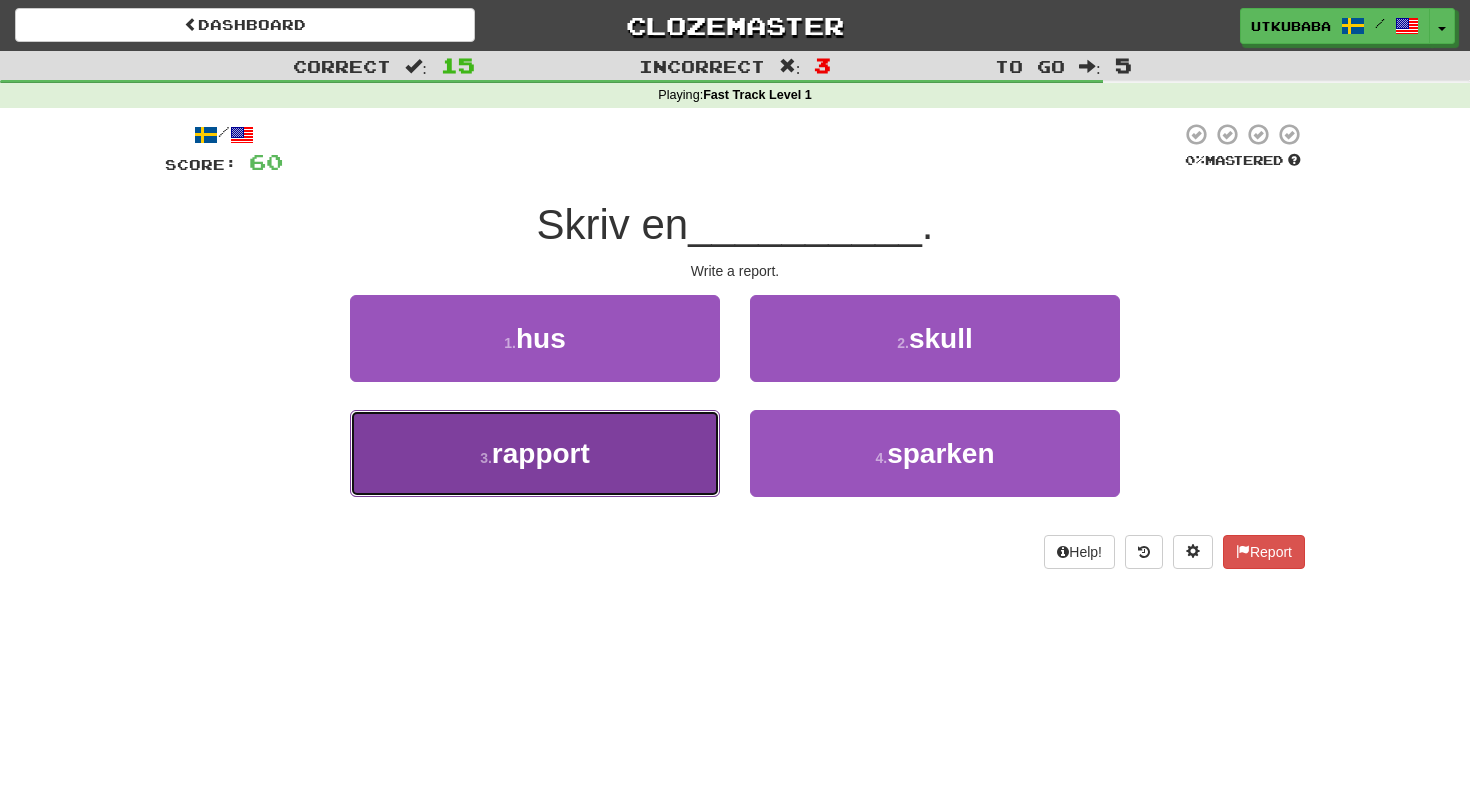 click on "3 .  rapport" at bounding box center (535, 453) 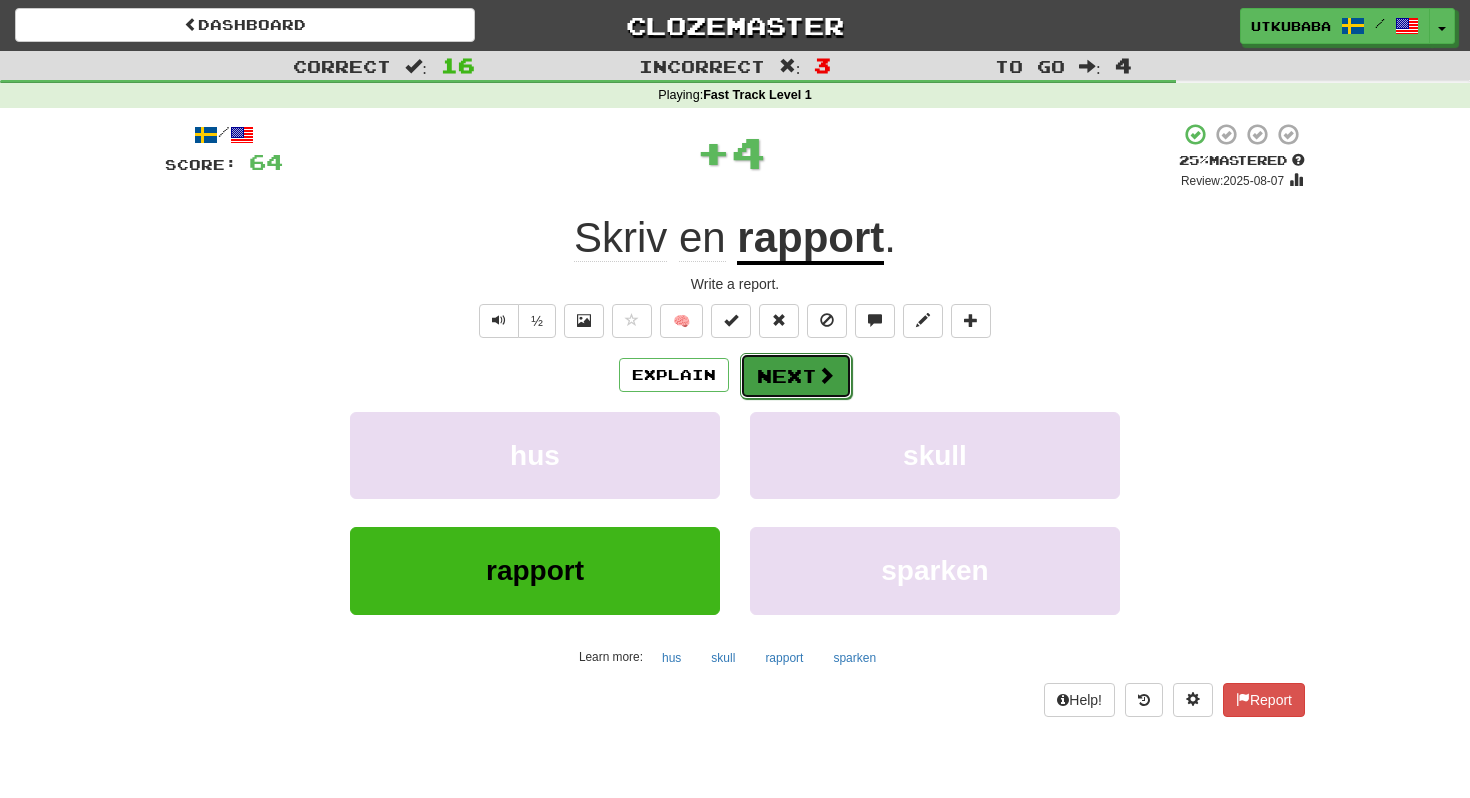 click at bounding box center [826, 375] 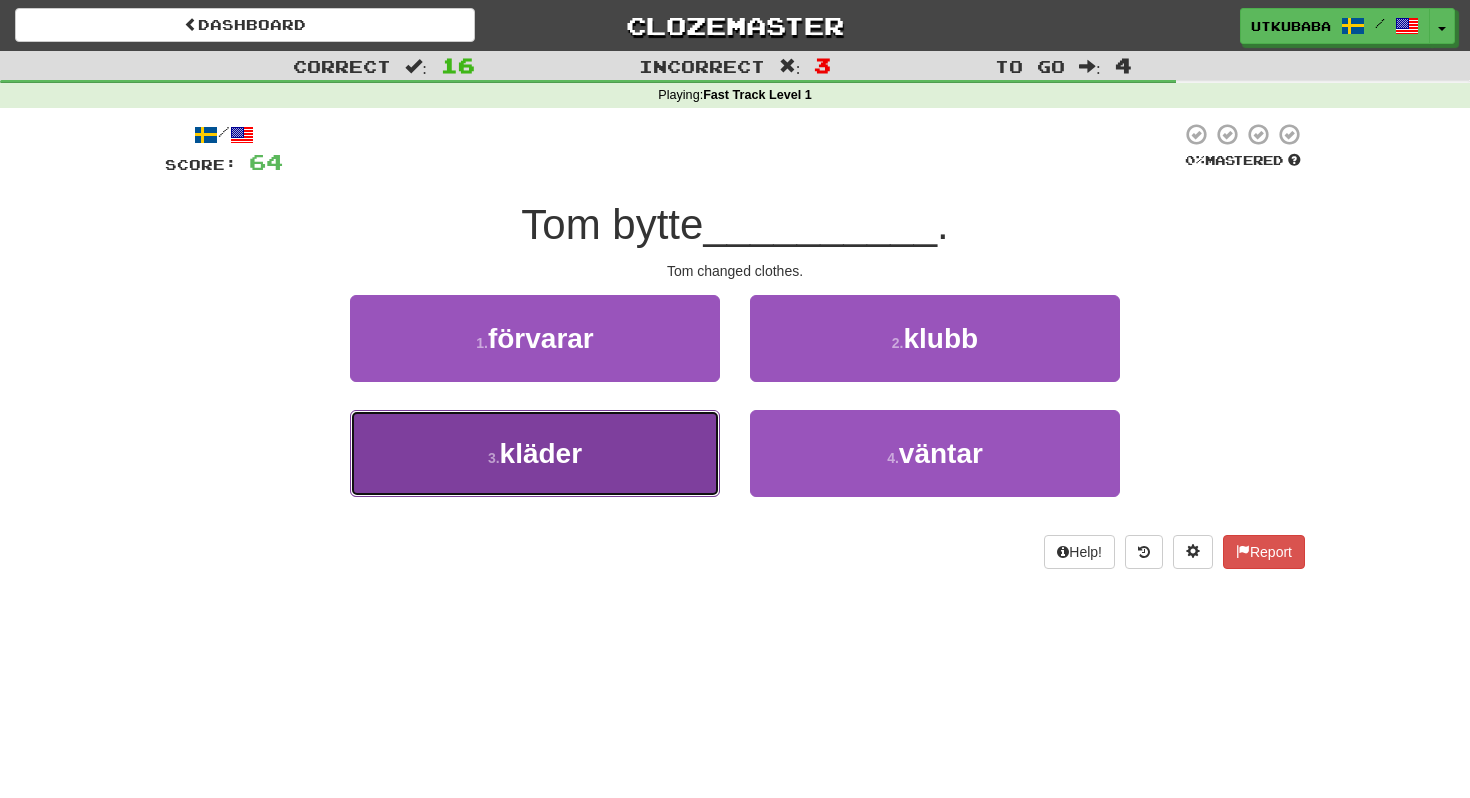 click on "3 .  kläder" at bounding box center (535, 453) 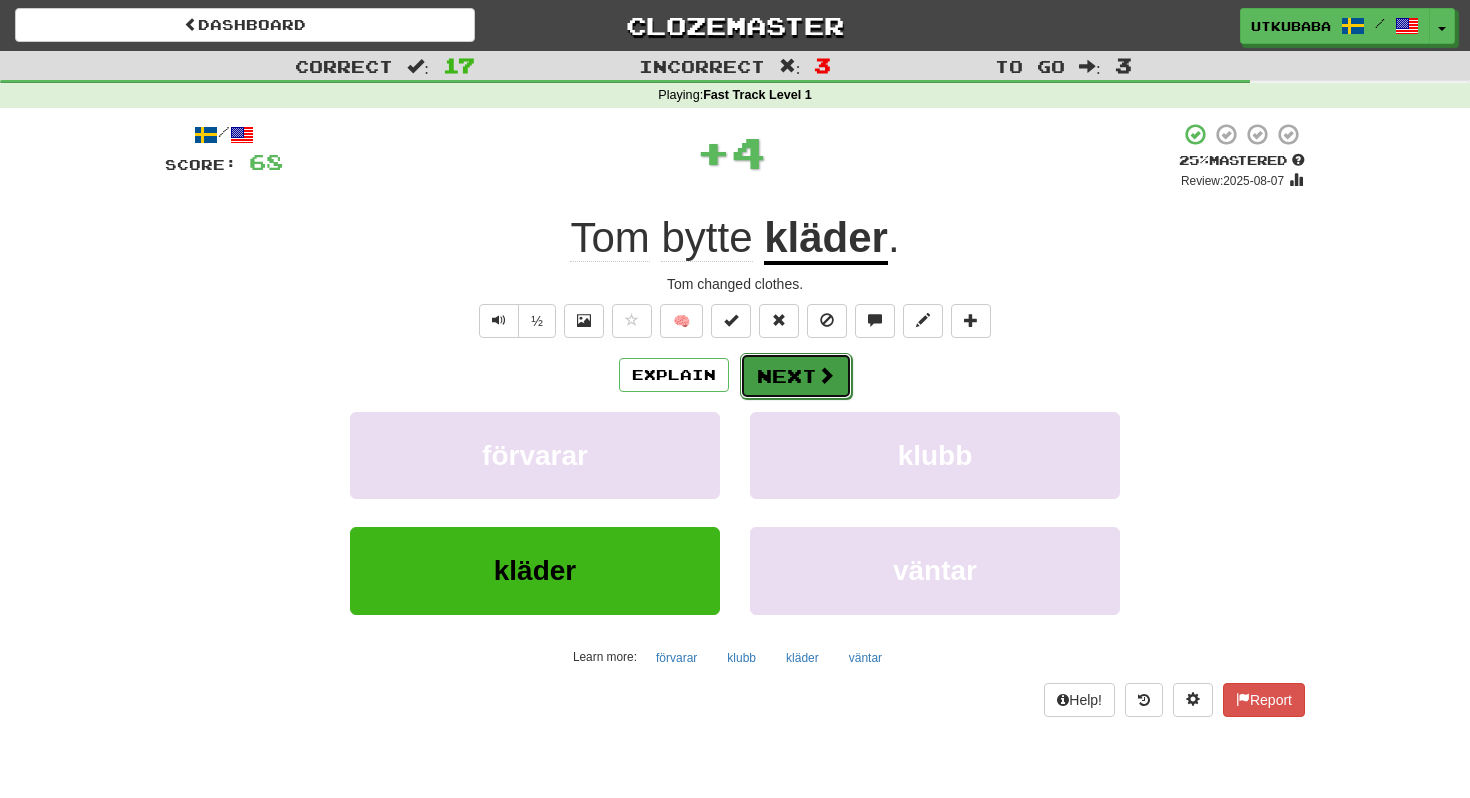 click on "Next" at bounding box center [796, 376] 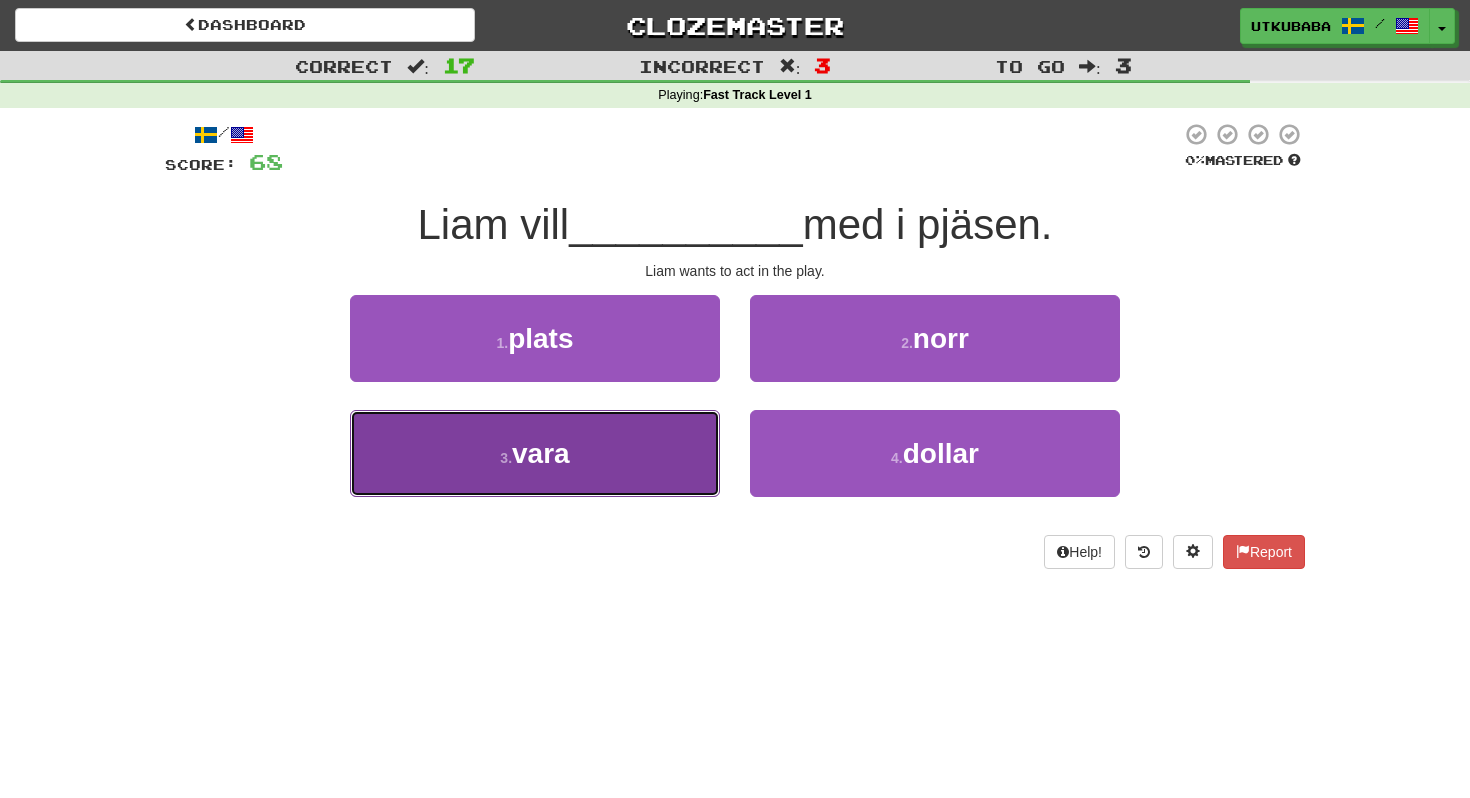 click on "3 .  vara" at bounding box center (535, 453) 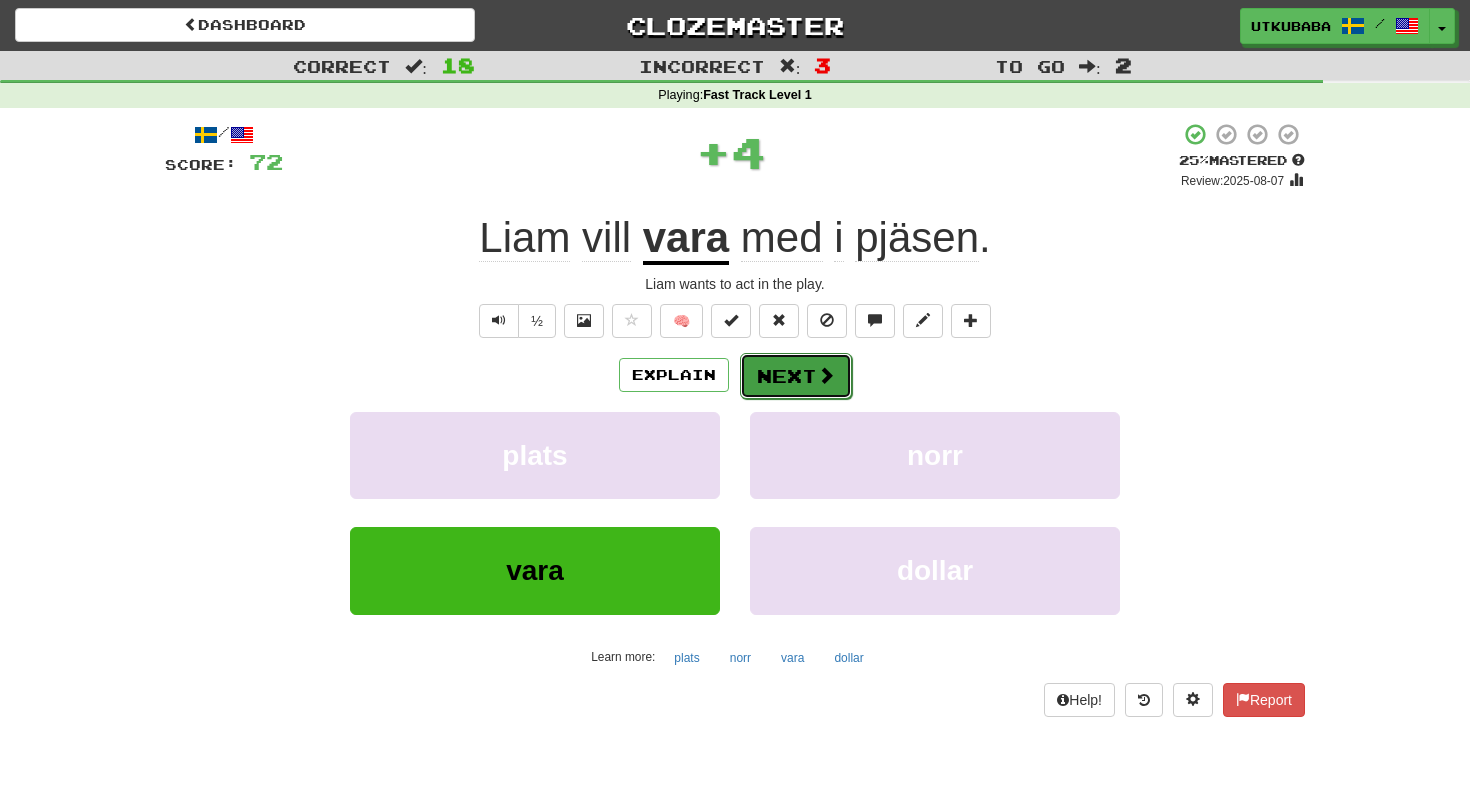 click on "Next" at bounding box center [796, 376] 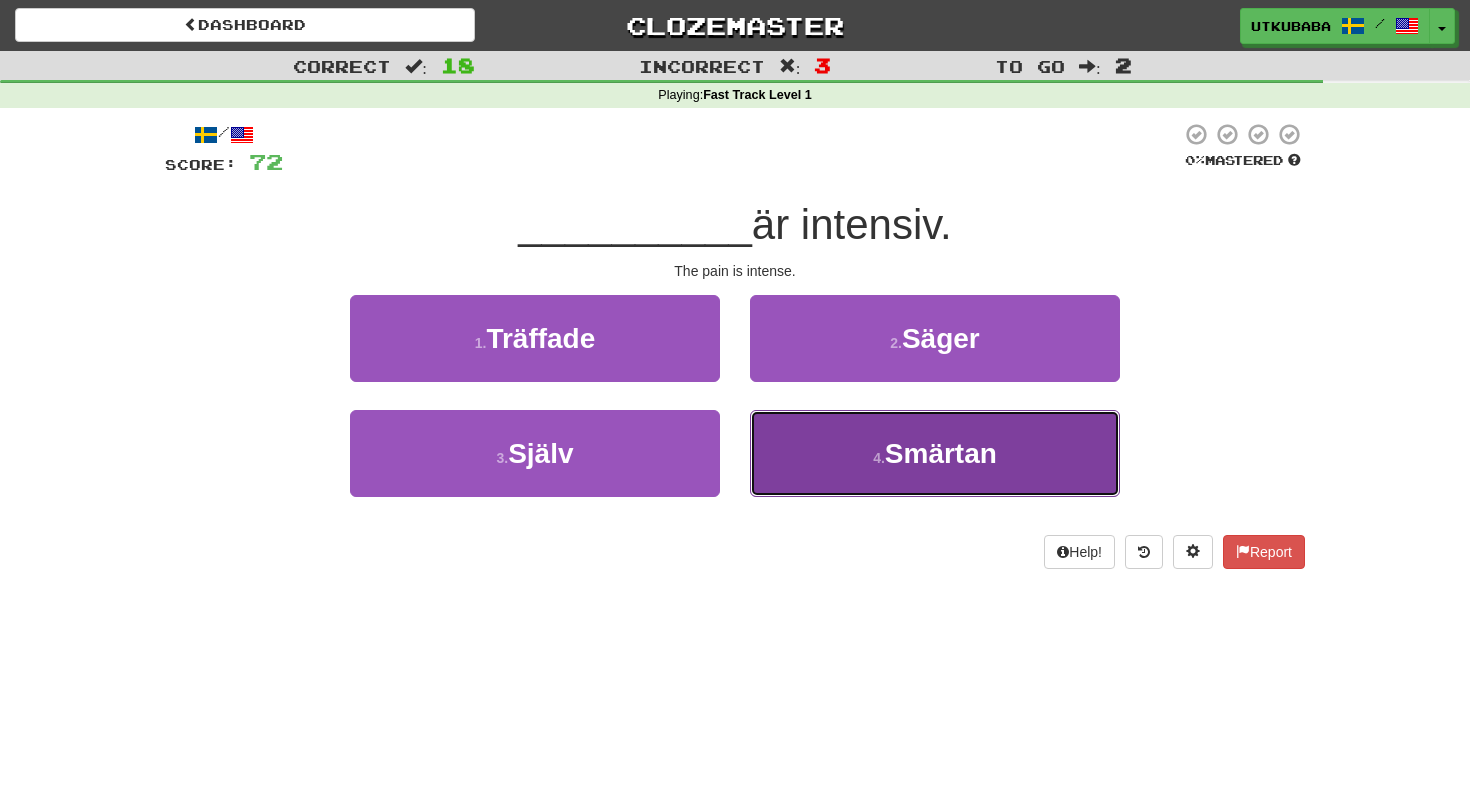 click on "4 .  Smärtan" at bounding box center (935, 453) 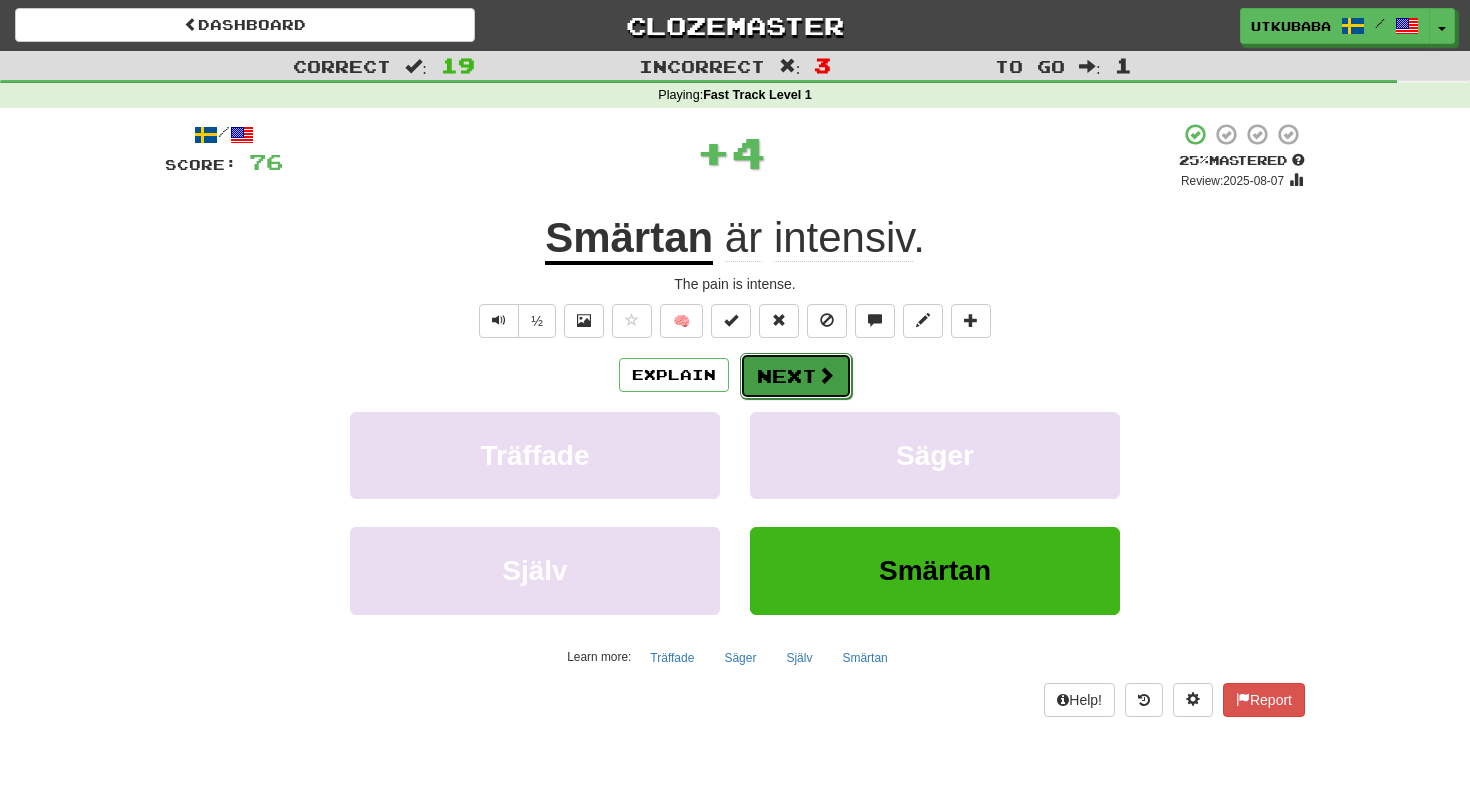 click on "Next" at bounding box center (796, 376) 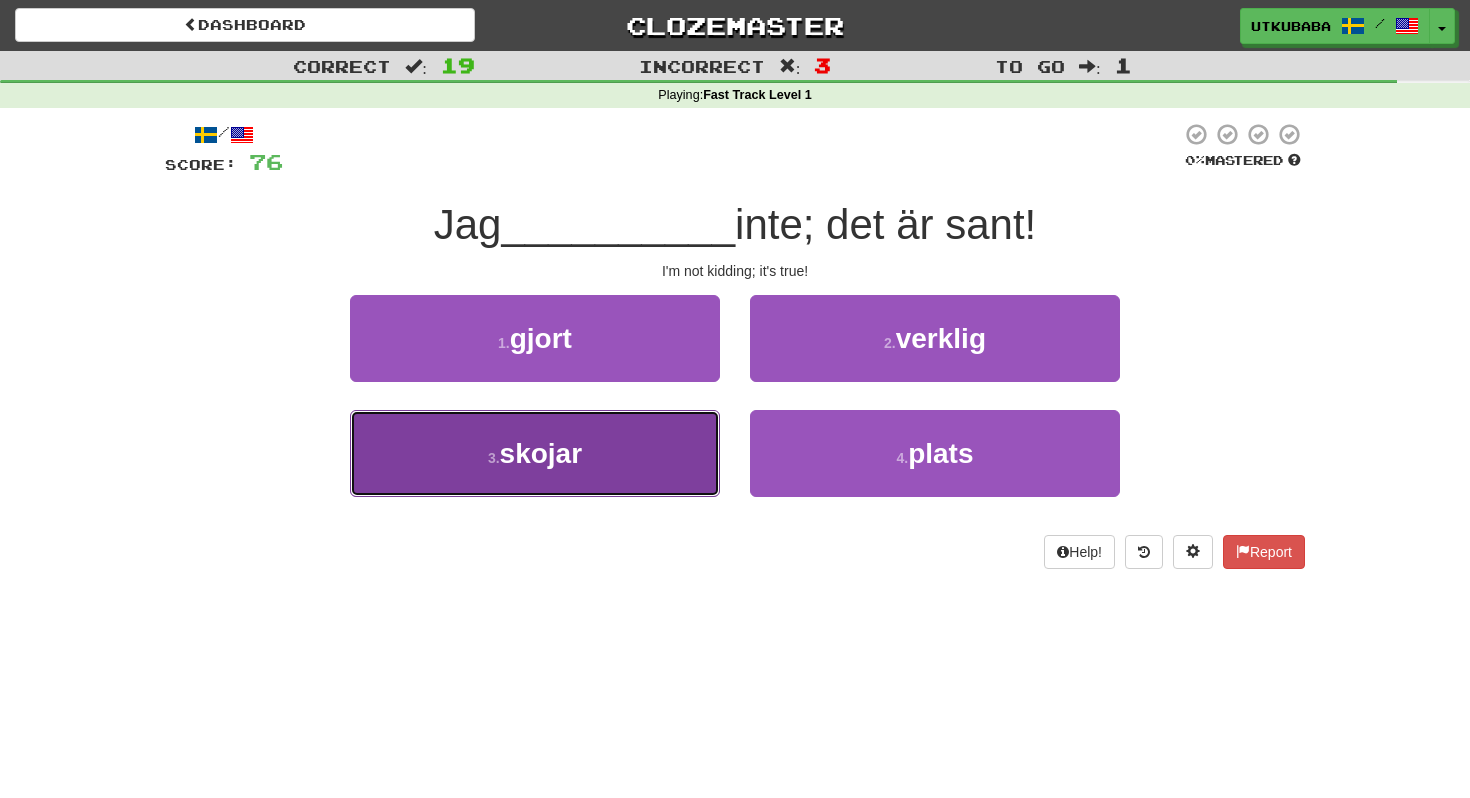 click on "3 .  skojar" at bounding box center [535, 453] 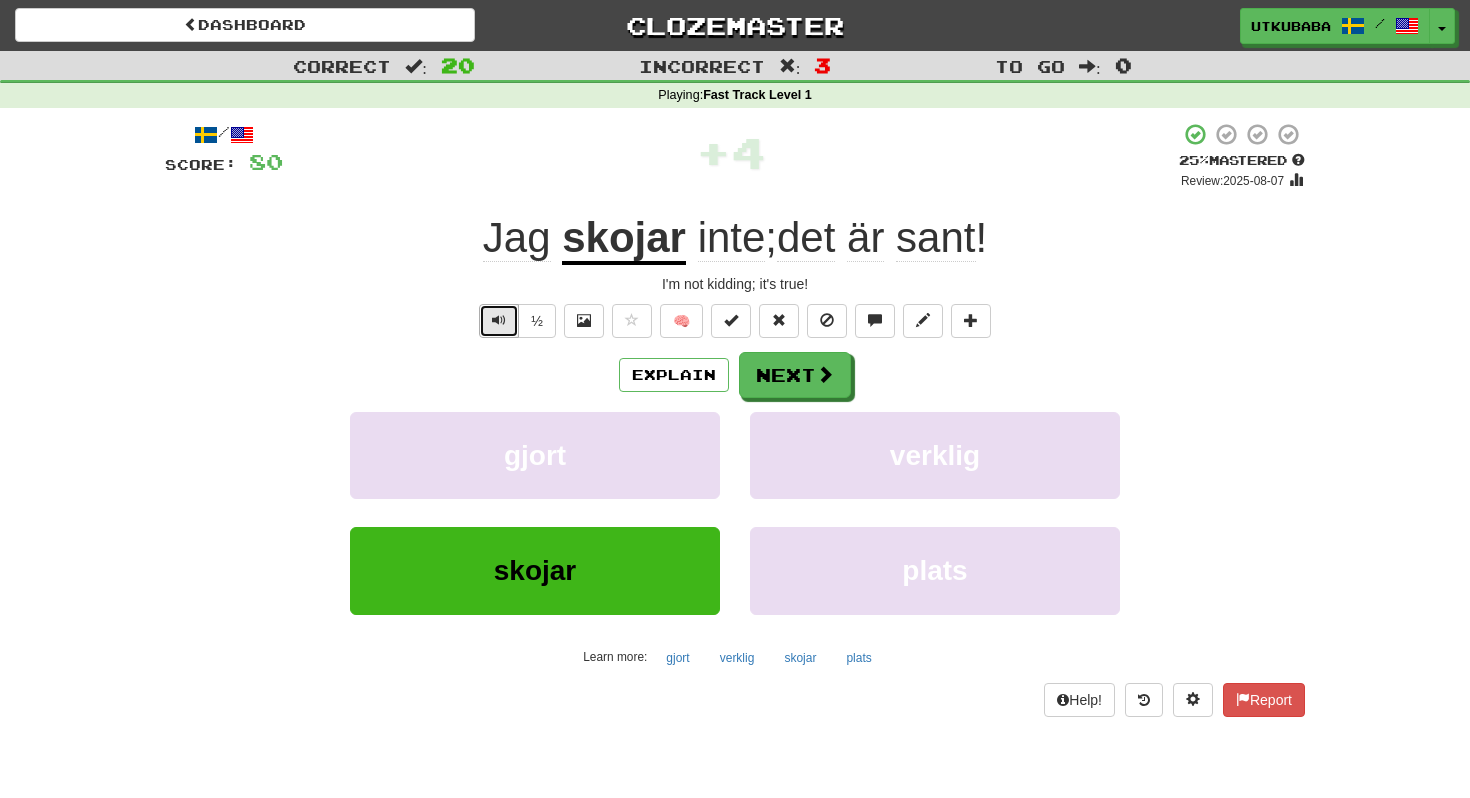 click at bounding box center [499, 321] 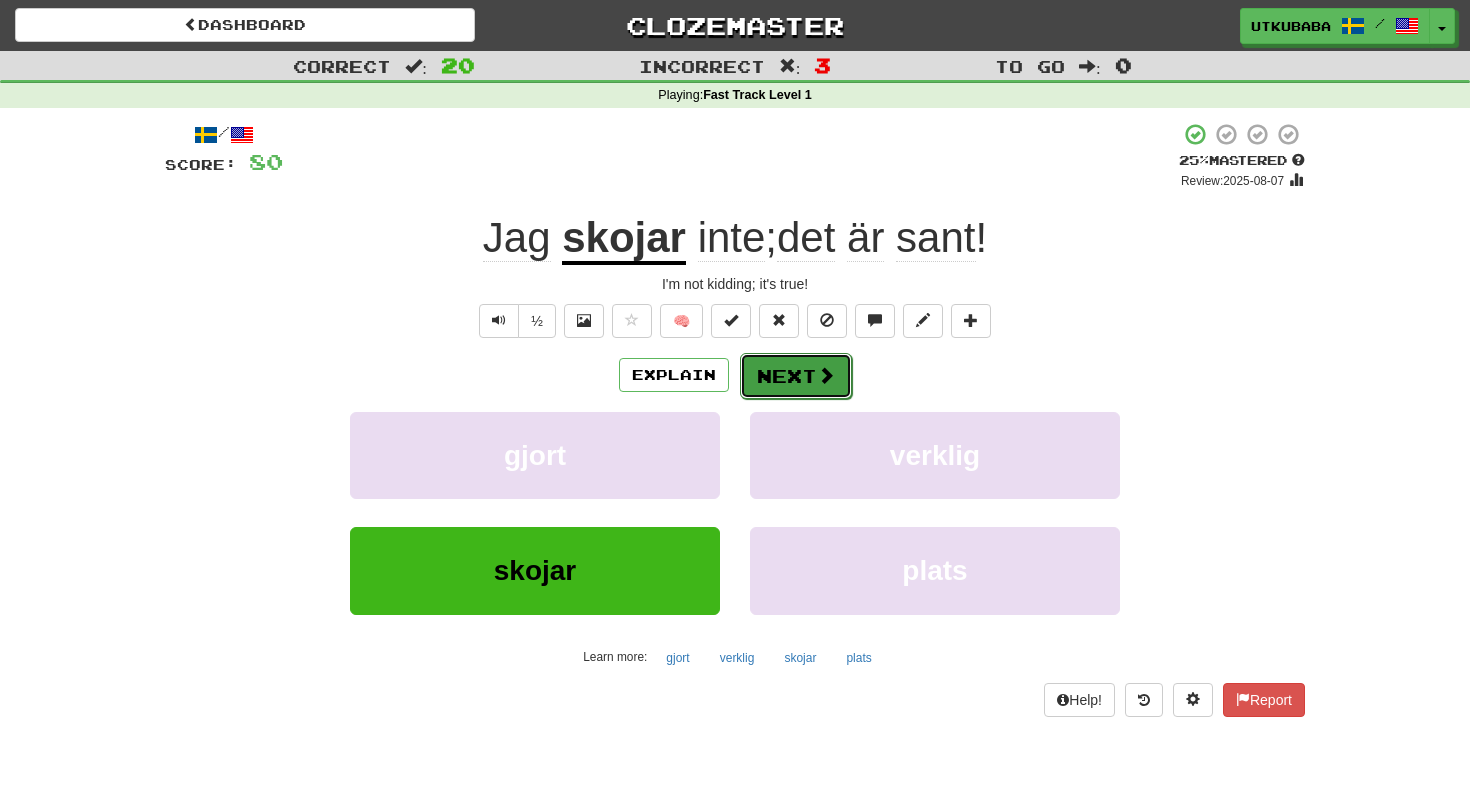 click at bounding box center (826, 375) 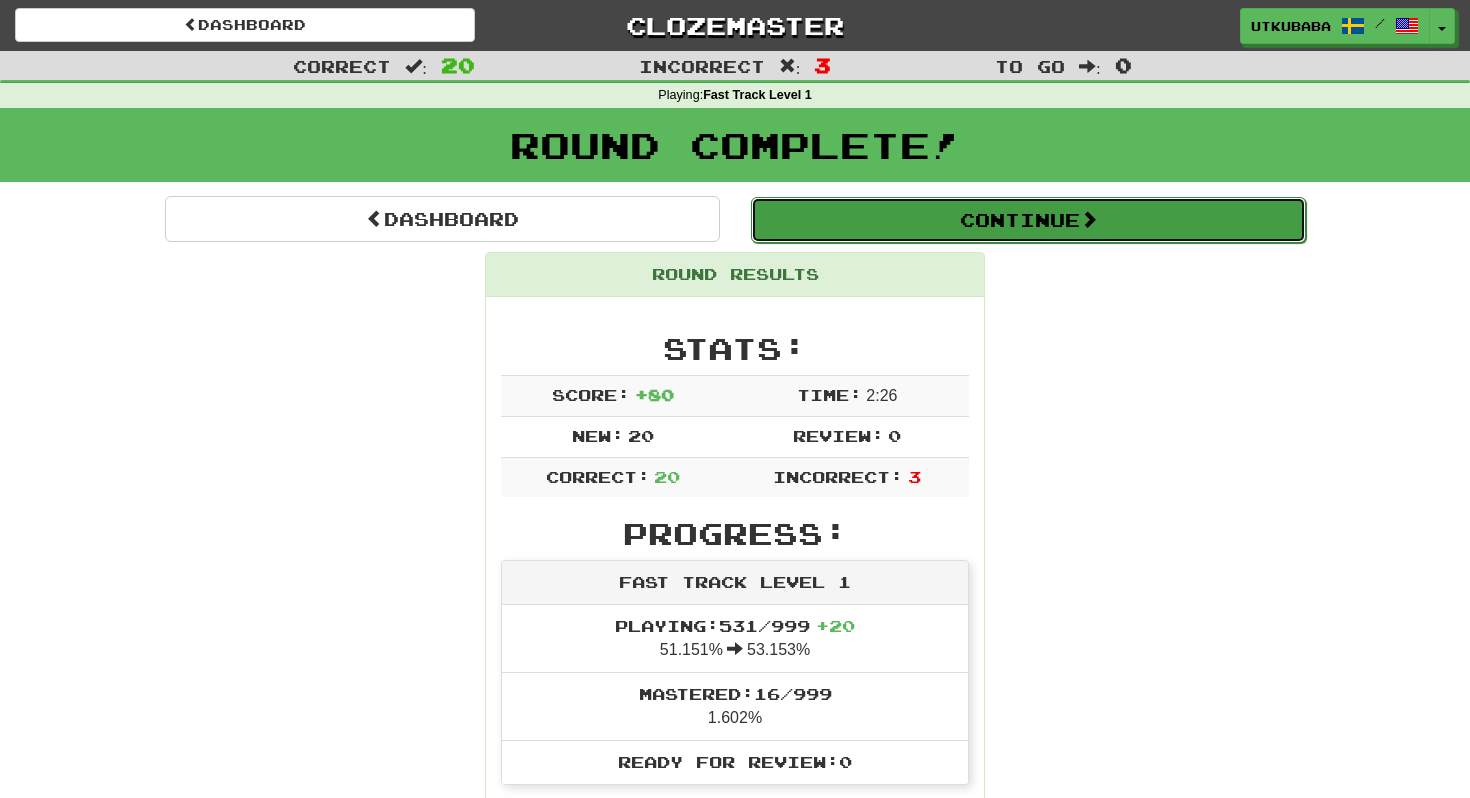 click on "Continue" at bounding box center [1028, 220] 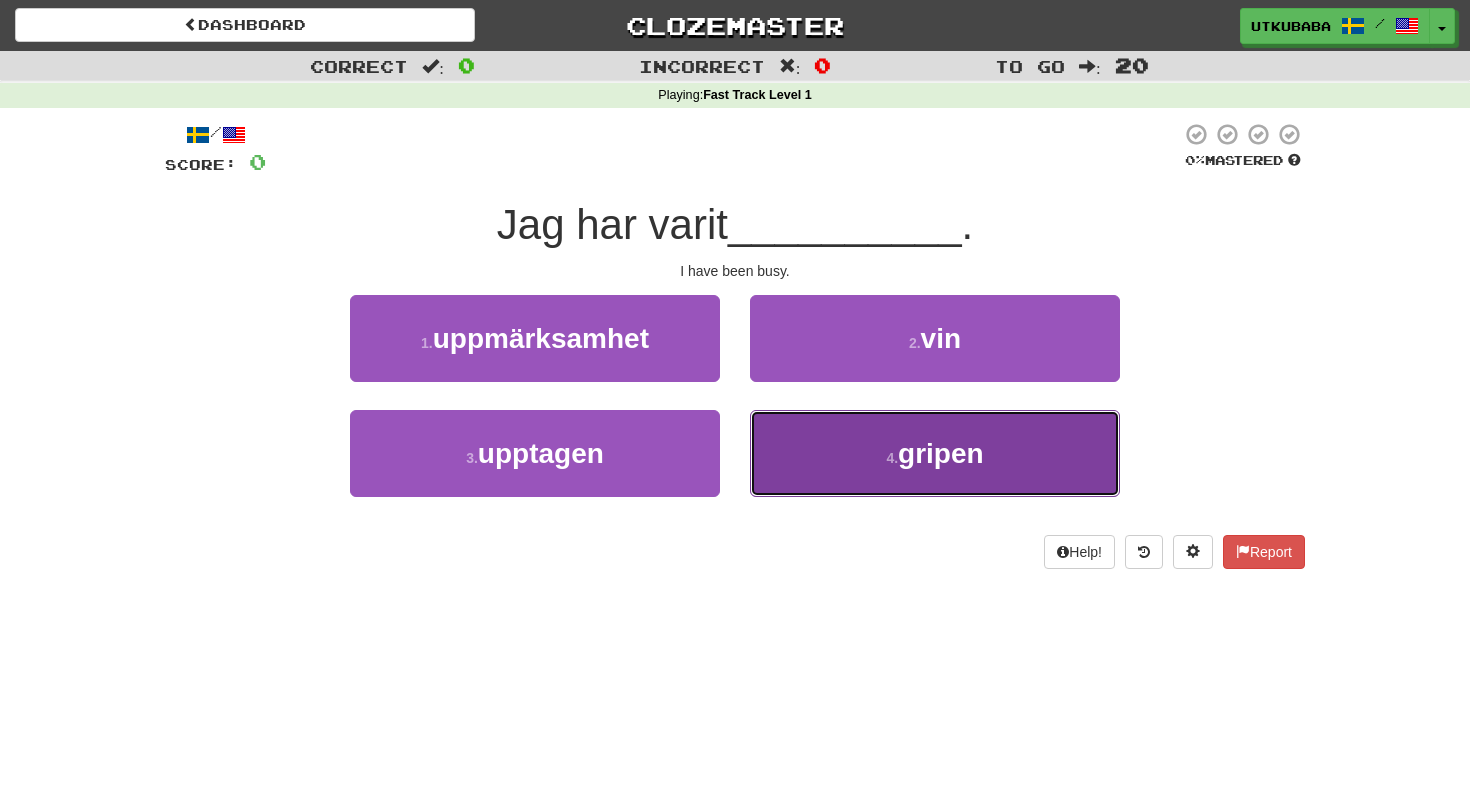 click on "4 .  gripen" at bounding box center [935, 453] 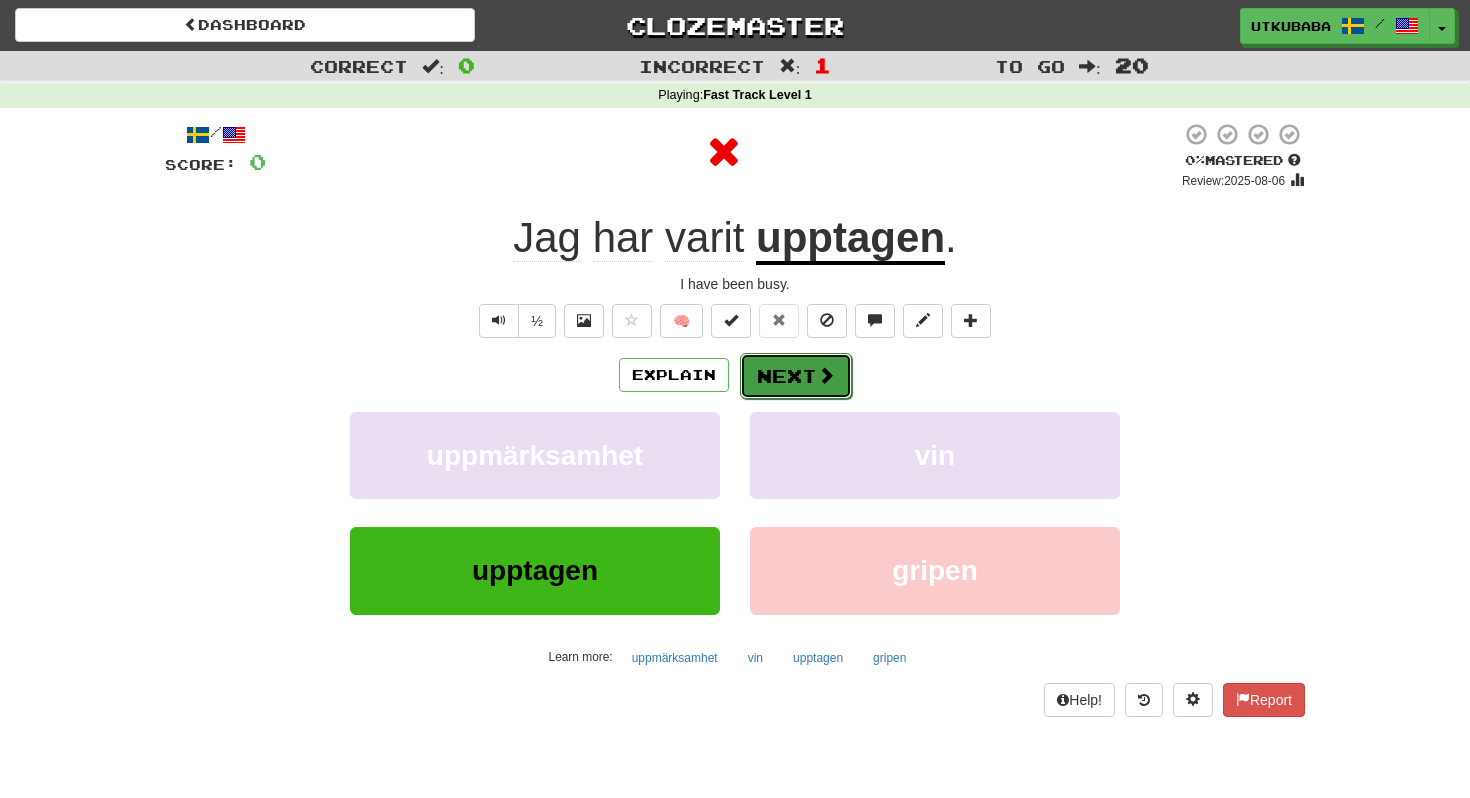 click at bounding box center (826, 375) 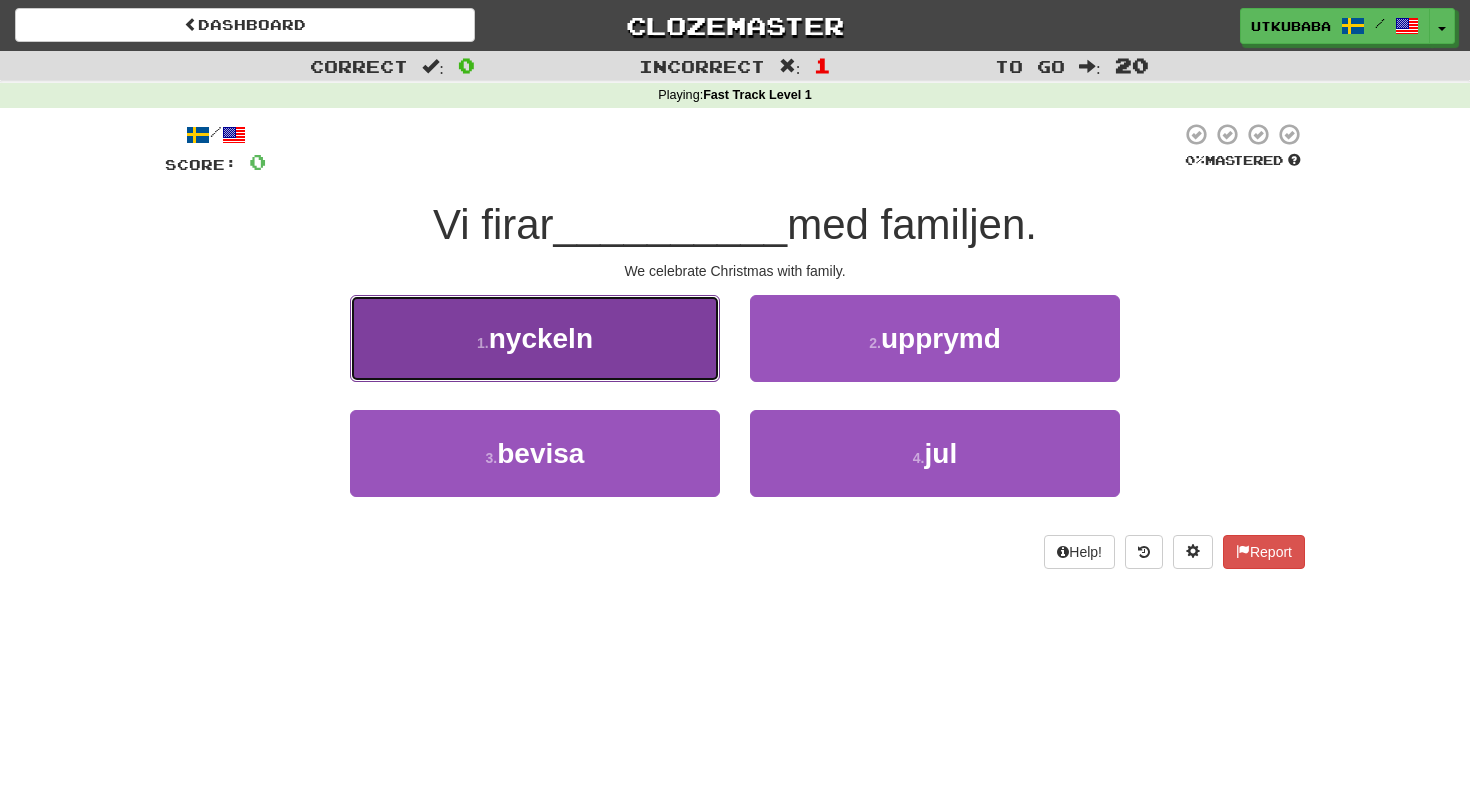 click on "1 .  nyckeln" at bounding box center [535, 338] 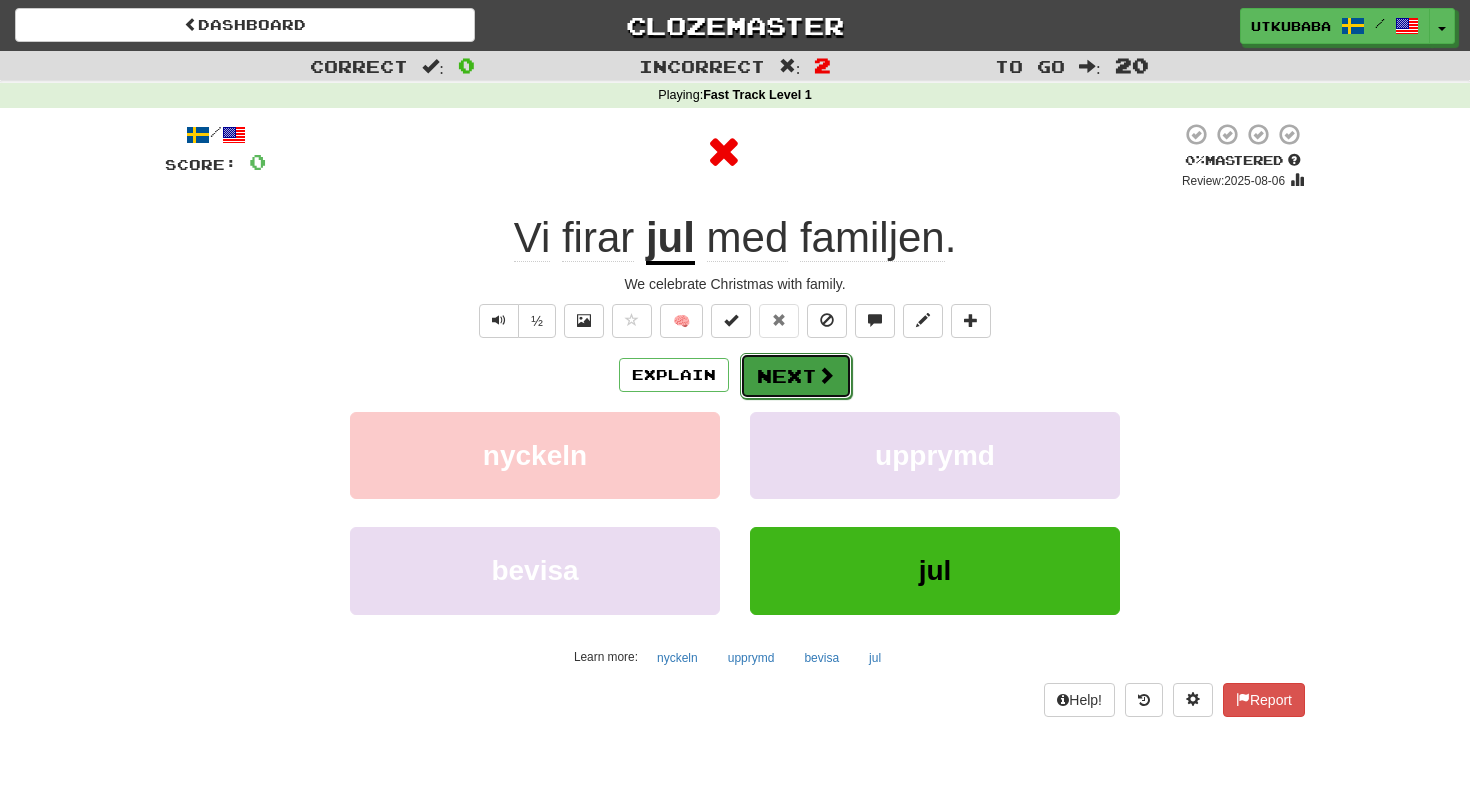 click on "Next" at bounding box center (796, 376) 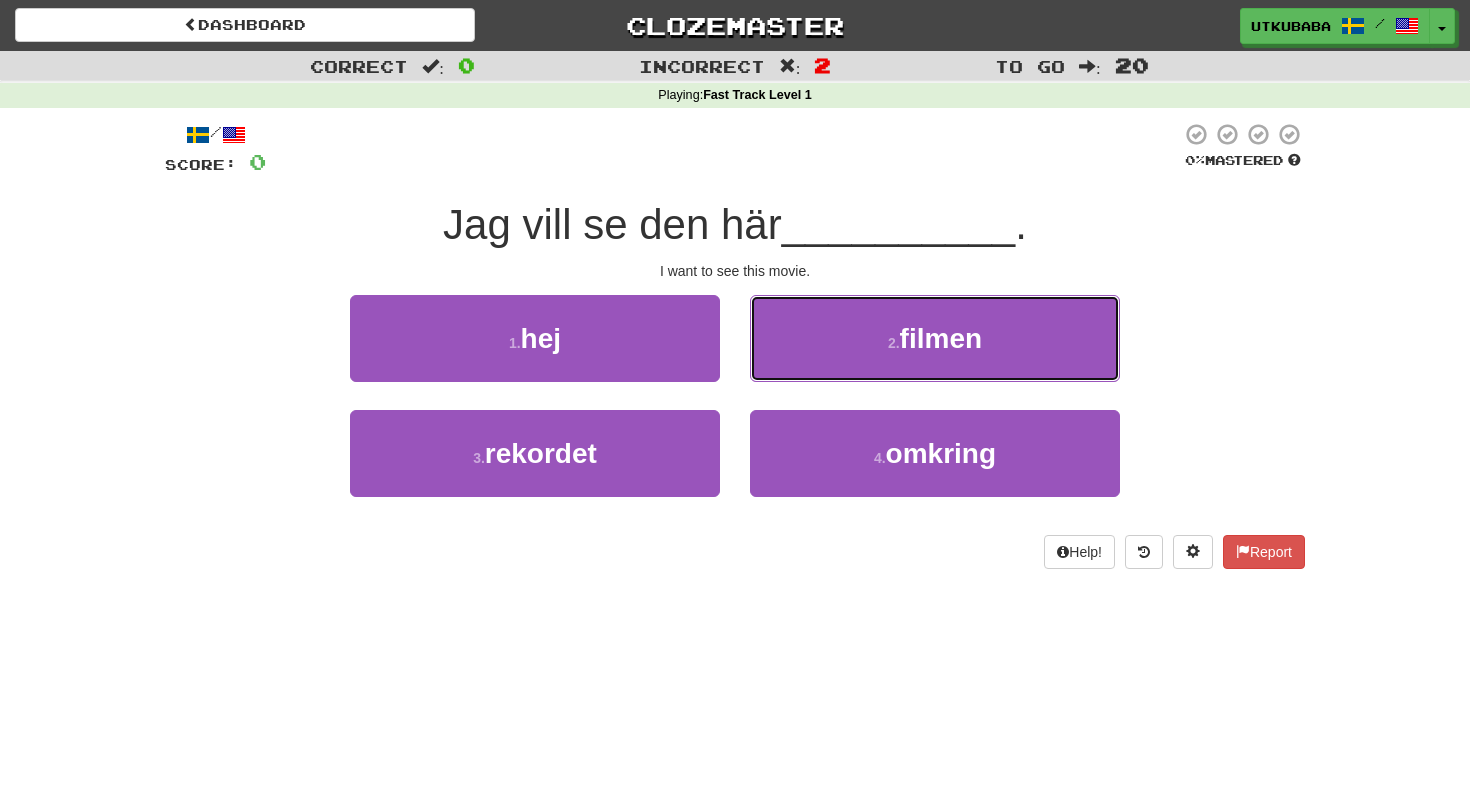 click on "2 .  filmen" at bounding box center [935, 338] 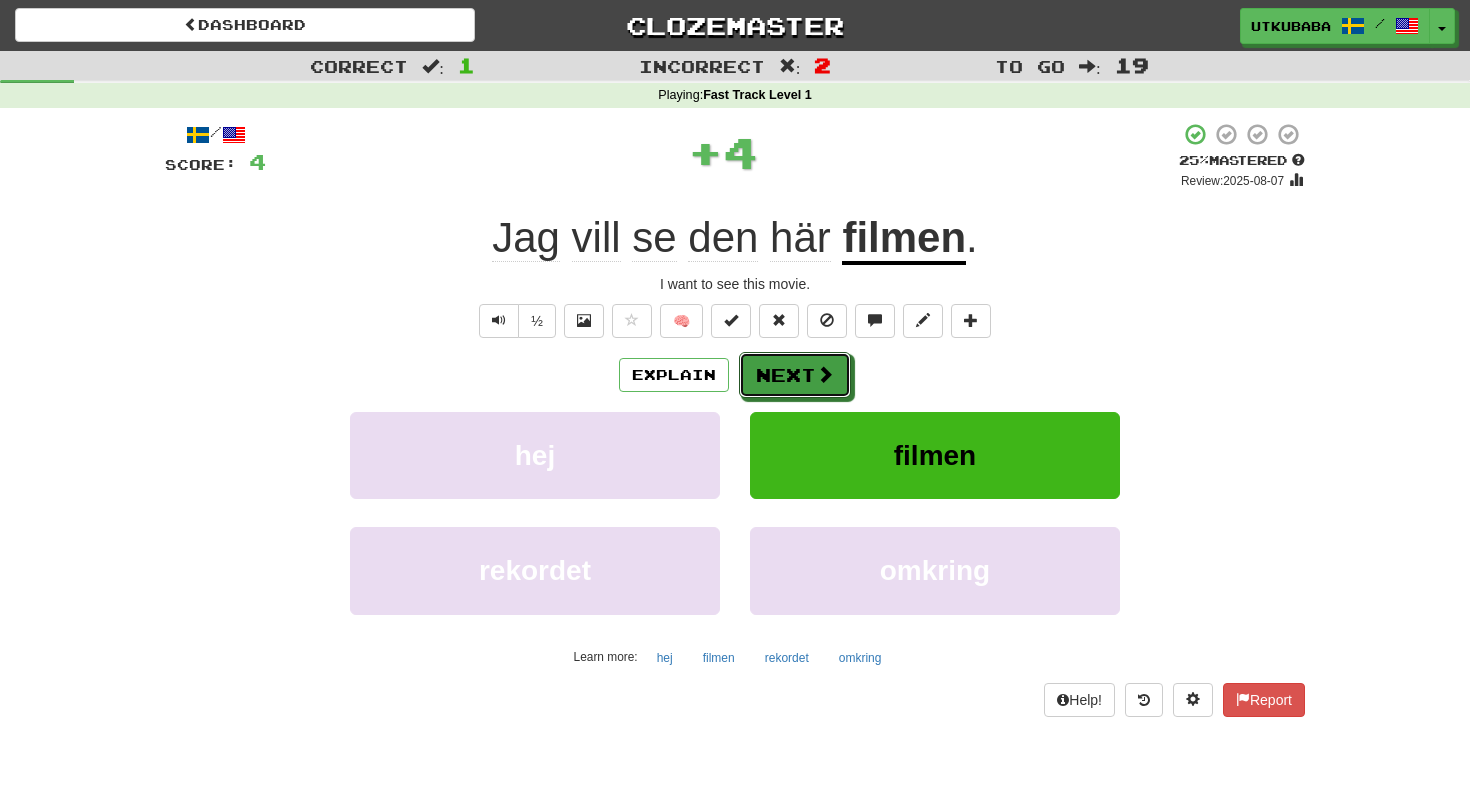 click on "Next" at bounding box center (795, 375) 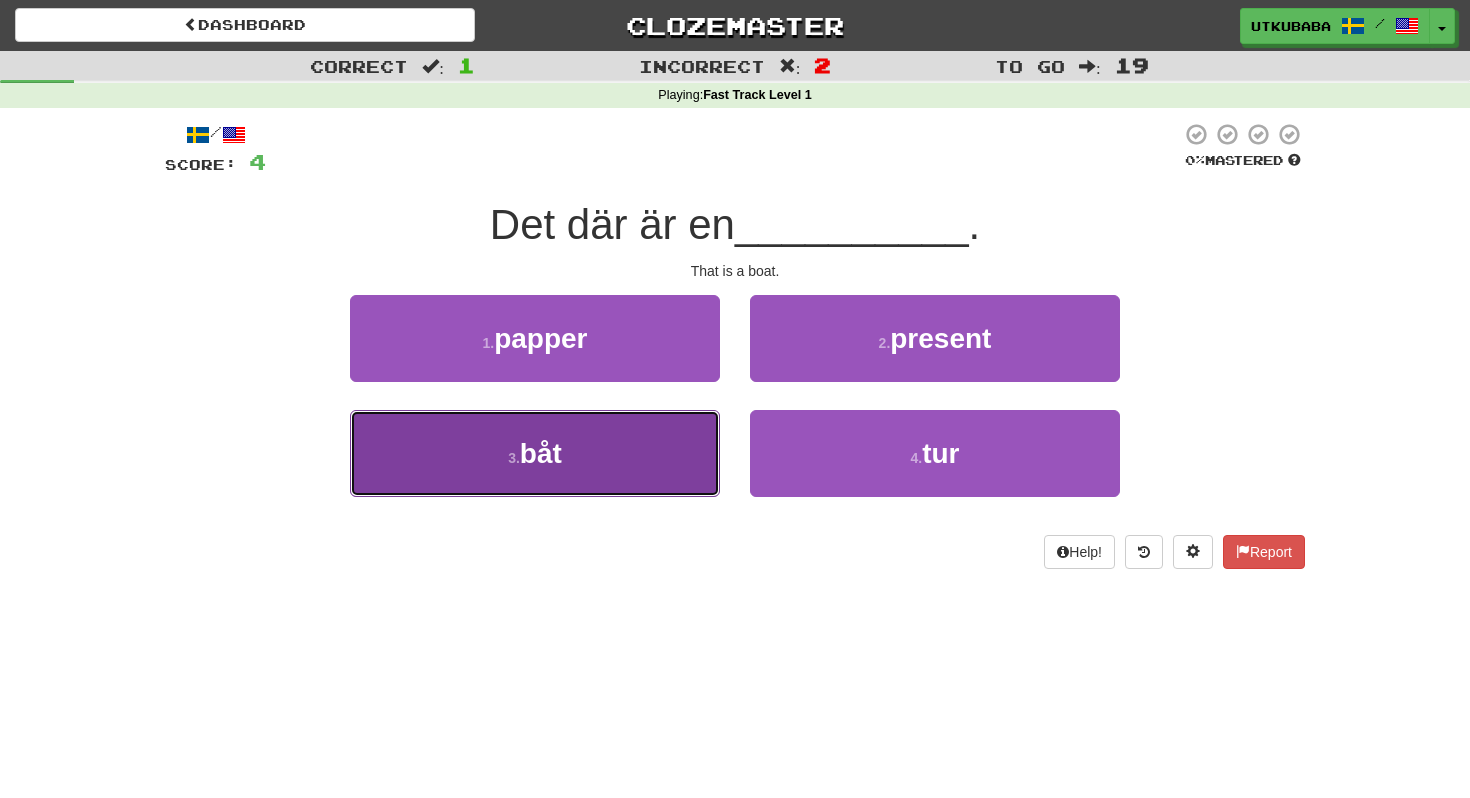 click on "3 .  båt" at bounding box center (535, 453) 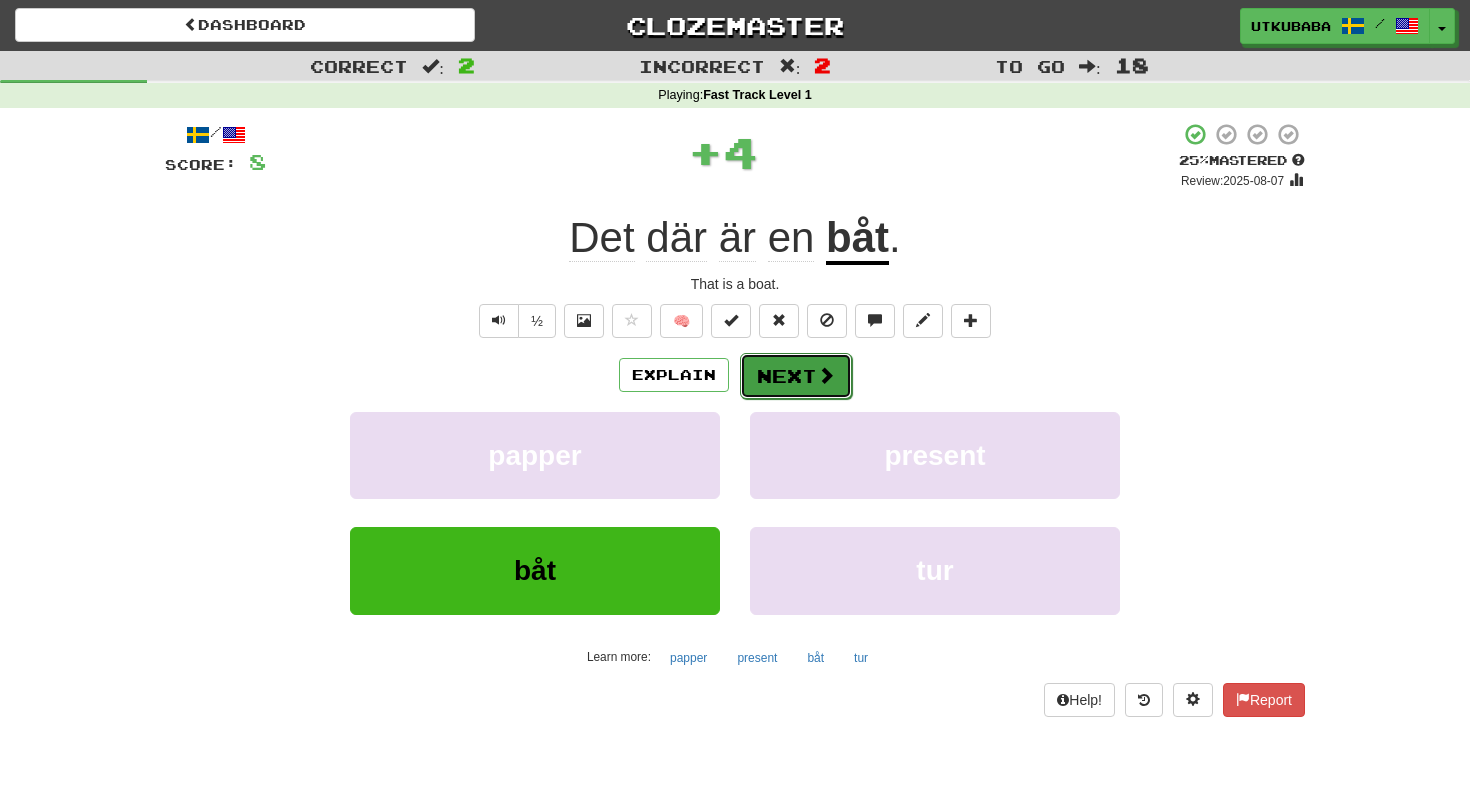 click on "Next" at bounding box center (796, 376) 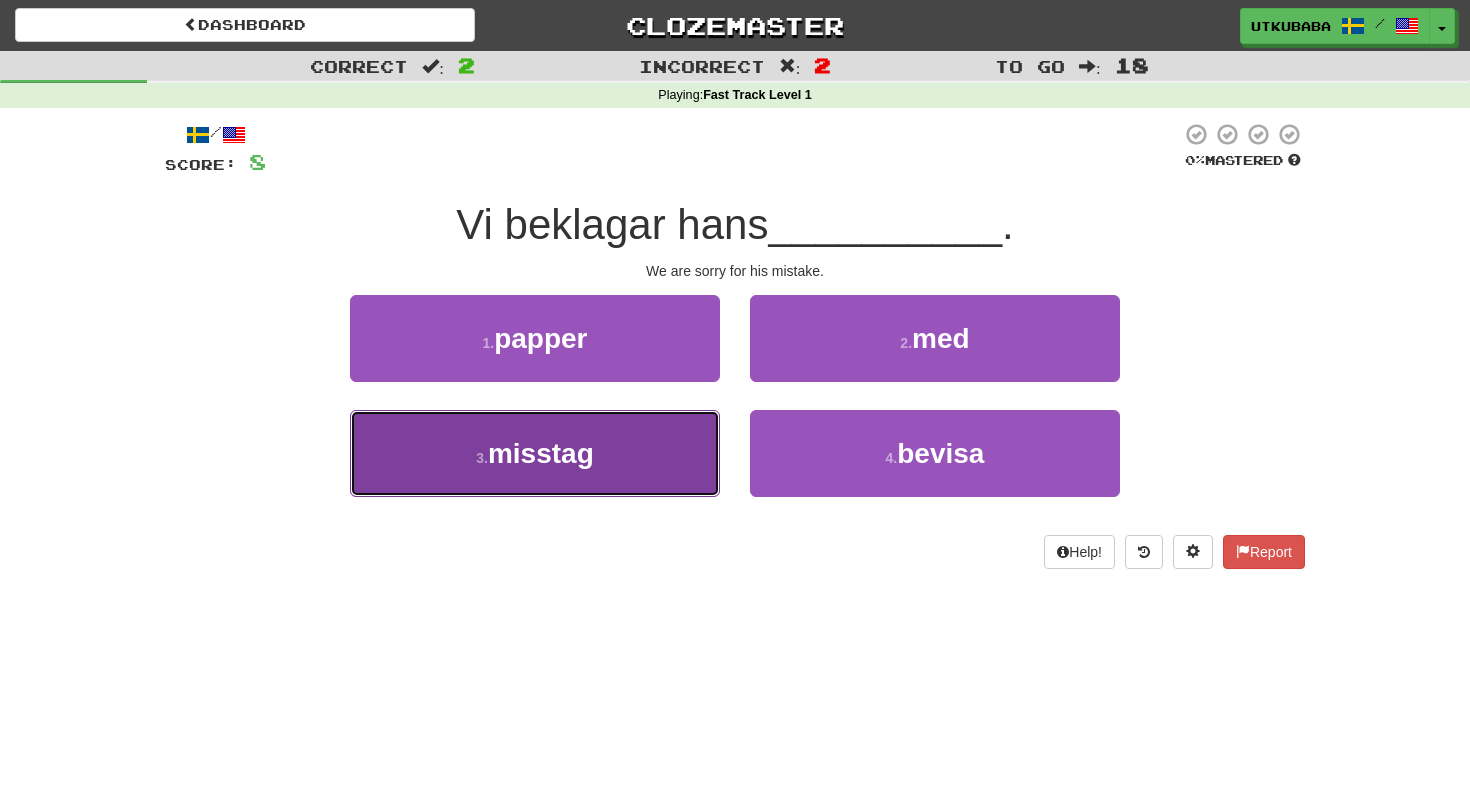 click on "3 .  misstag" at bounding box center [535, 453] 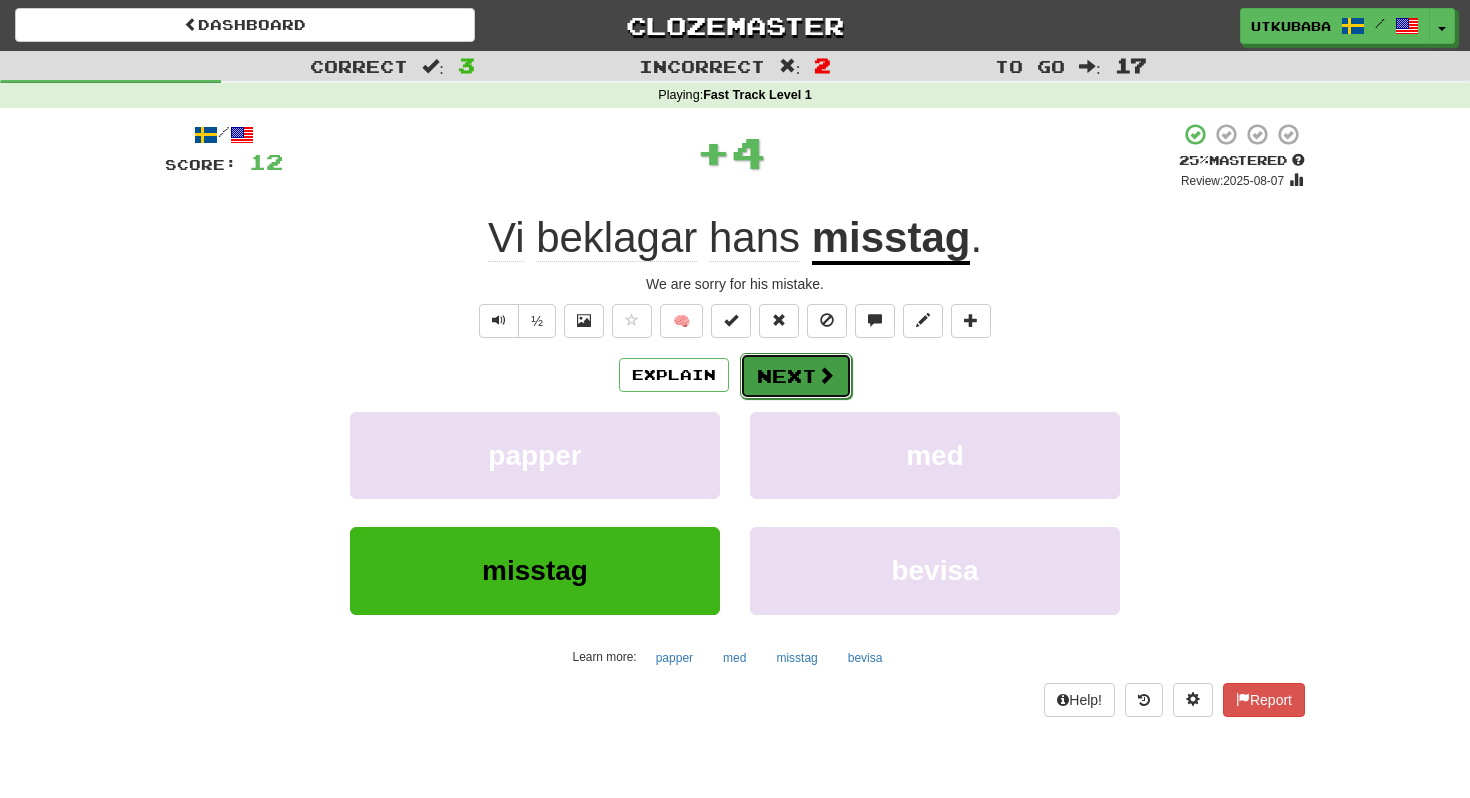 click on "Next" at bounding box center [796, 376] 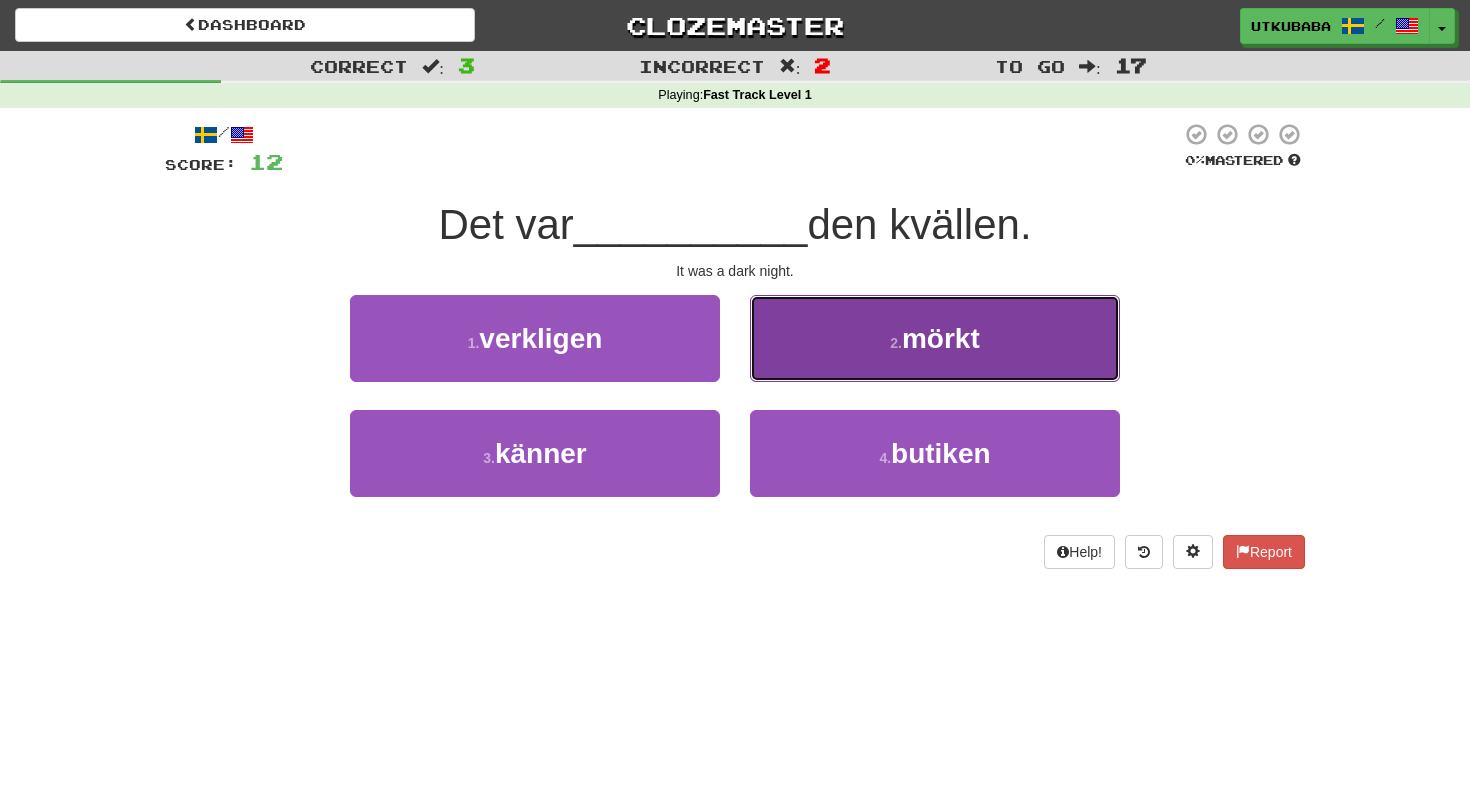 click on "2 .  mörkt" at bounding box center (935, 338) 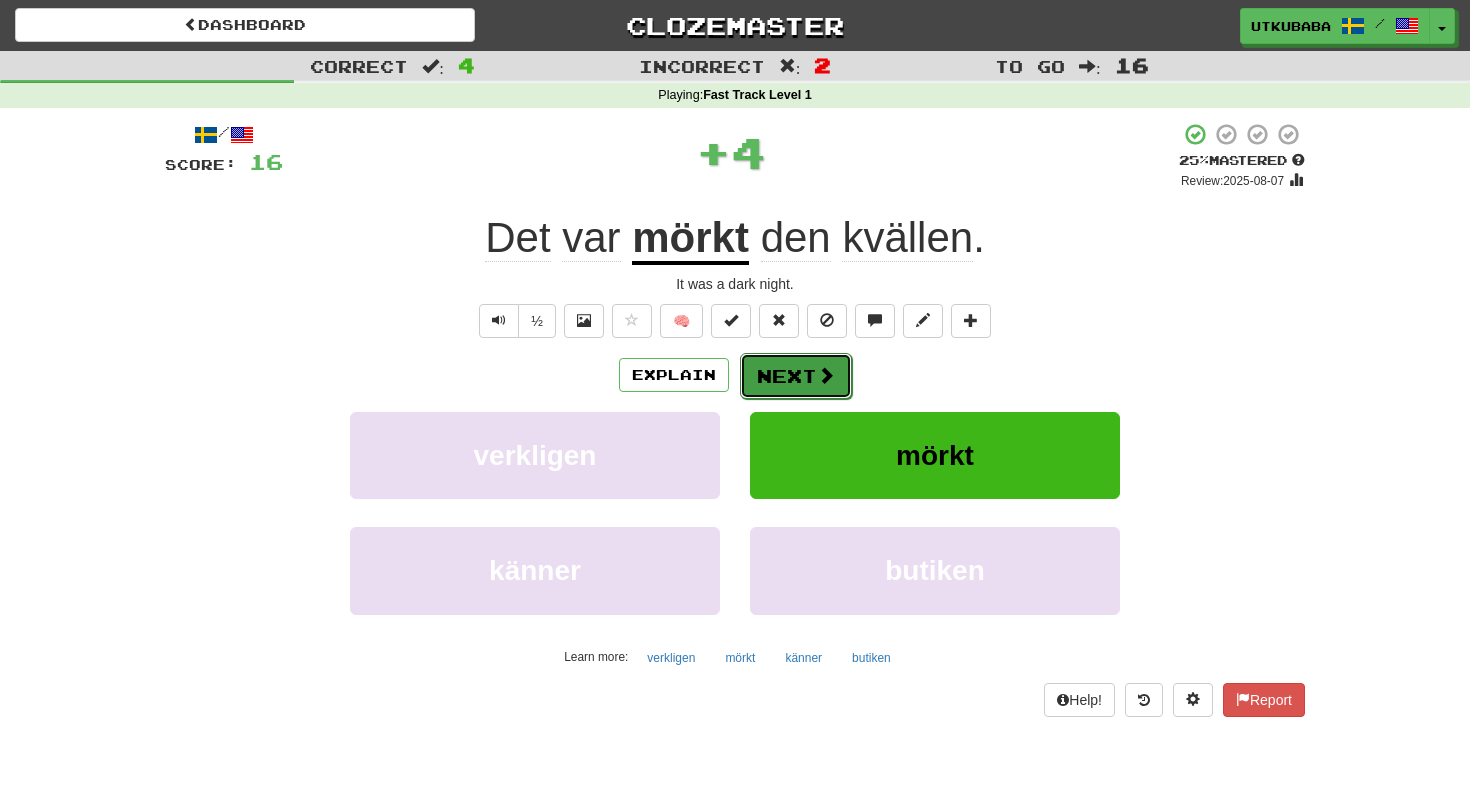 click at bounding box center (826, 375) 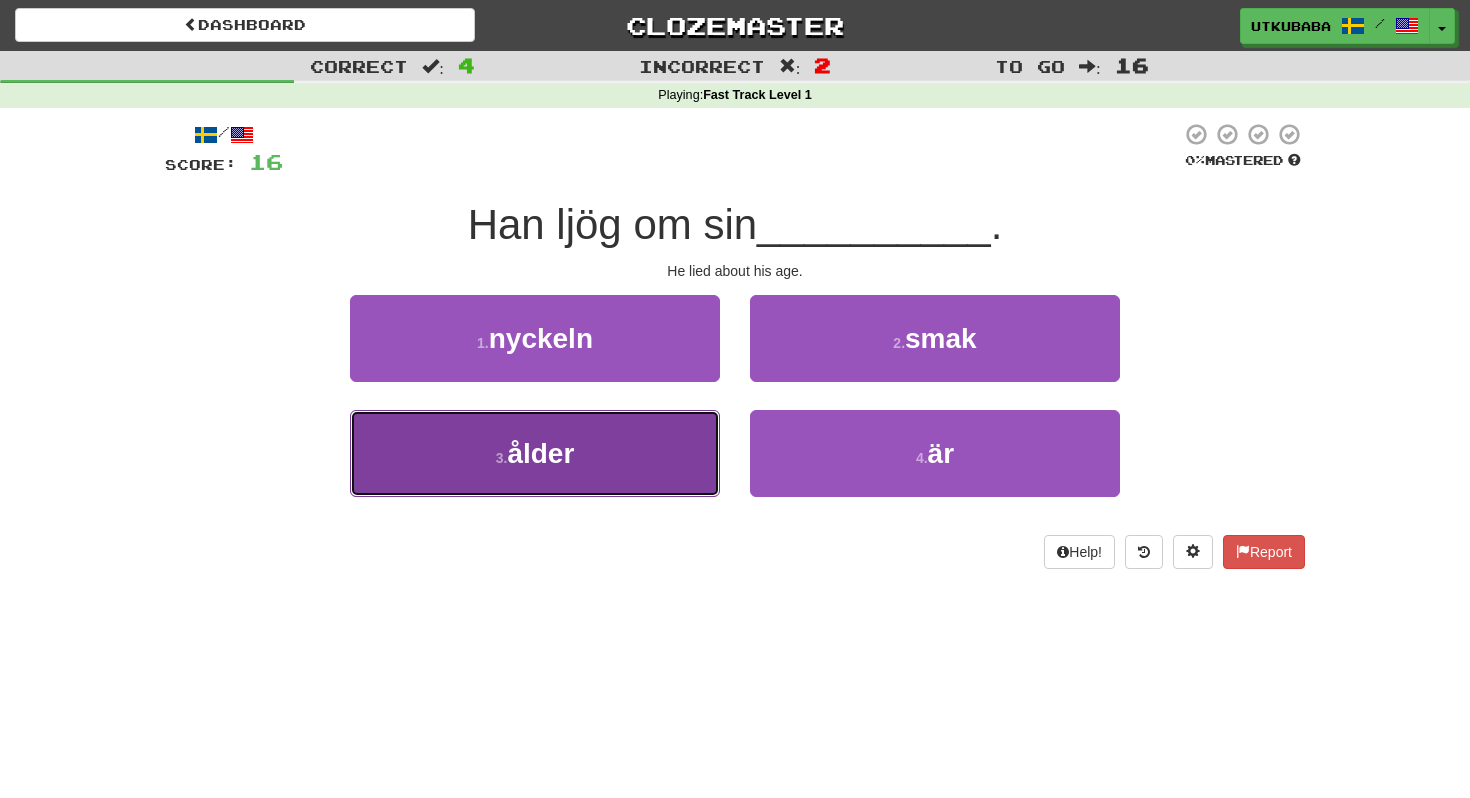click on "3 .  ålder" at bounding box center [535, 453] 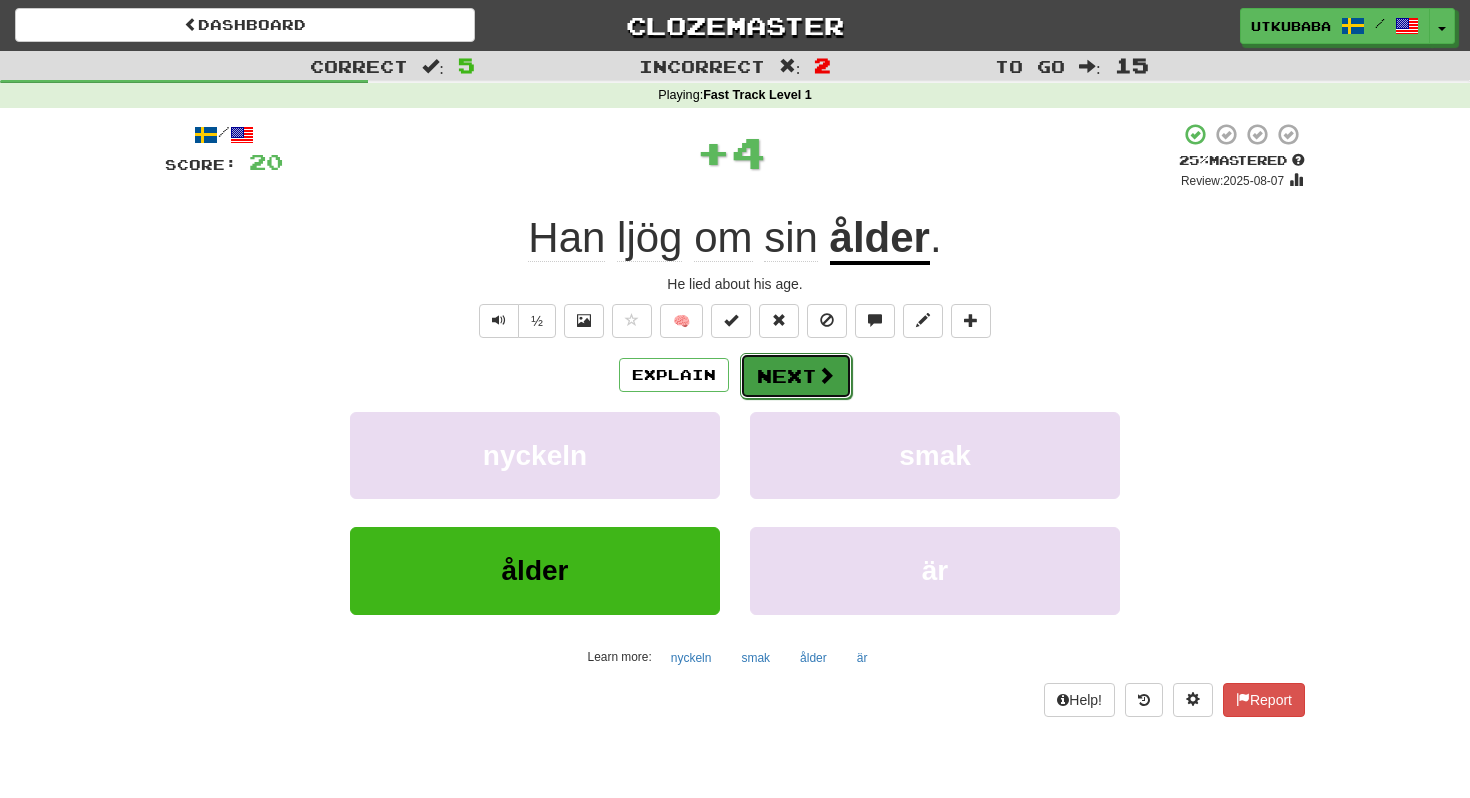 click on "Next" at bounding box center (796, 376) 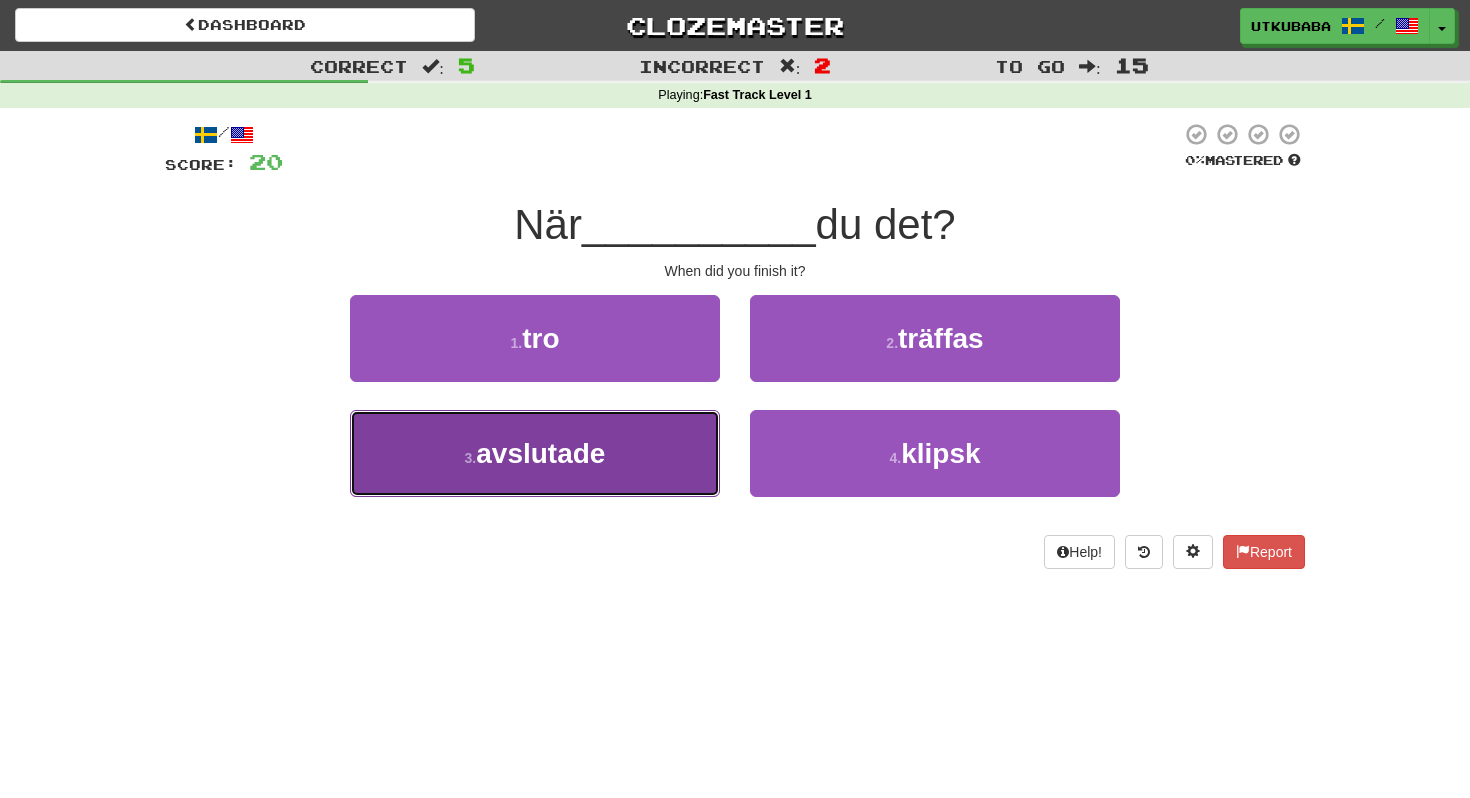 click on "3 .  avslutade" at bounding box center [535, 453] 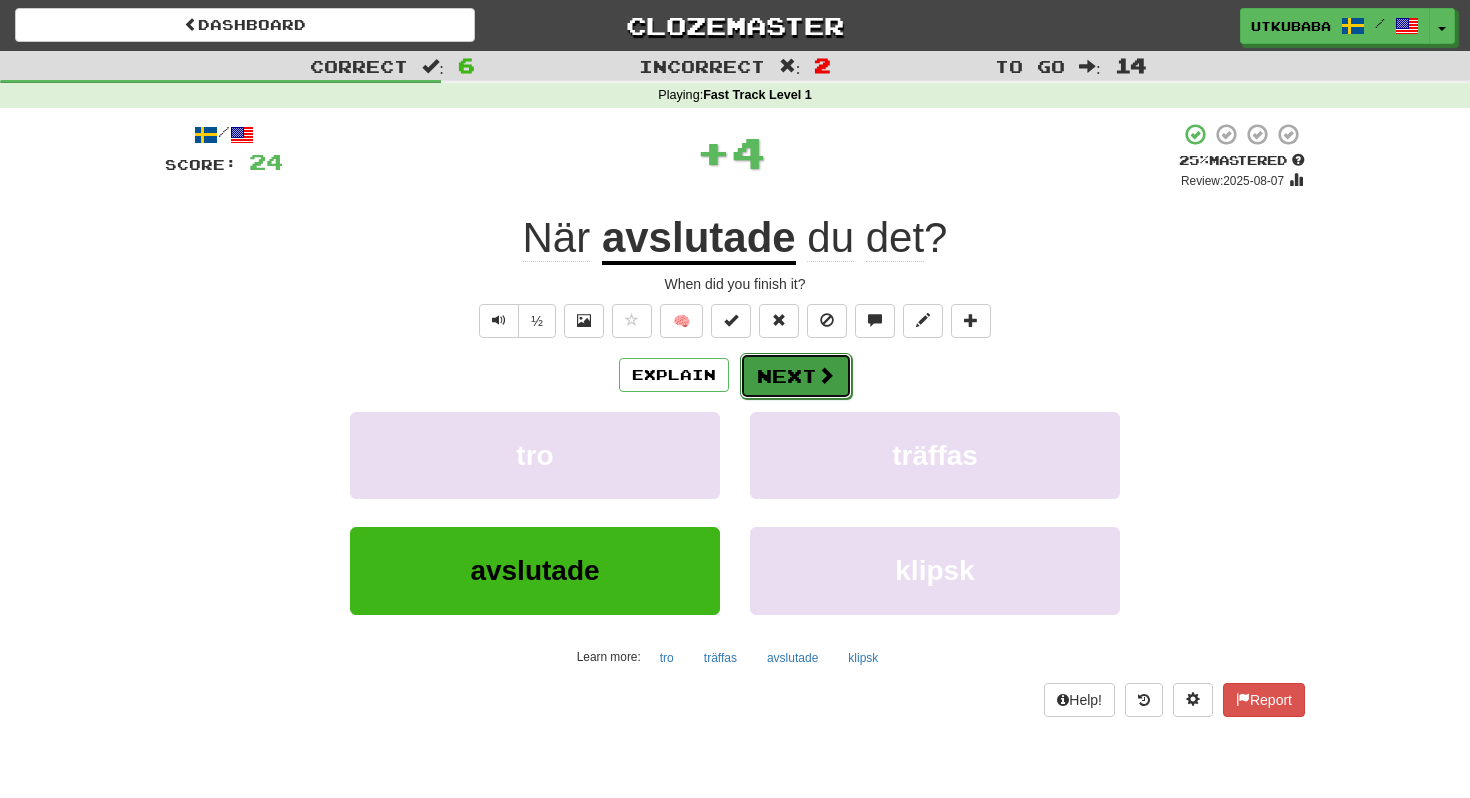 click on "Next" at bounding box center (796, 376) 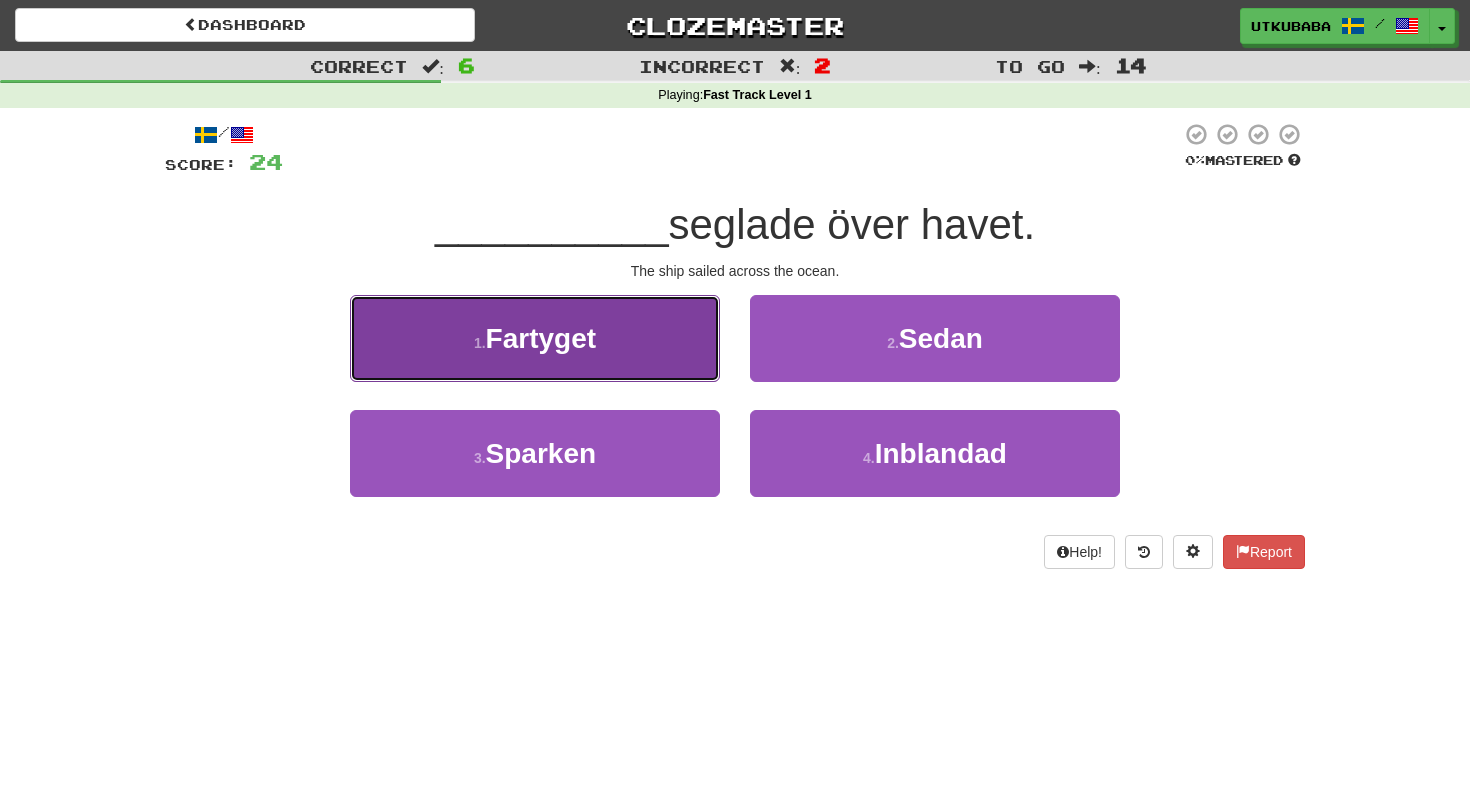 click on "Fartyget" at bounding box center (541, 338) 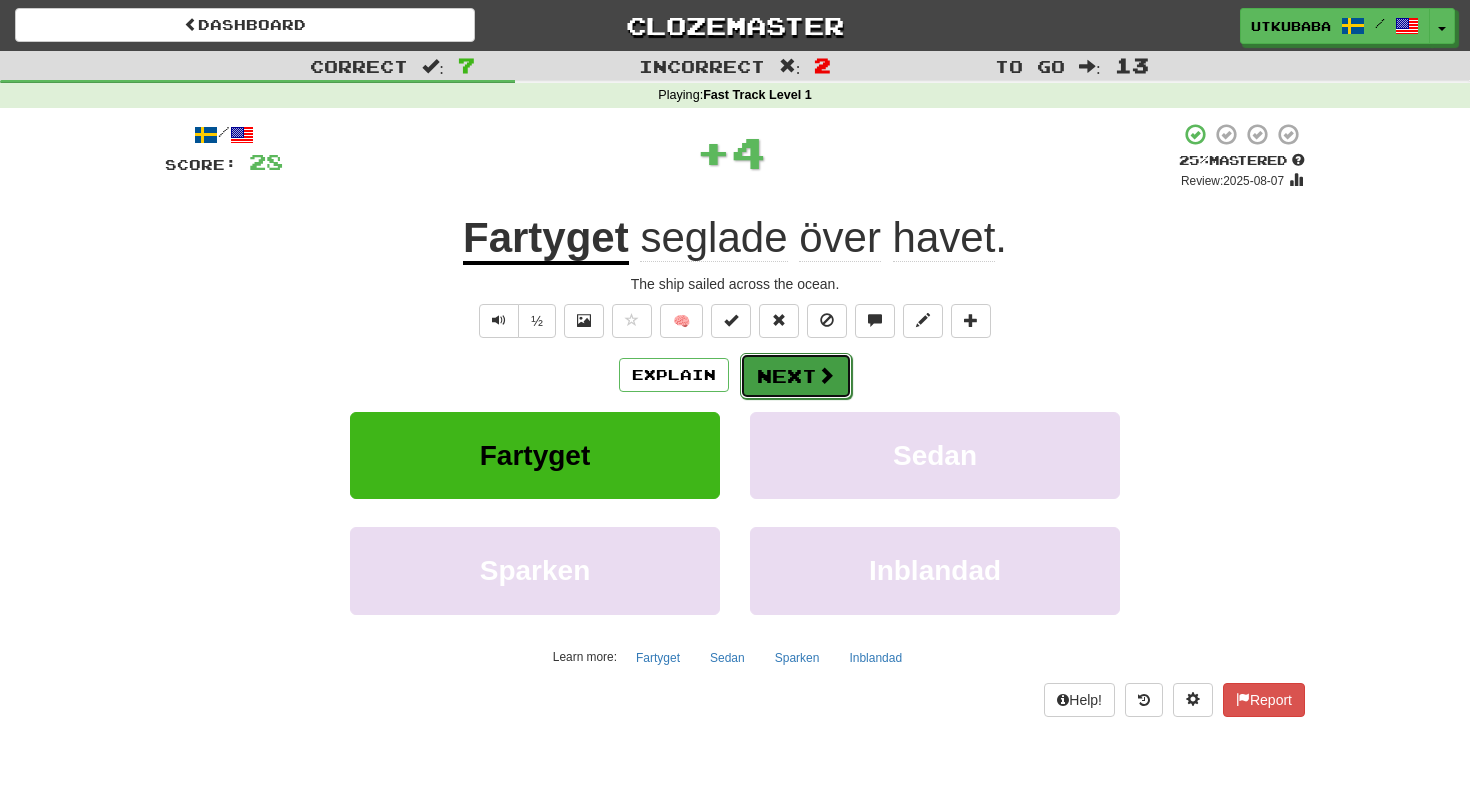 click on "Next" at bounding box center (796, 376) 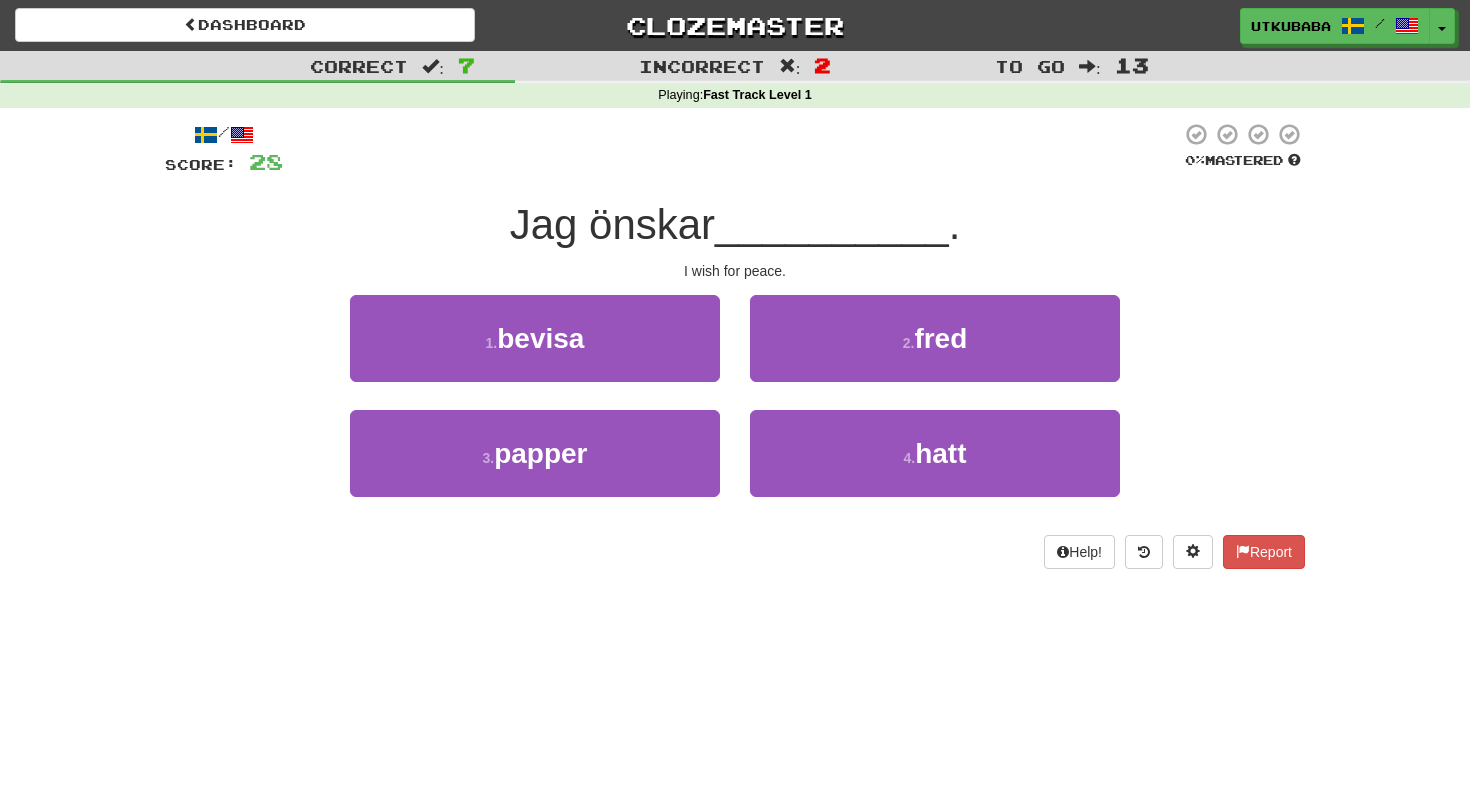 click on "4 .  hatt" at bounding box center [935, 467] 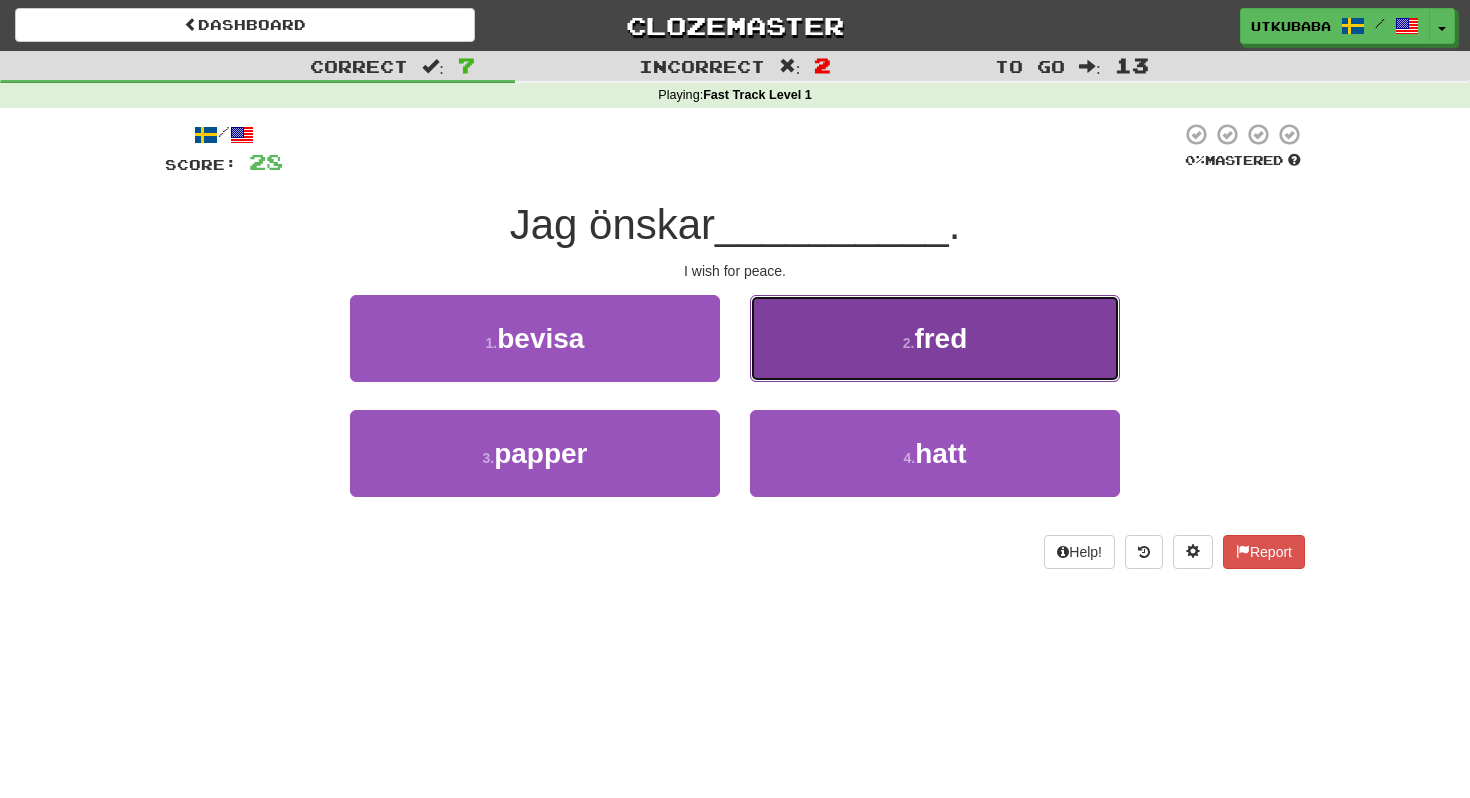 click on "2 .  fred" at bounding box center (935, 338) 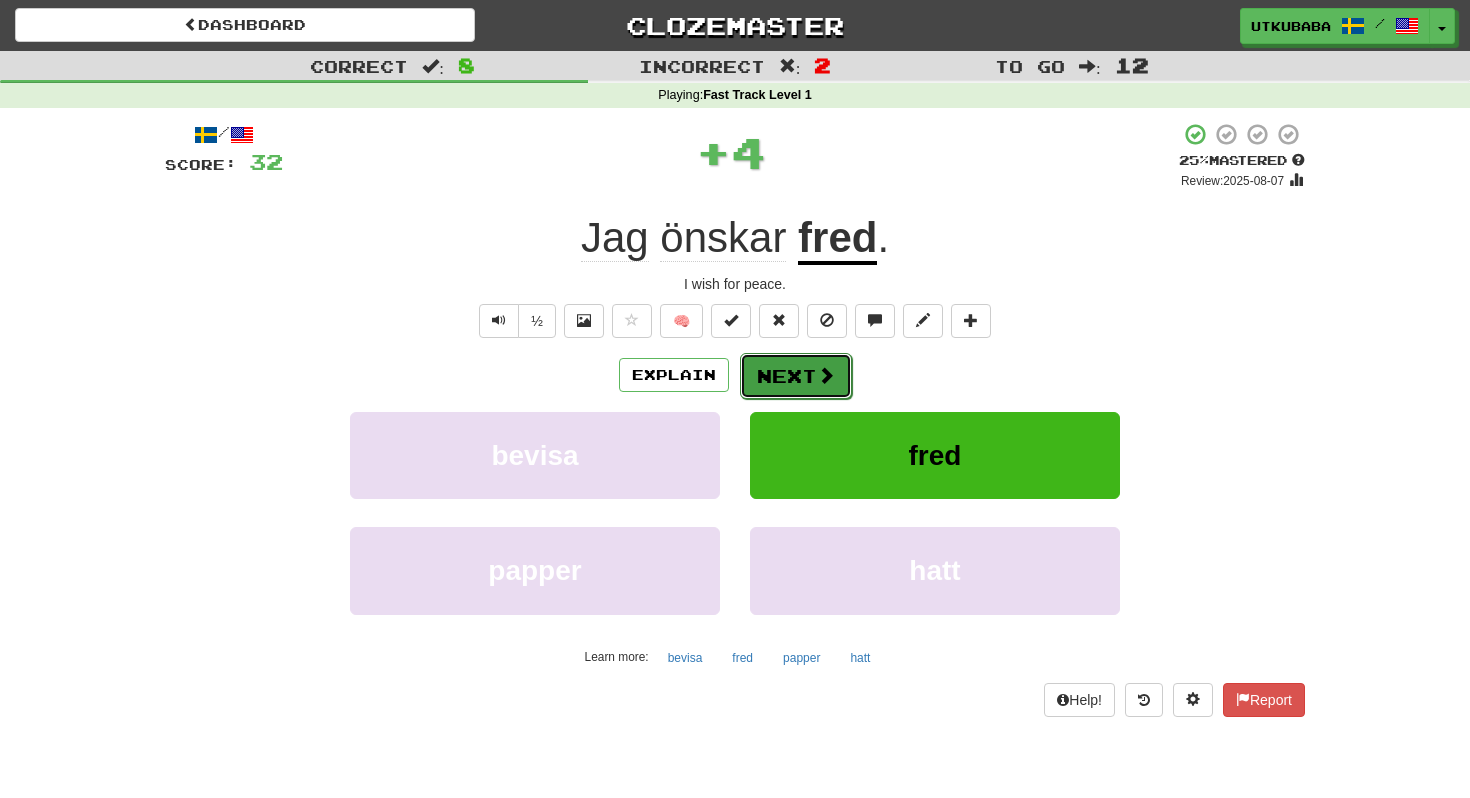 click at bounding box center [826, 375] 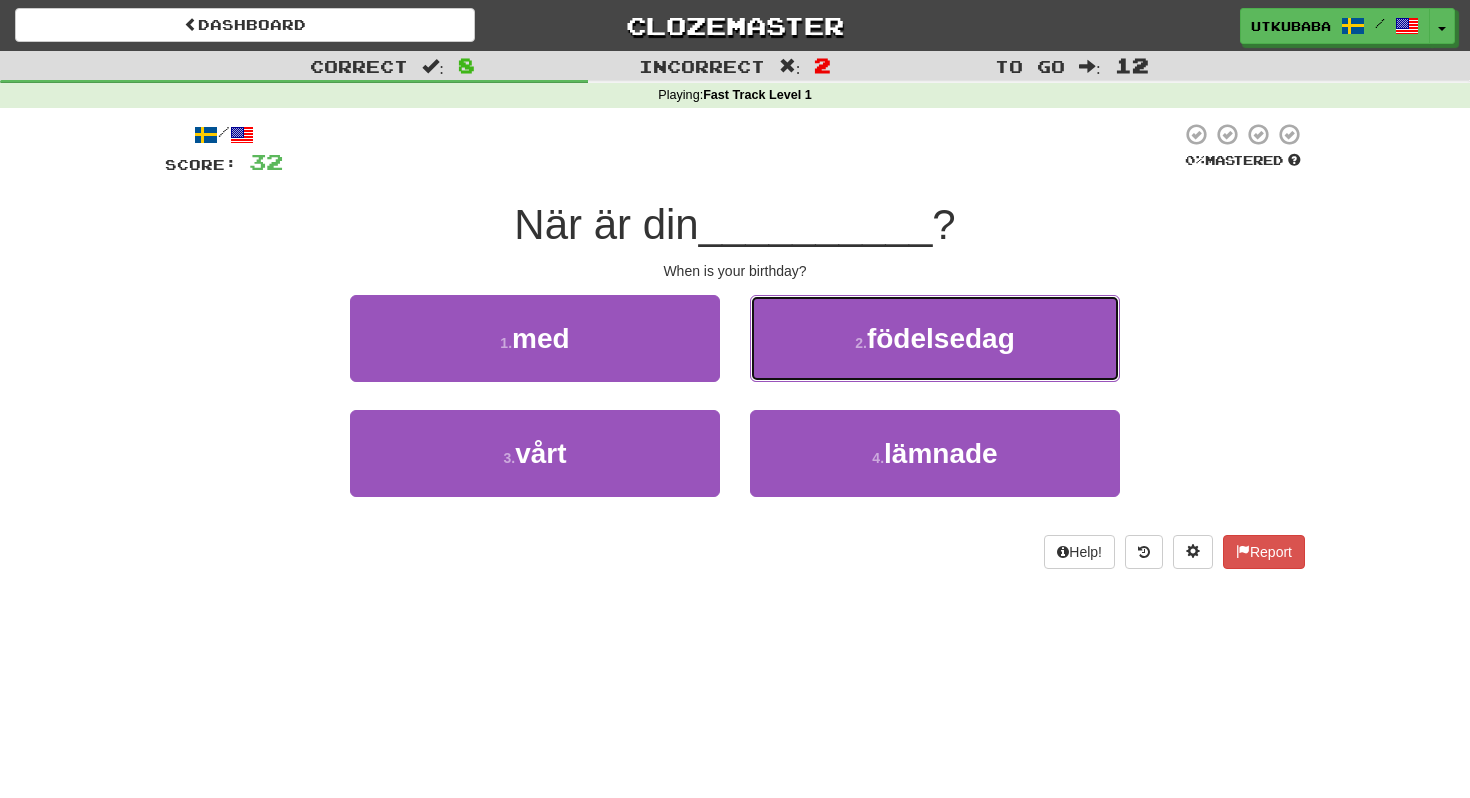 click on "2 .  födelsedag" at bounding box center [935, 338] 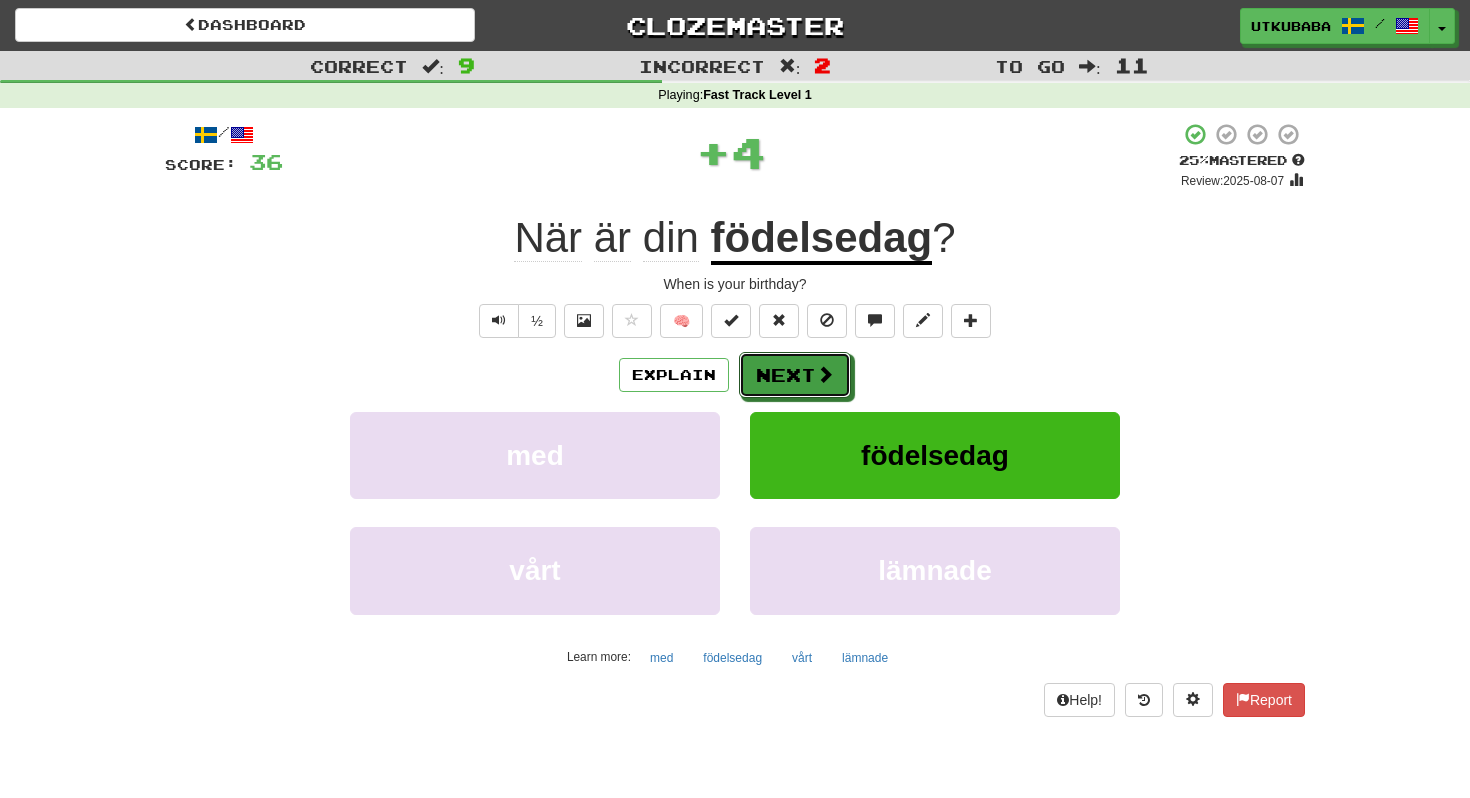 click at bounding box center [825, 374] 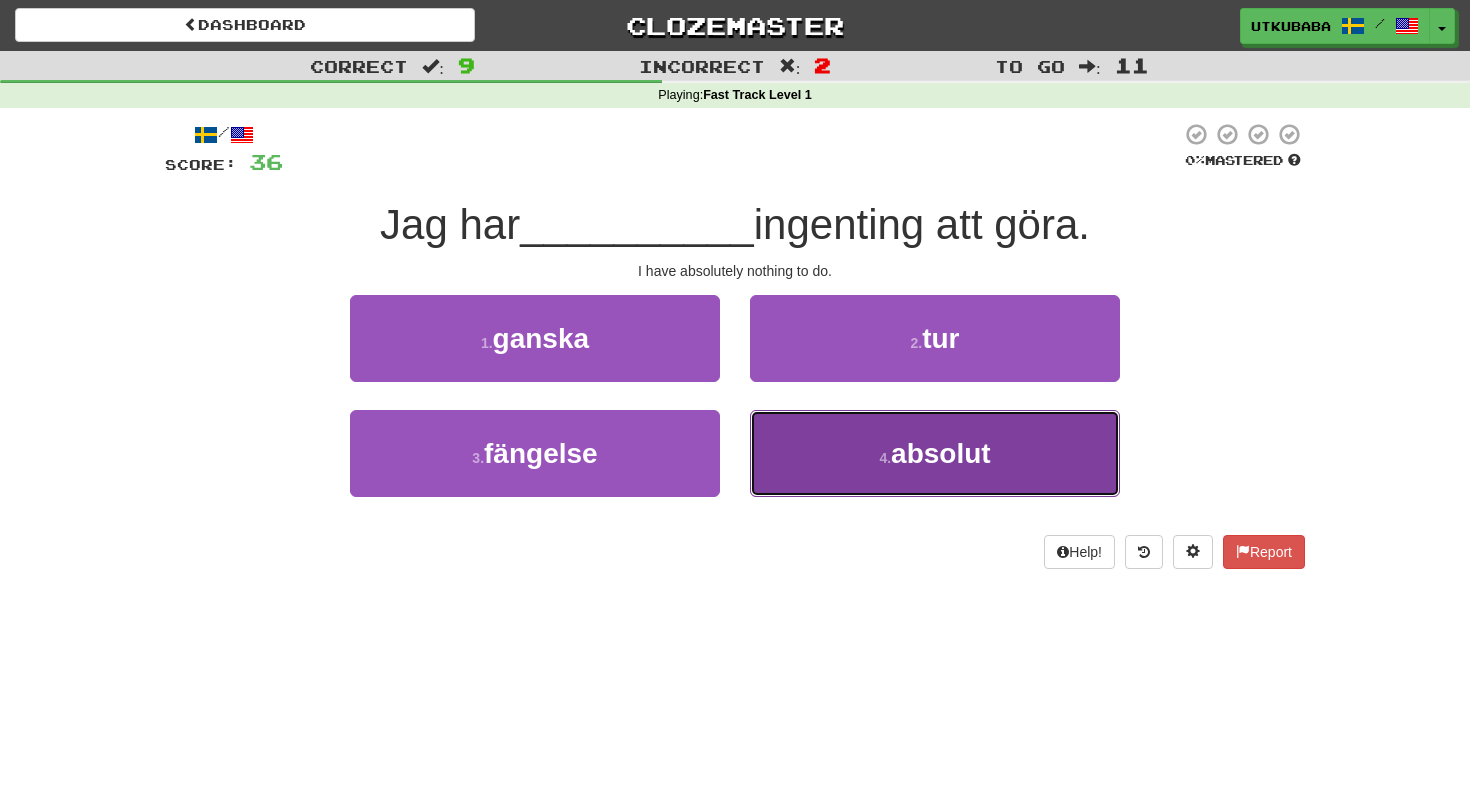 click on "4 .  absolut" at bounding box center (935, 453) 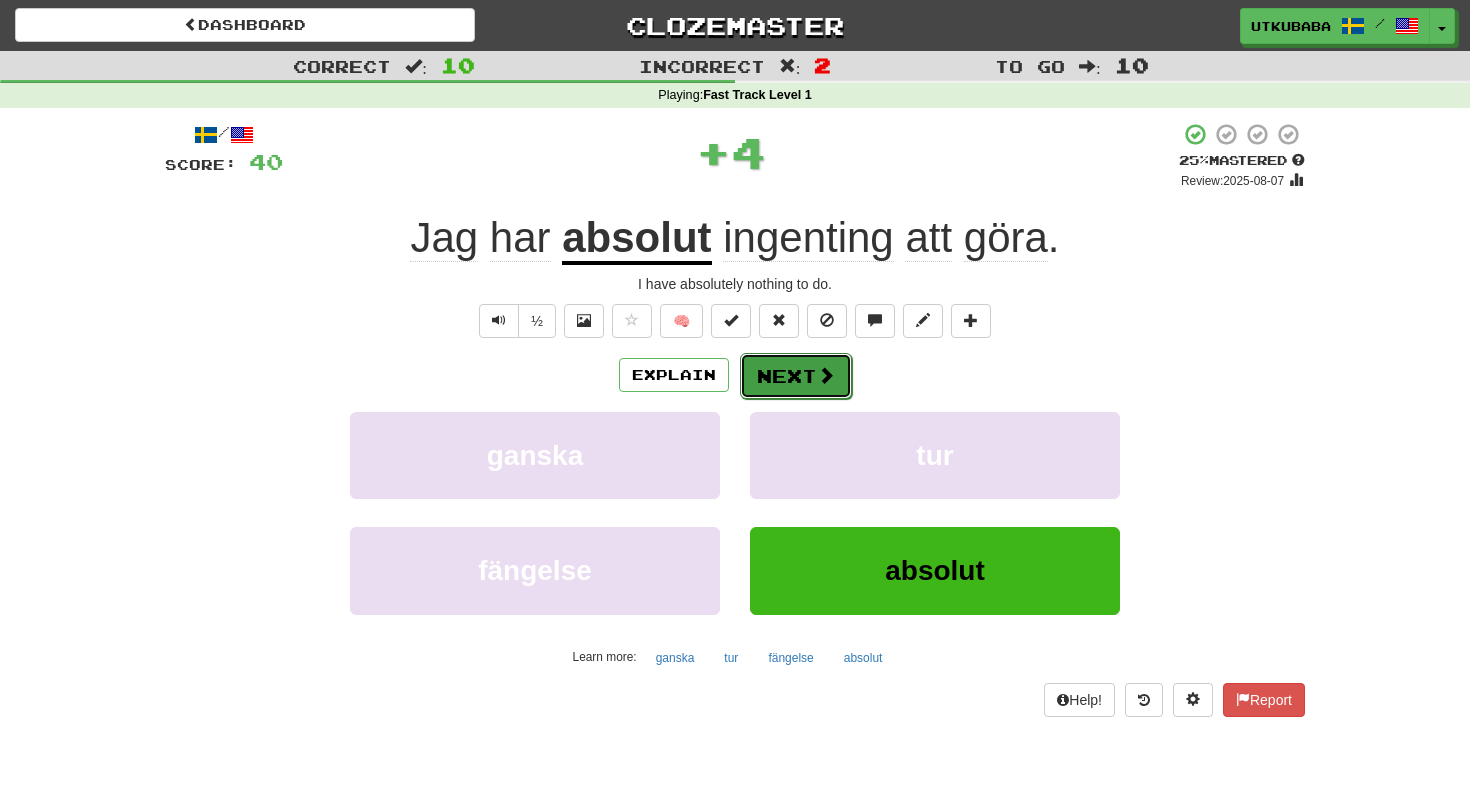 click on "Next" at bounding box center (796, 376) 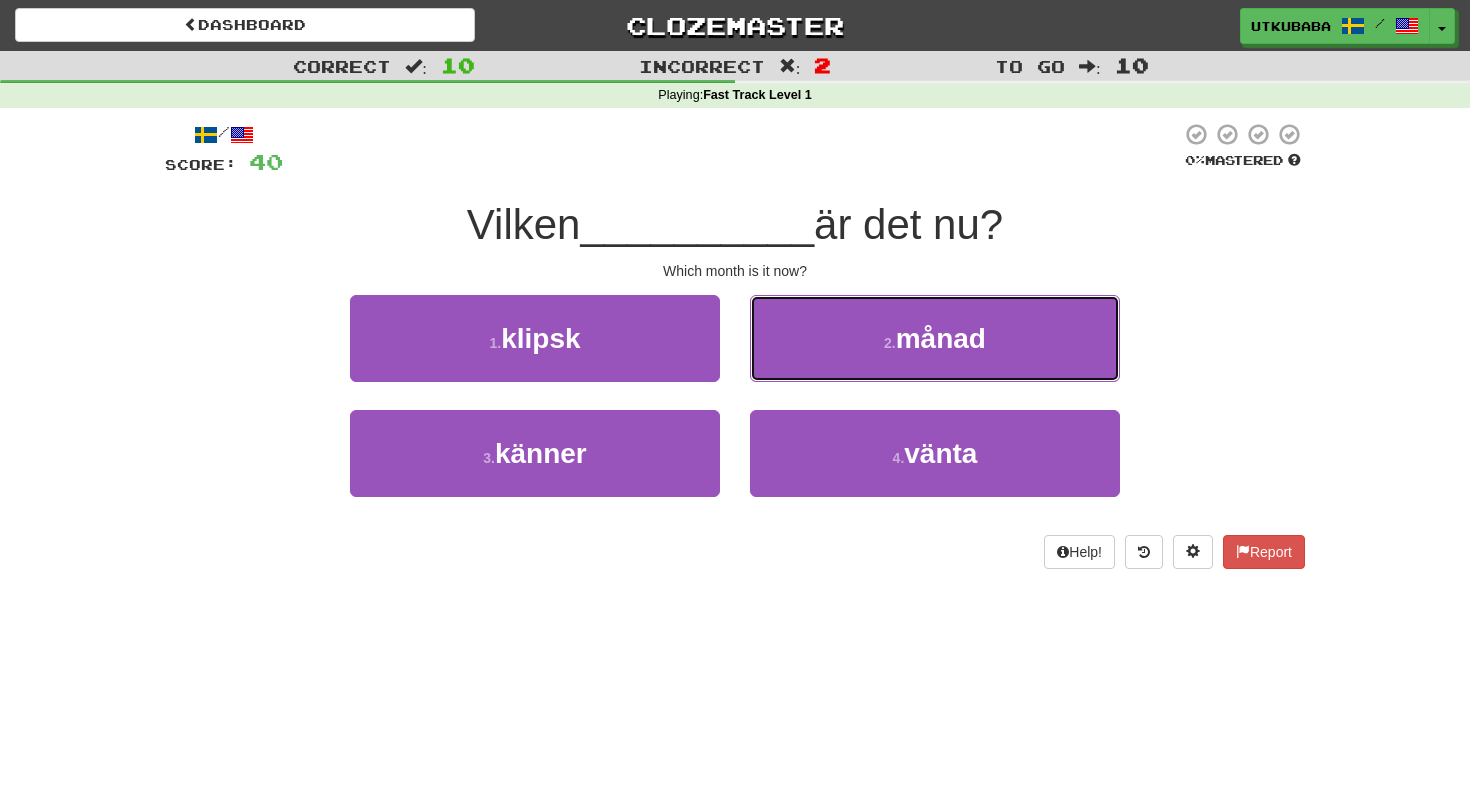 click on "2 .  månad" at bounding box center [935, 338] 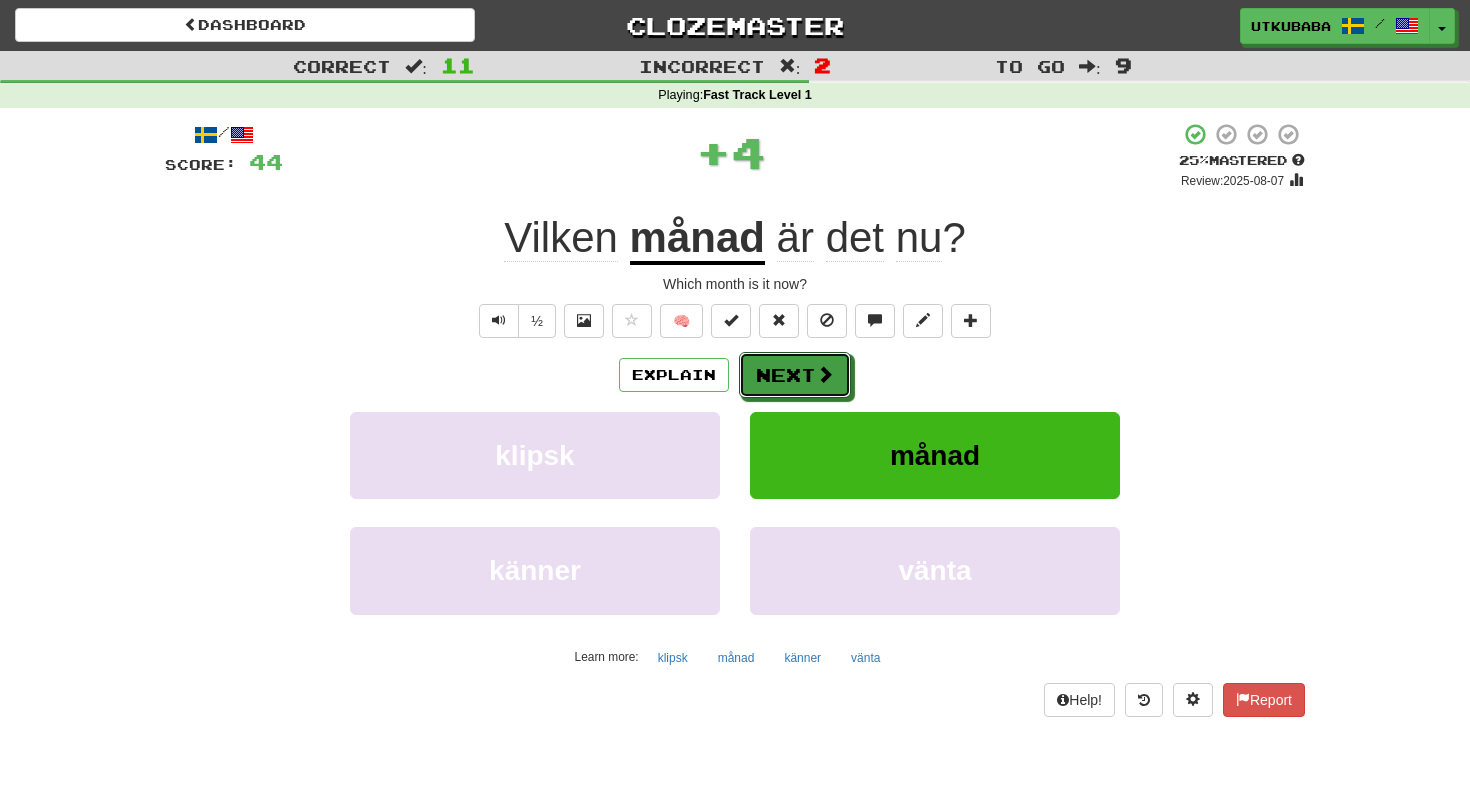 click on "Next" at bounding box center [795, 375] 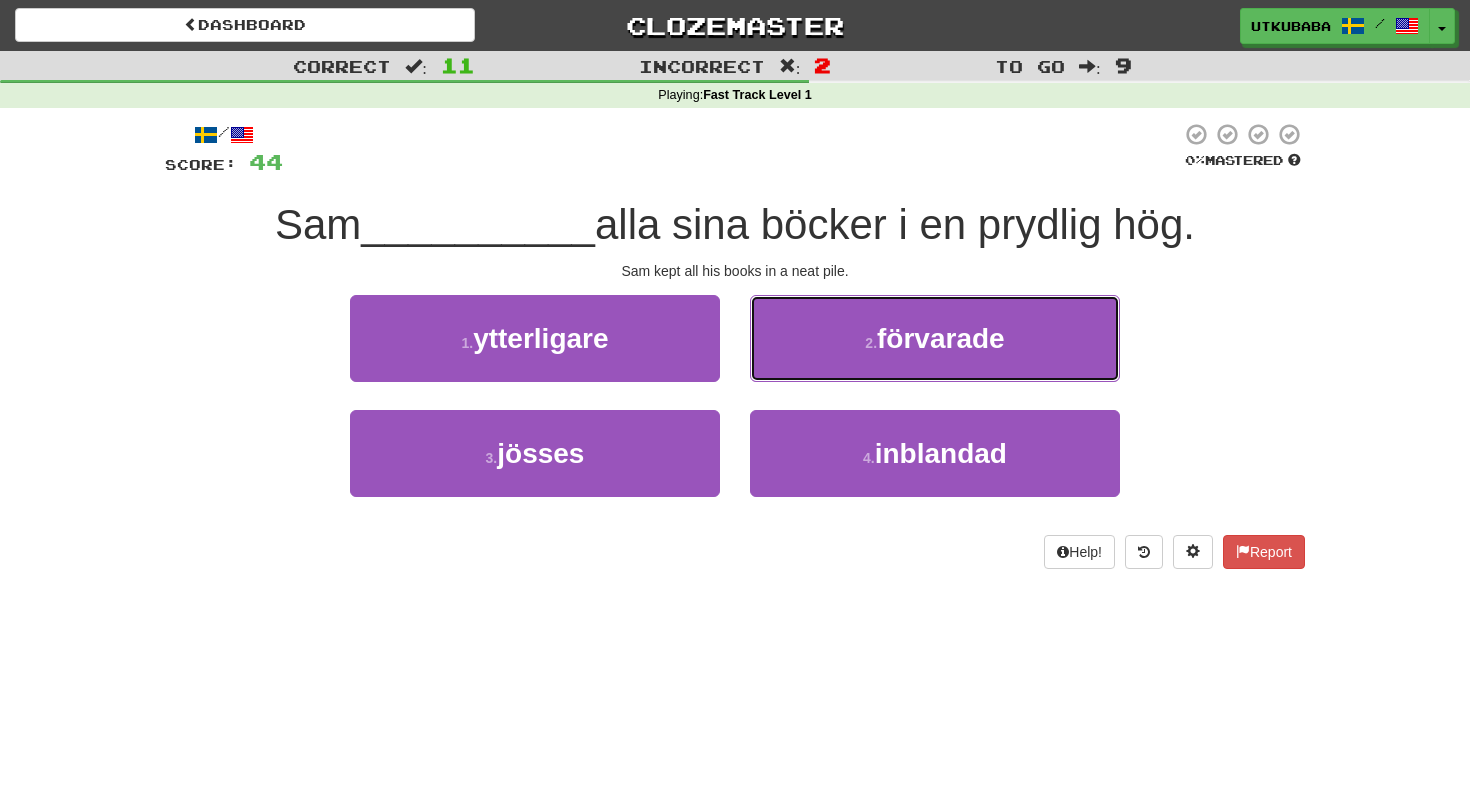click on "2 .  förvarade" at bounding box center [935, 338] 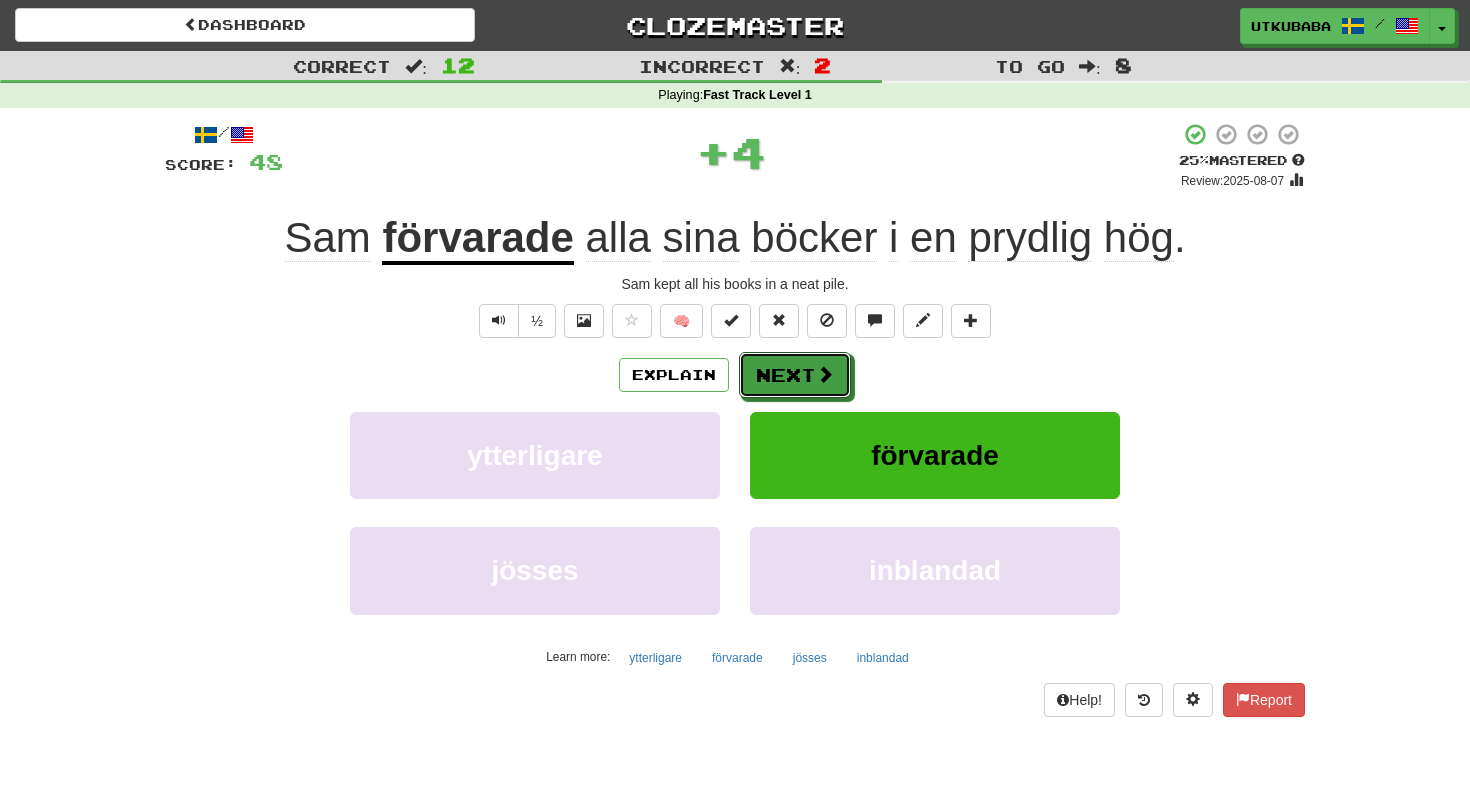 click on "Next" at bounding box center [795, 375] 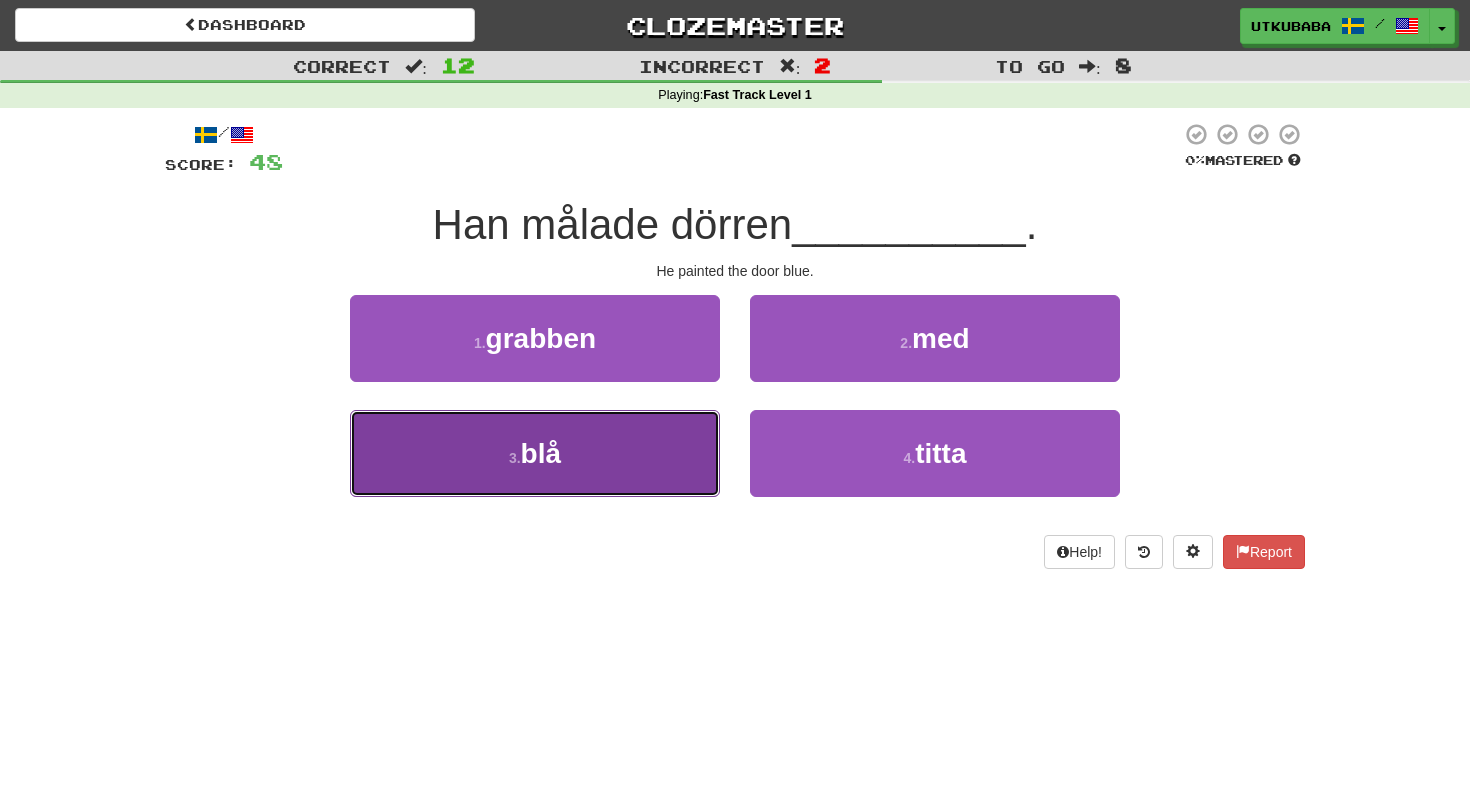 click on "3 .  blå" at bounding box center (535, 453) 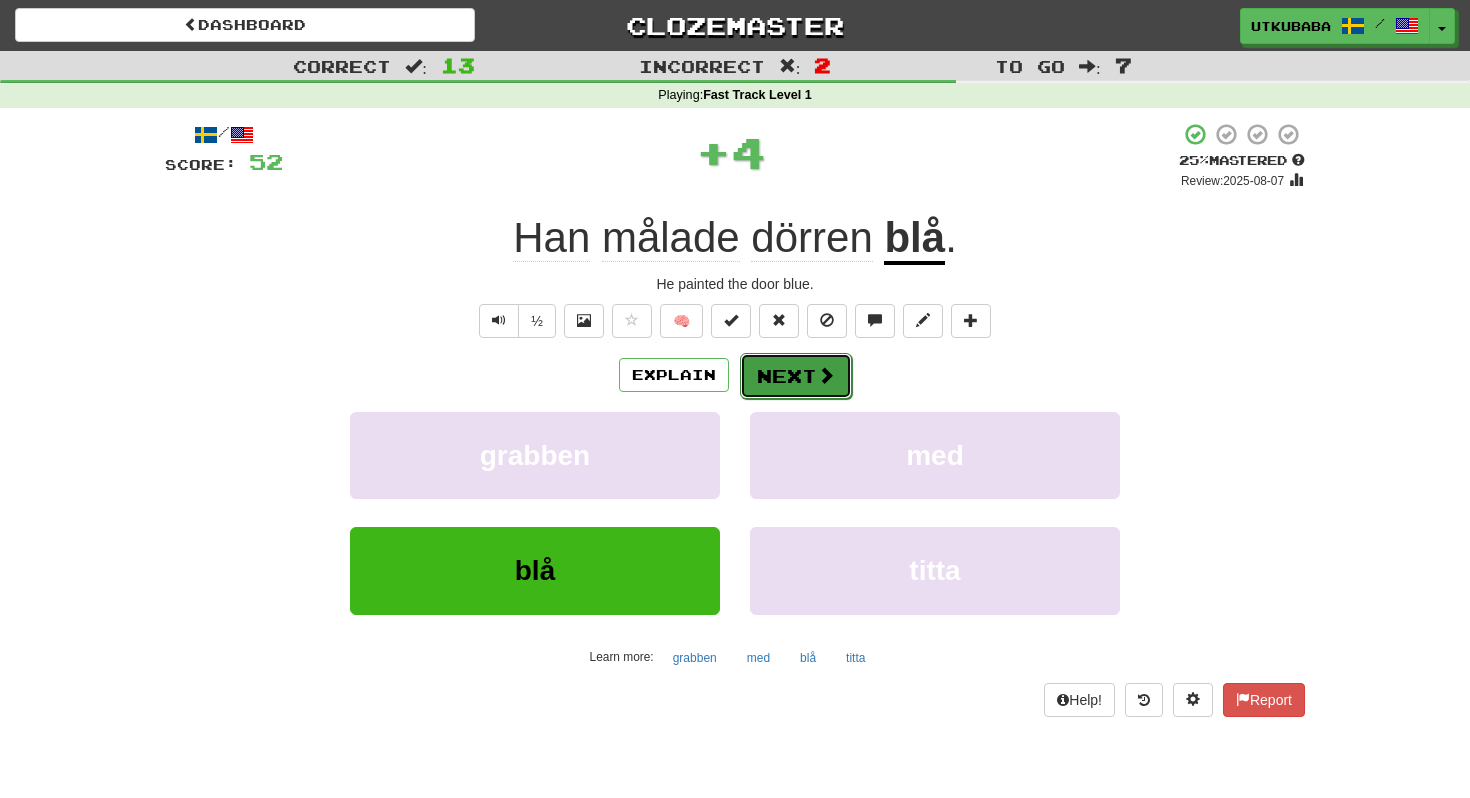 click on "Next" at bounding box center (796, 376) 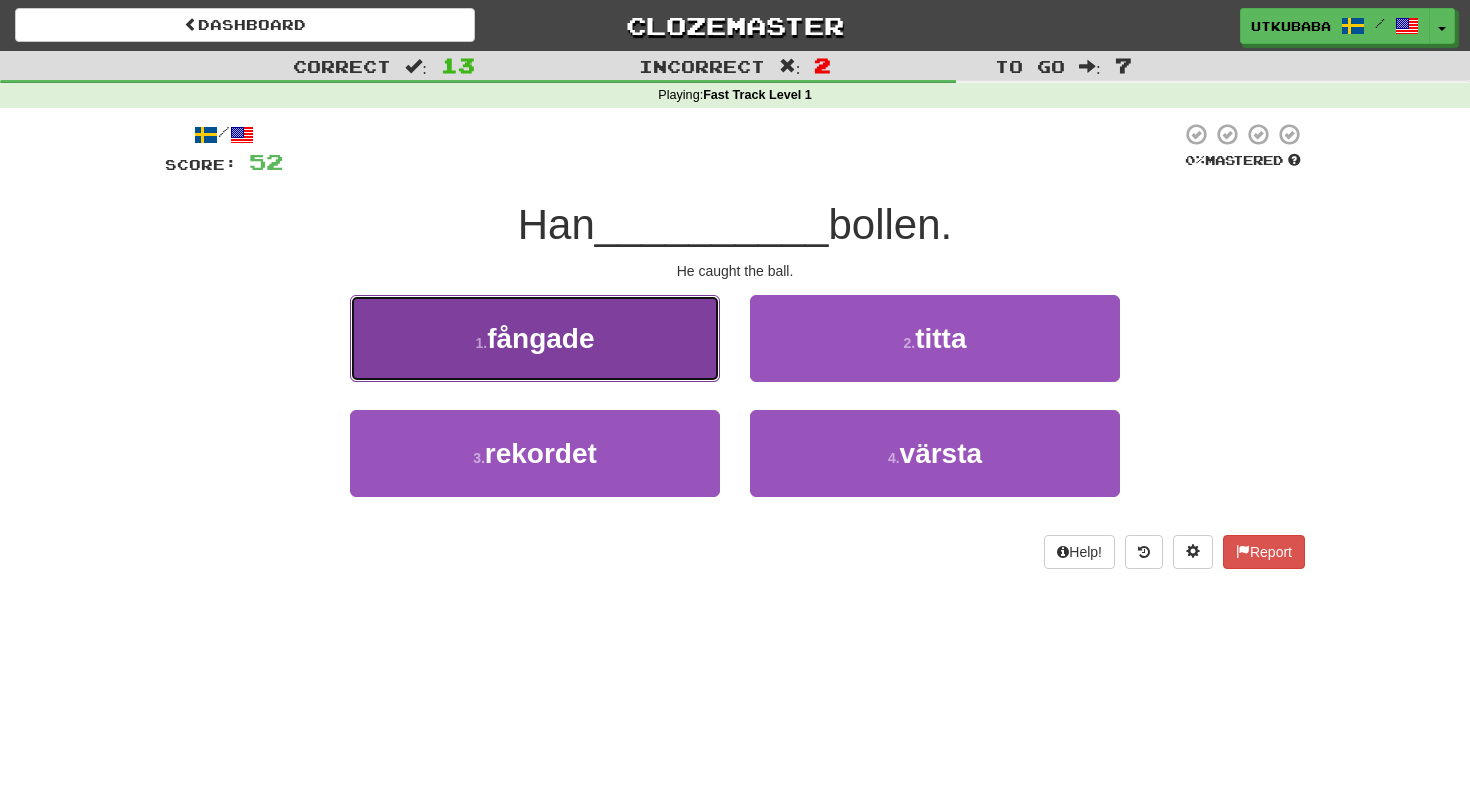 click on "1 .  fångade" at bounding box center (535, 338) 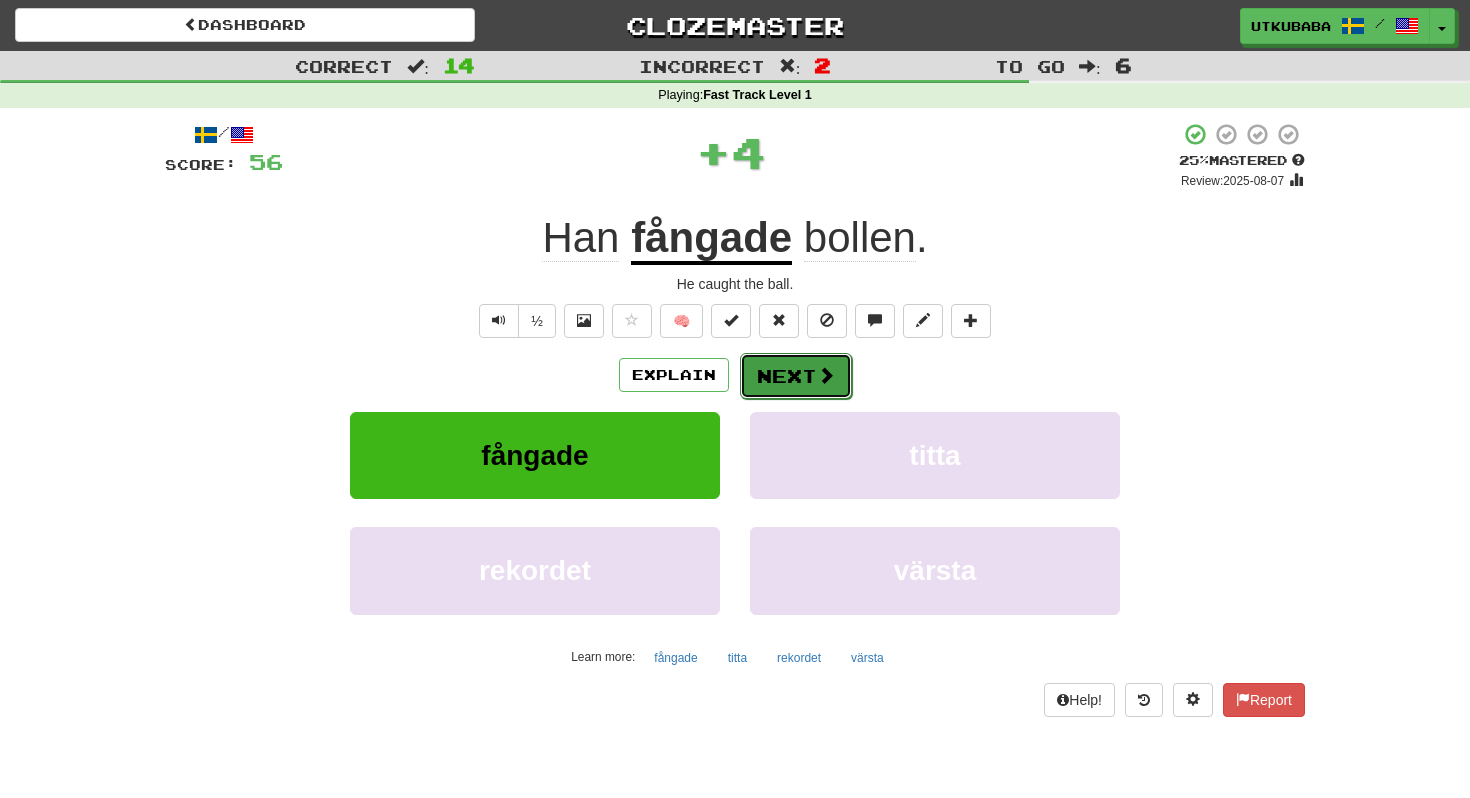 click on "Next" at bounding box center [796, 376] 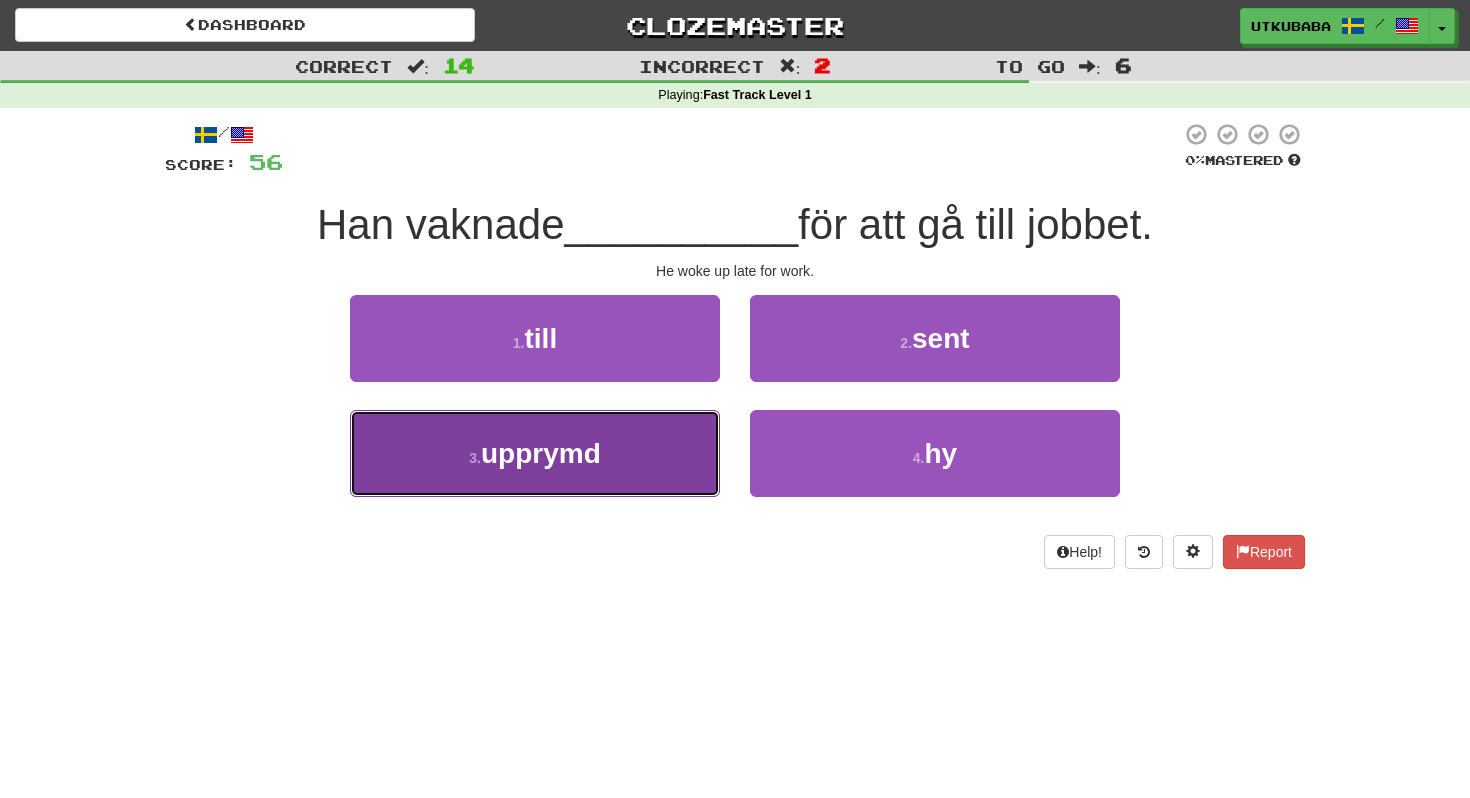 click on "3 .  upprymd" at bounding box center (535, 453) 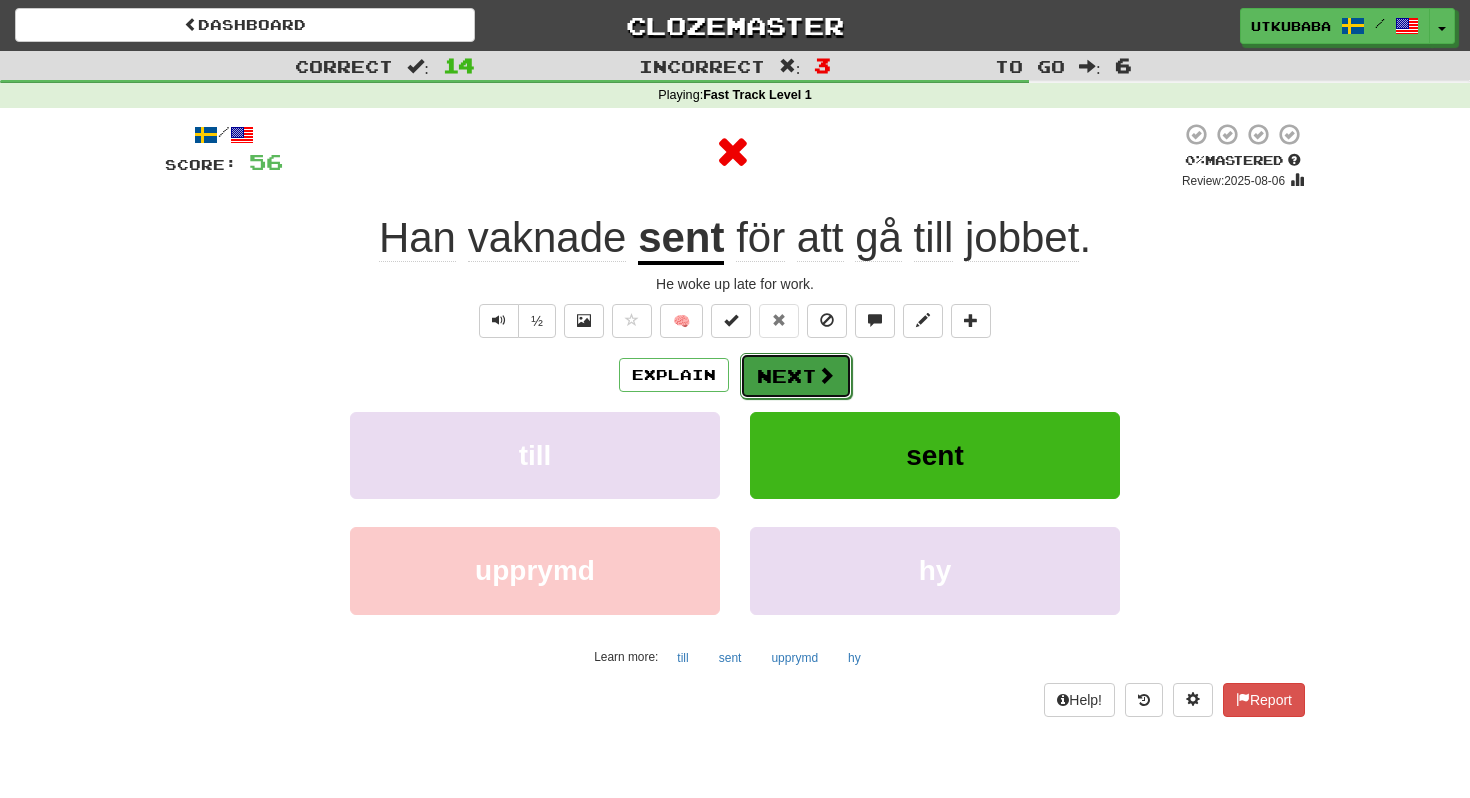 click on "Next" at bounding box center (796, 376) 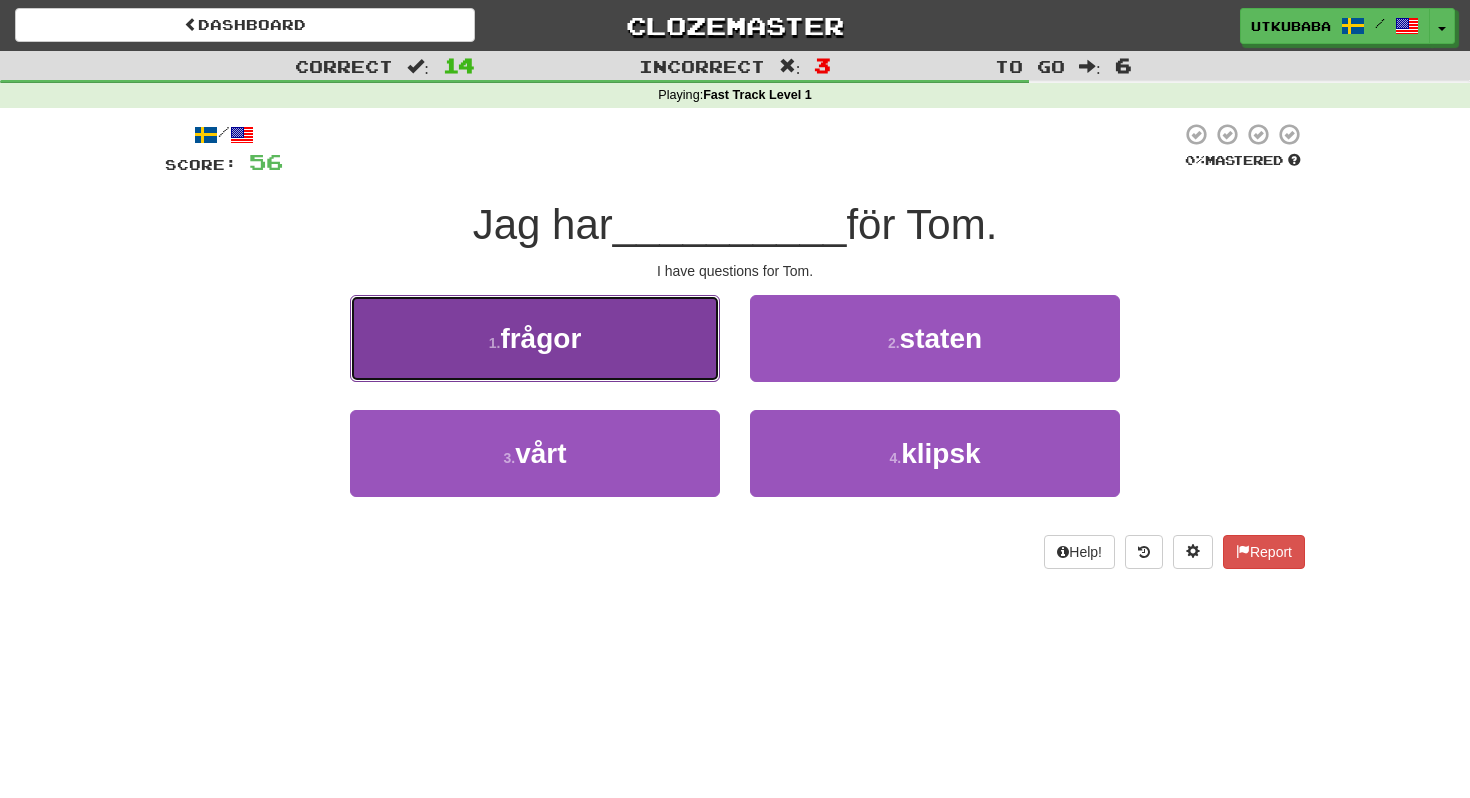 click on "1 .  frågor" at bounding box center [535, 338] 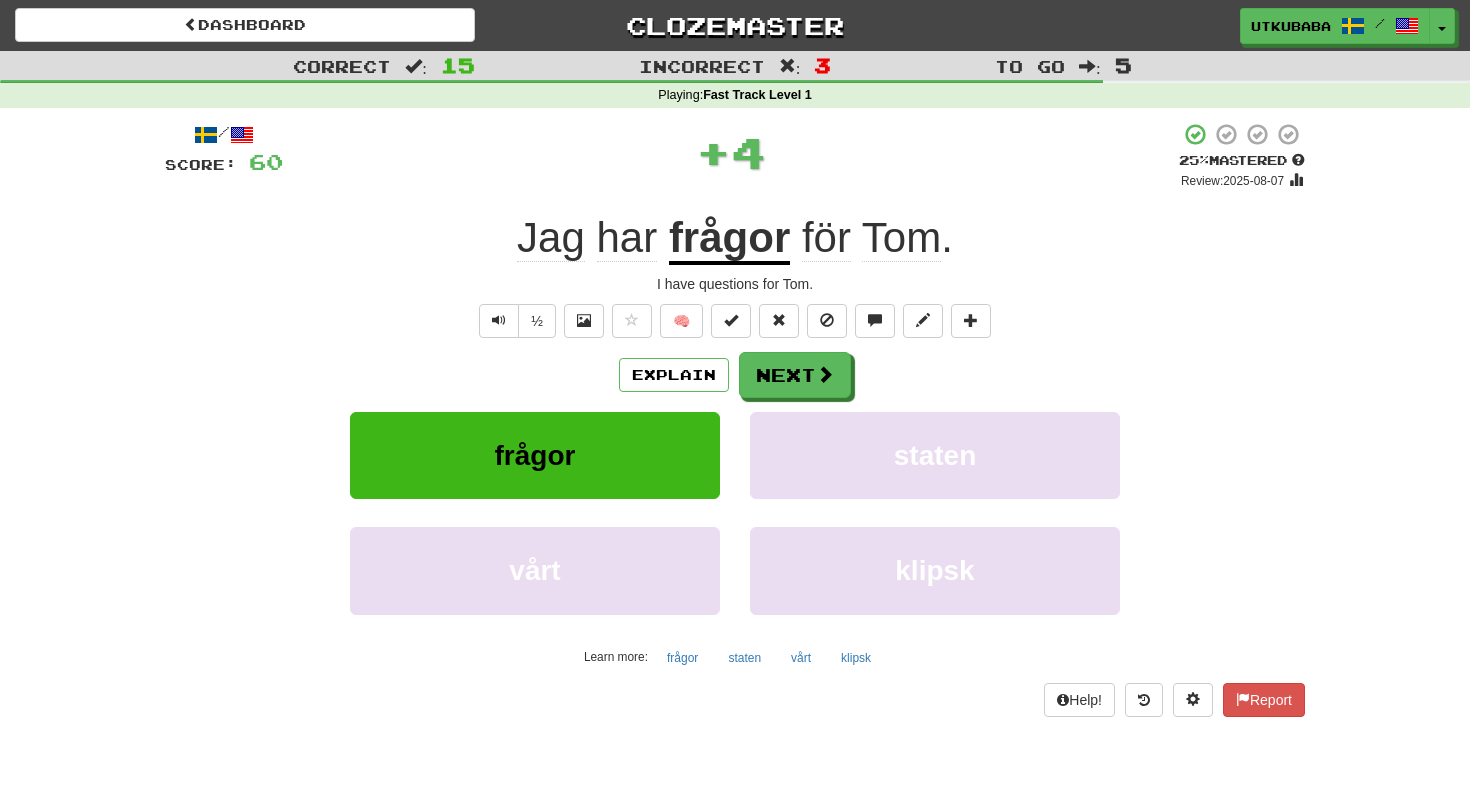 click on "/  Score:   60 + 4 25 %  Mastered Review:  2025-08-07 Jag   har   frågor   för   Tom . I have questions for Tom. ½ 🧠 Explain Next frågor staten vårt klipsk Learn more: frågor staten vårt klipsk  Help!  Report" at bounding box center (735, 419) 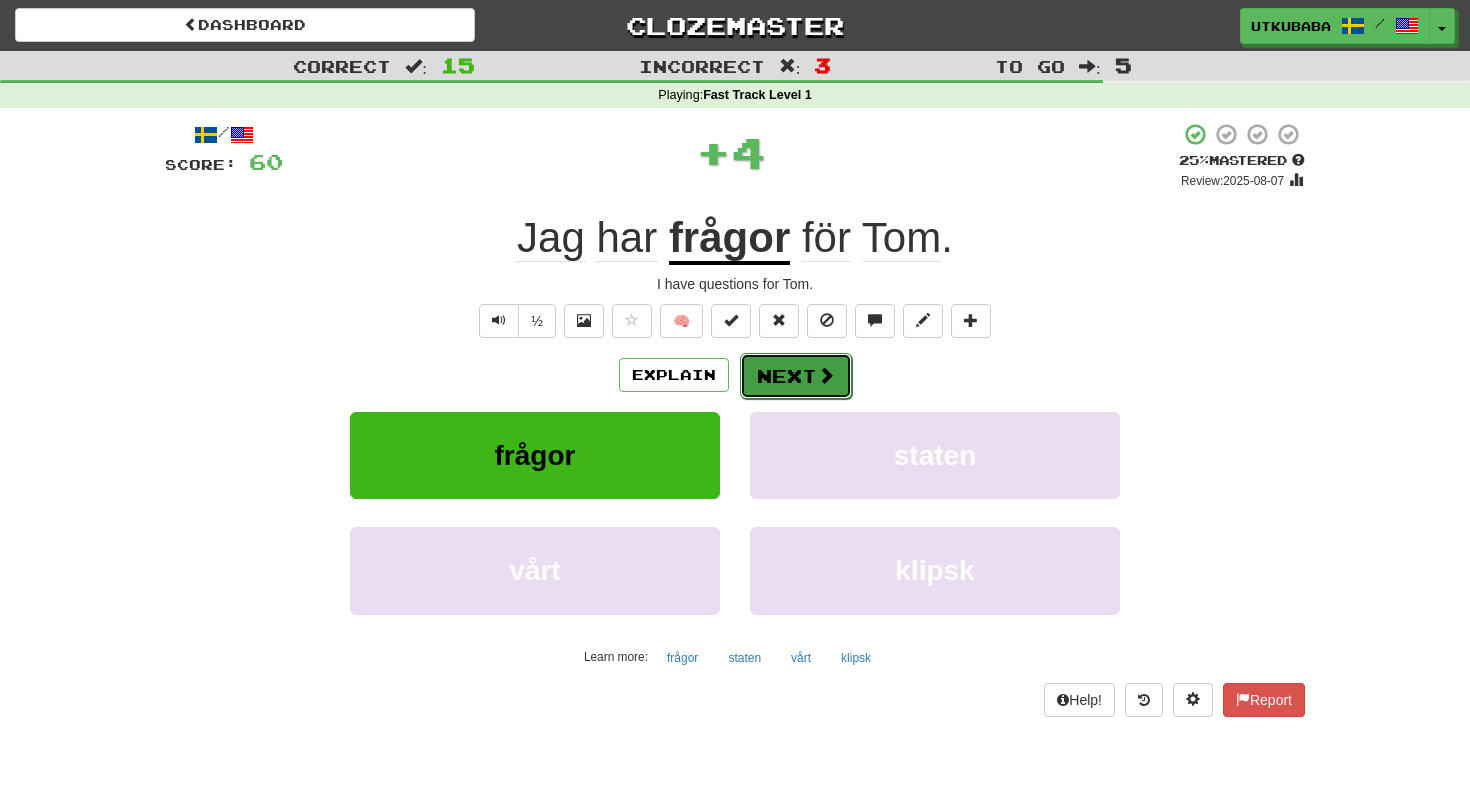 click on "Next" at bounding box center (796, 376) 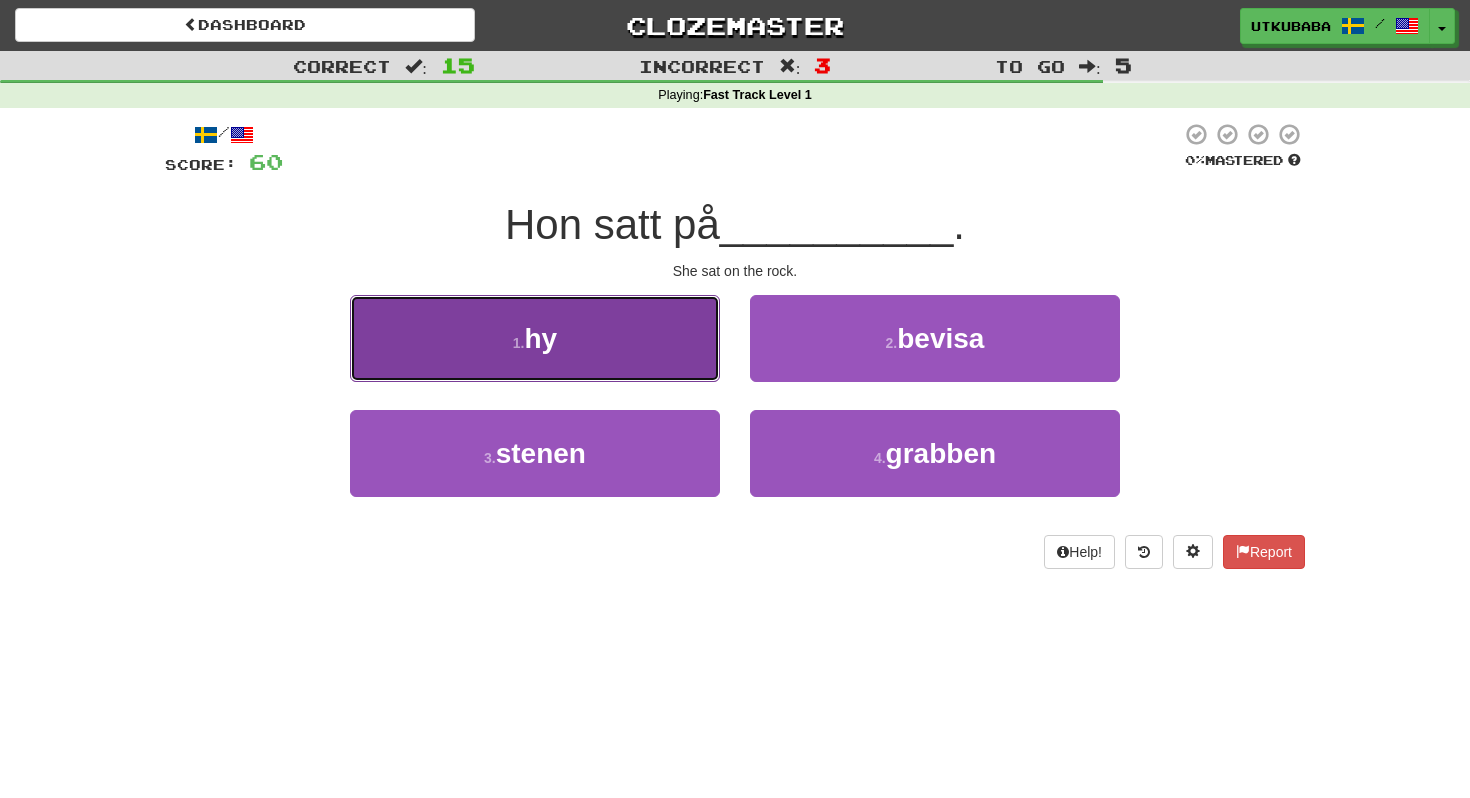 click on "1 .  hy" at bounding box center [535, 338] 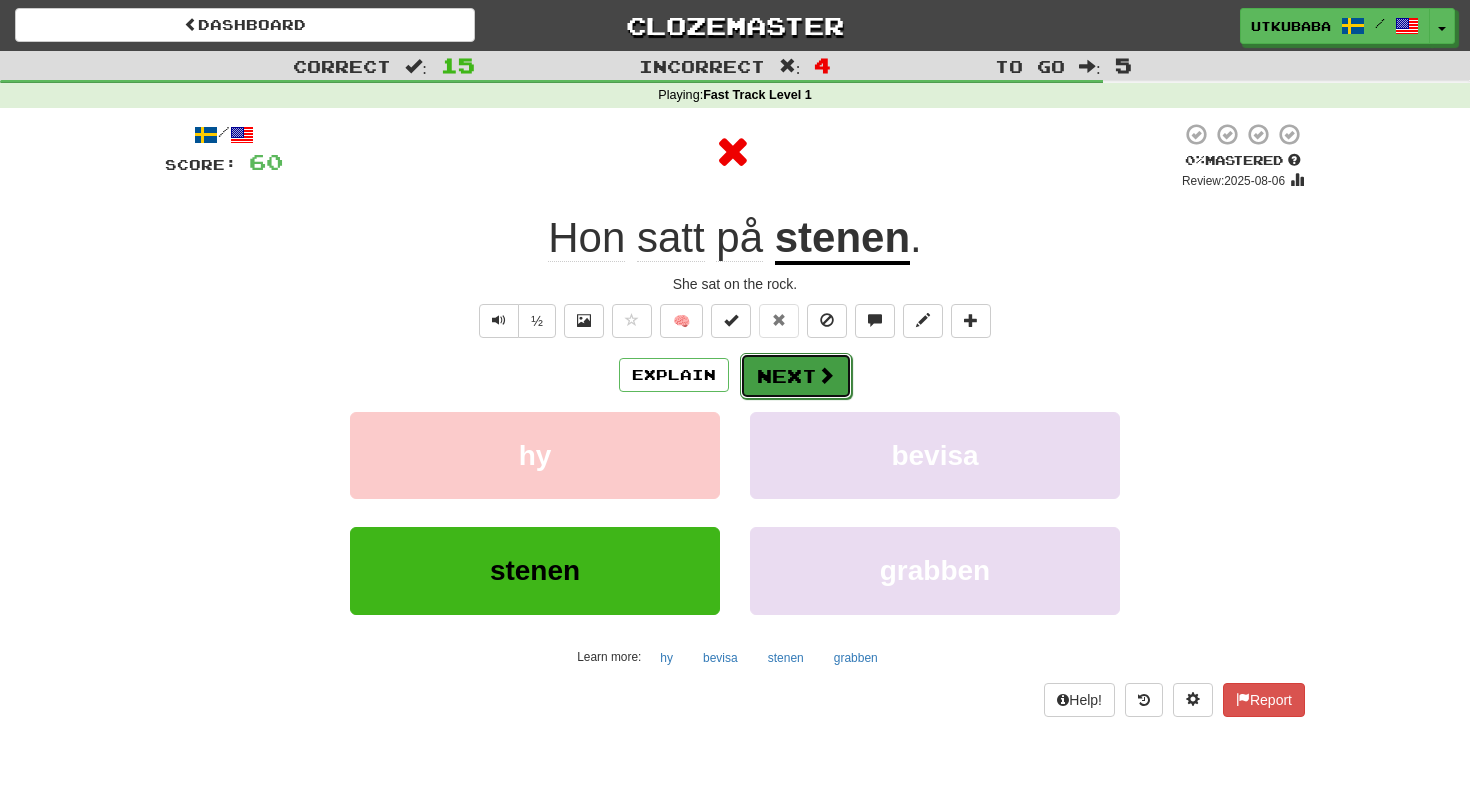 click on "Next" at bounding box center (796, 376) 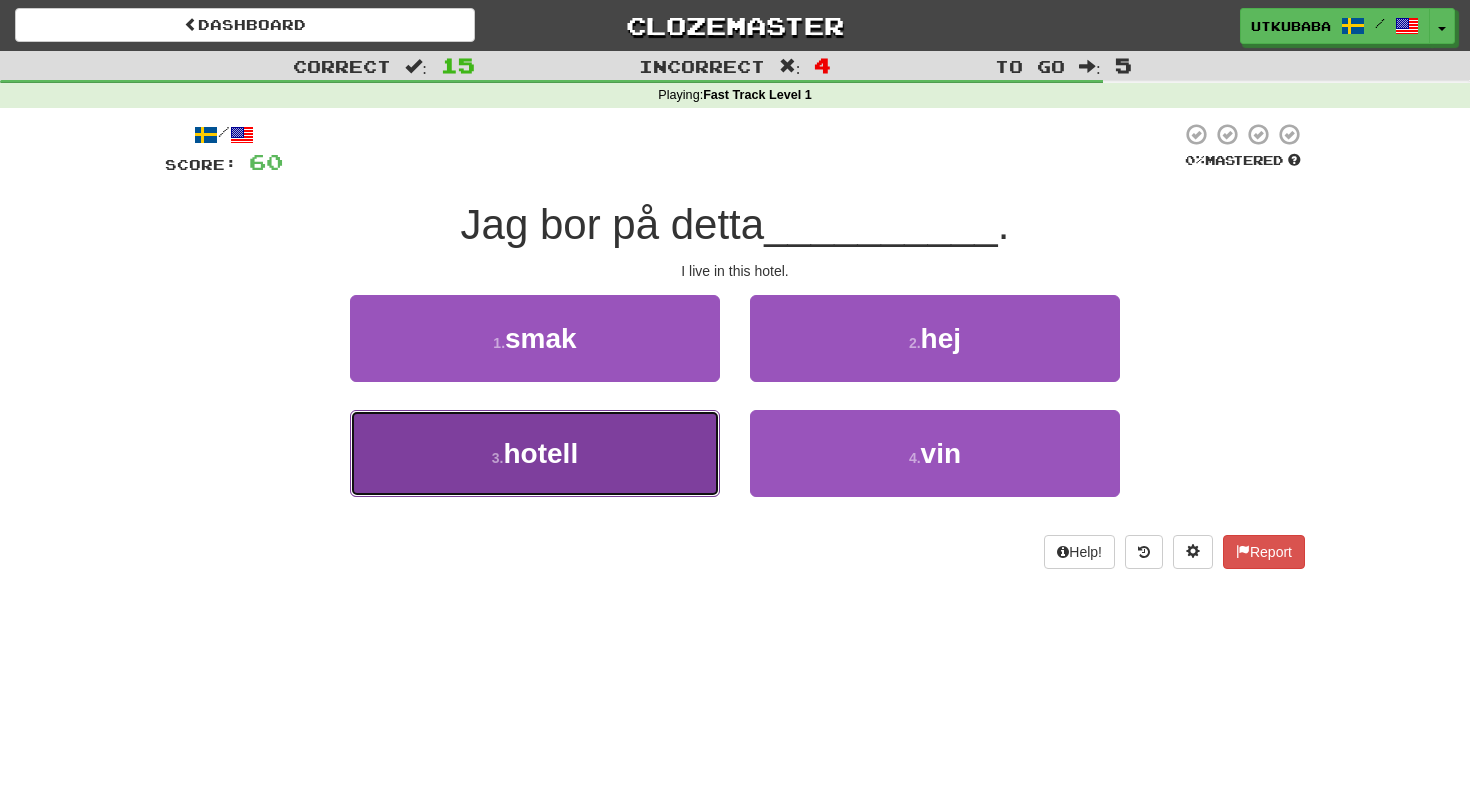 click on "3 .  hotell" at bounding box center (535, 453) 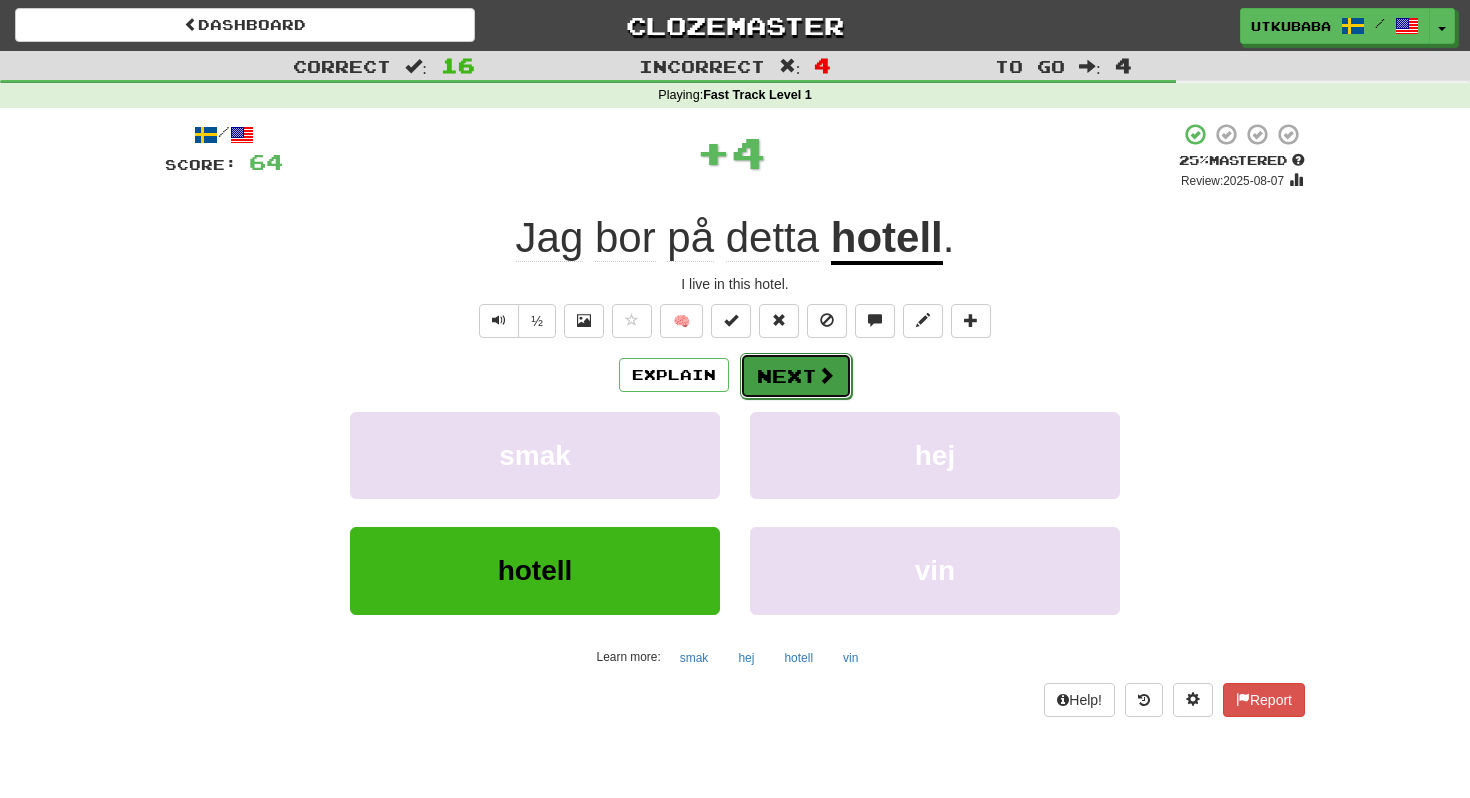 click on "Next" at bounding box center (796, 376) 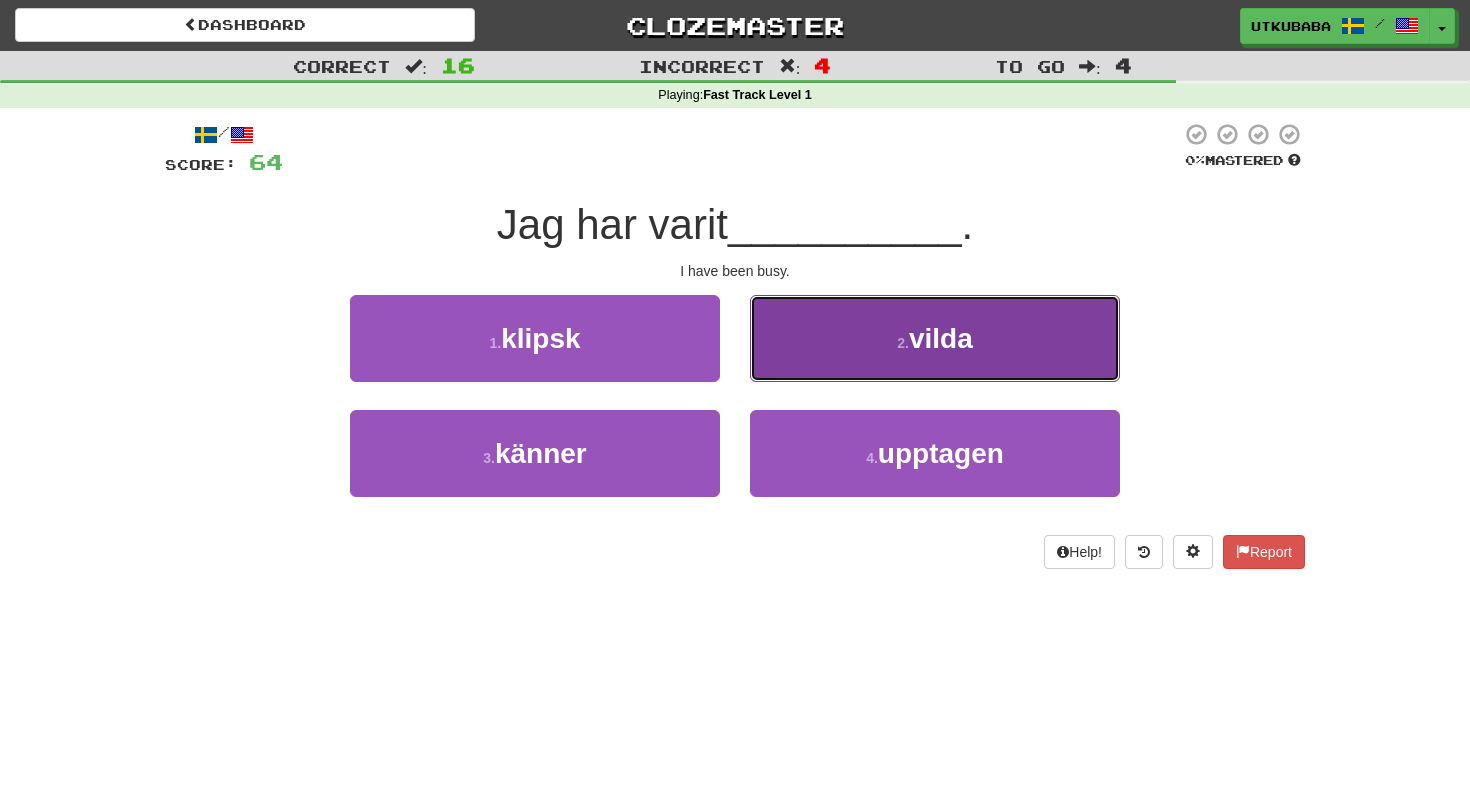 click on "2 .  vilda" at bounding box center [935, 338] 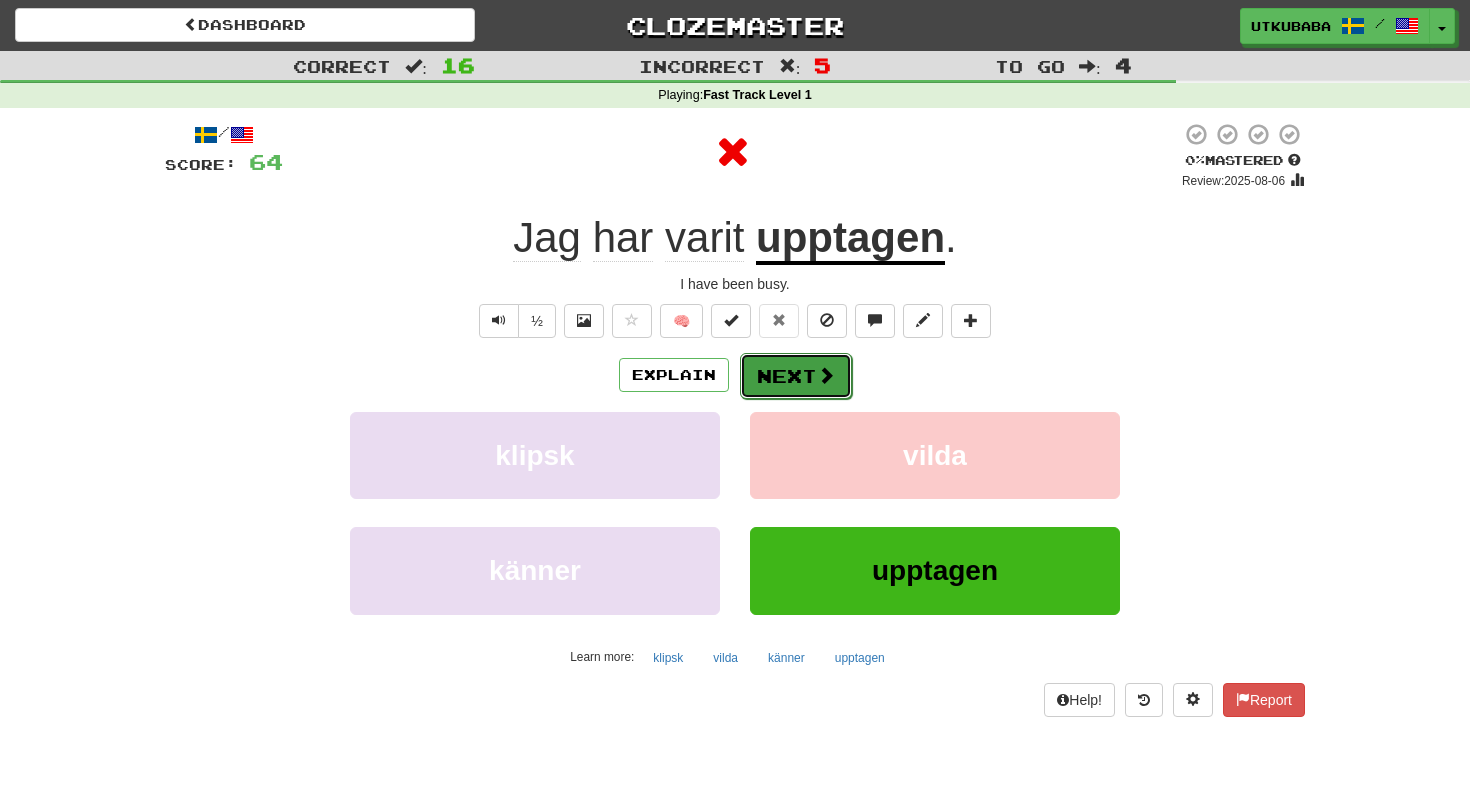 click on "Next" at bounding box center (796, 376) 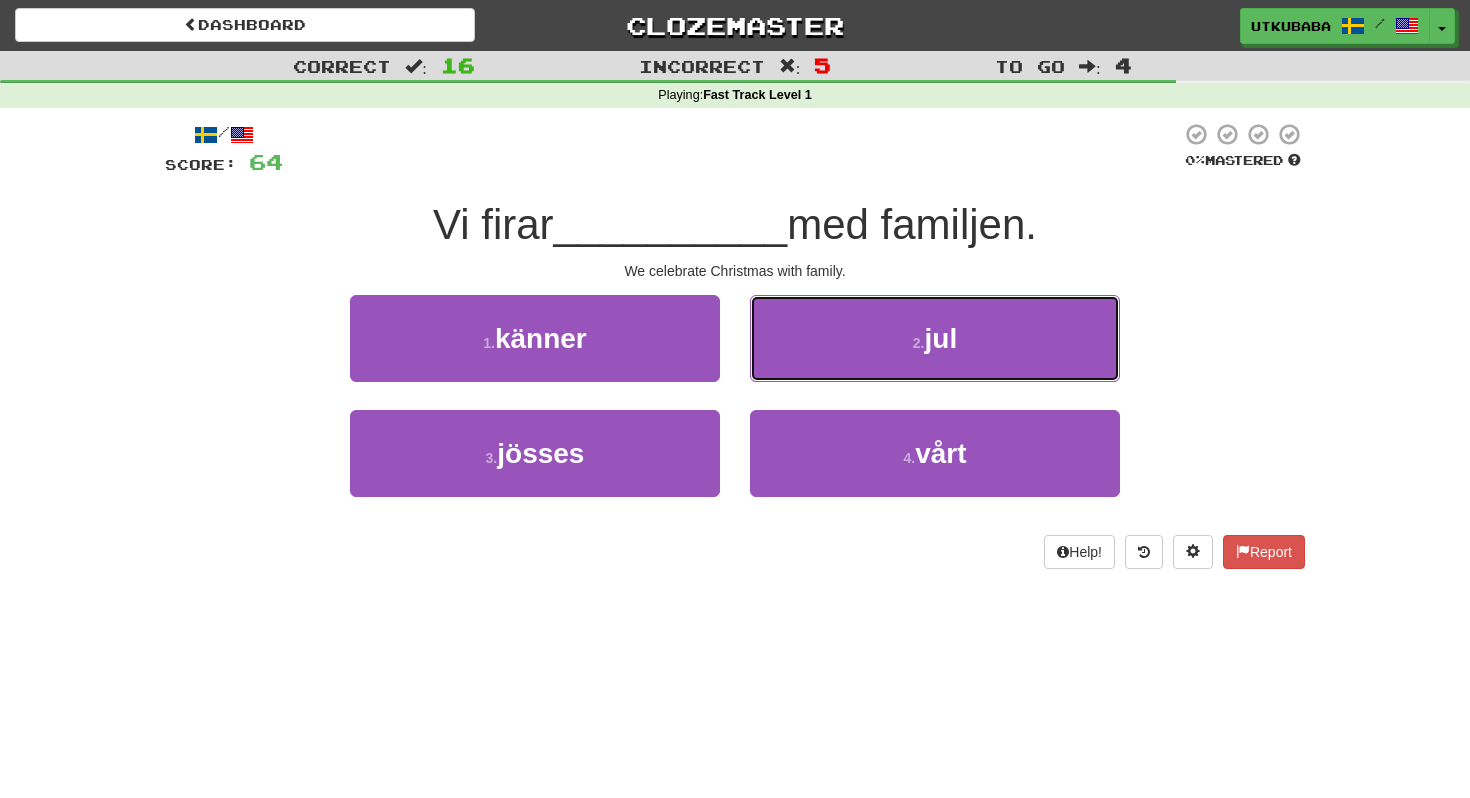 click on "2 .  jul" at bounding box center (935, 338) 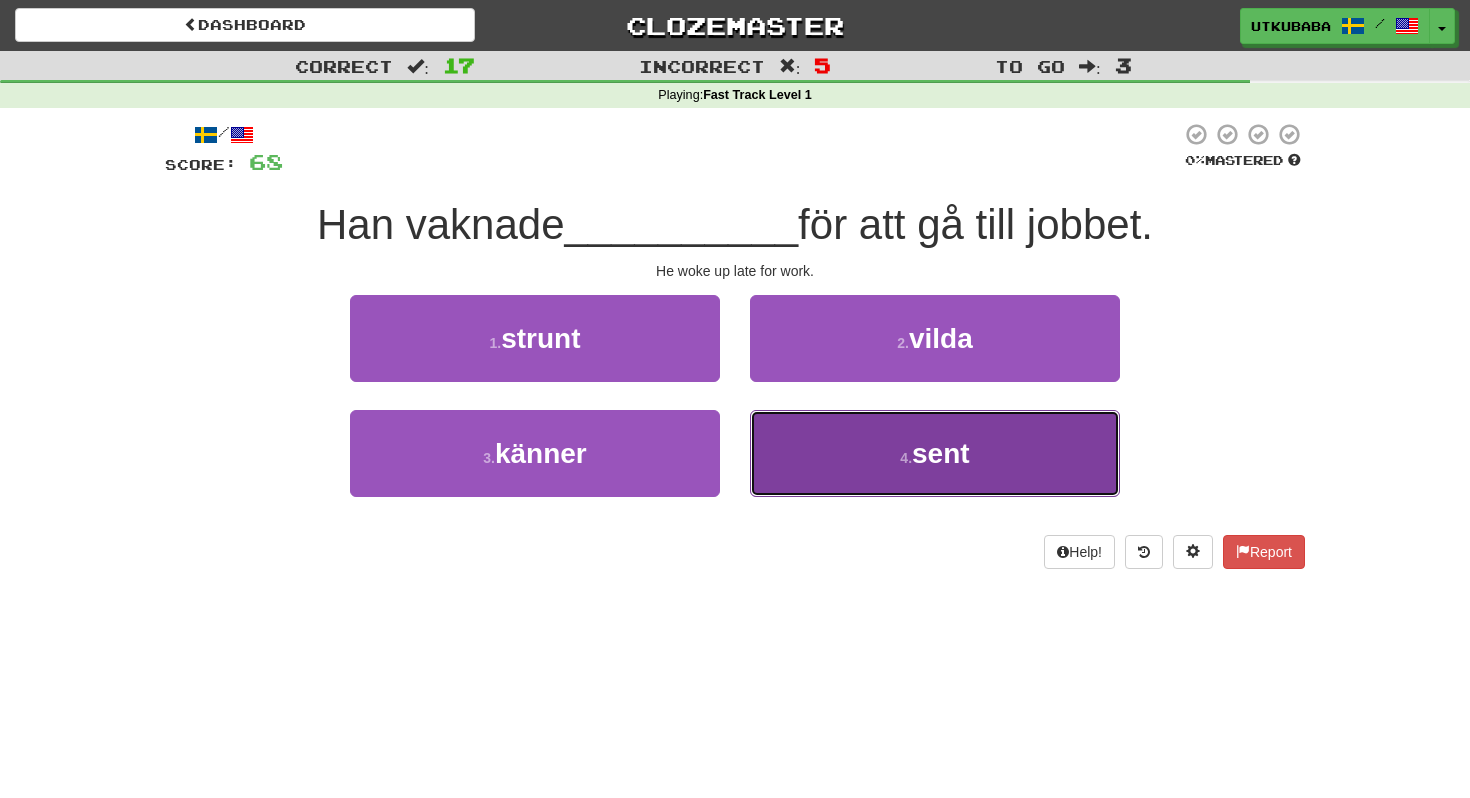 click on "4 .  sent" at bounding box center [935, 453] 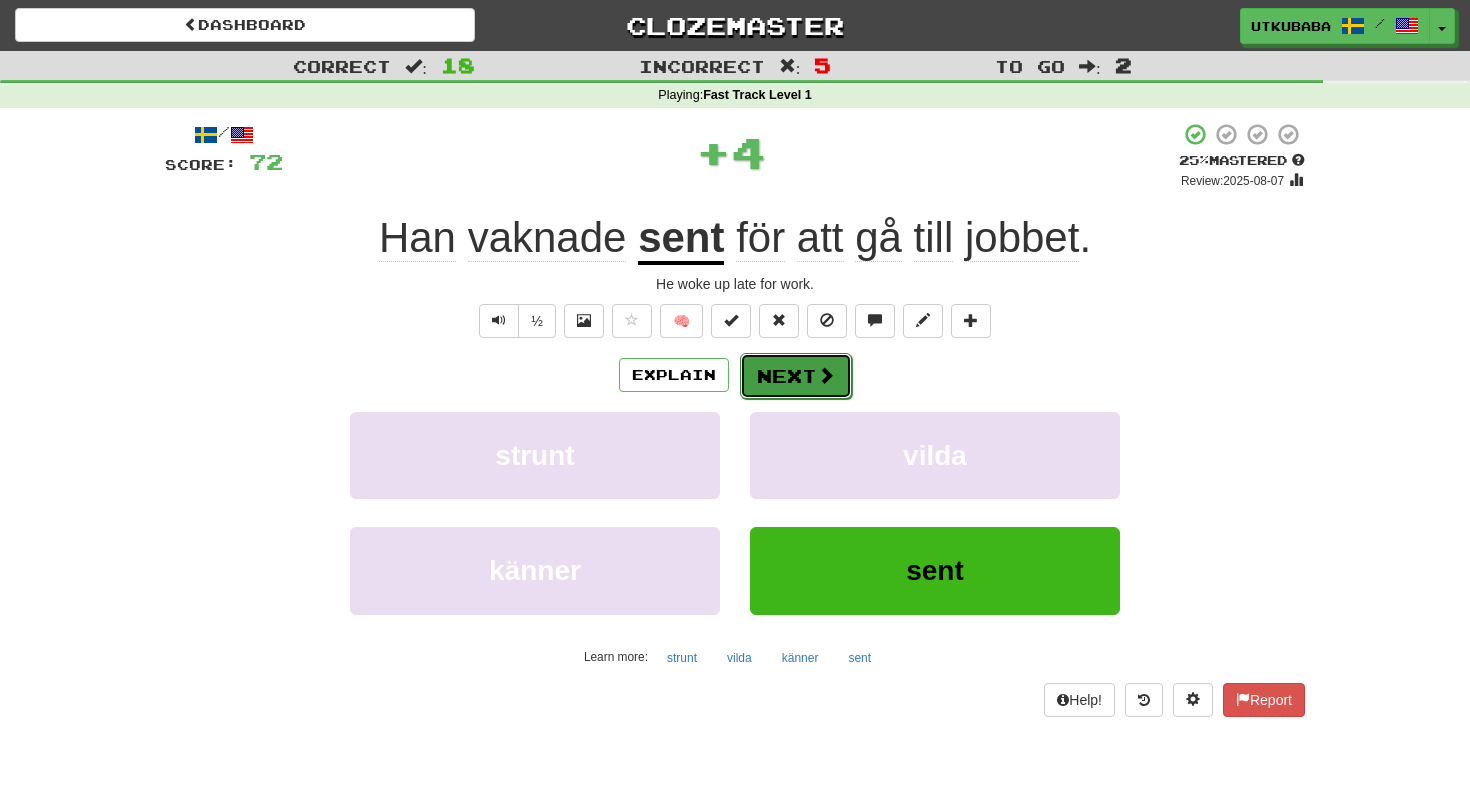 click on "Next" at bounding box center (796, 376) 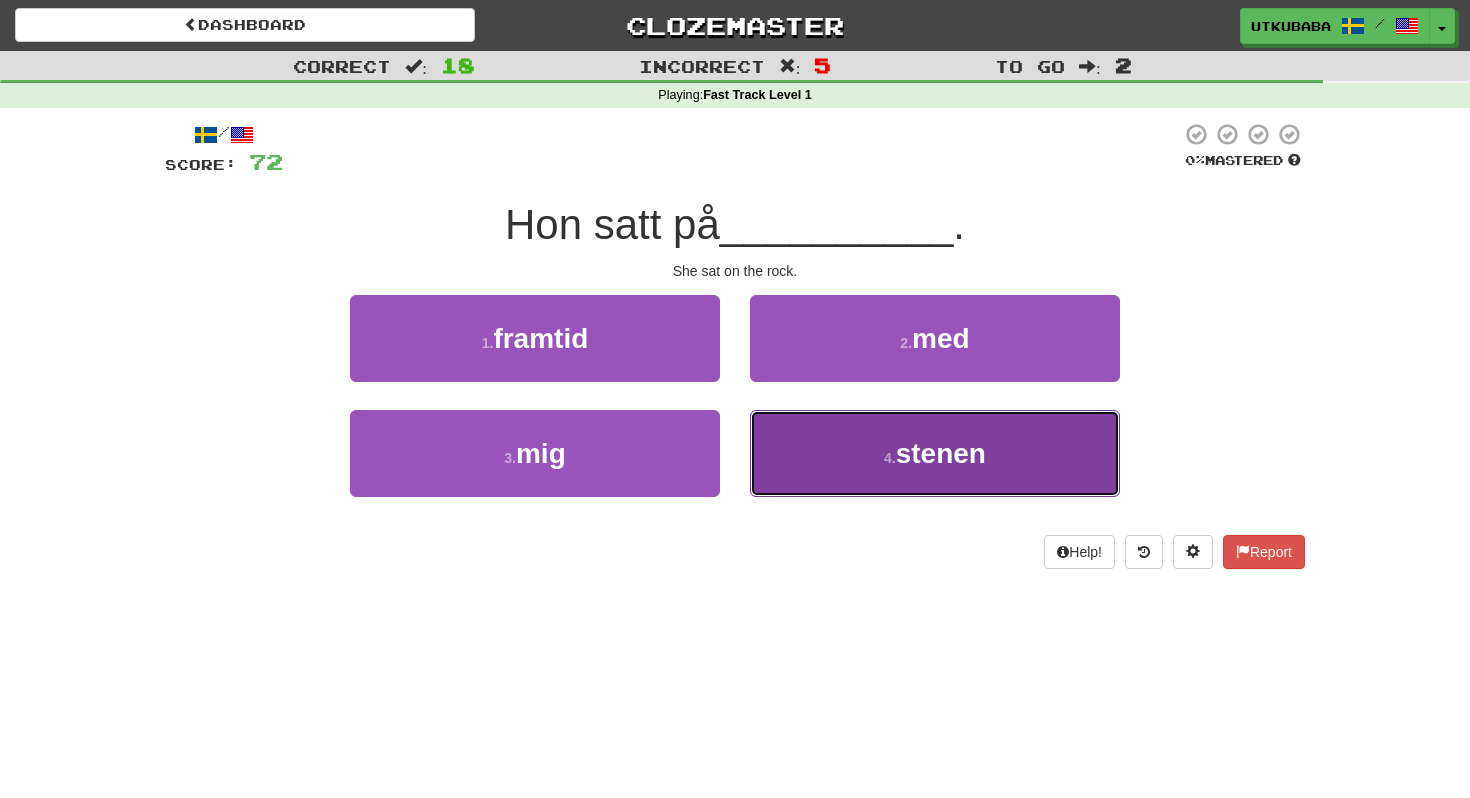 click on "4 .  stenen" at bounding box center (935, 453) 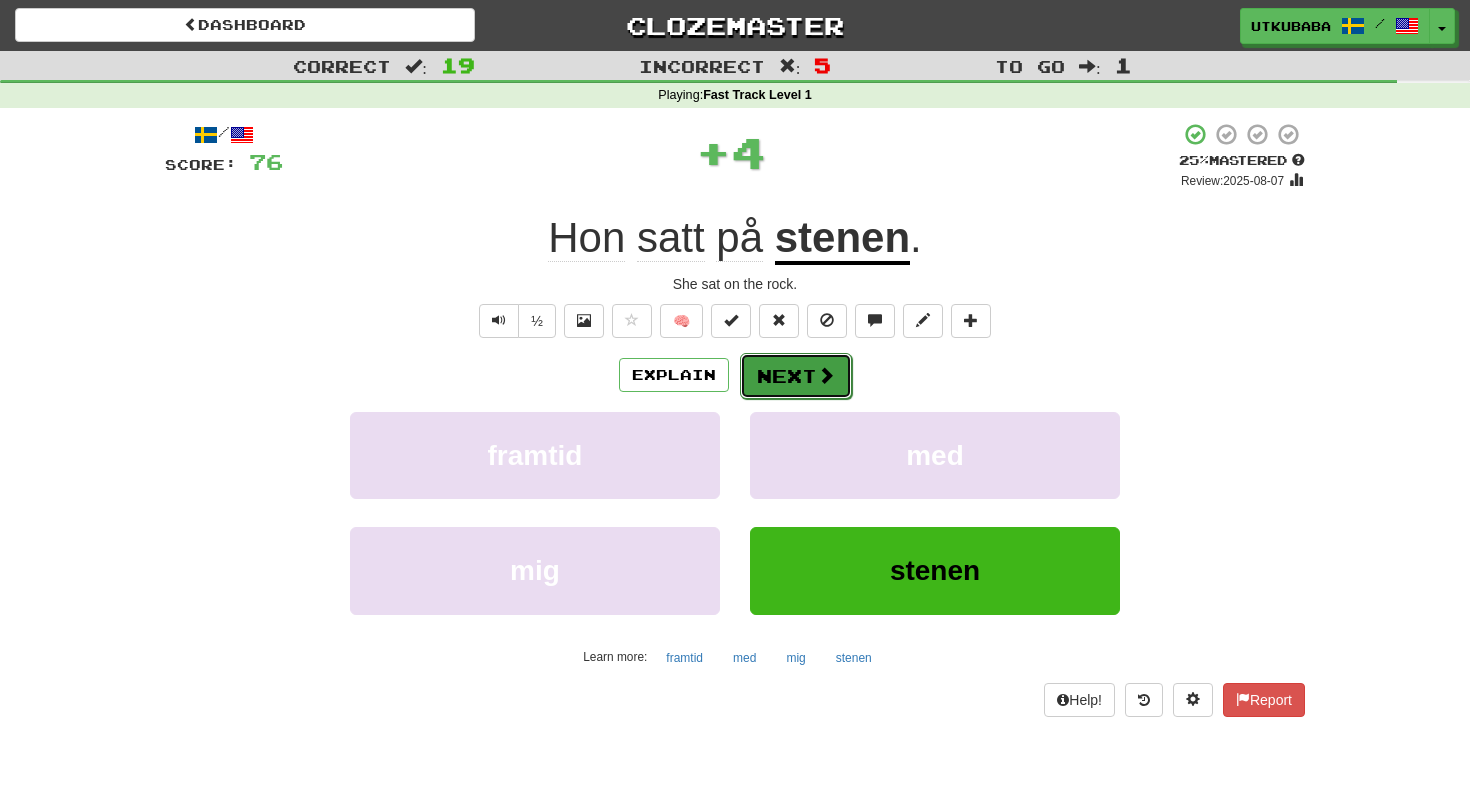 click on "Next" at bounding box center [796, 376] 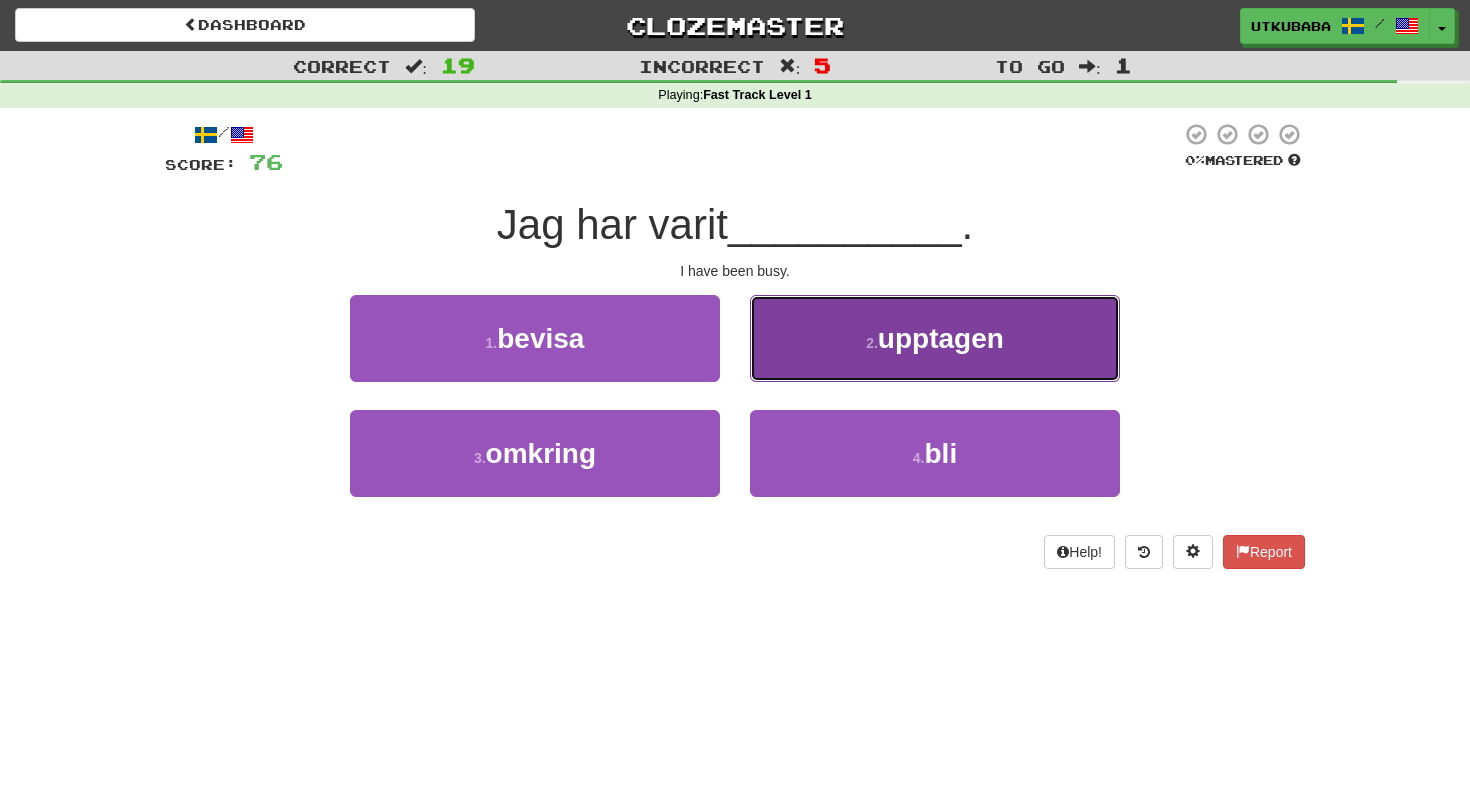 click on "2 .  upptagen" at bounding box center [935, 338] 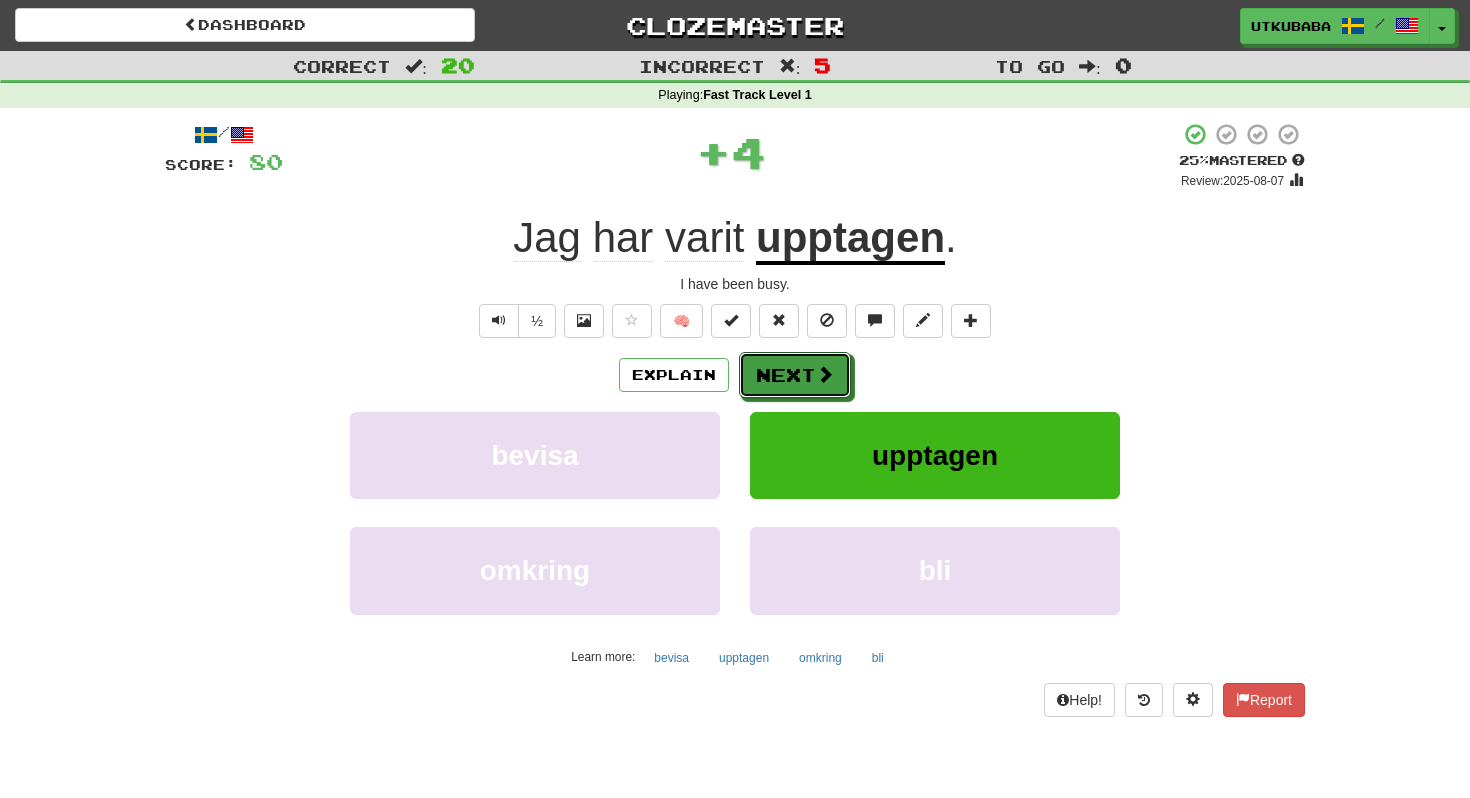 click on "Next" at bounding box center [795, 375] 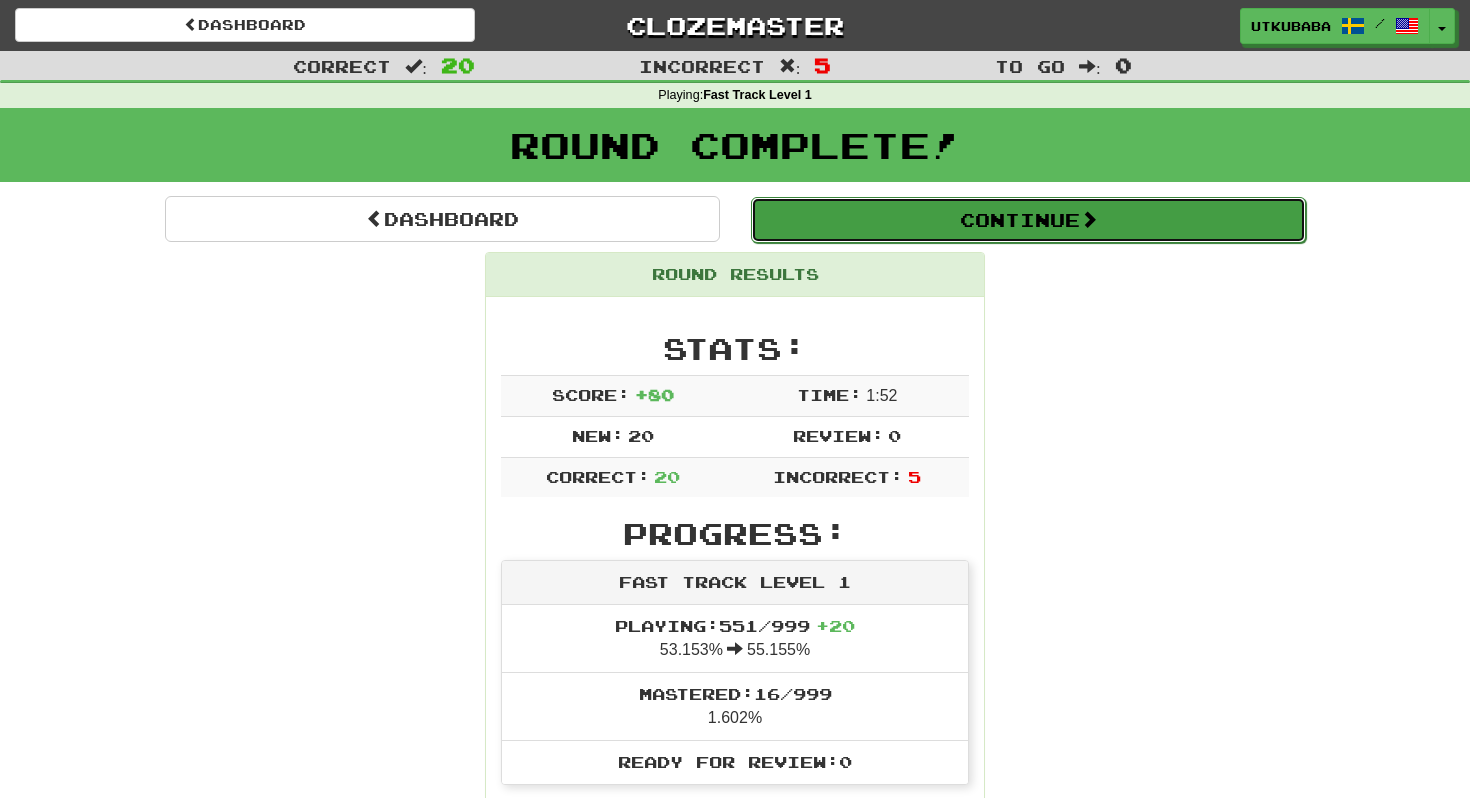 click on "Continue" at bounding box center (1028, 220) 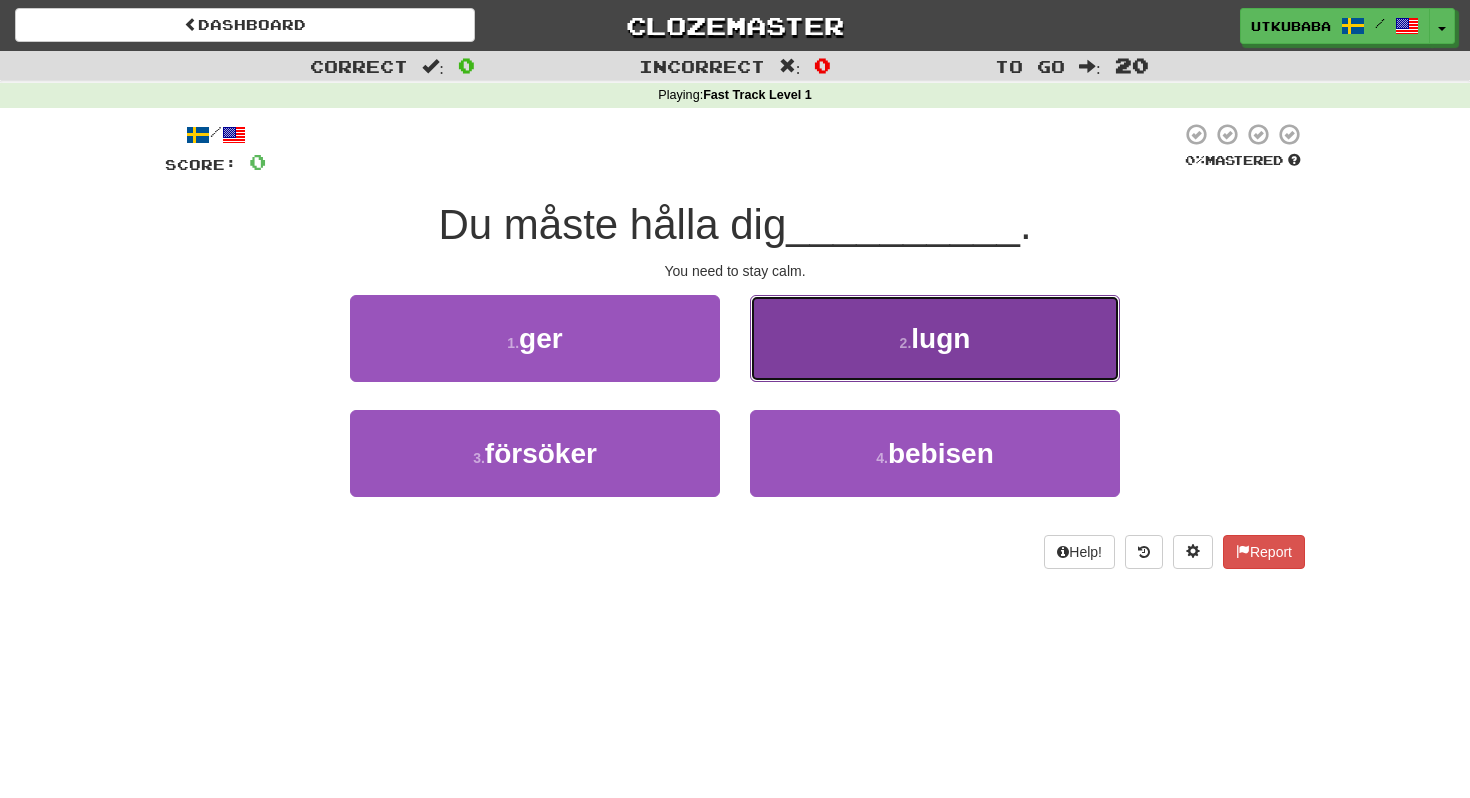 click on "2 .  lugn" at bounding box center (935, 338) 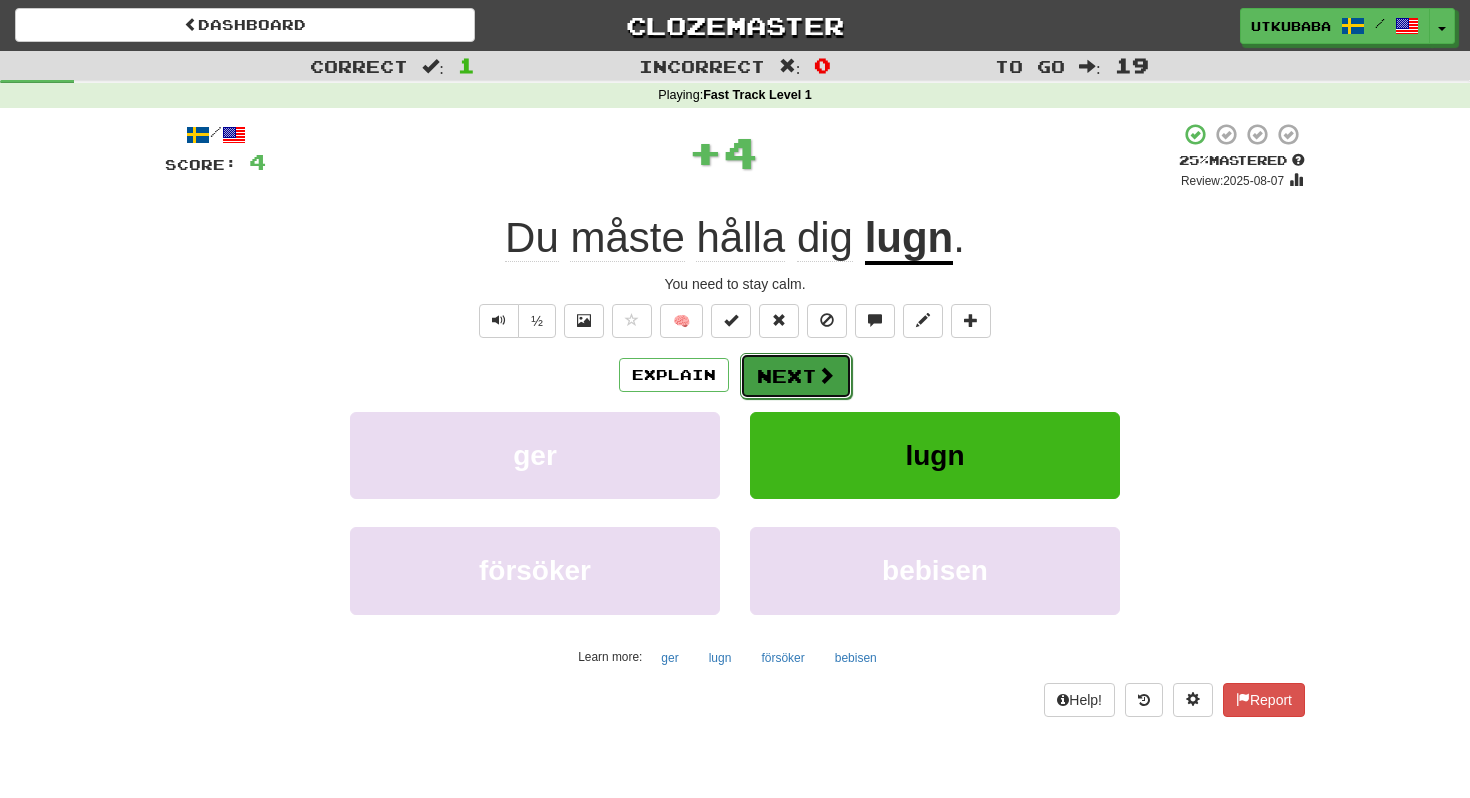 click on "Next" at bounding box center [796, 376] 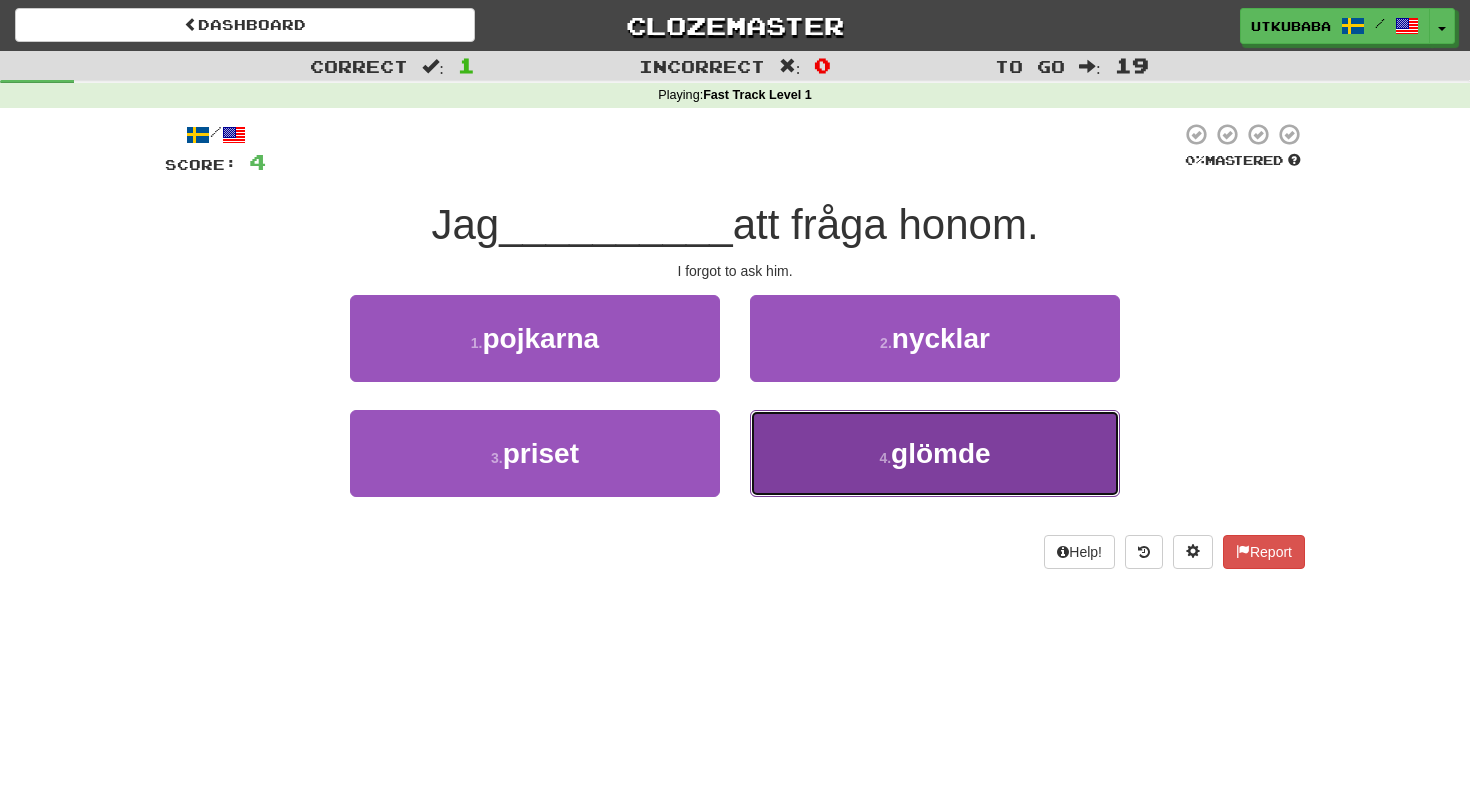 click on "4 .  glömde" at bounding box center [935, 453] 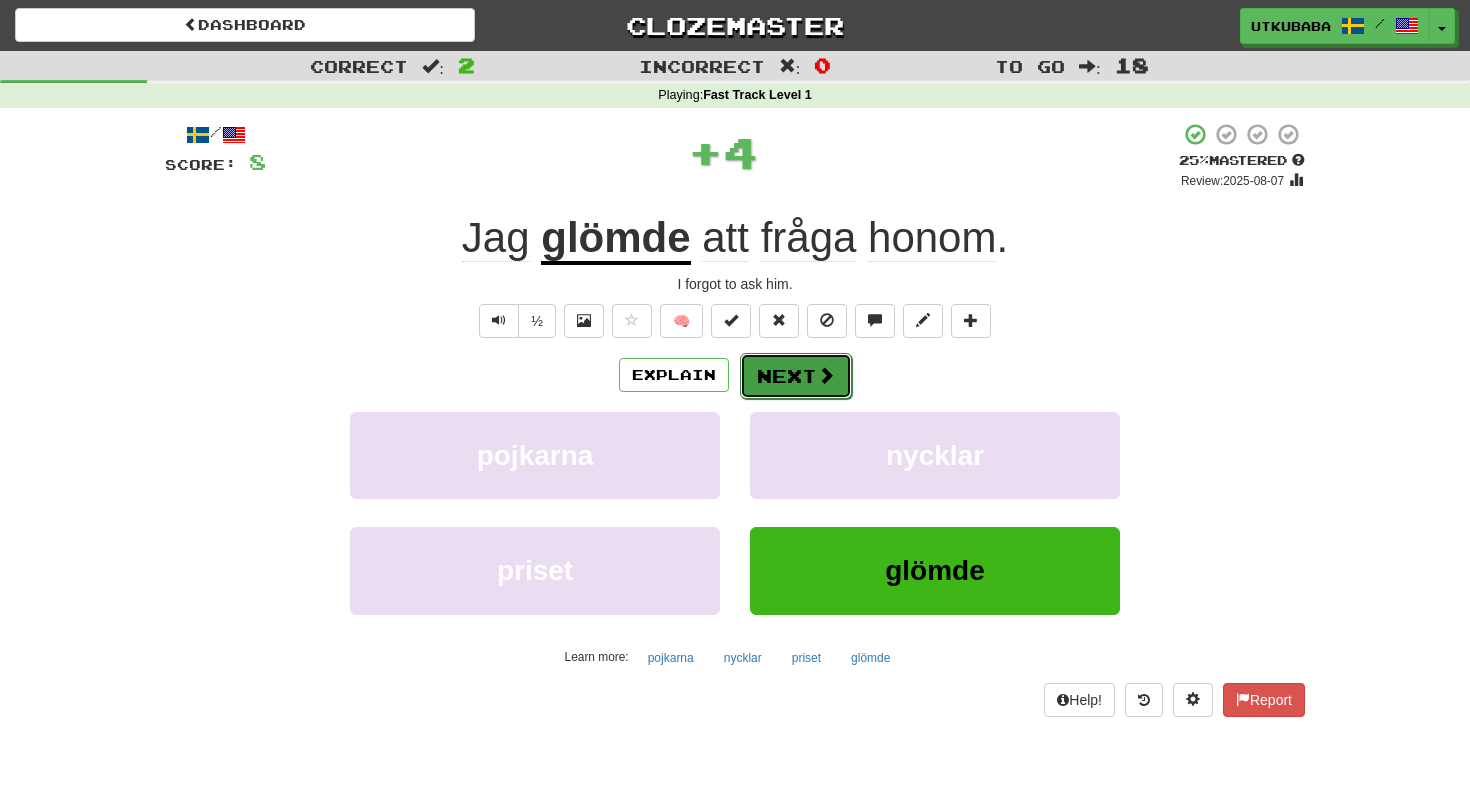 click on "Next" at bounding box center (796, 376) 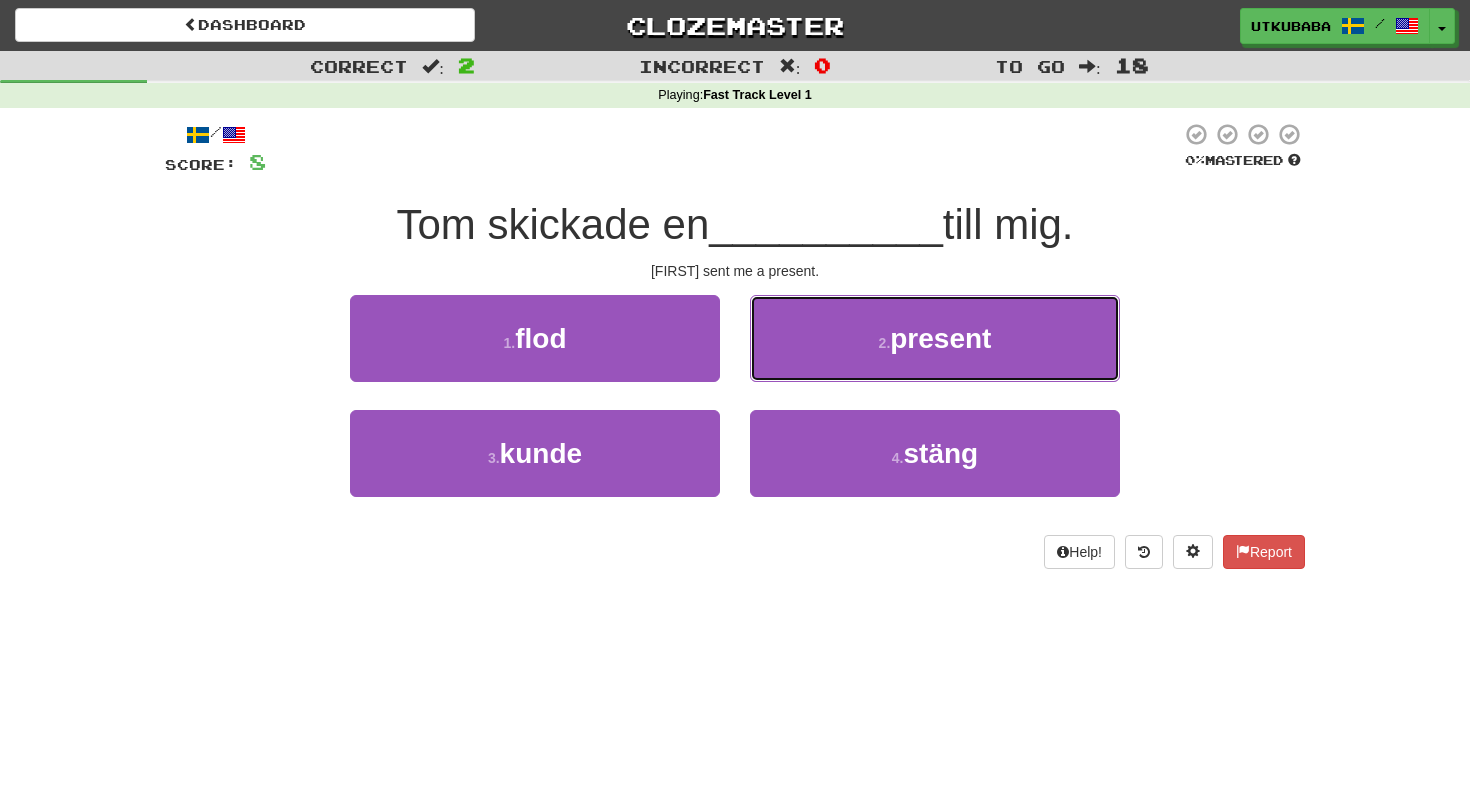 click on "2 .  present" at bounding box center (935, 338) 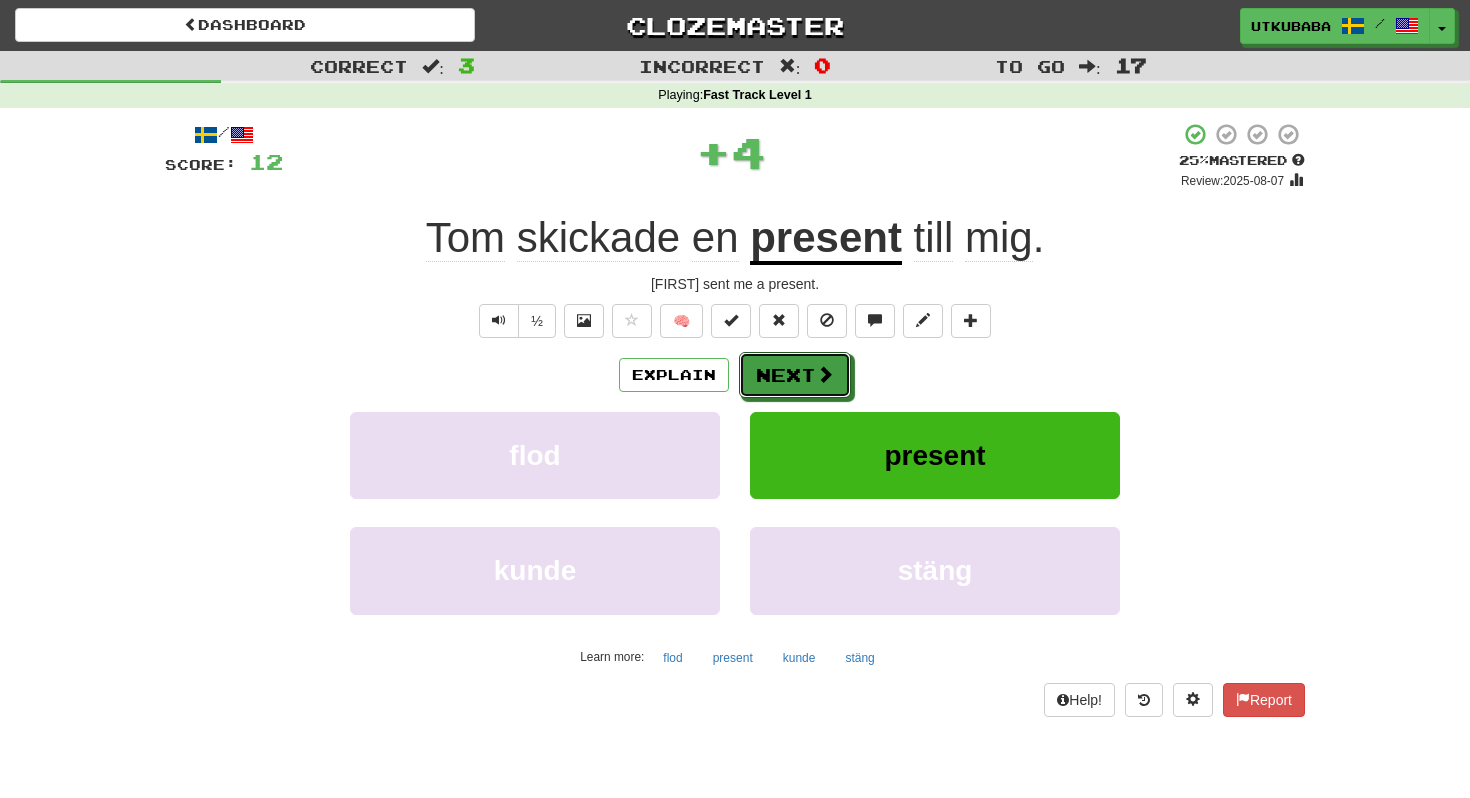 click on "Next" at bounding box center [795, 375] 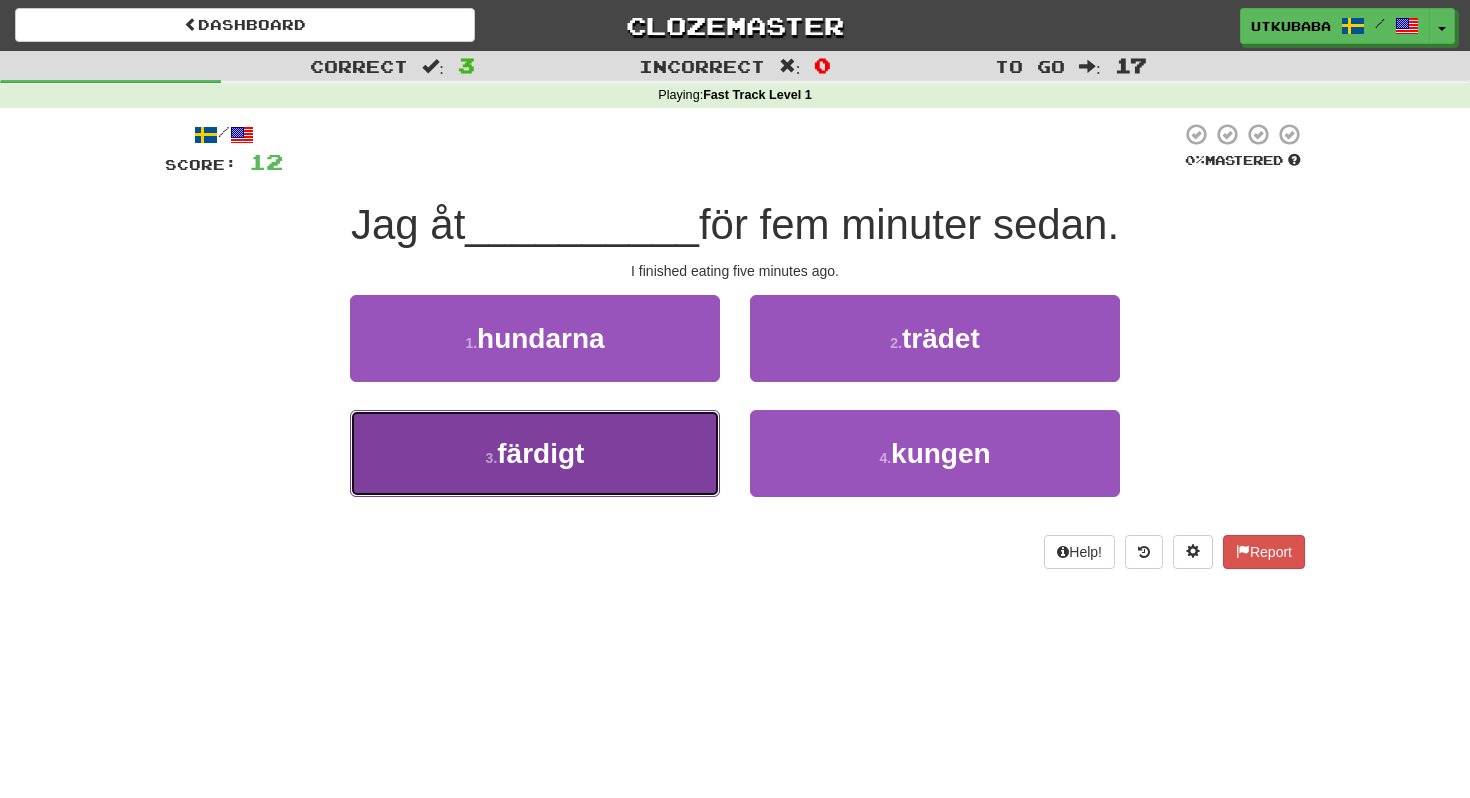 click on "3 .  färdigt" at bounding box center (535, 453) 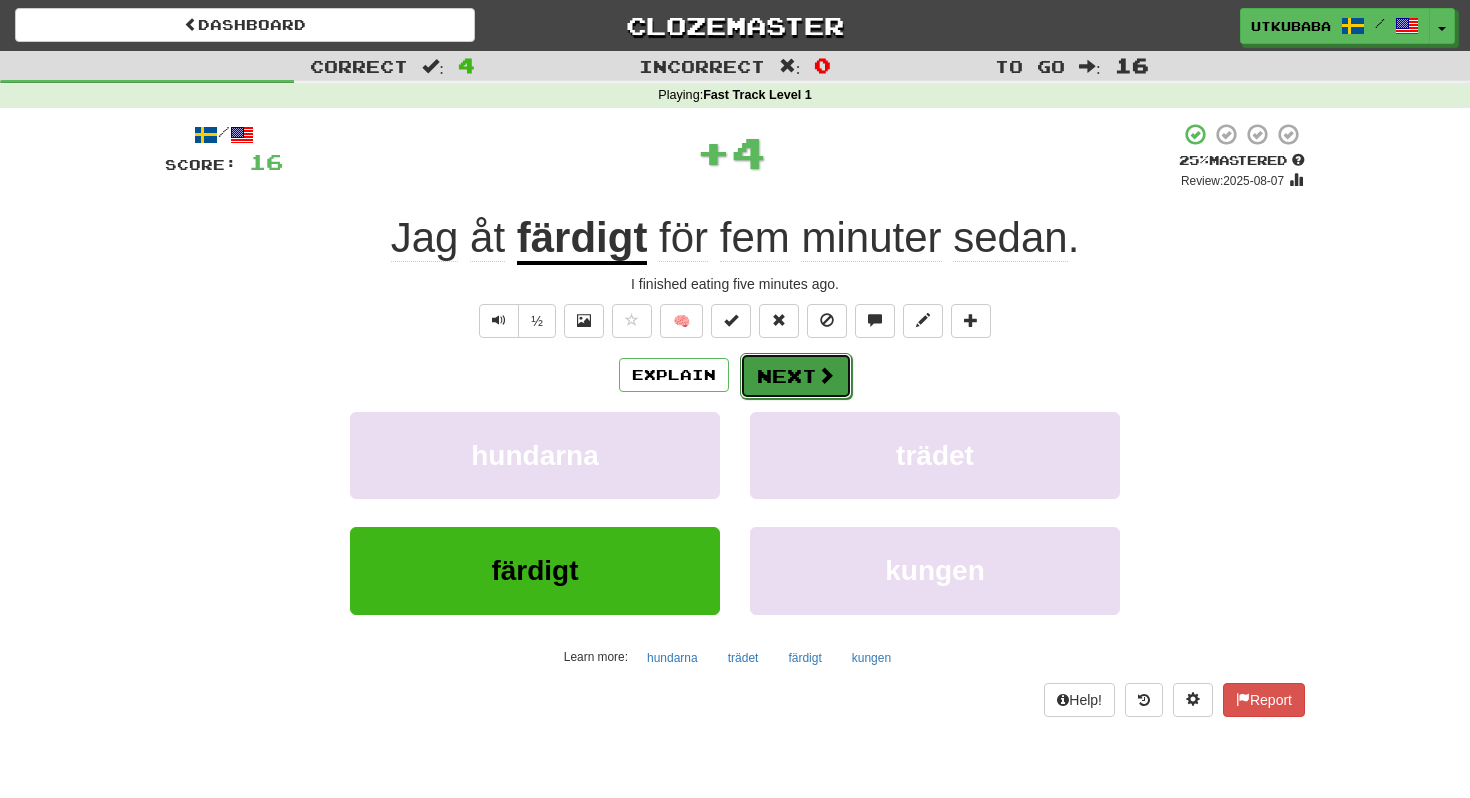 click on "Next" at bounding box center [796, 376] 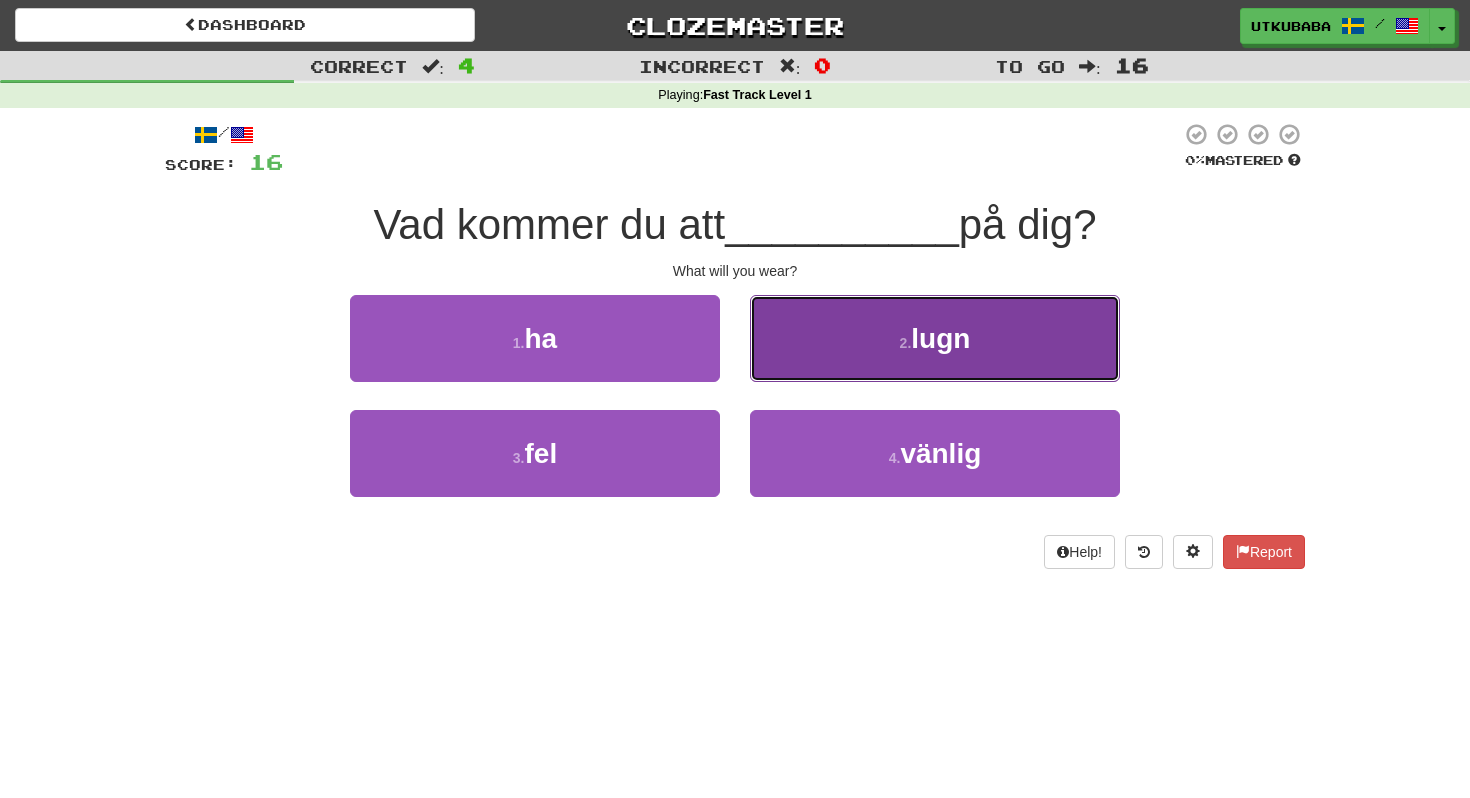 click on "2 .  lugn" at bounding box center [935, 338] 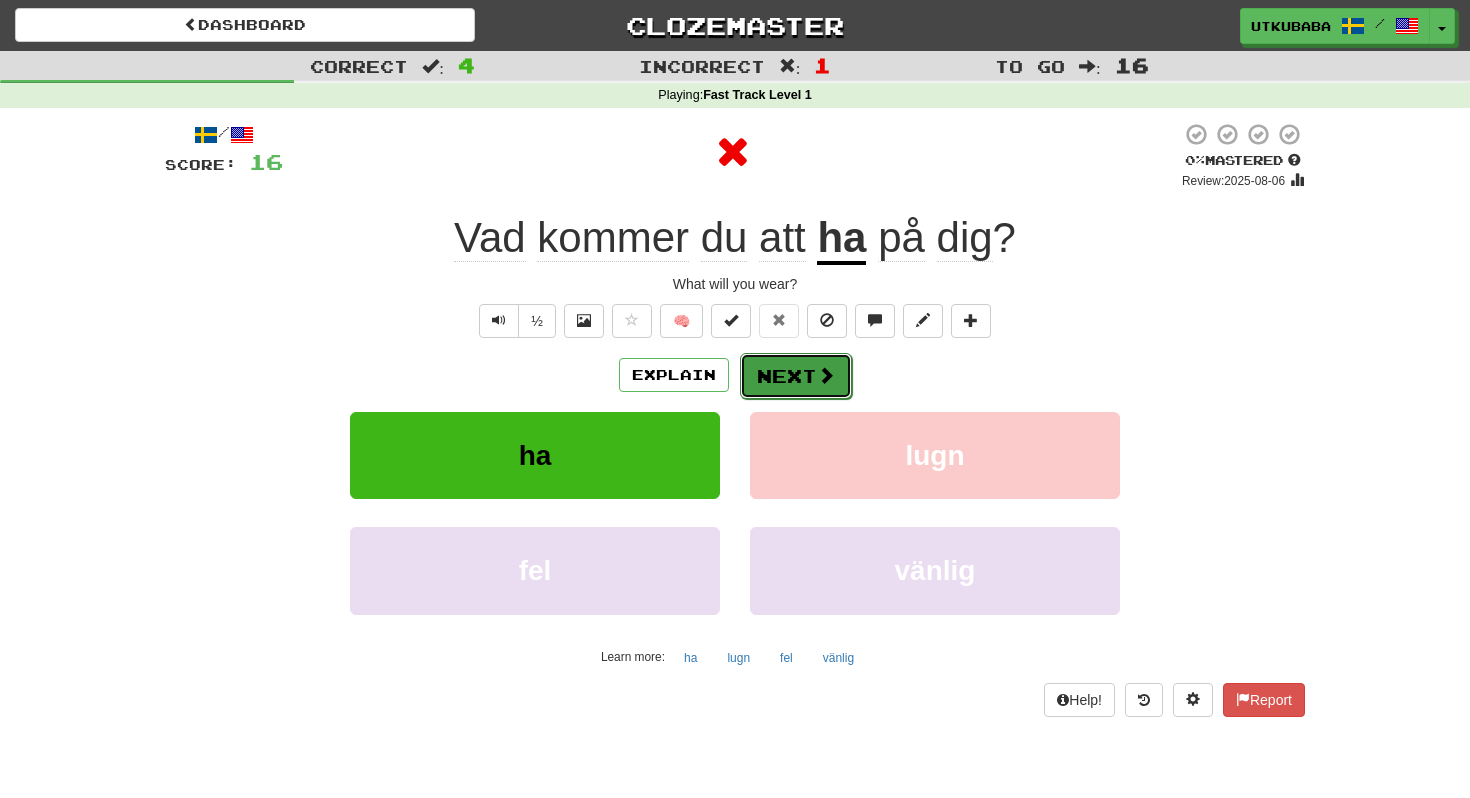 click on "Next" at bounding box center [796, 376] 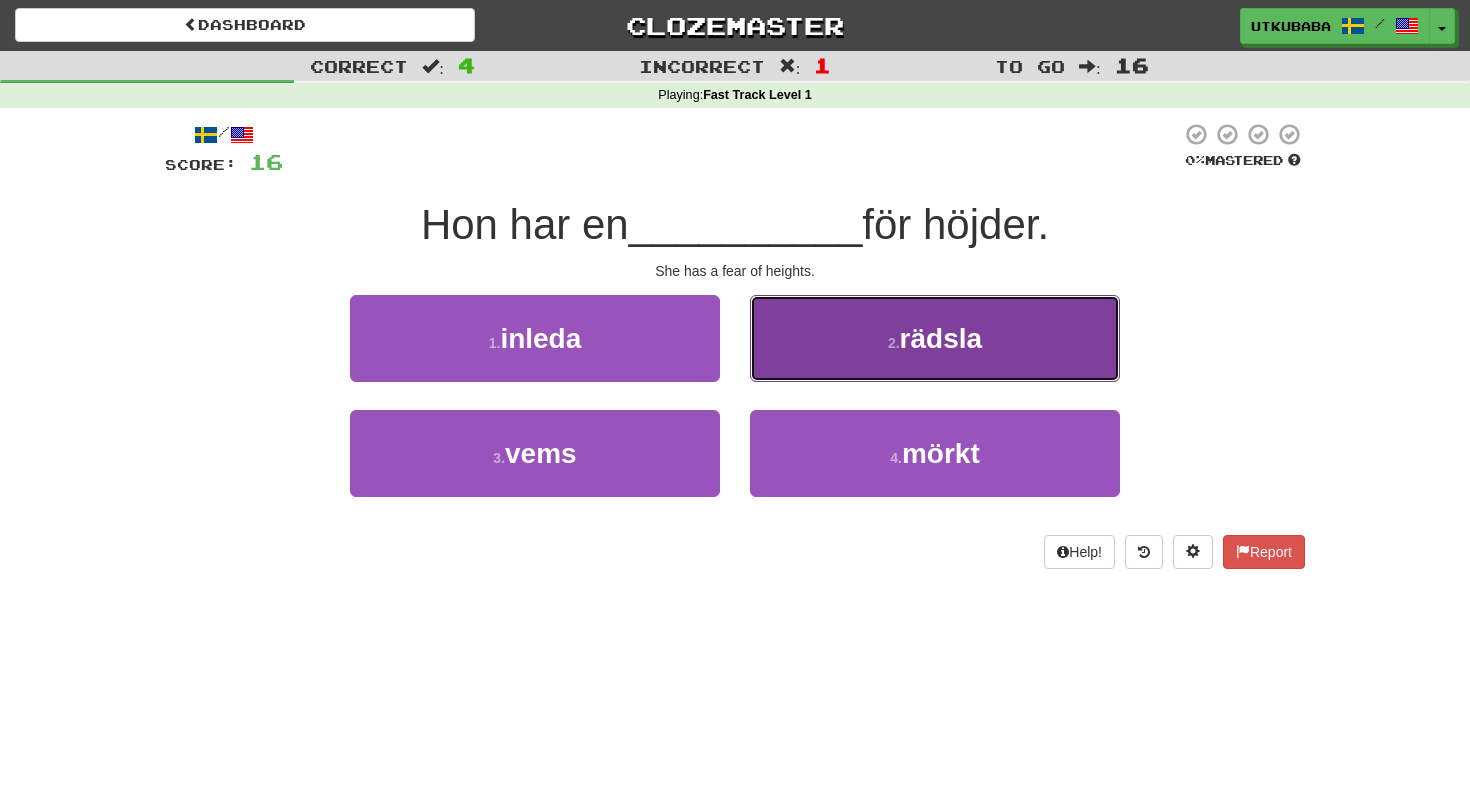 click on "2 .  rädsla" at bounding box center (935, 338) 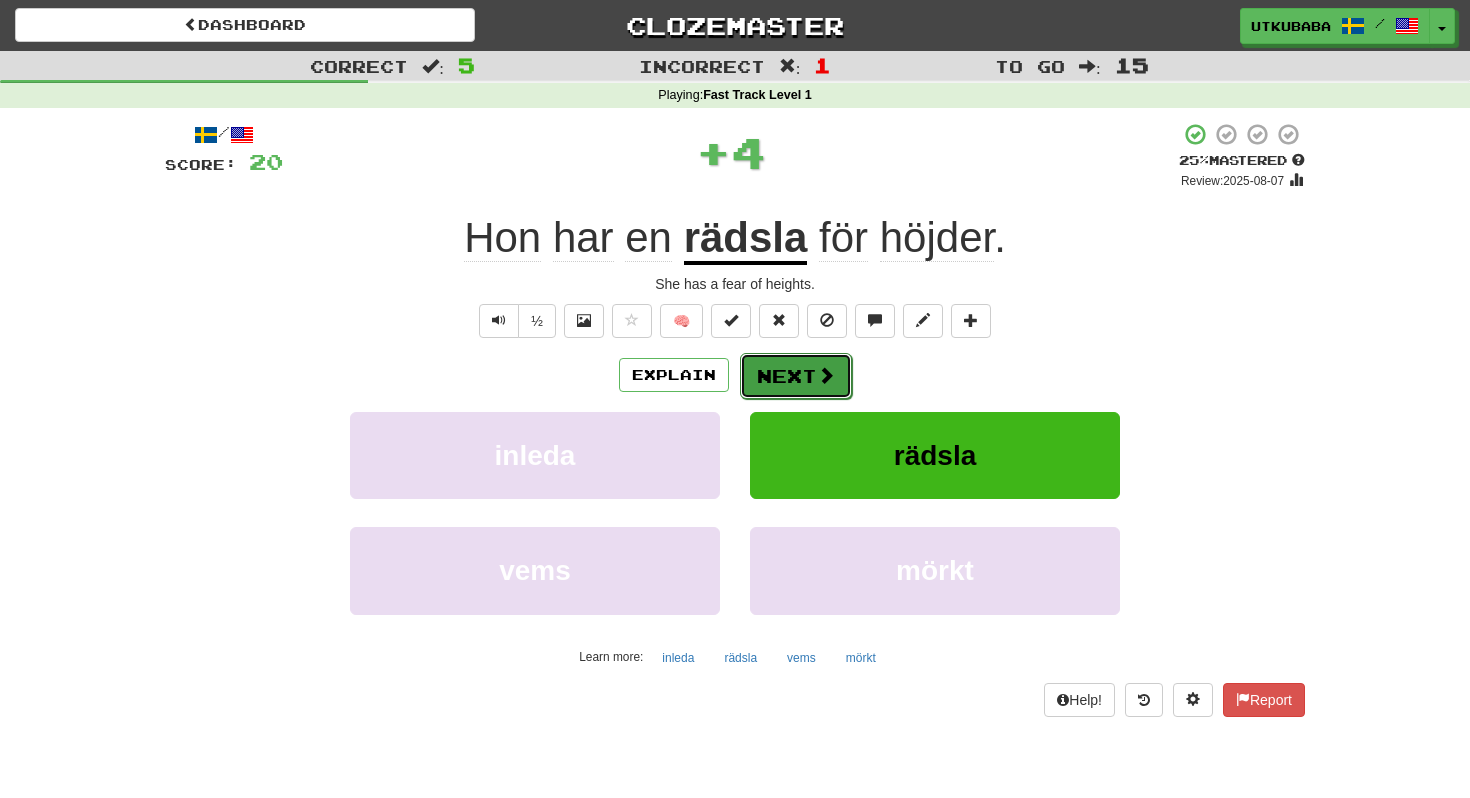 click on "Next" at bounding box center [796, 376] 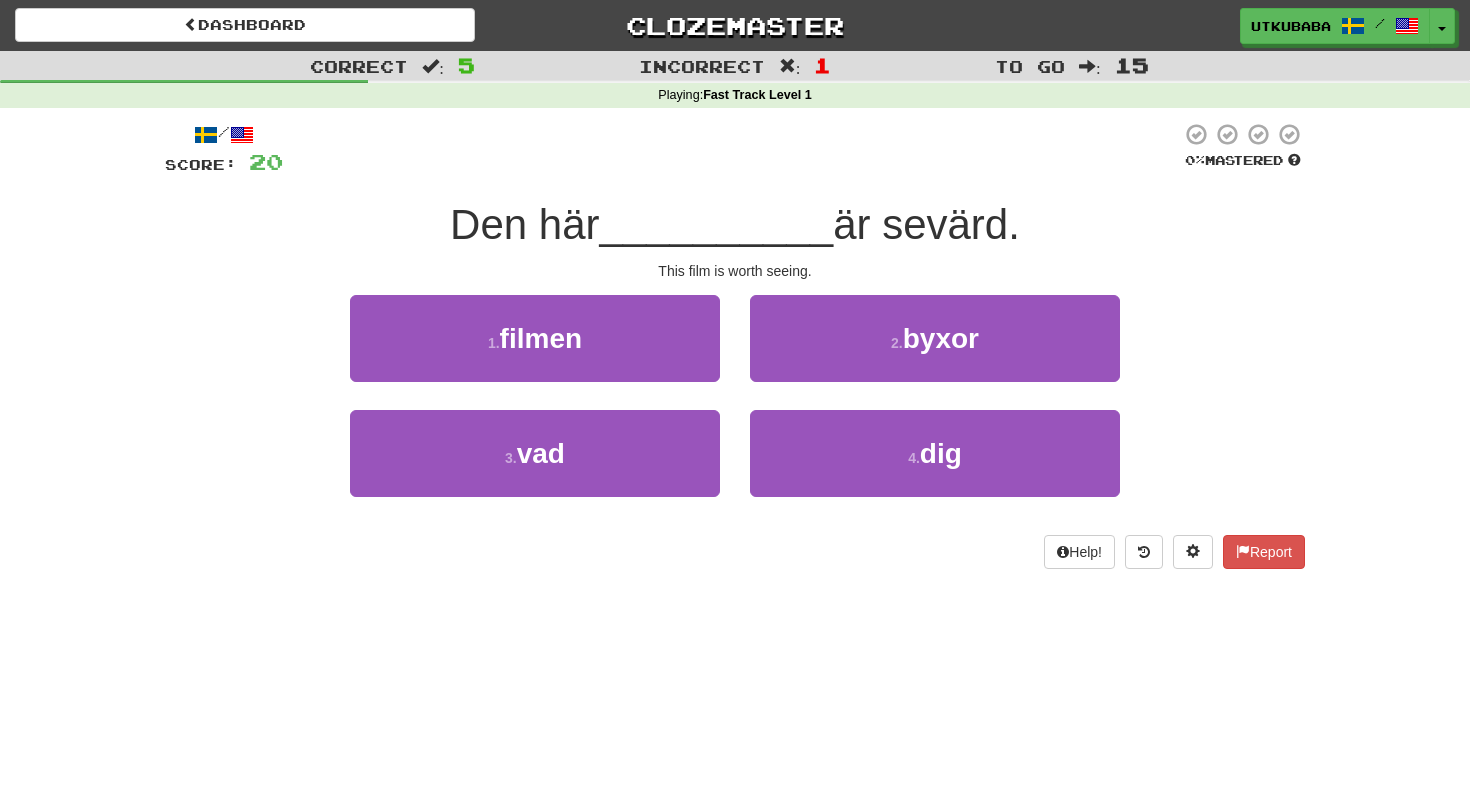 click on "1 .  filmen" at bounding box center [535, 352] 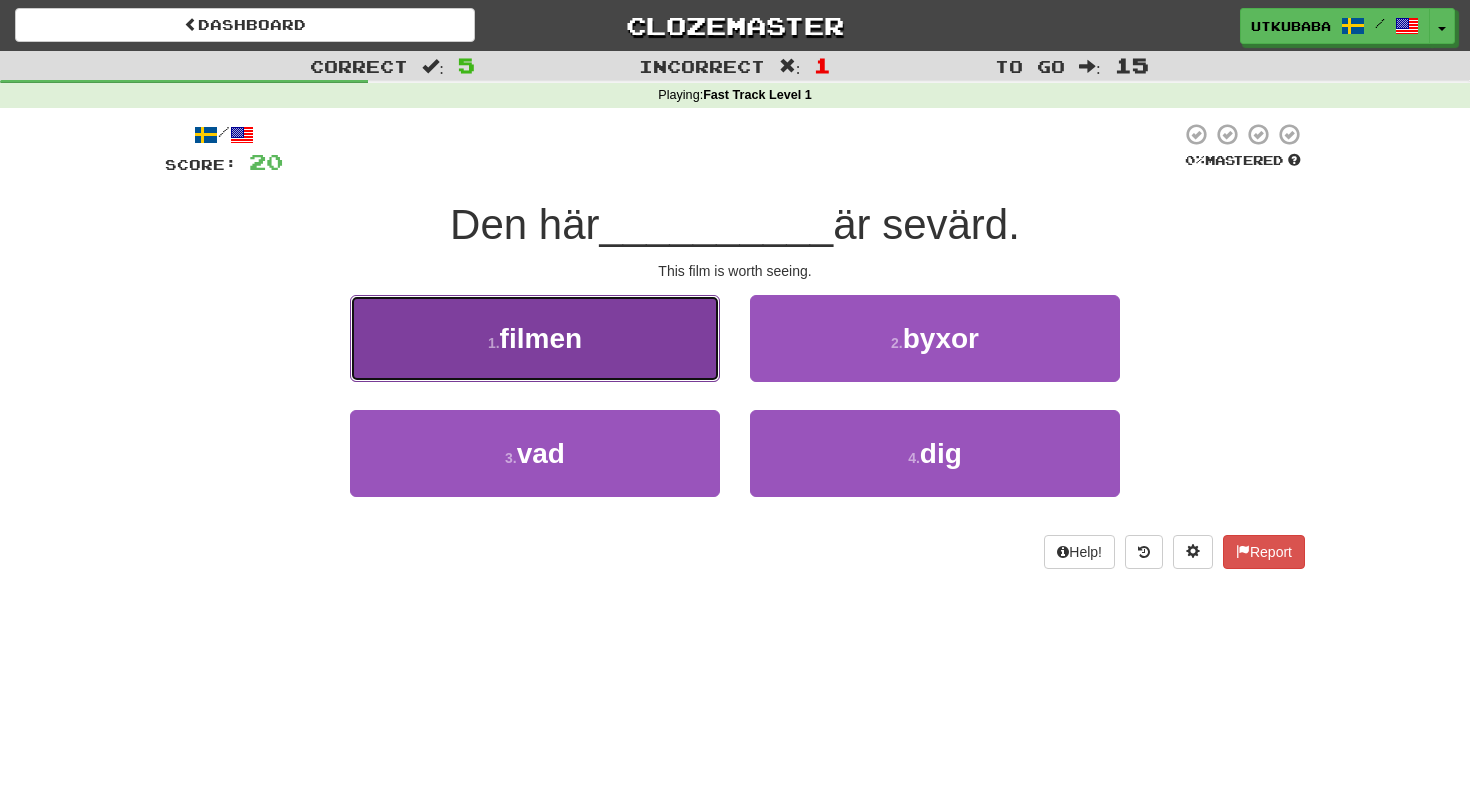 click on "1 .  filmen" at bounding box center [535, 338] 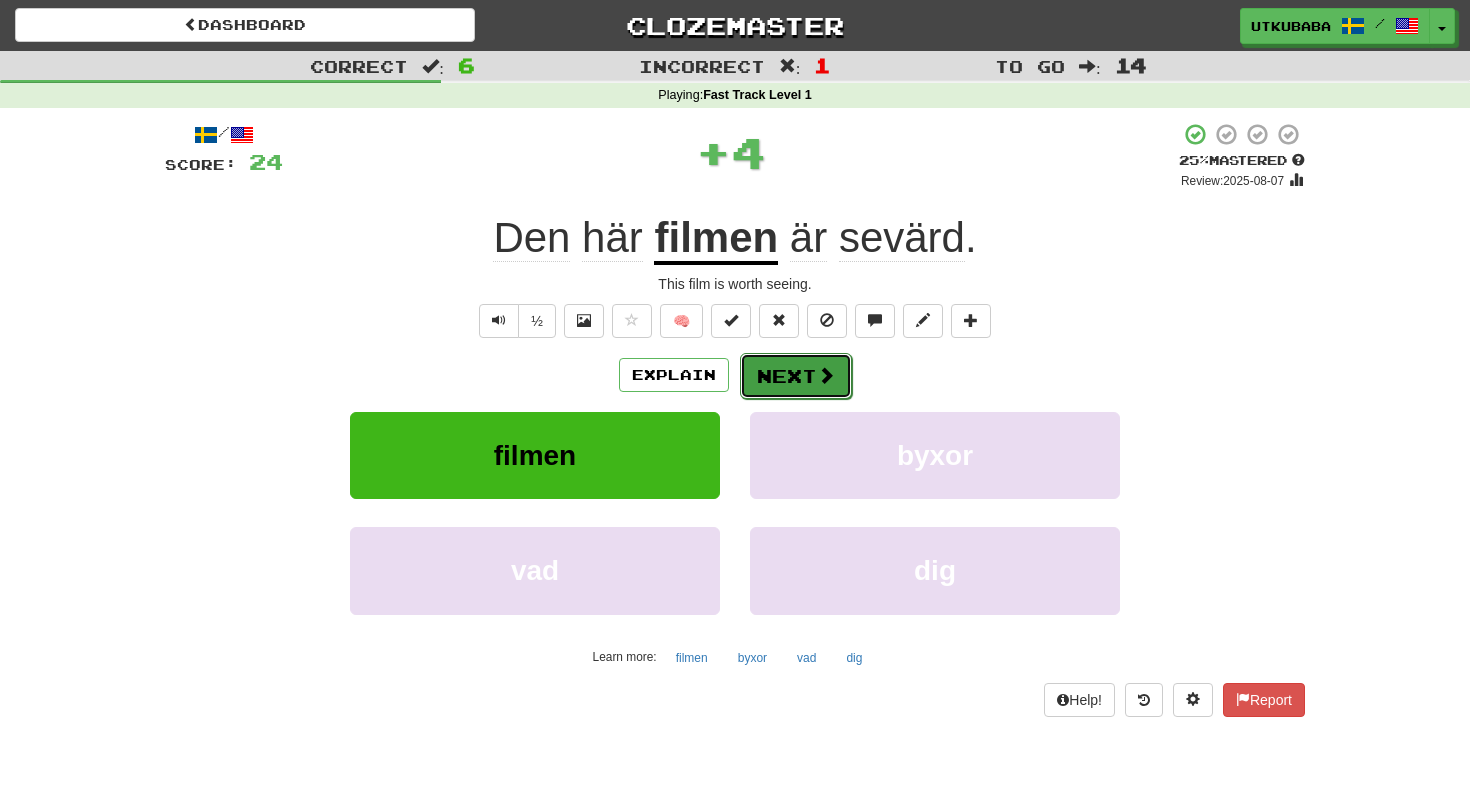 click on "Next" at bounding box center [796, 376] 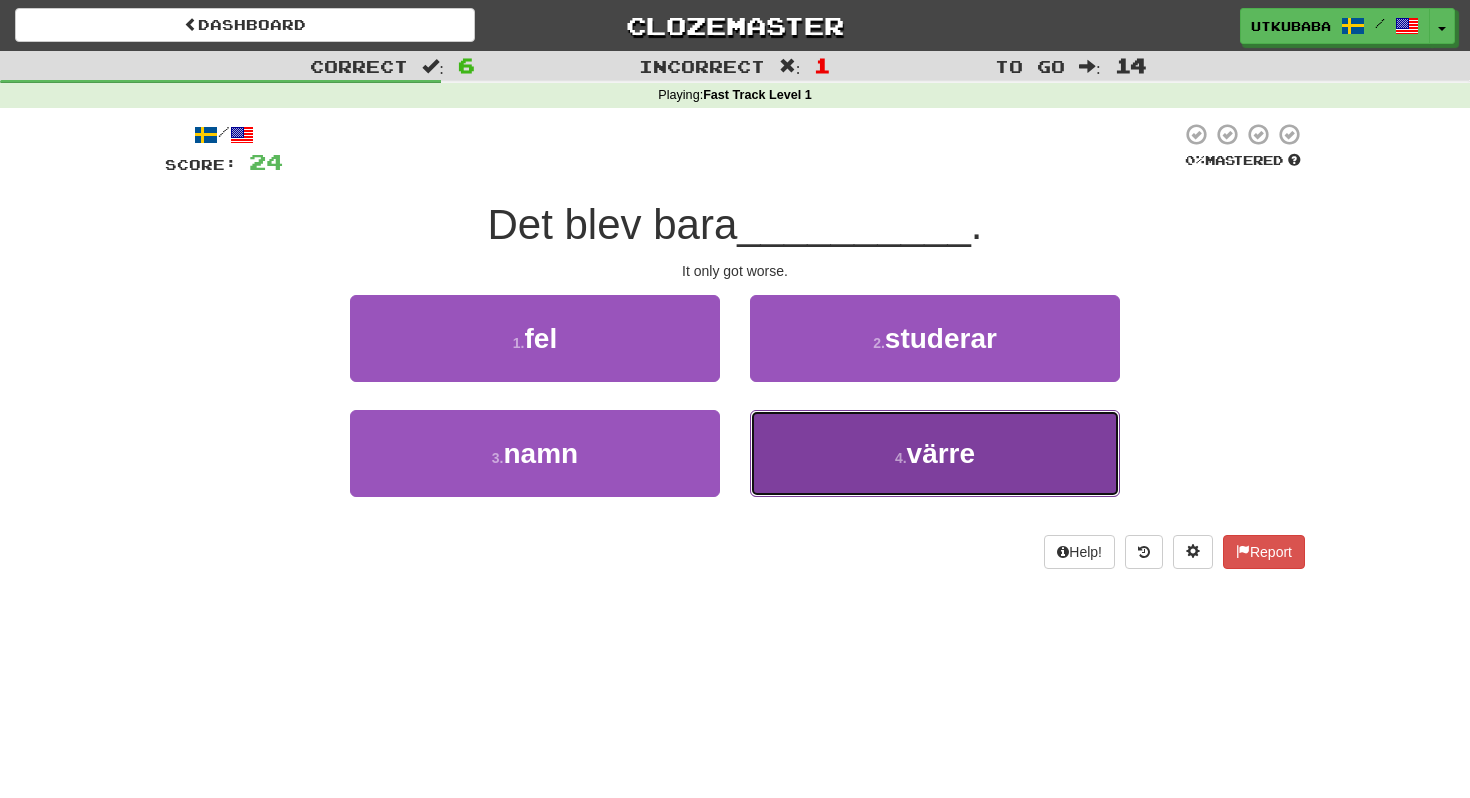 click on "4 .  värre" at bounding box center (935, 453) 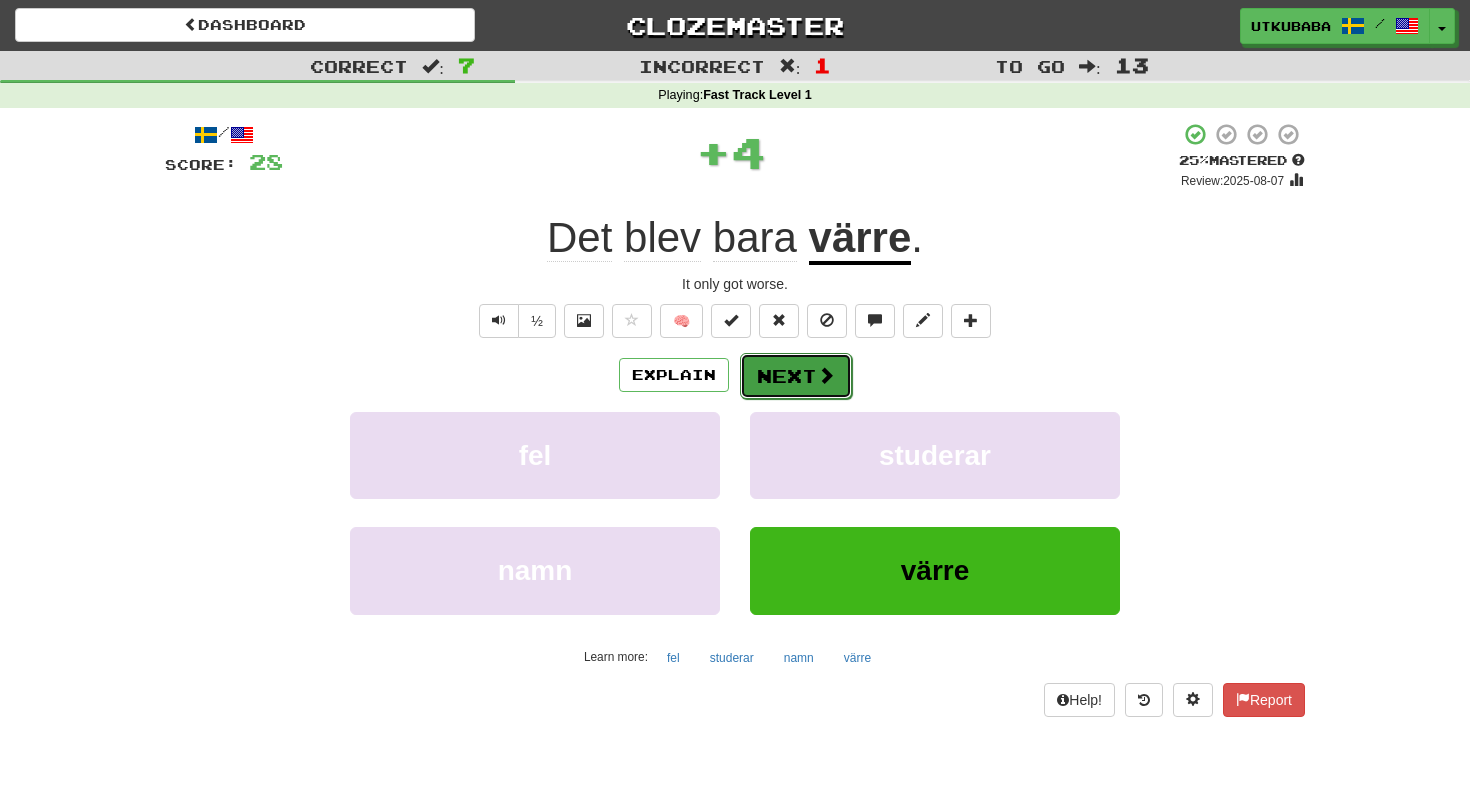 click at bounding box center [826, 375] 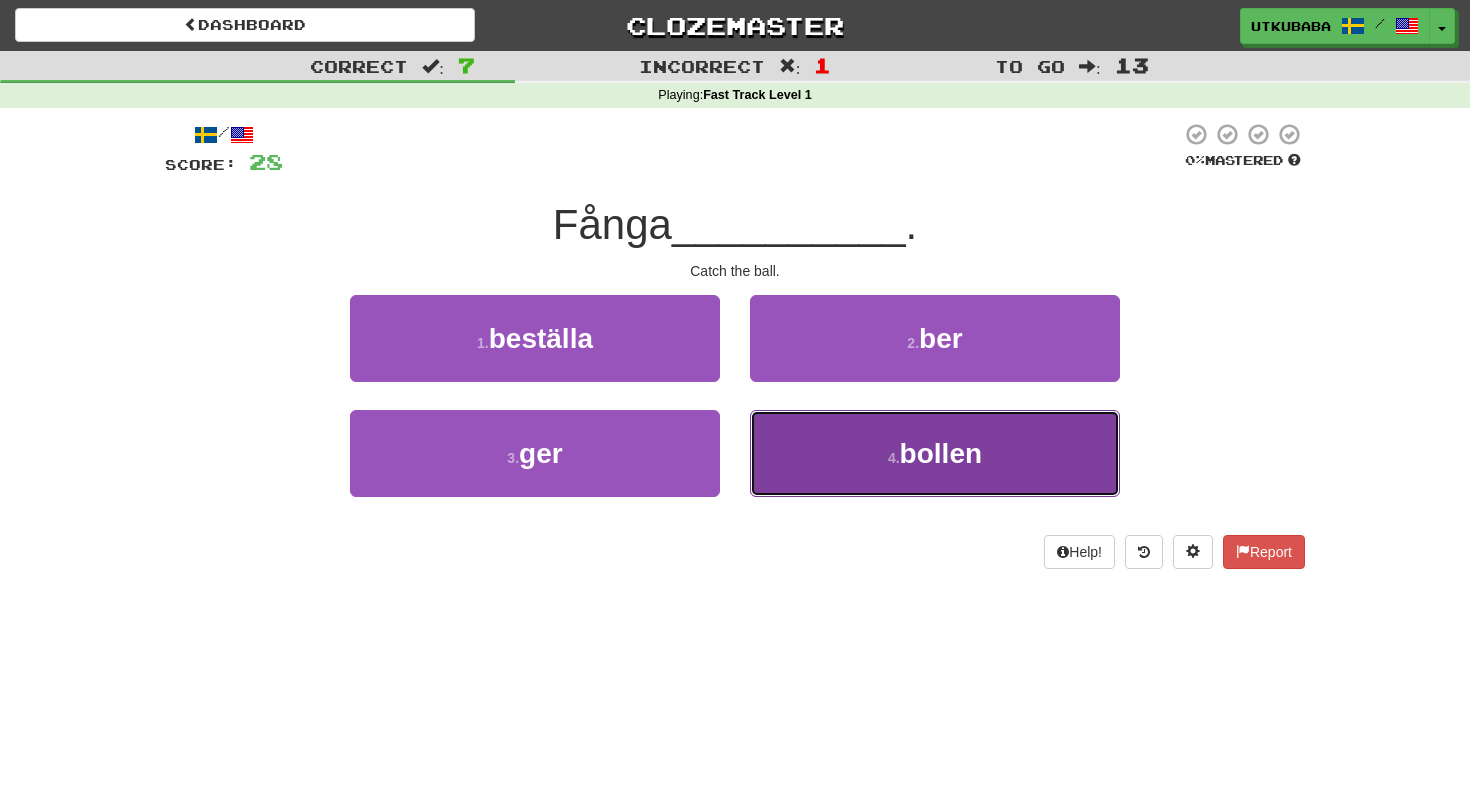 click on "4 .  bollen" at bounding box center (935, 453) 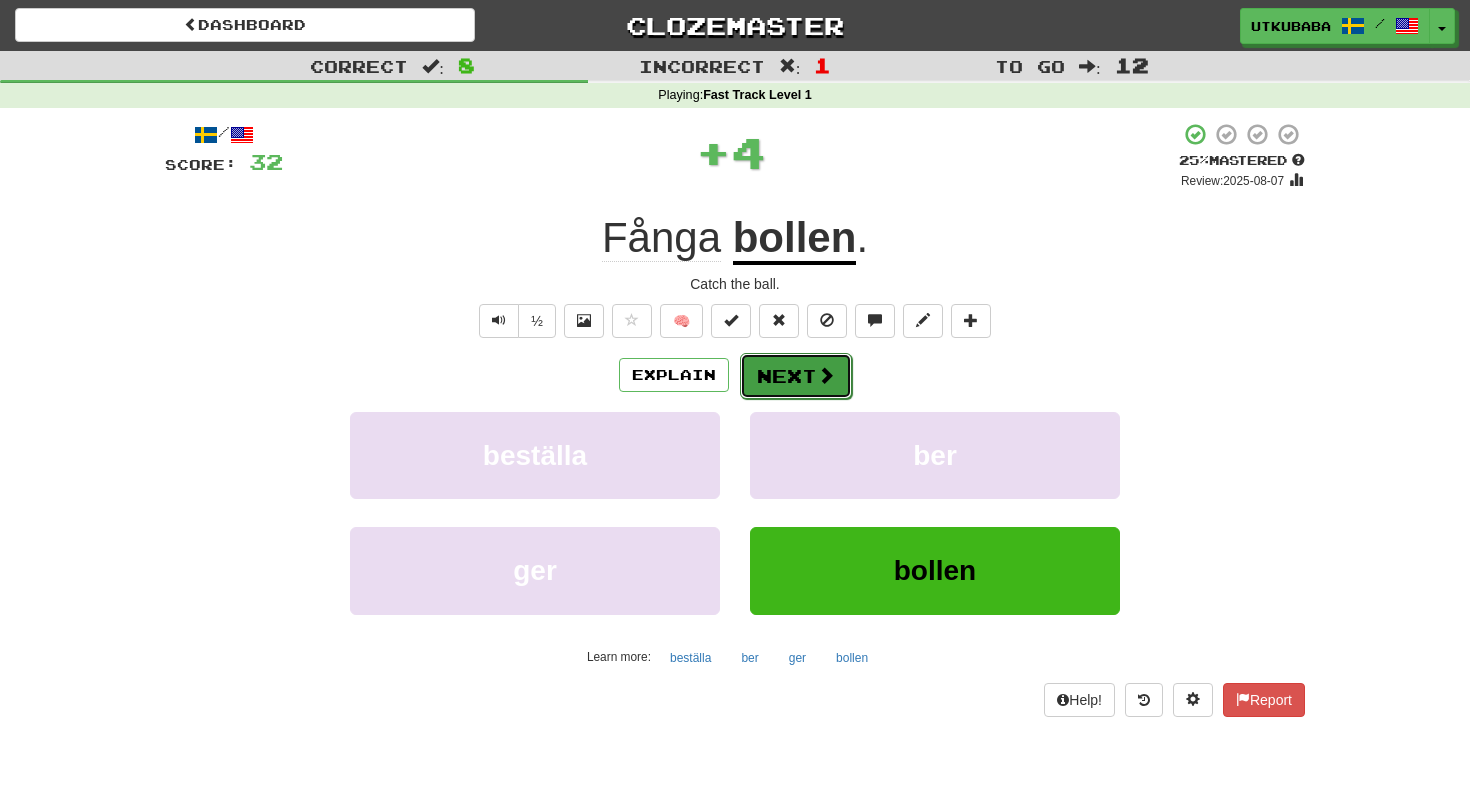 click on "Next" at bounding box center (796, 376) 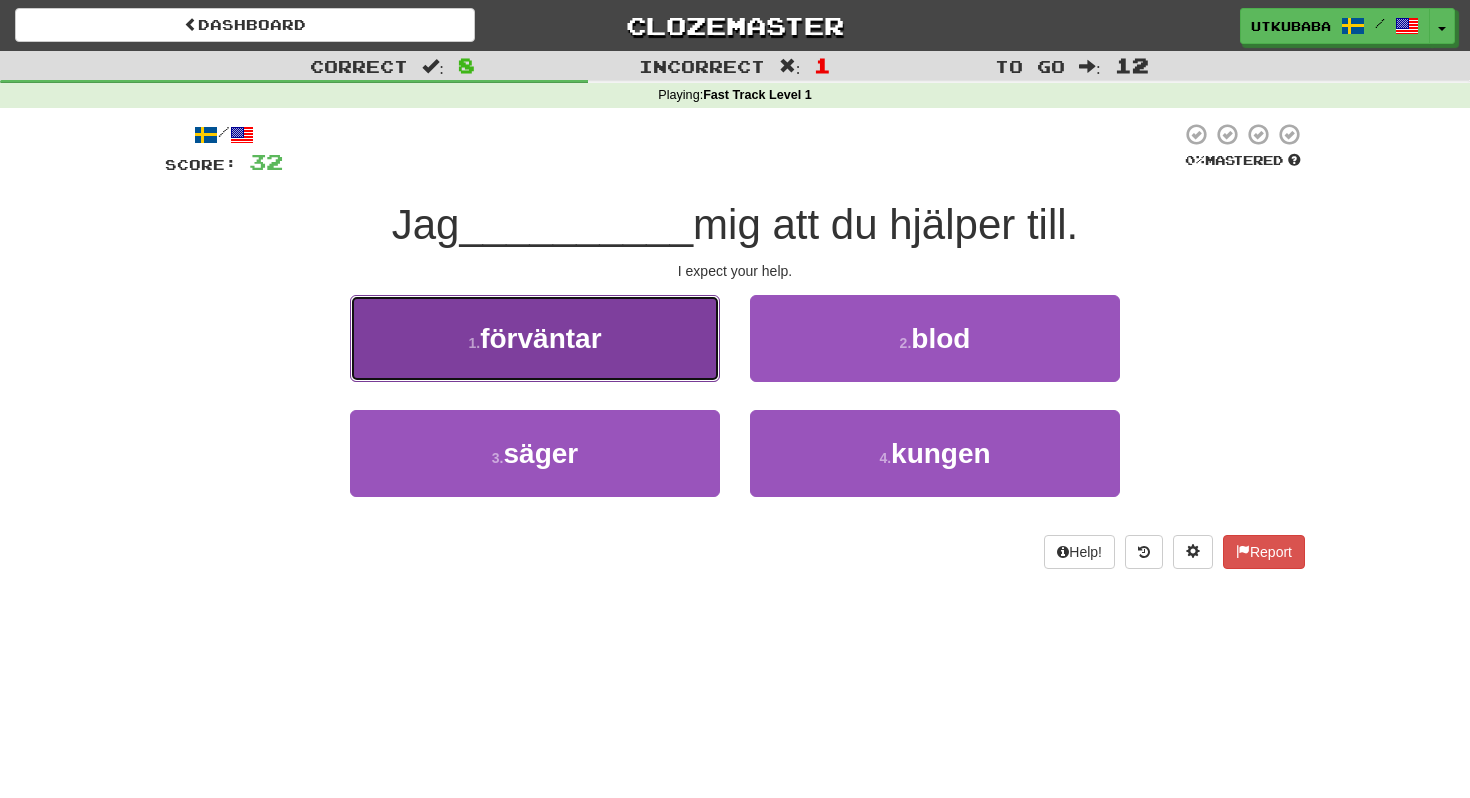 click on "1 .  förväntar" at bounding box center (535, 338) 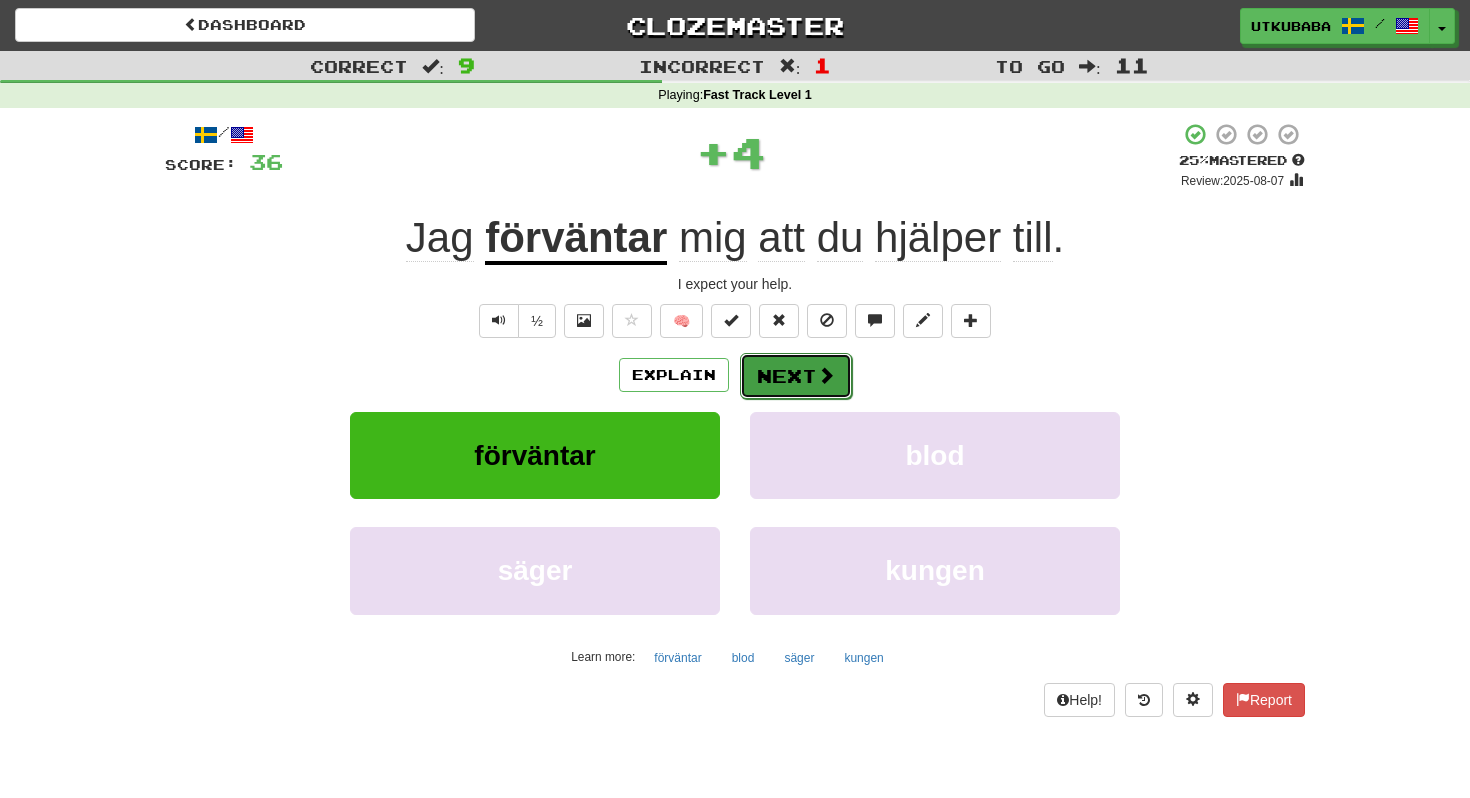 click on "Next" at bounding box center [796, 376] 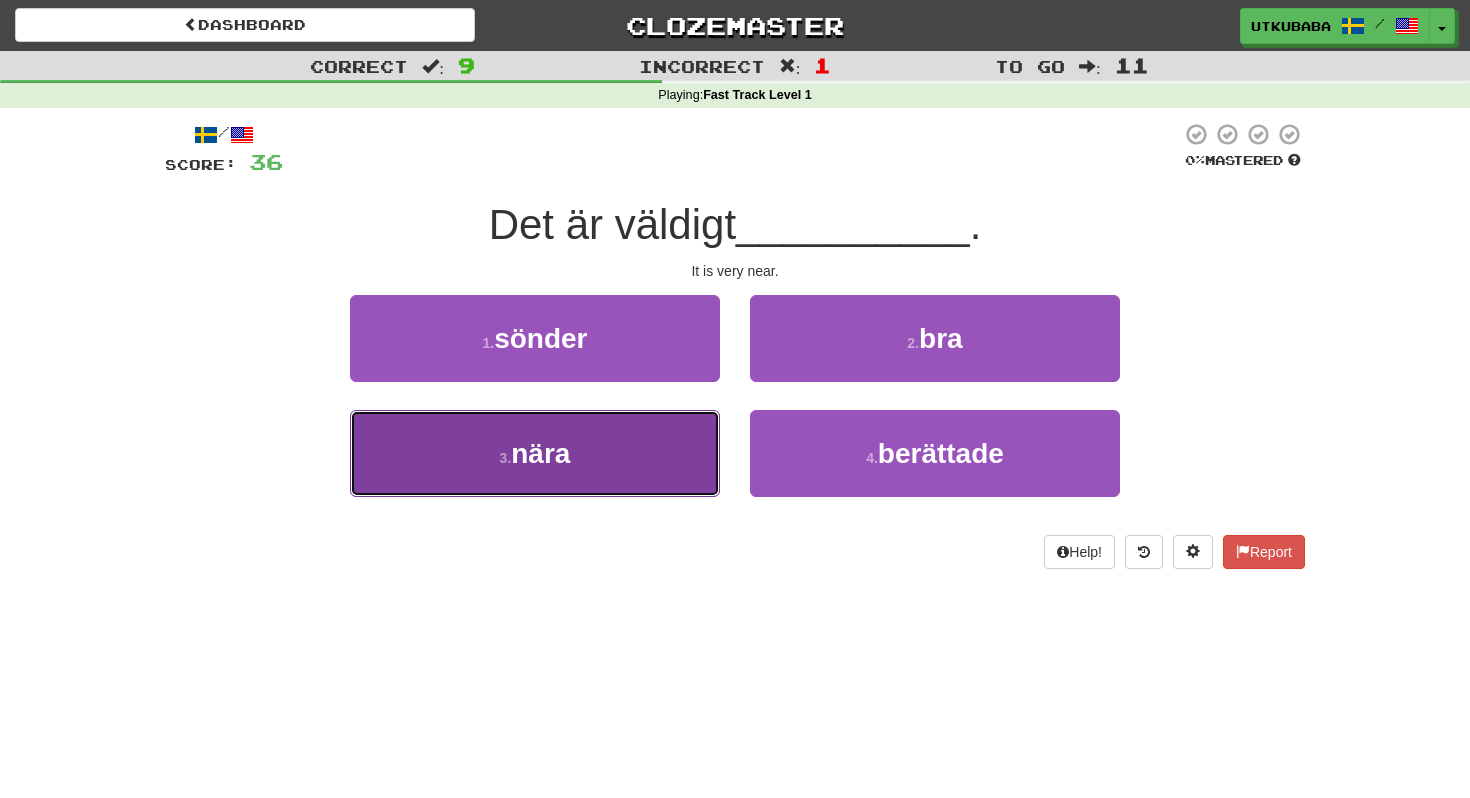 click on "3 .  nära" at bounding box center (535, 453) 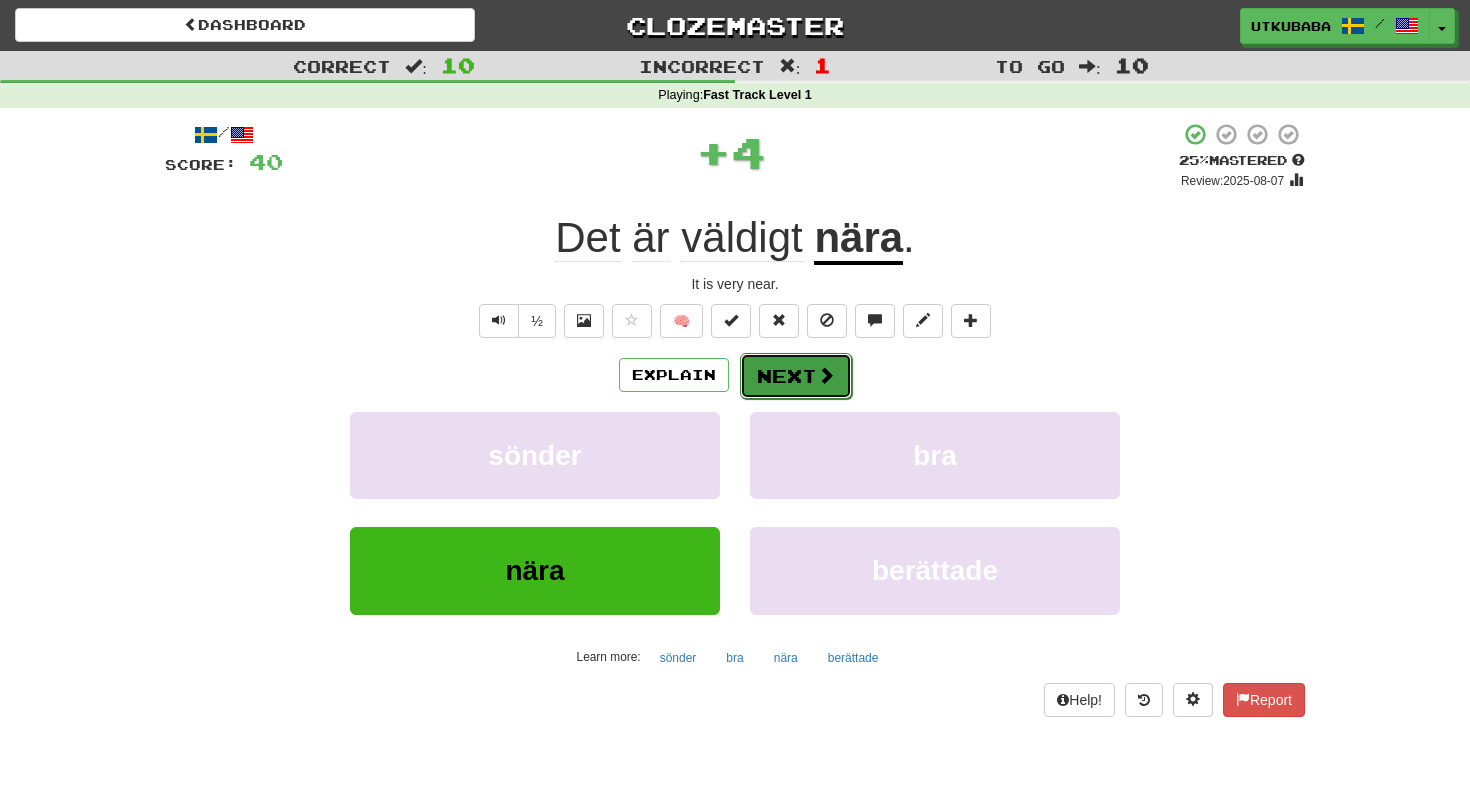 click on "Next" at bounding box center (796, 376) 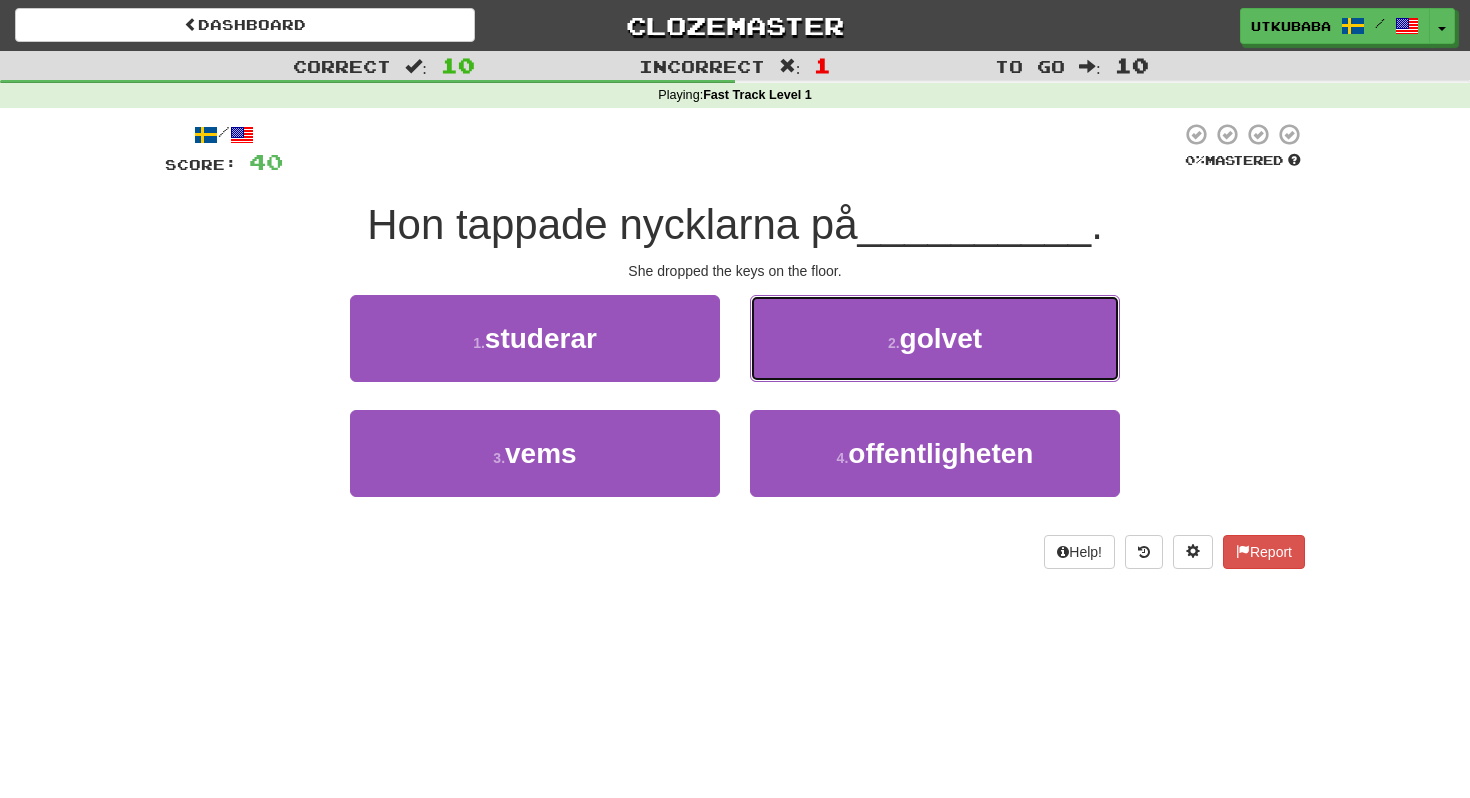 click on "2 .  golvet" at bounding box center [935, 338] 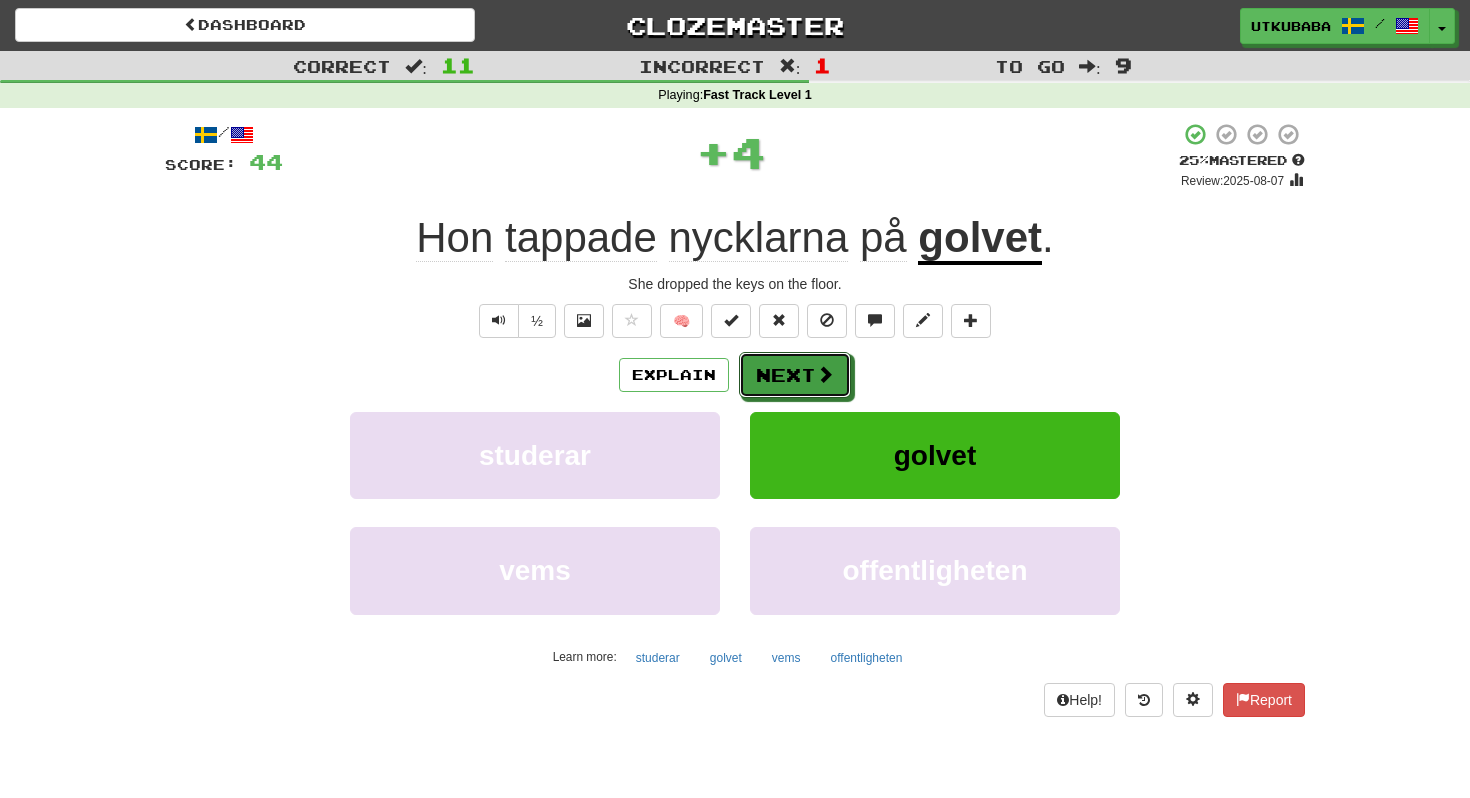 click on "Next" at bounding box center [795, 375] 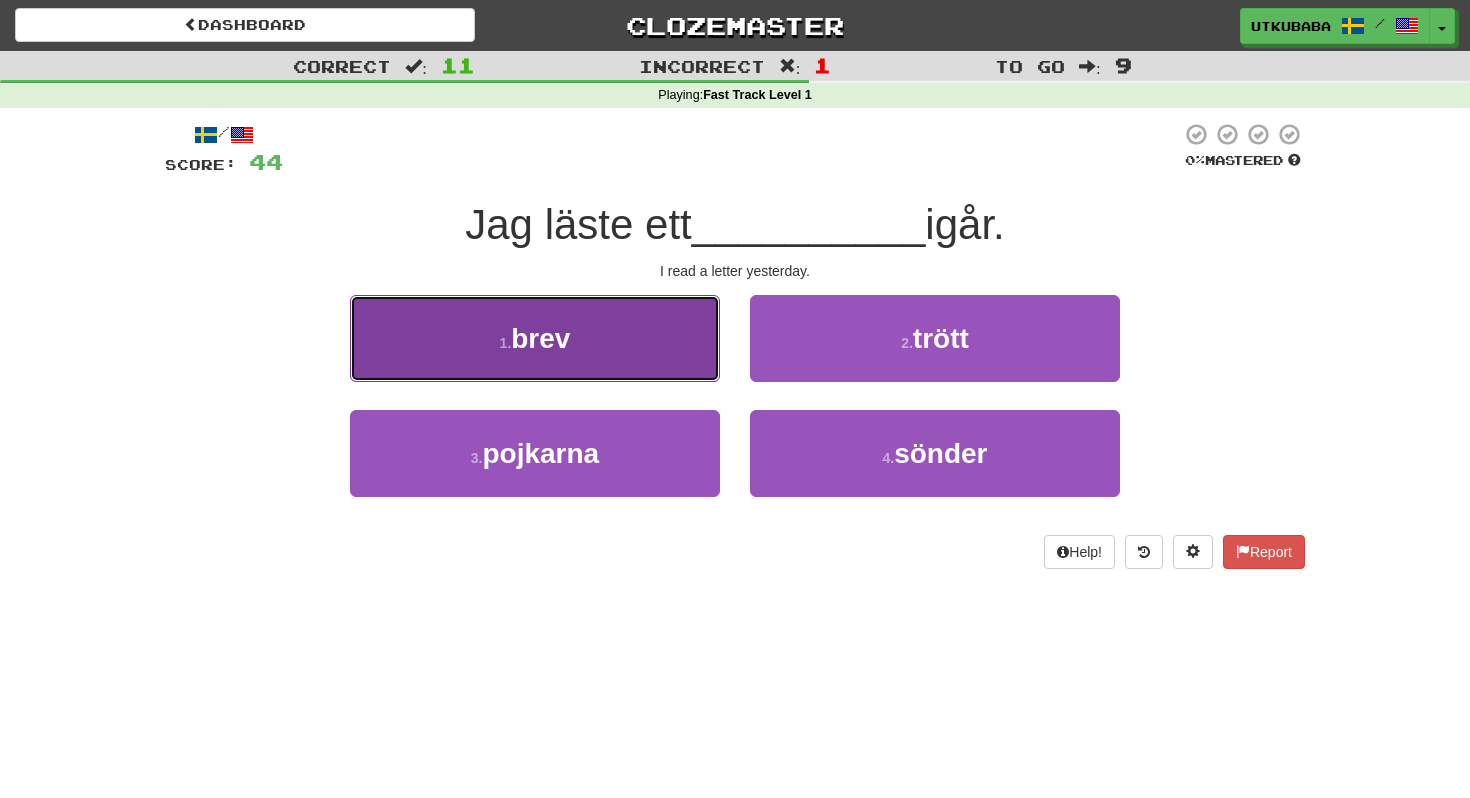 click on "1 .  brev" at bounding box center [535, 338] 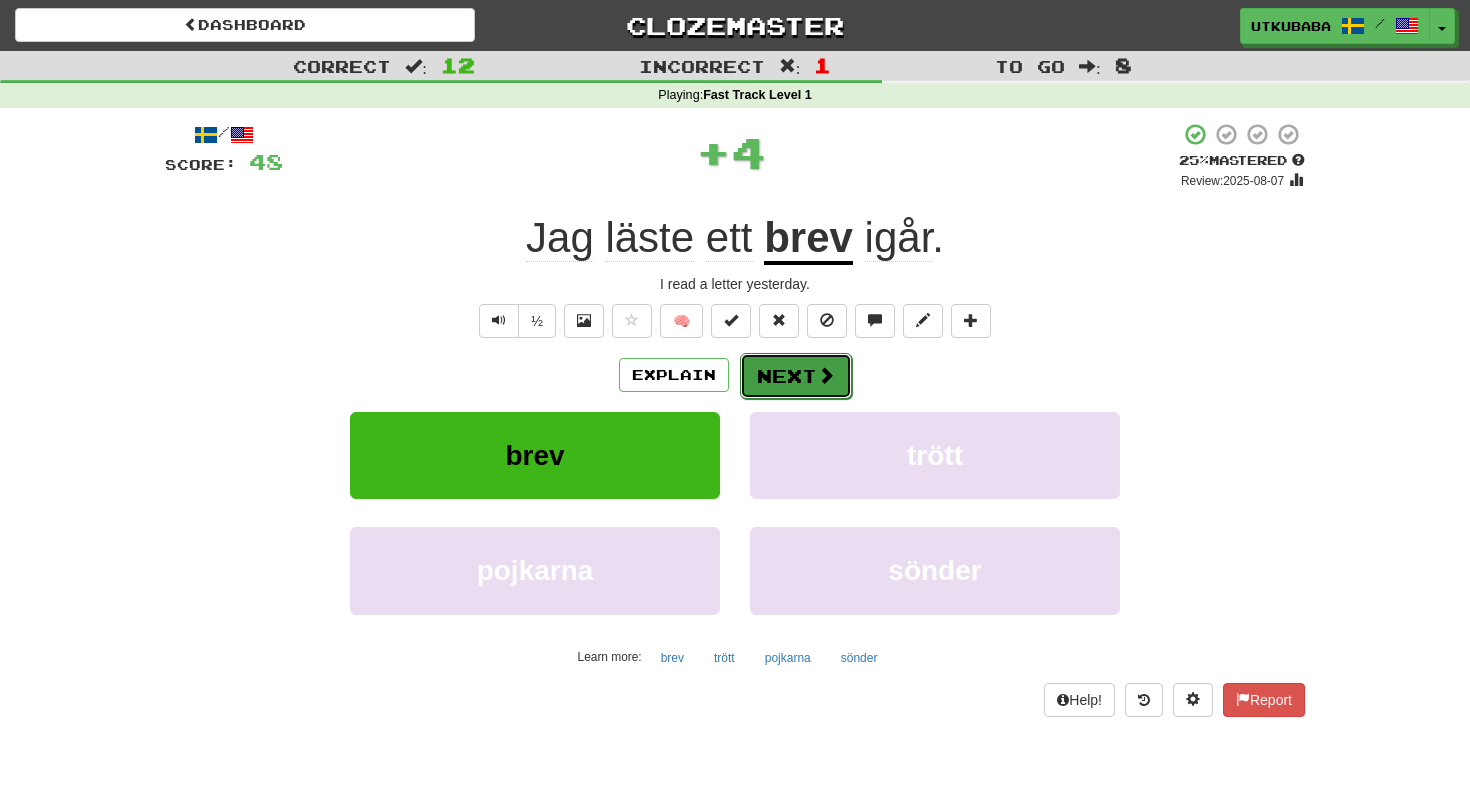 click on "Next" at bounding box center [796, 376] 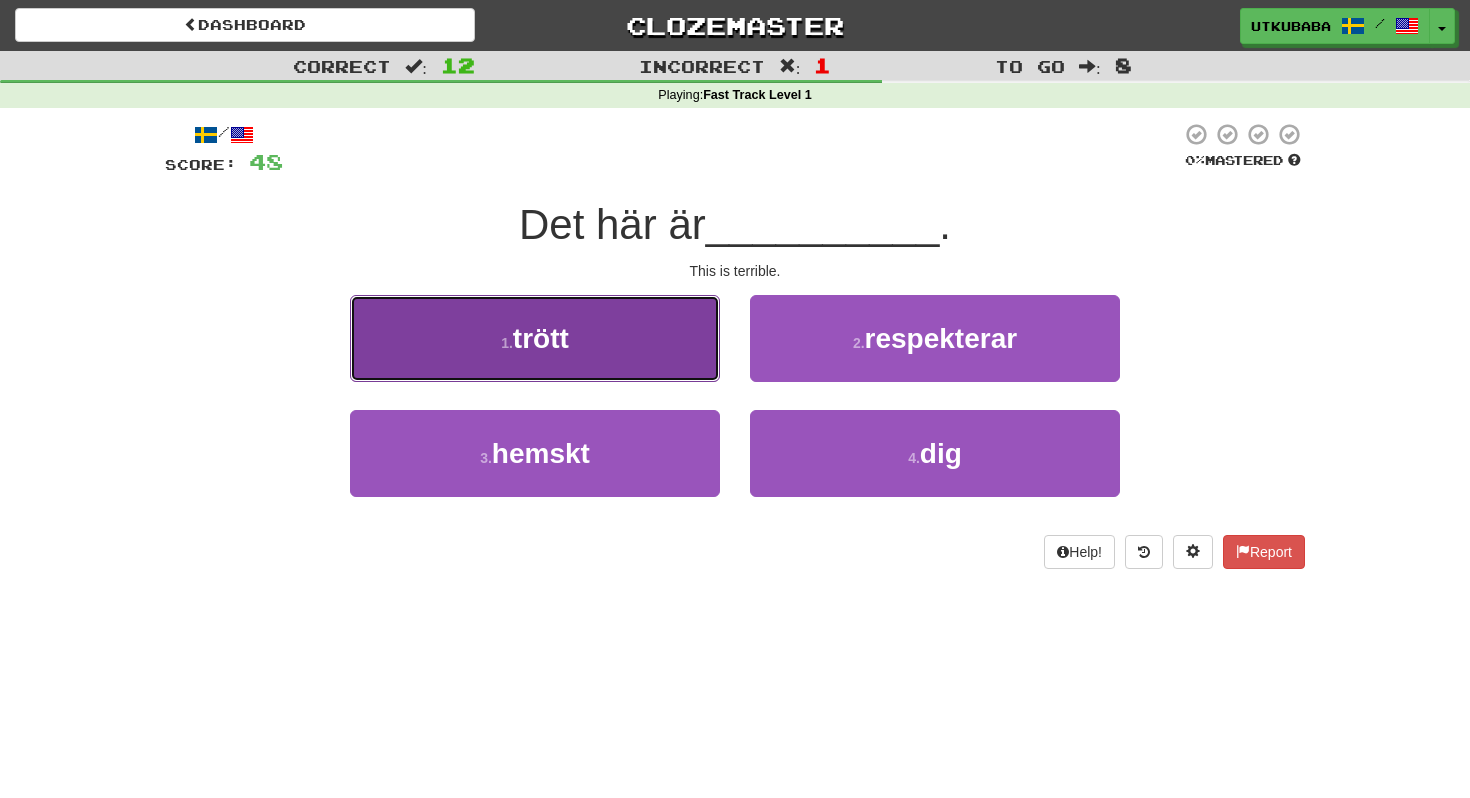 click on "1 .  trött" at bounding box center (535, 338) 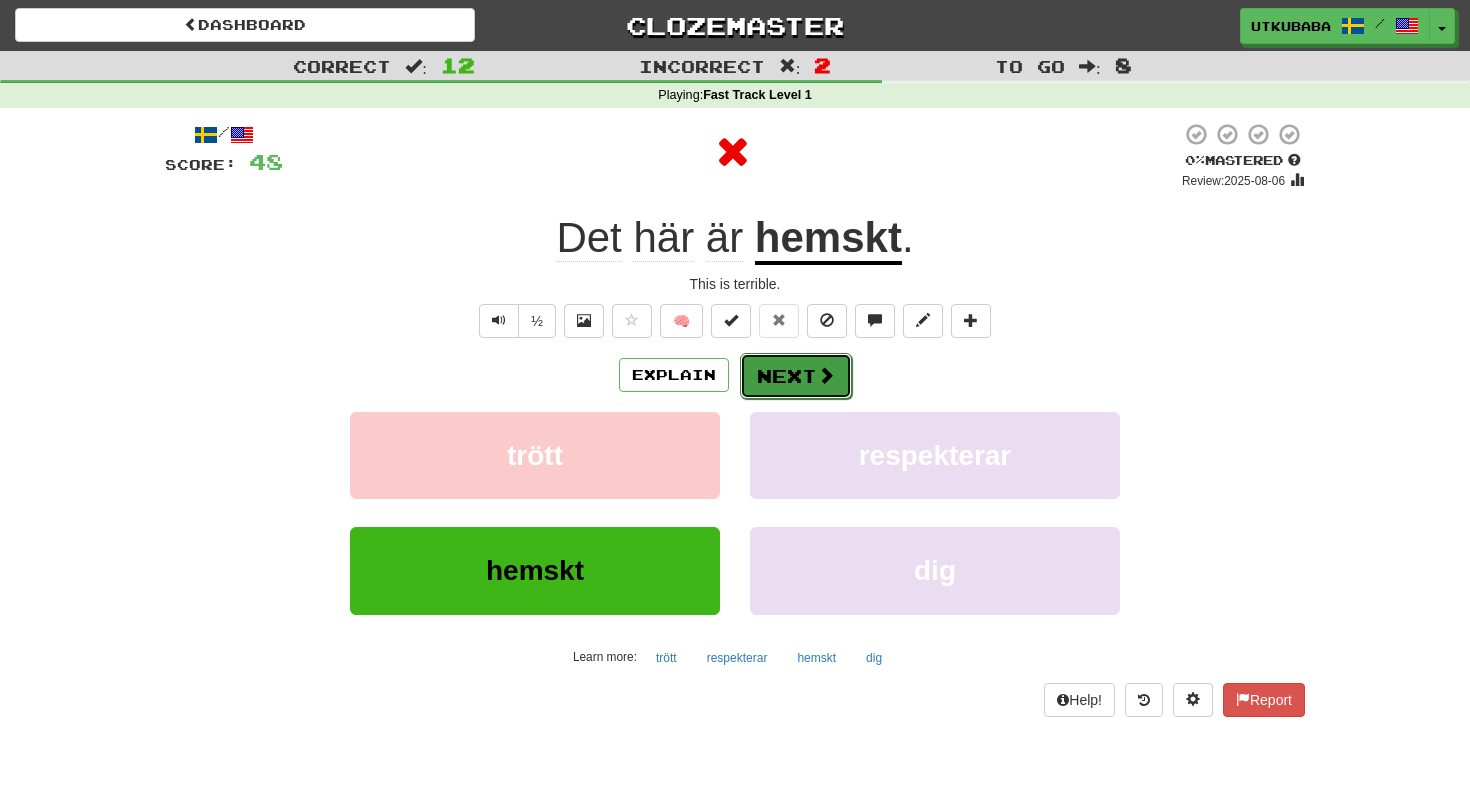 click on "Next" at bounding box center [796, 376] 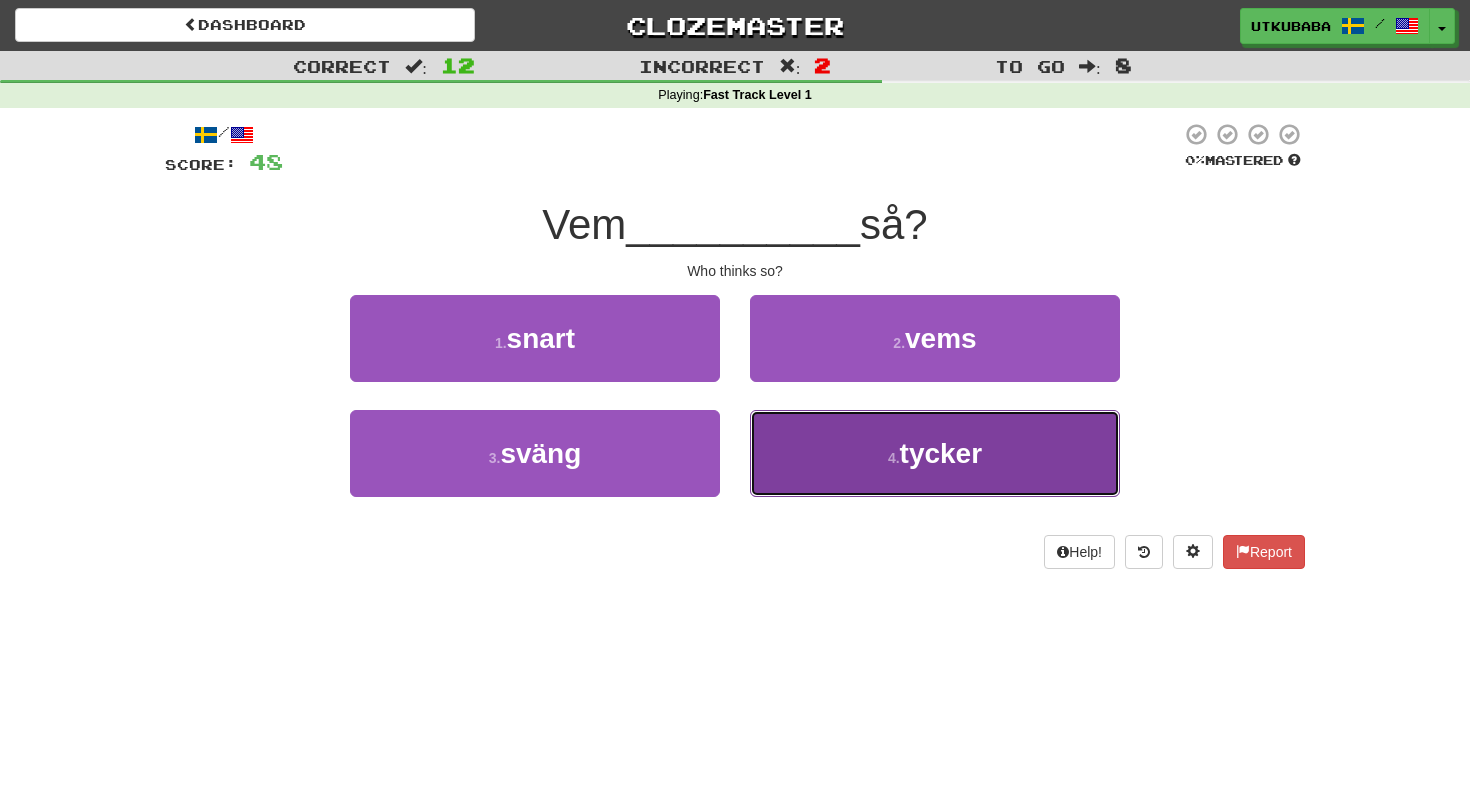 click on "4 .  tycker" at bounding box center [935, 453] 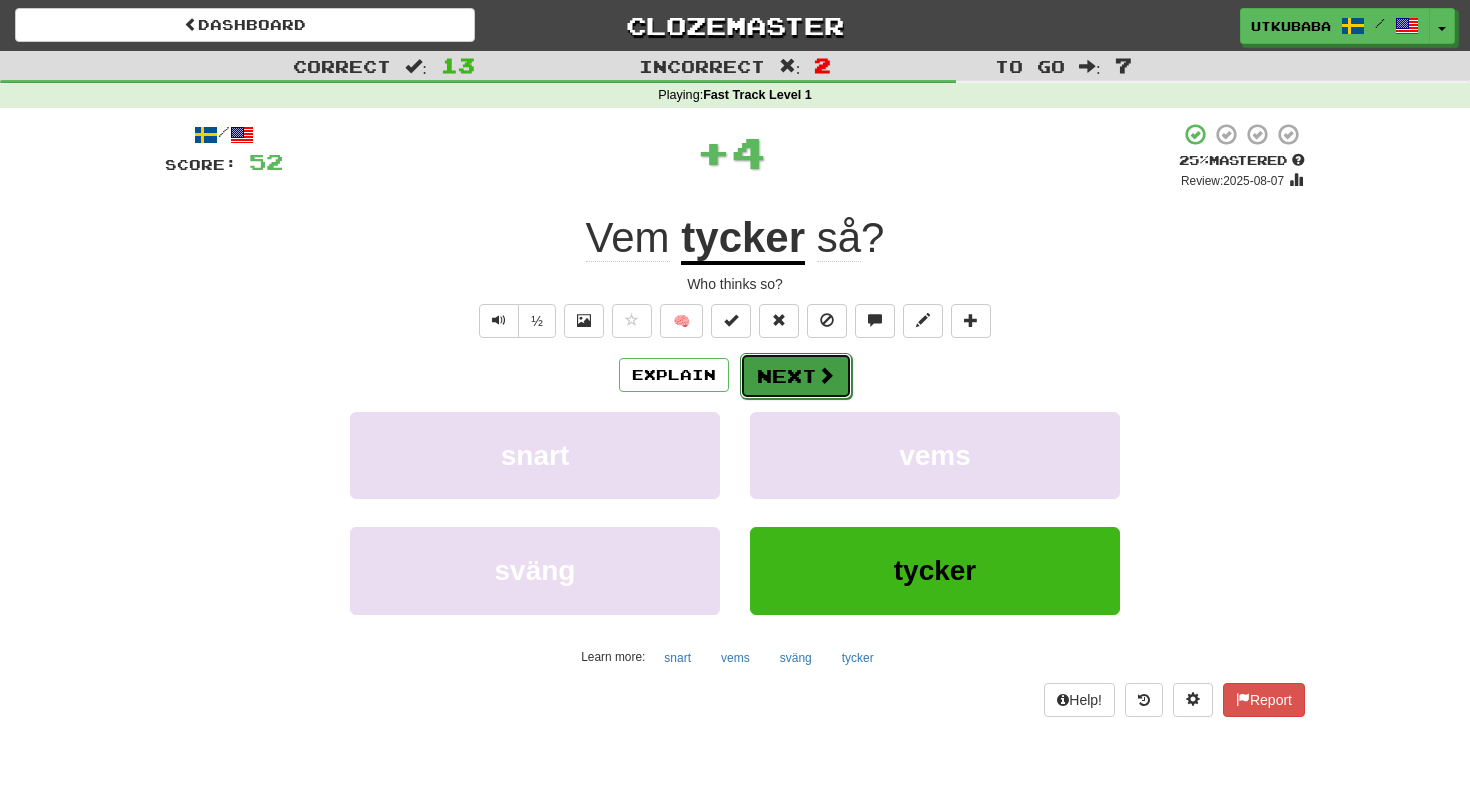 click on "Next" at bounding box center [796, 376] 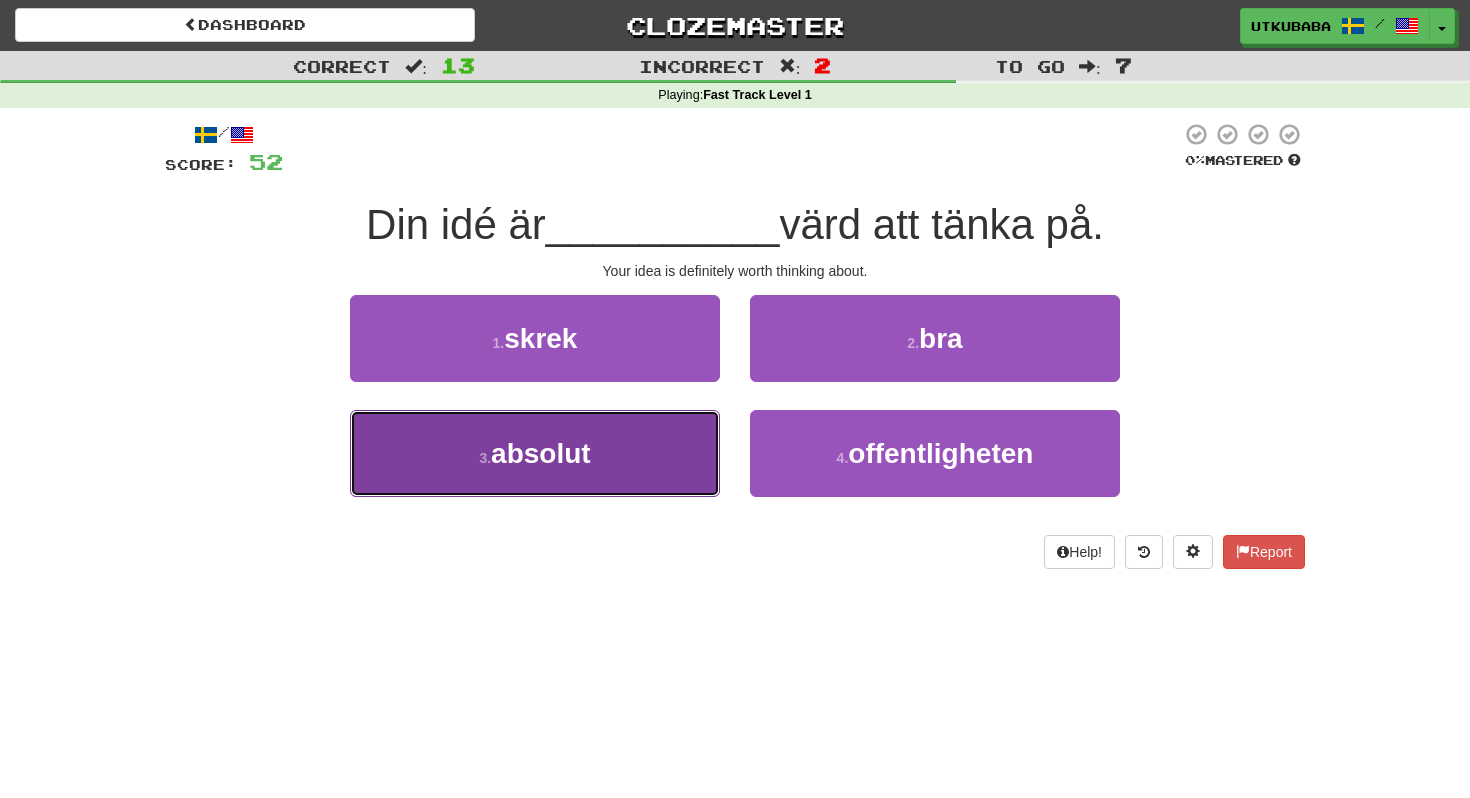click on "3 .  absolut" at bounding box center (535, 453) 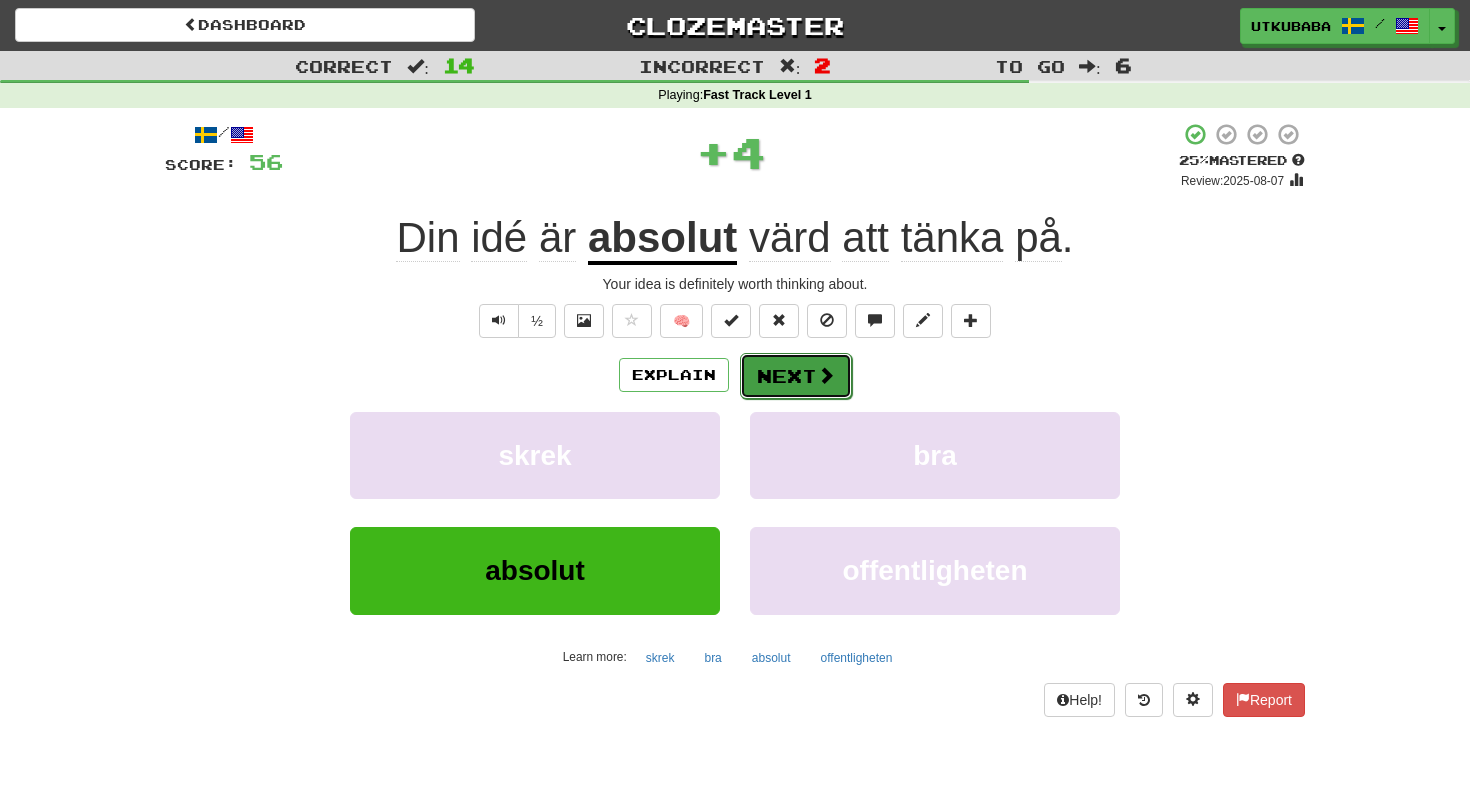 click on "Next" at bounding box center (796, 376) 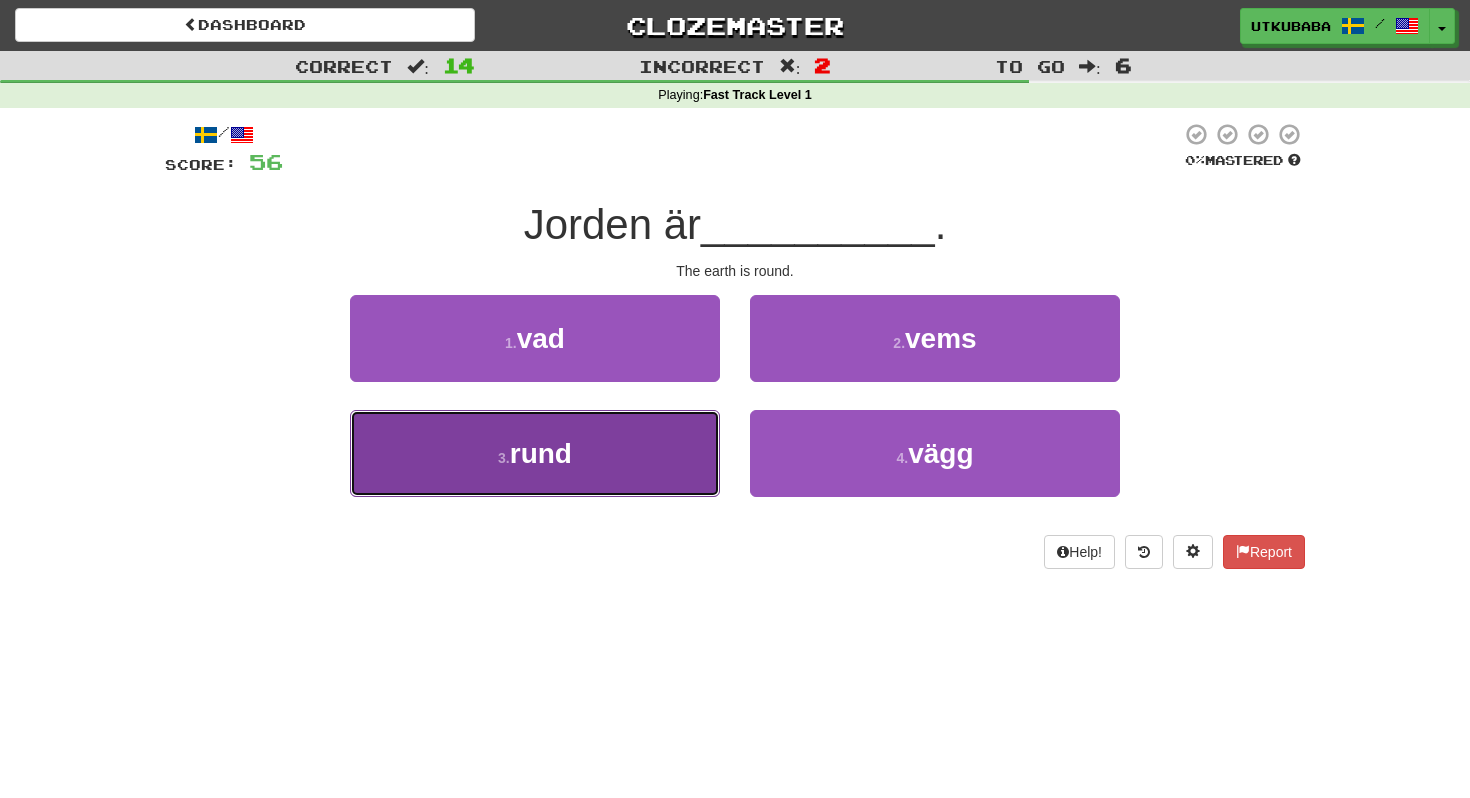 click on "3 .  rund" at bounding box center [535, 453] 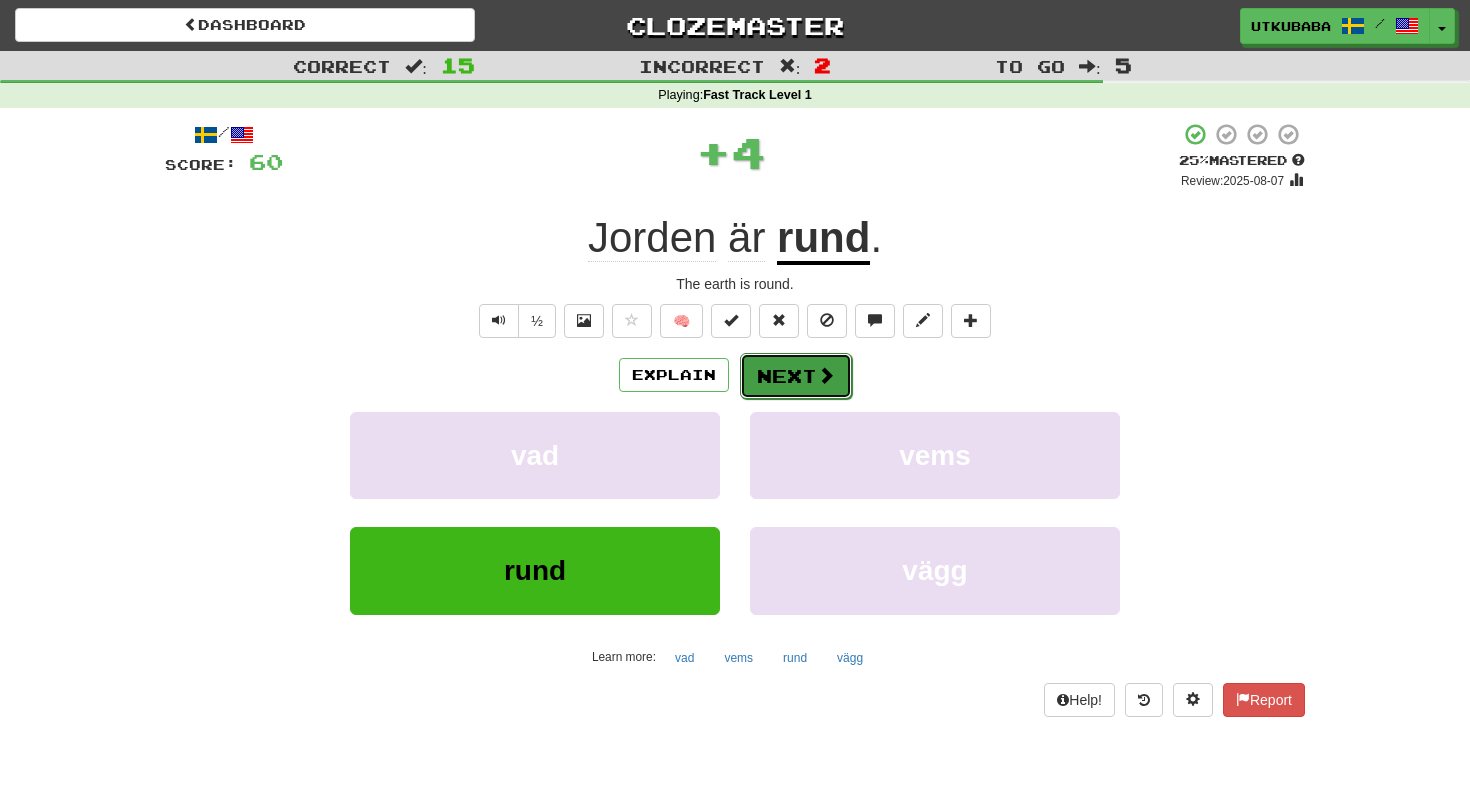 click on "Next" at bounding box center [796, 376] 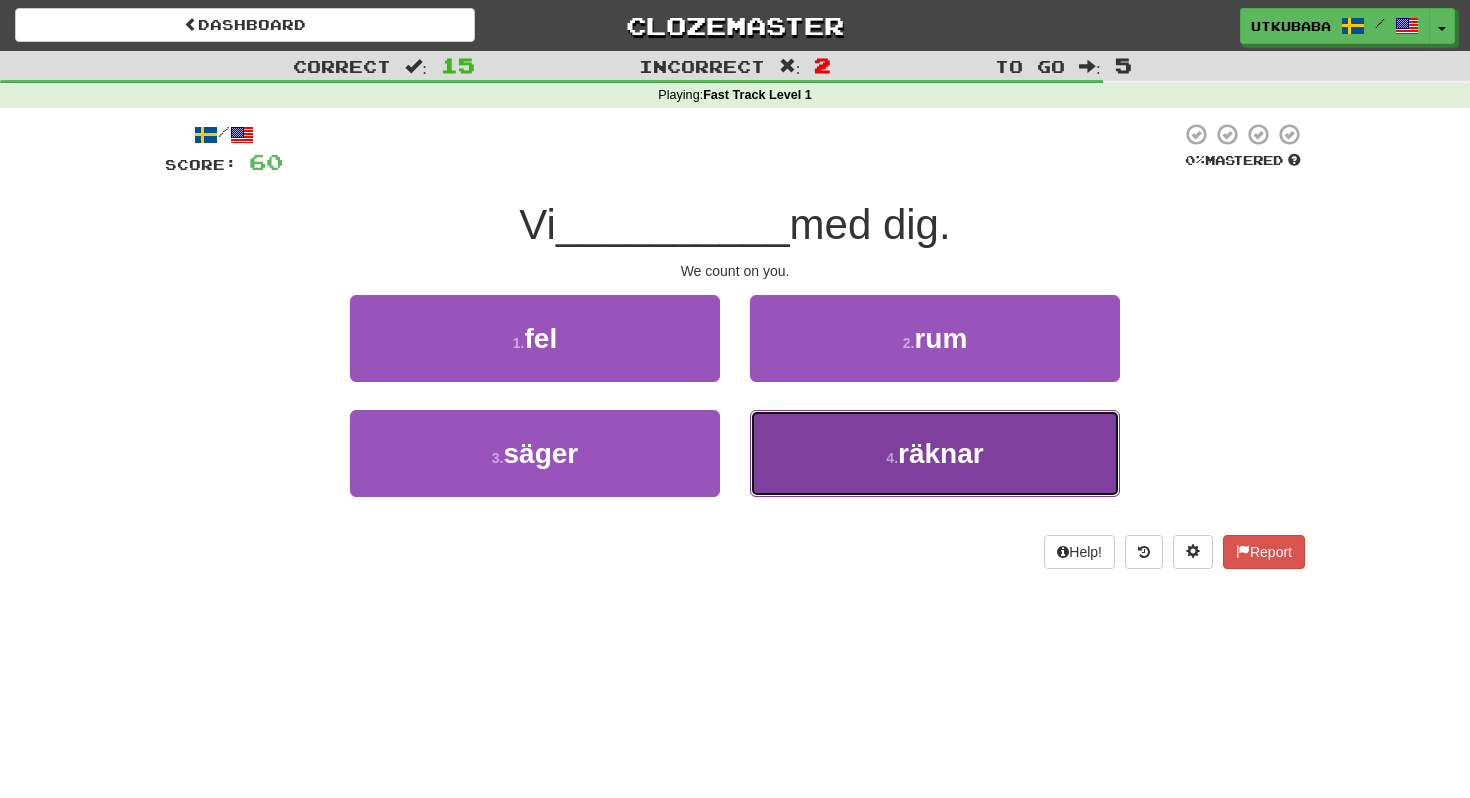 click on "4 .  räknar" at bounding box center (935, 453) 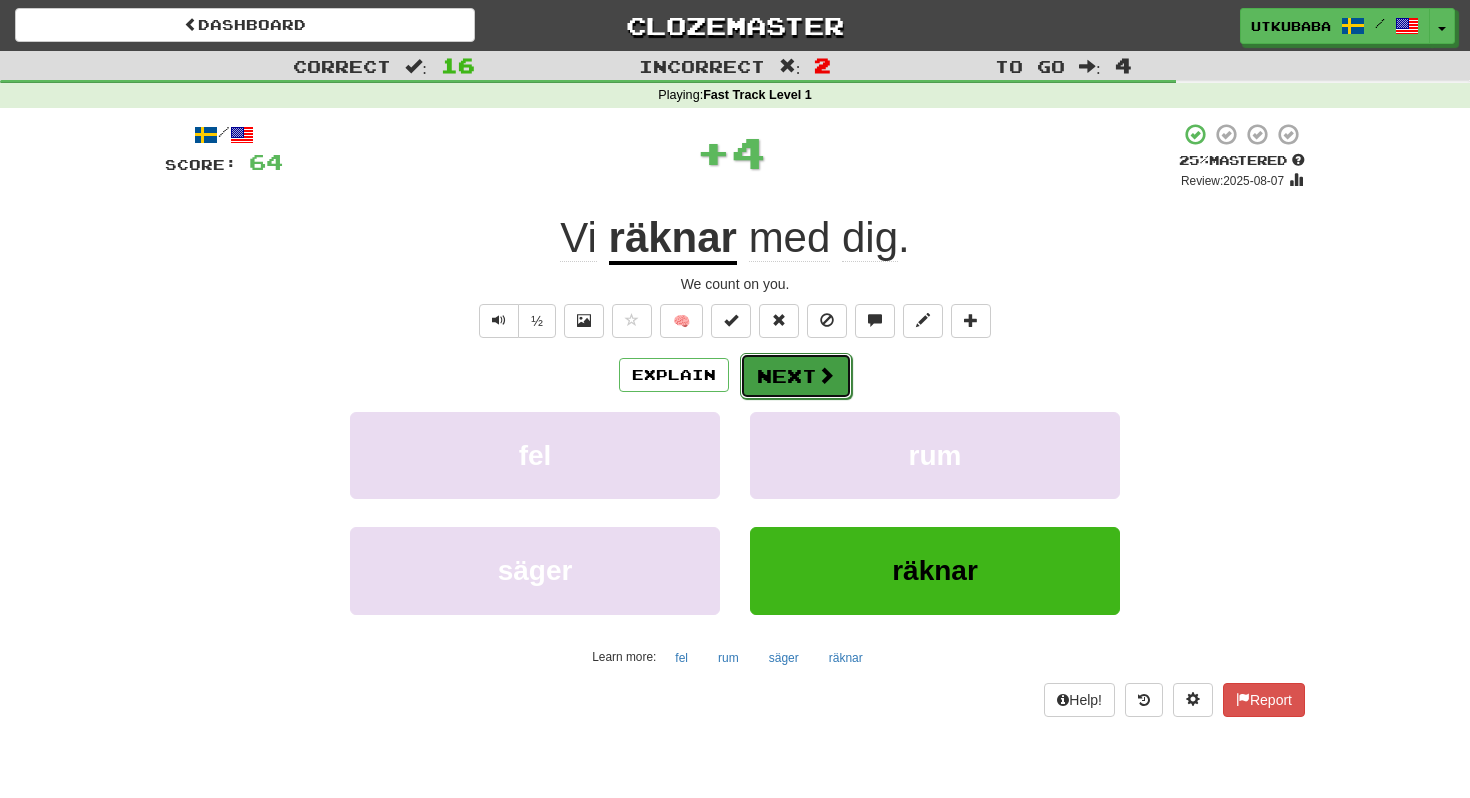 click on "Next" at bounding box center [796, 376] 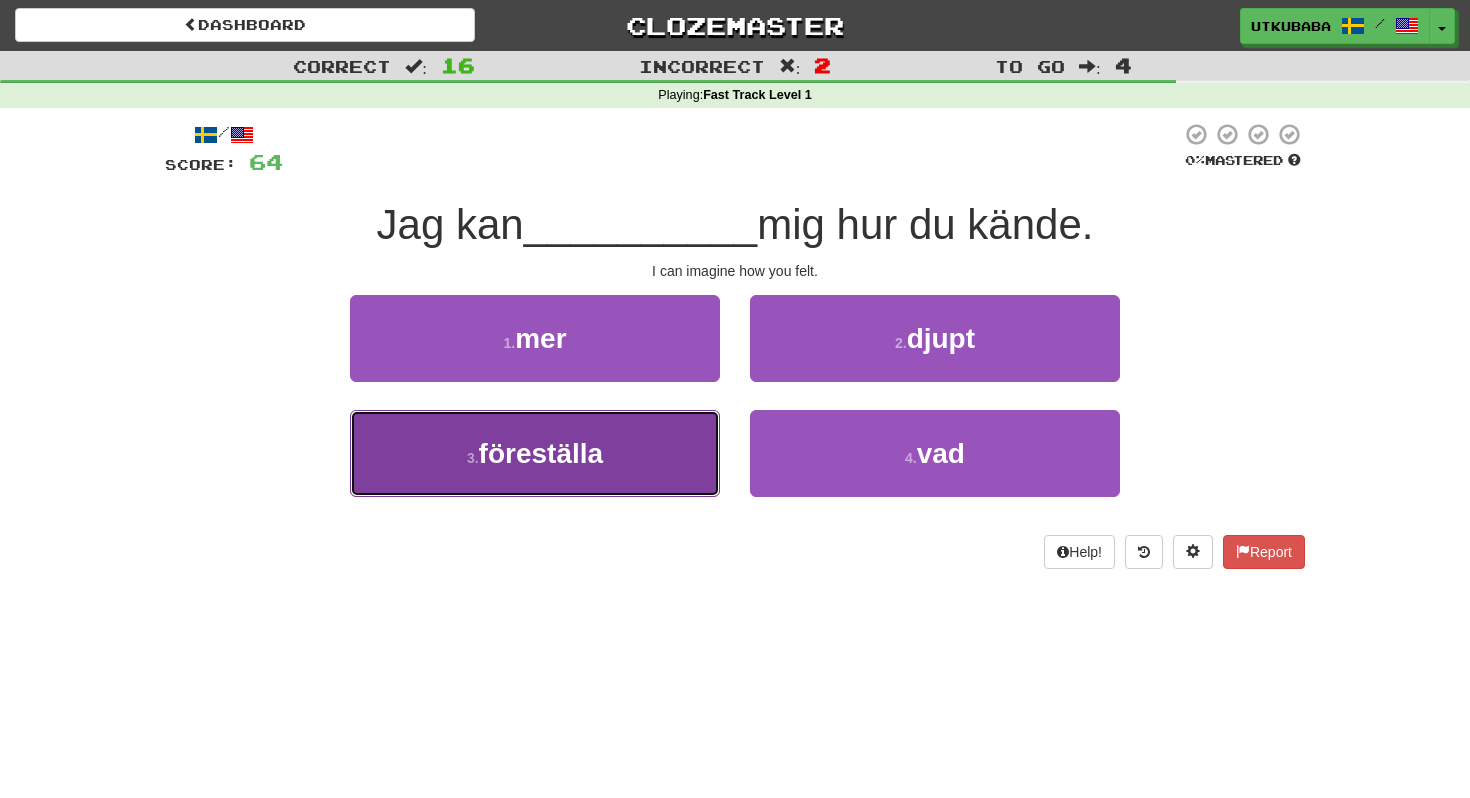 click on "3 .  föreställa" at bounding box center [535, 453] 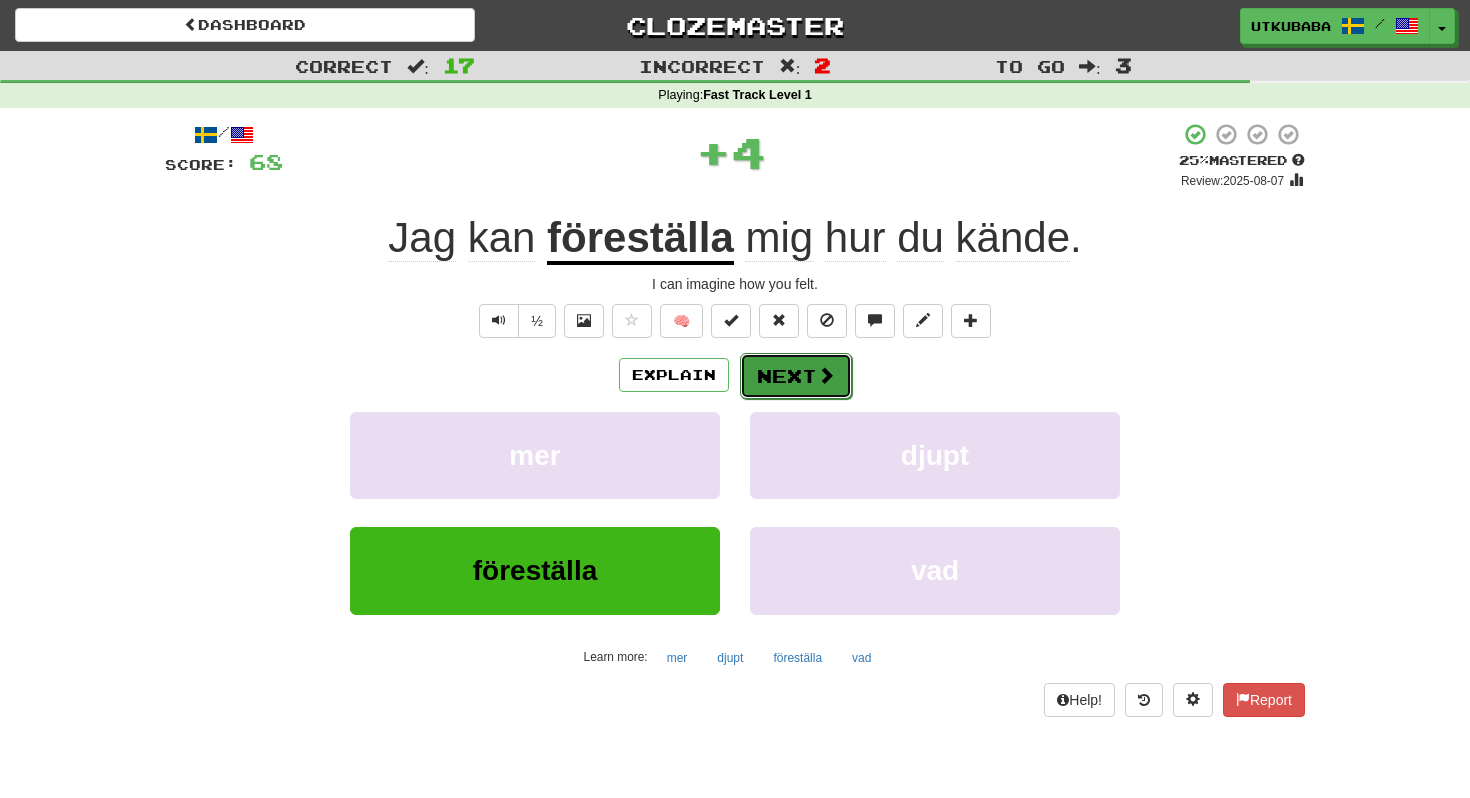click on "Next" at bounding box center (796, 376) 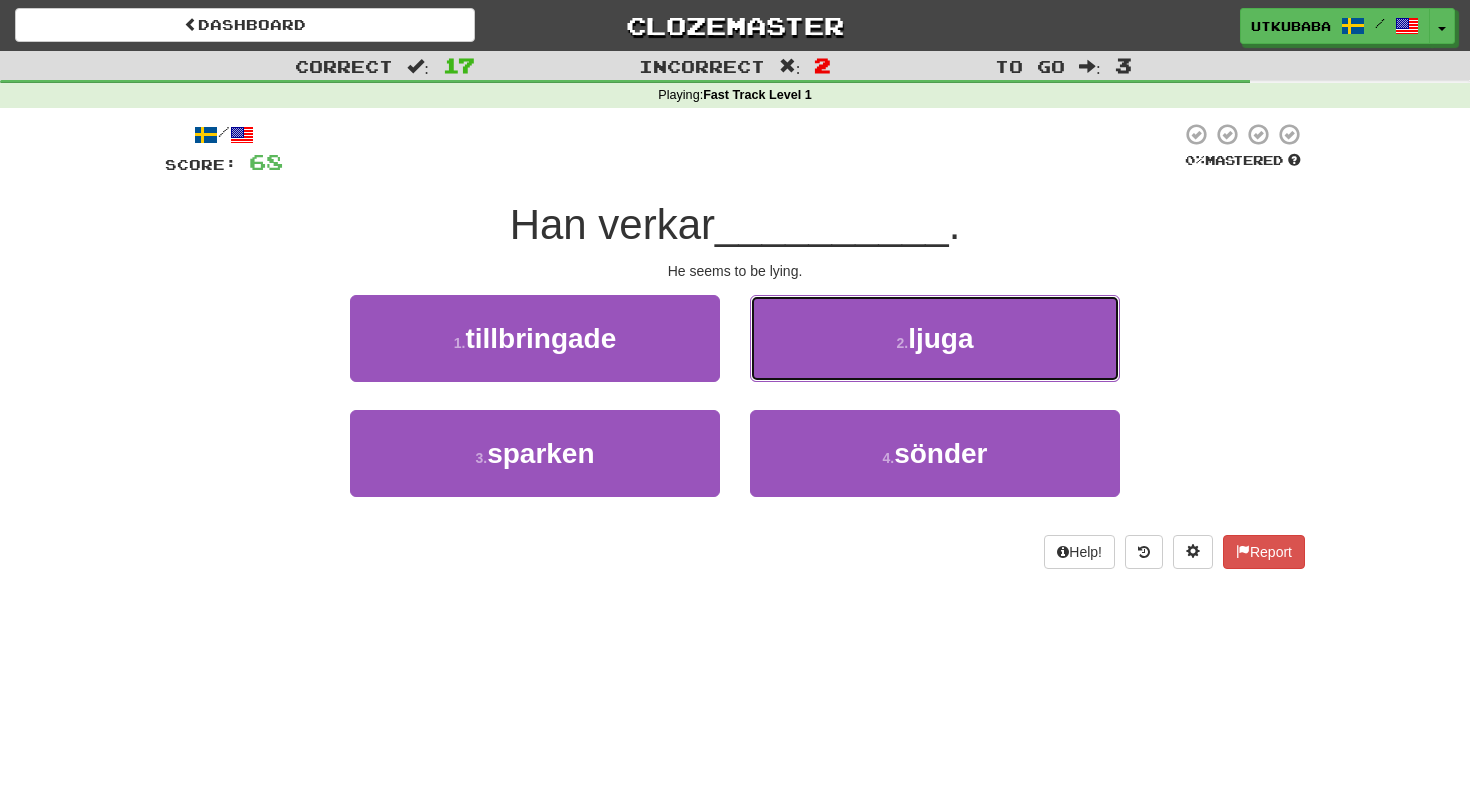 click on "2 .  ljuga" at bounding box center [935, 338] 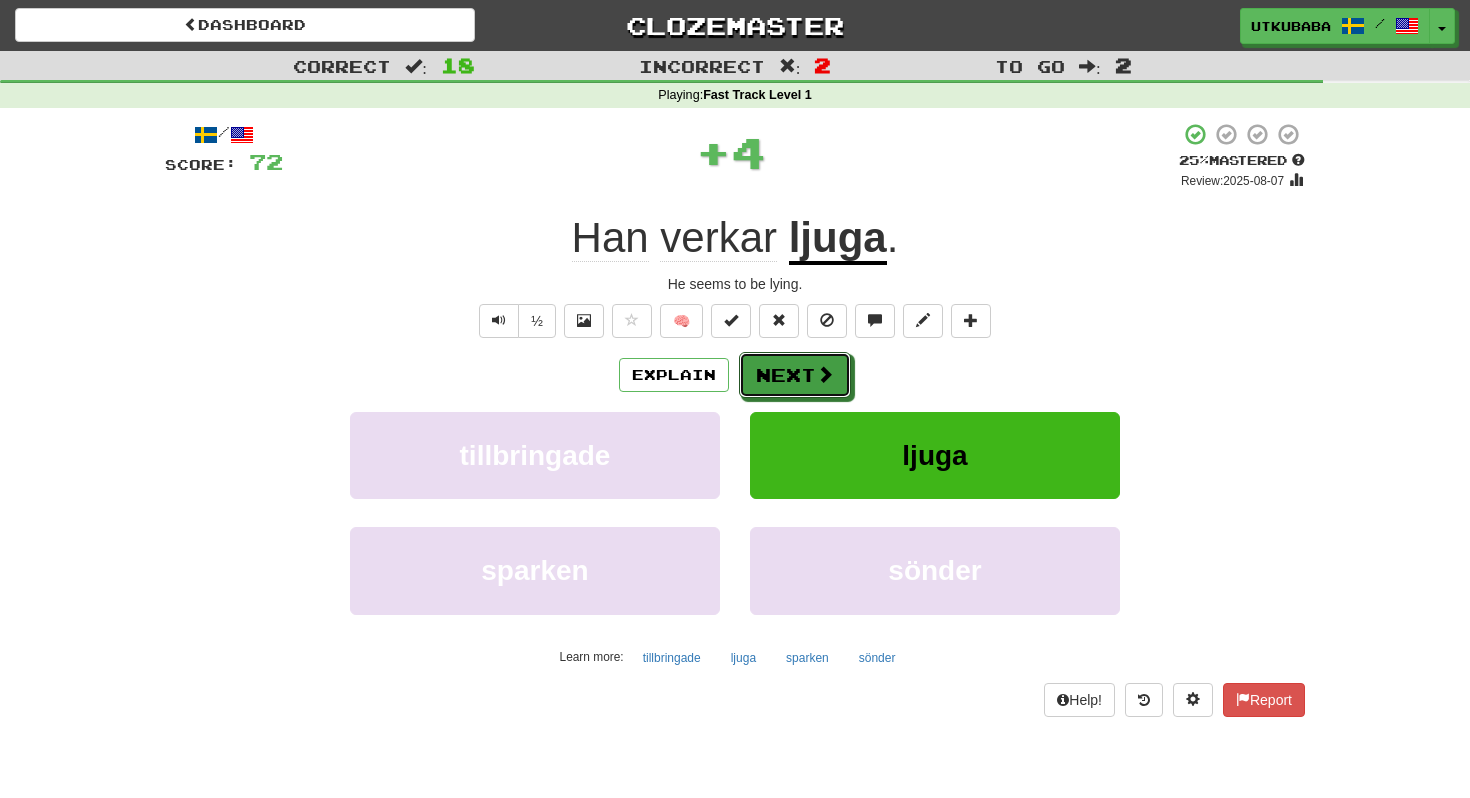 click on "Next" at bounding box center [795, 375] 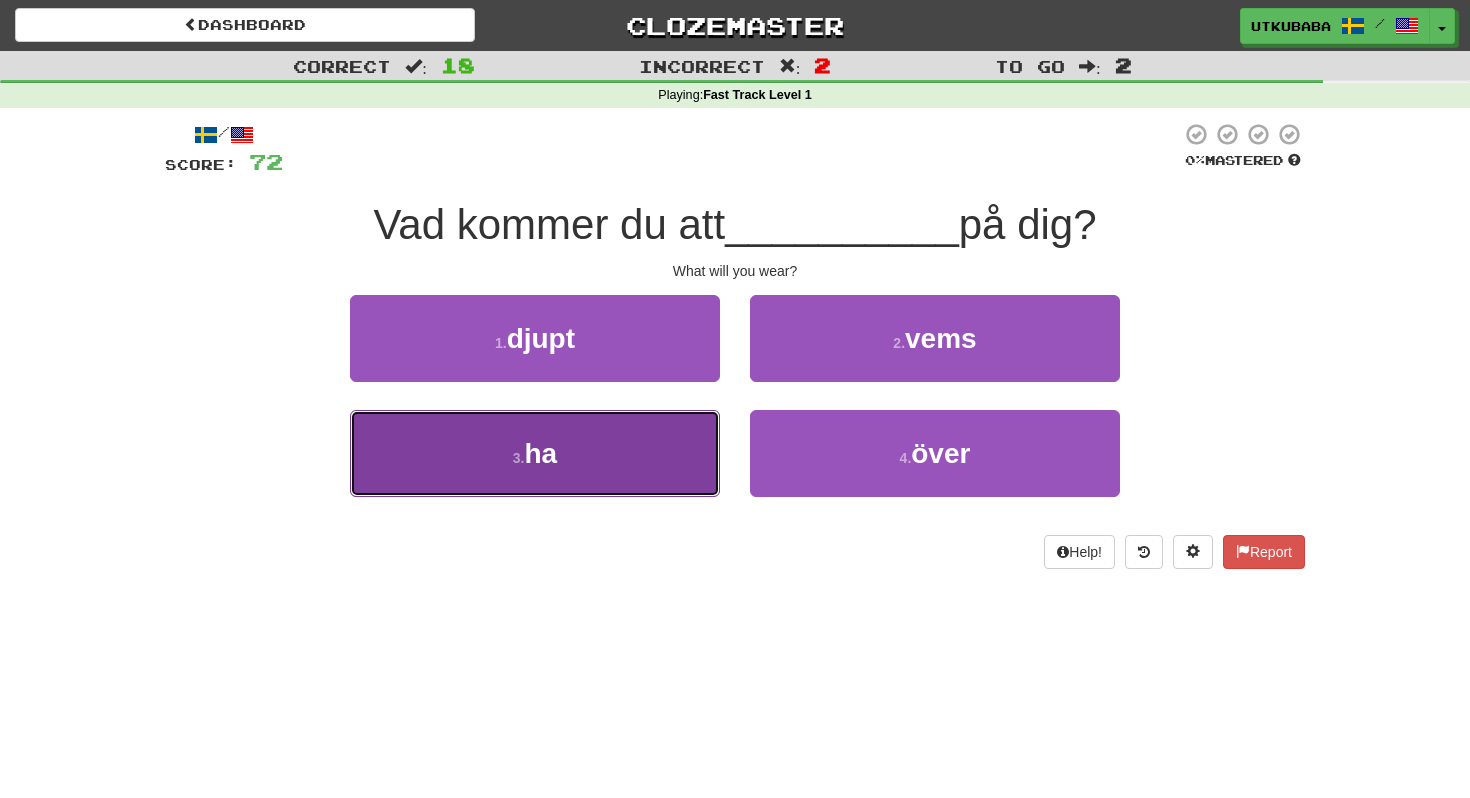 click on "3 .  ha" at bounding box center [535, 453] 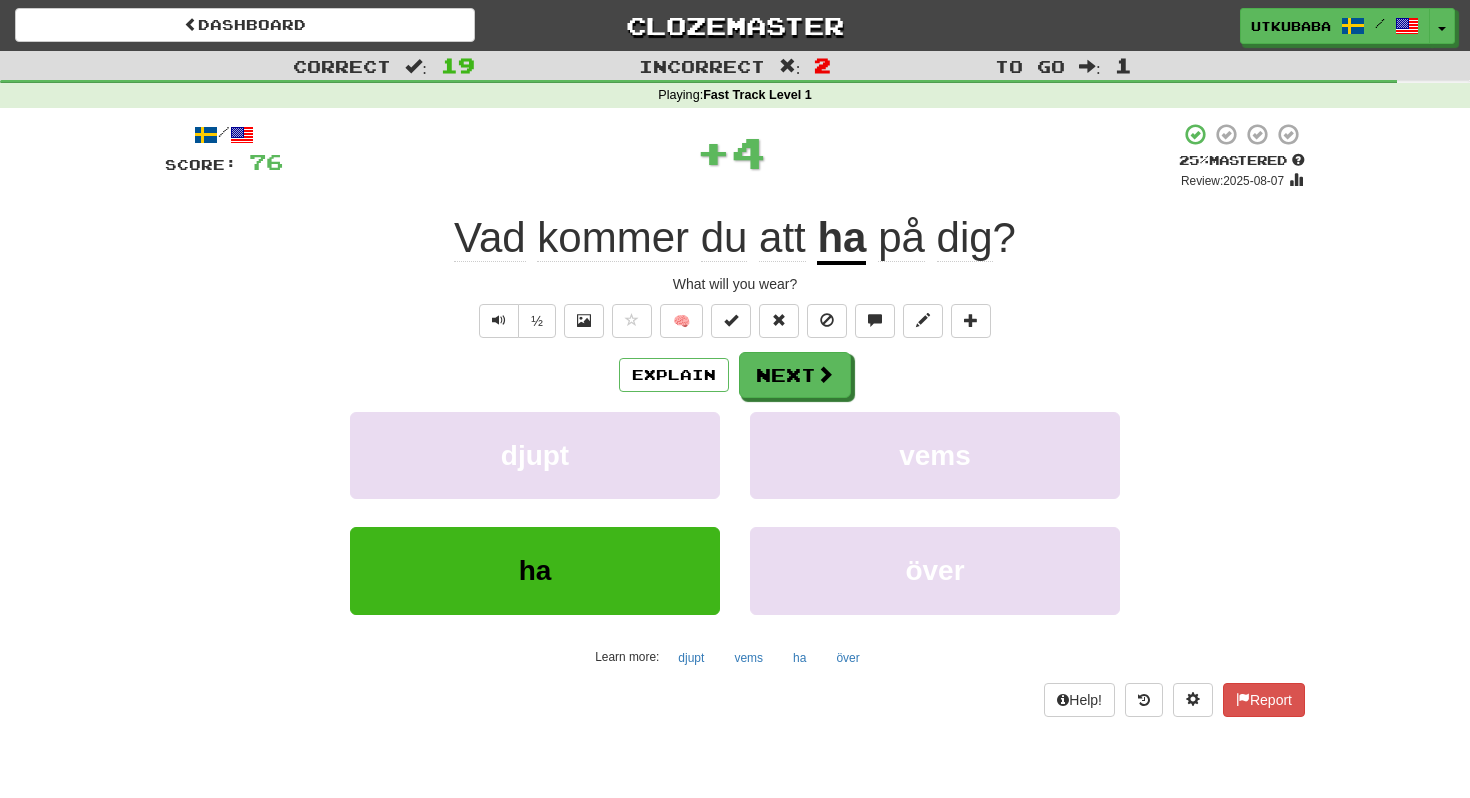 click on "Explain Next djupt vems ha över Learn more: djupt vems ha över" at bounding box center (735, 512) 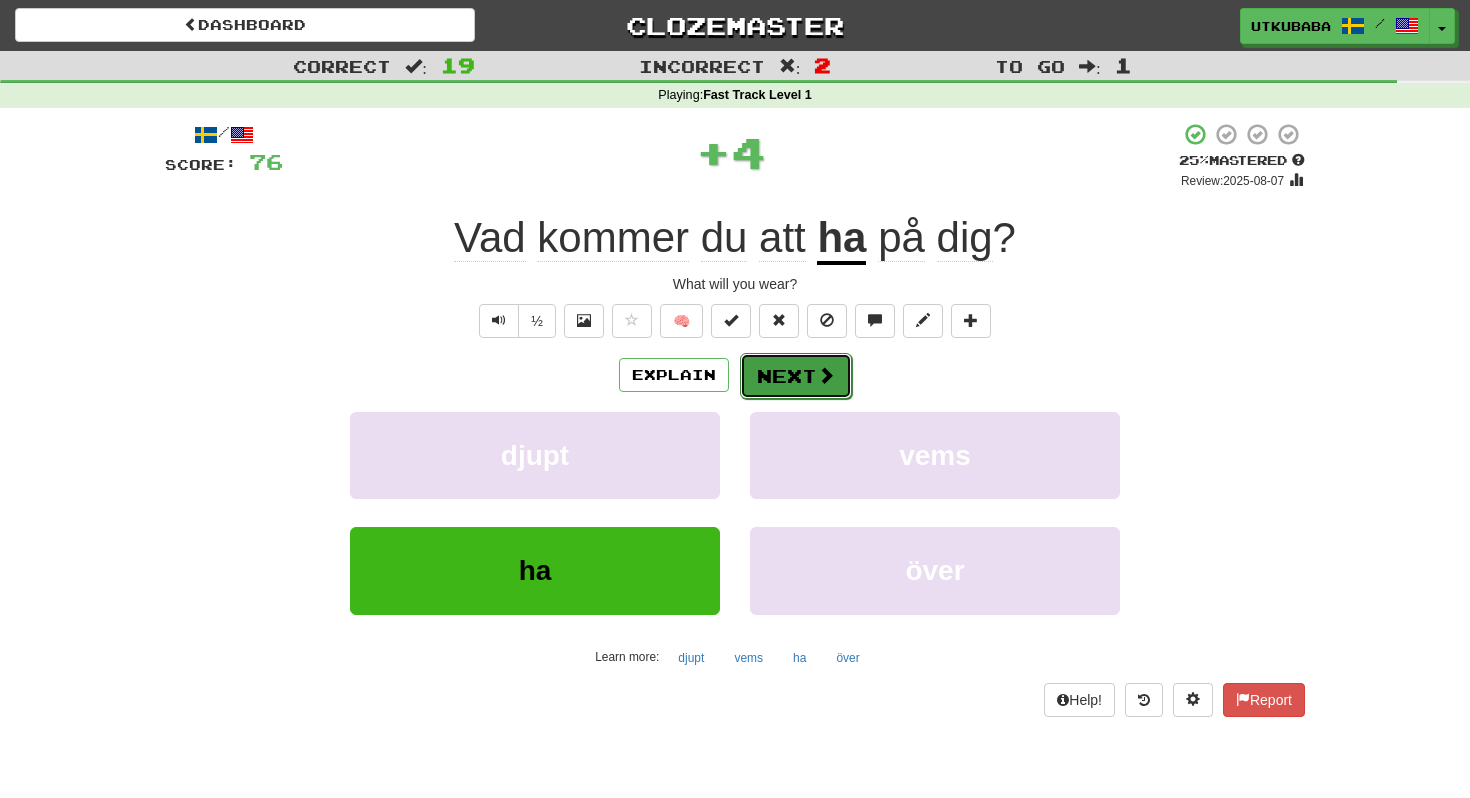 click on "Next" at bounding box center [796, 376] 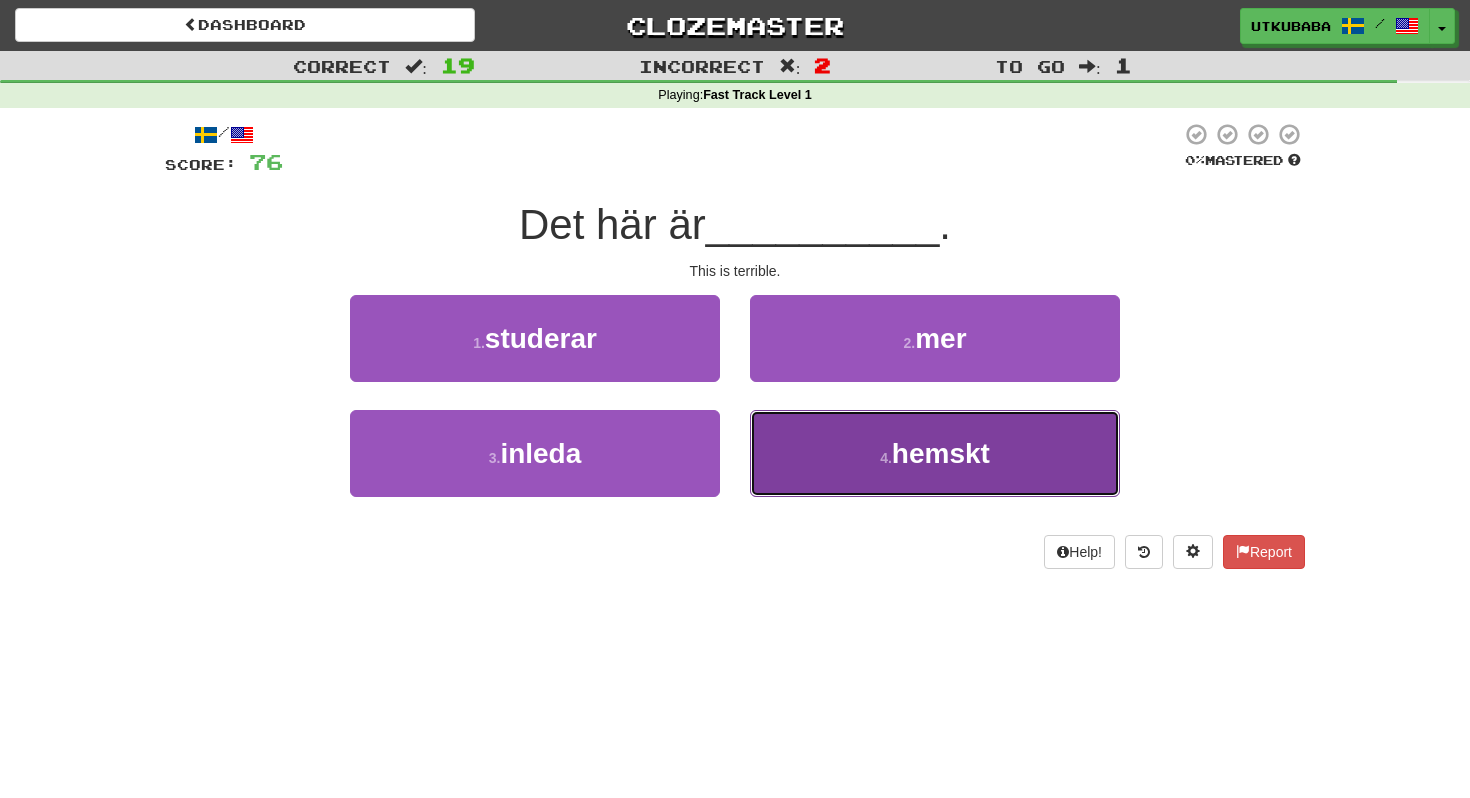 click on "4 .  hemskt" at bounding box center [935, 453] 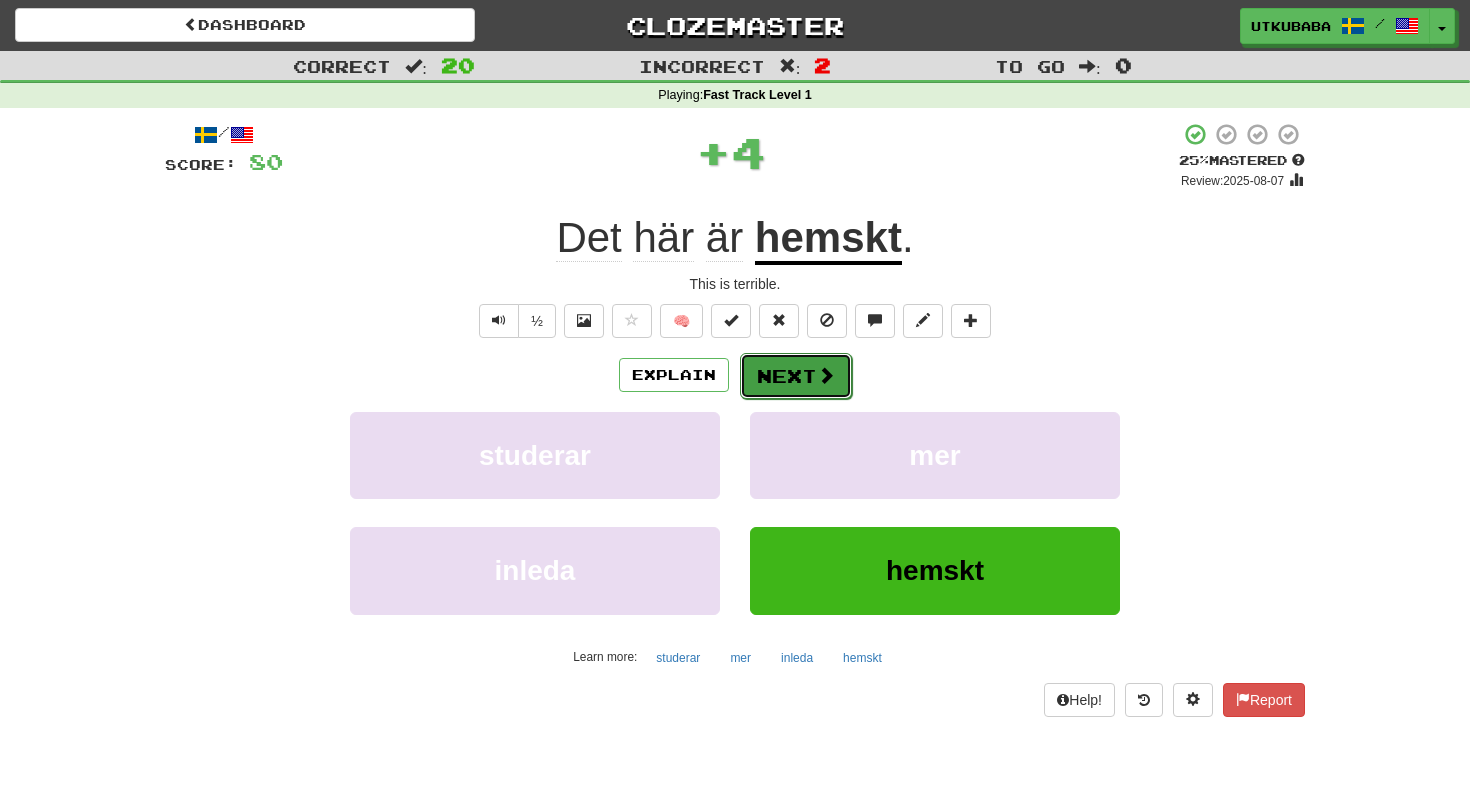 click at bounding box center [826, 375] 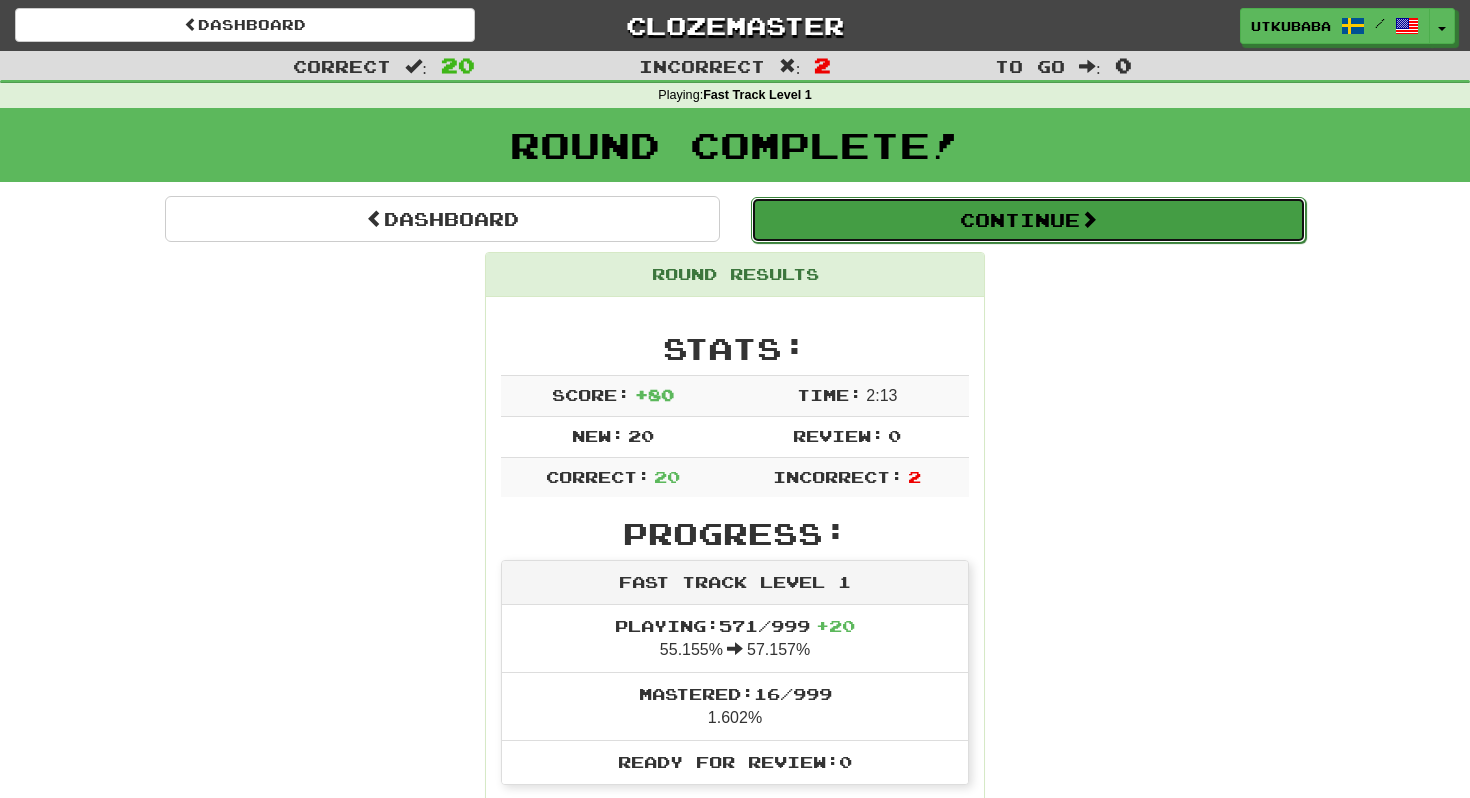 click on "Continue" at bounding box center (1028, 220) 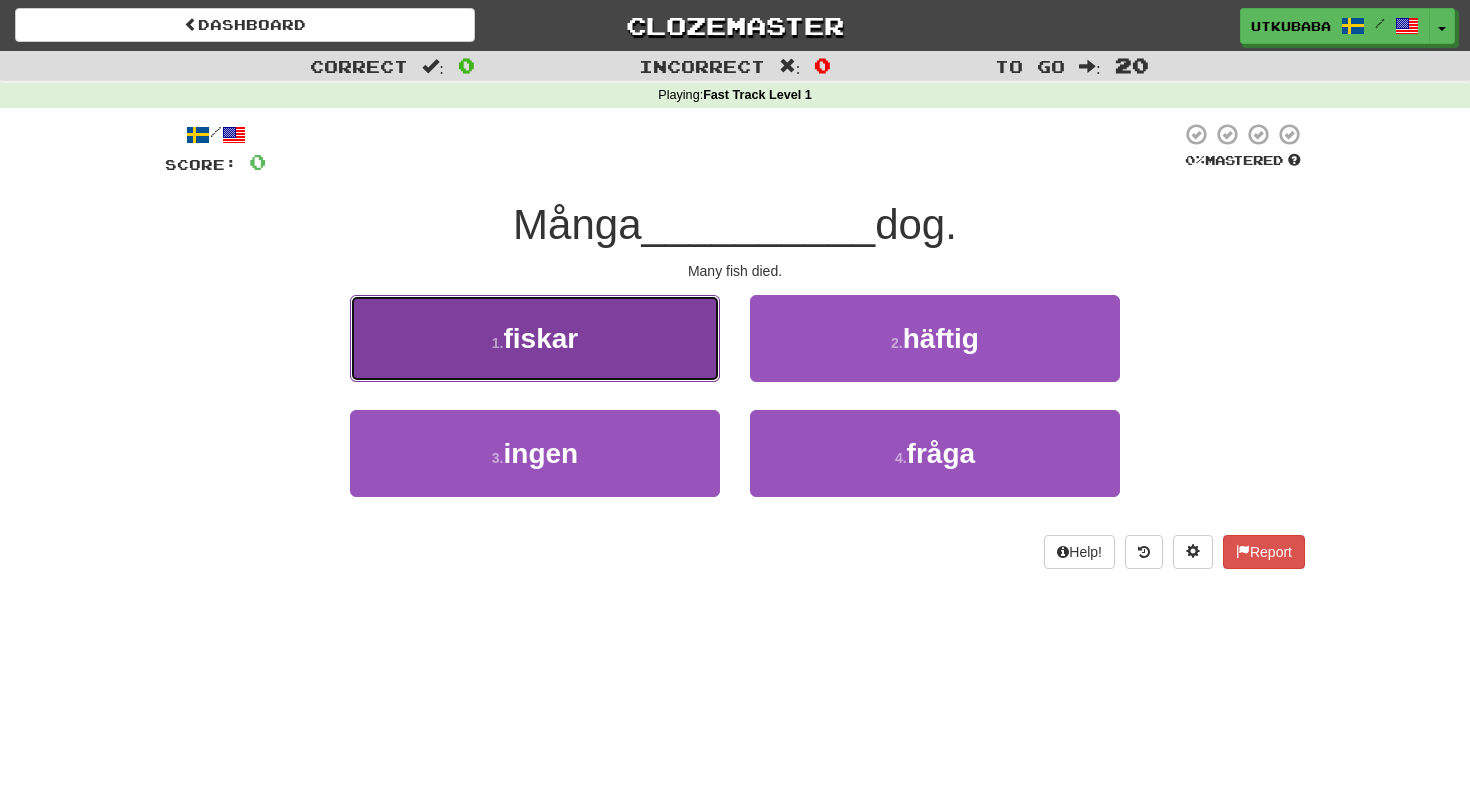 click on "1 .  fiskar" at bounding box center [535, 338] 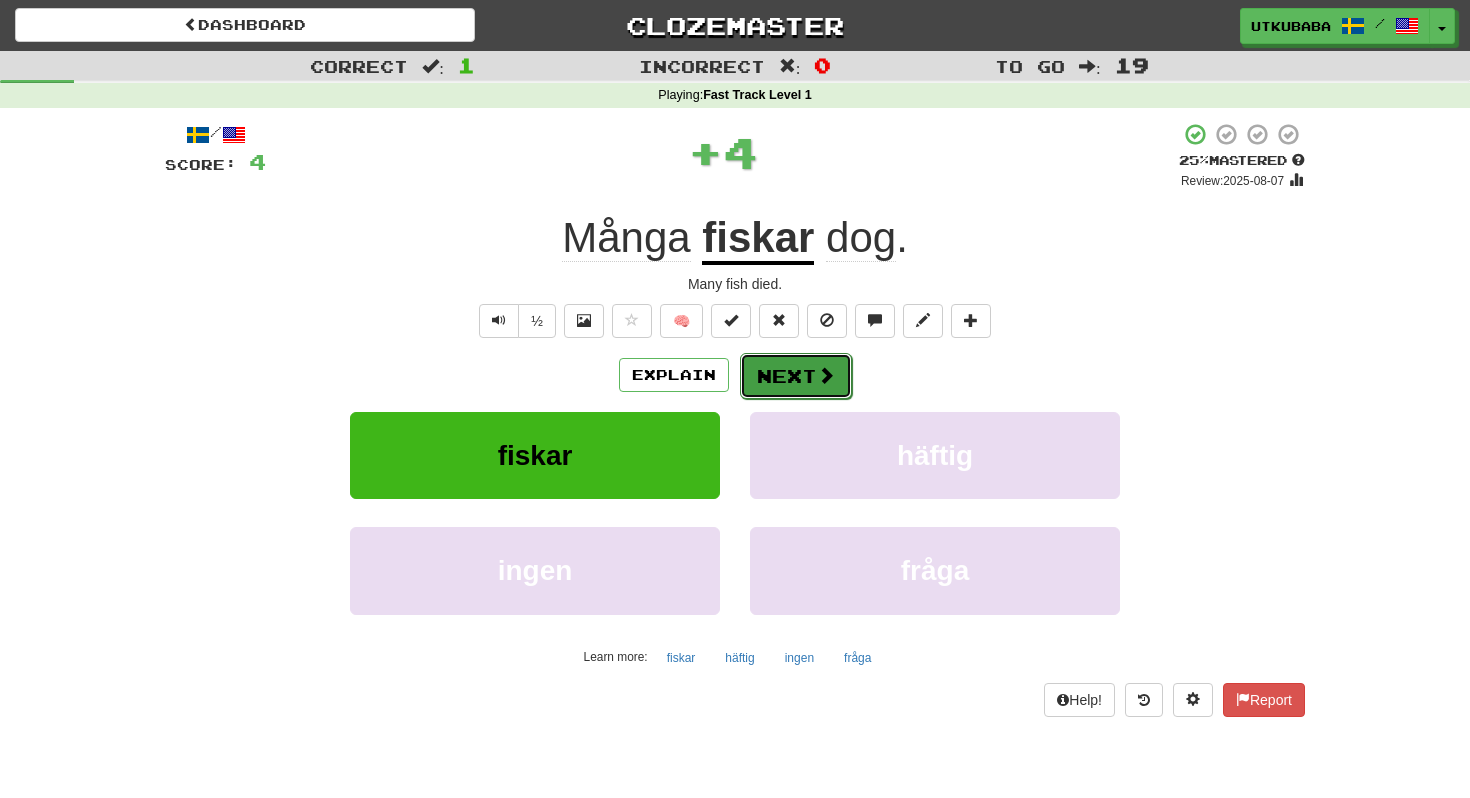 click on "Next" at bounding box center [796, 376] 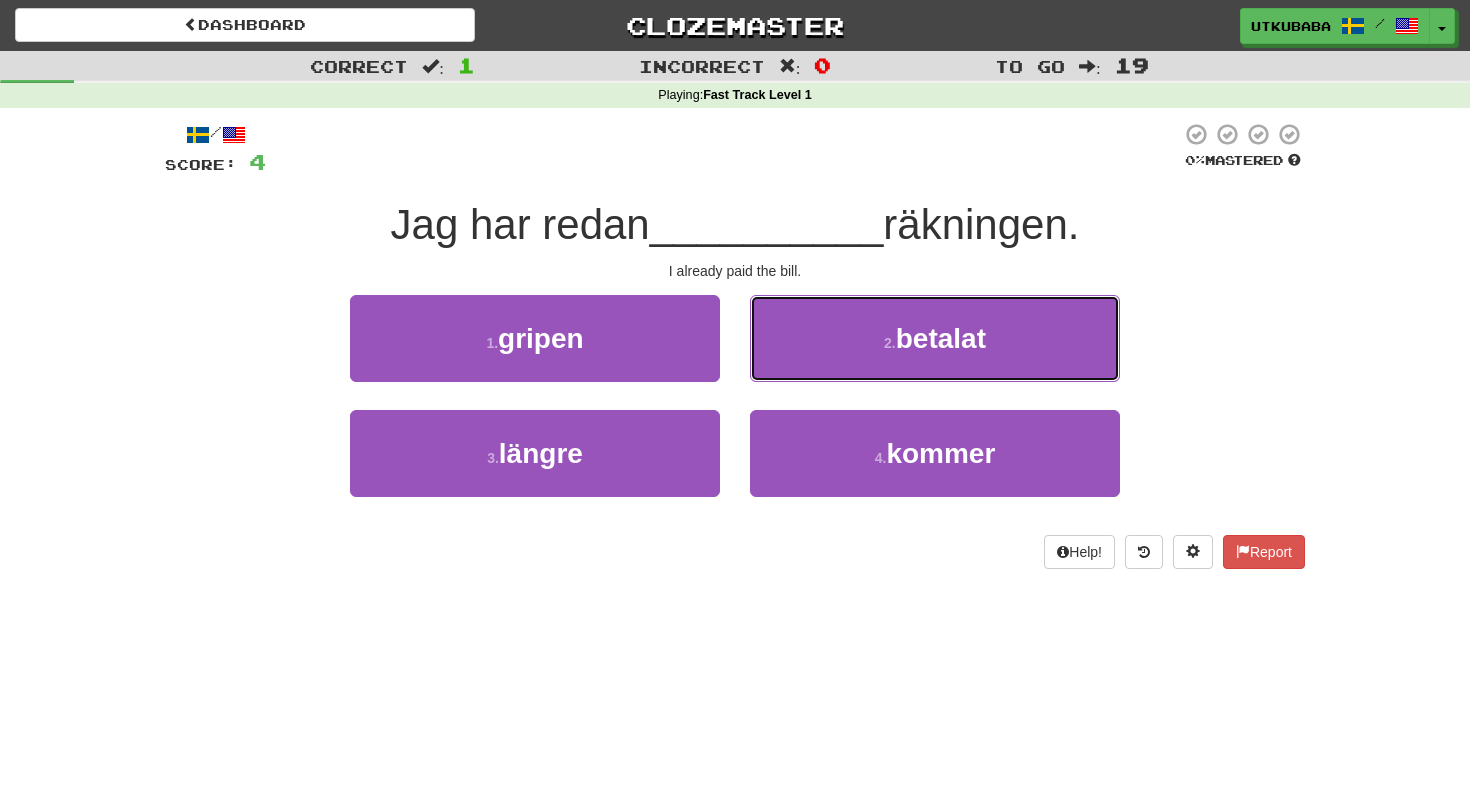 click on "2 .  betalat" at bounding box center [935, 338] 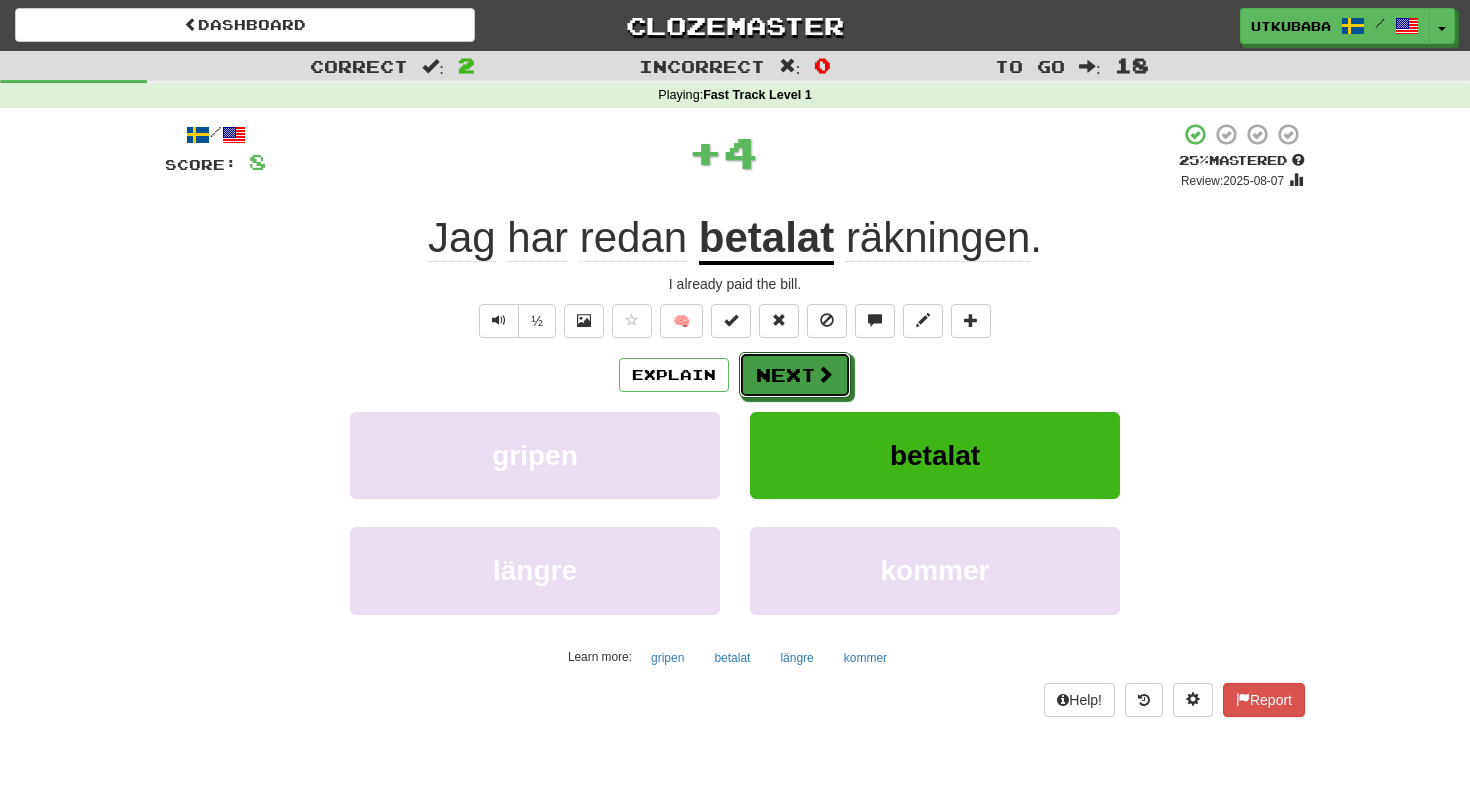 click on "Next" at bounding box center [795, 375] 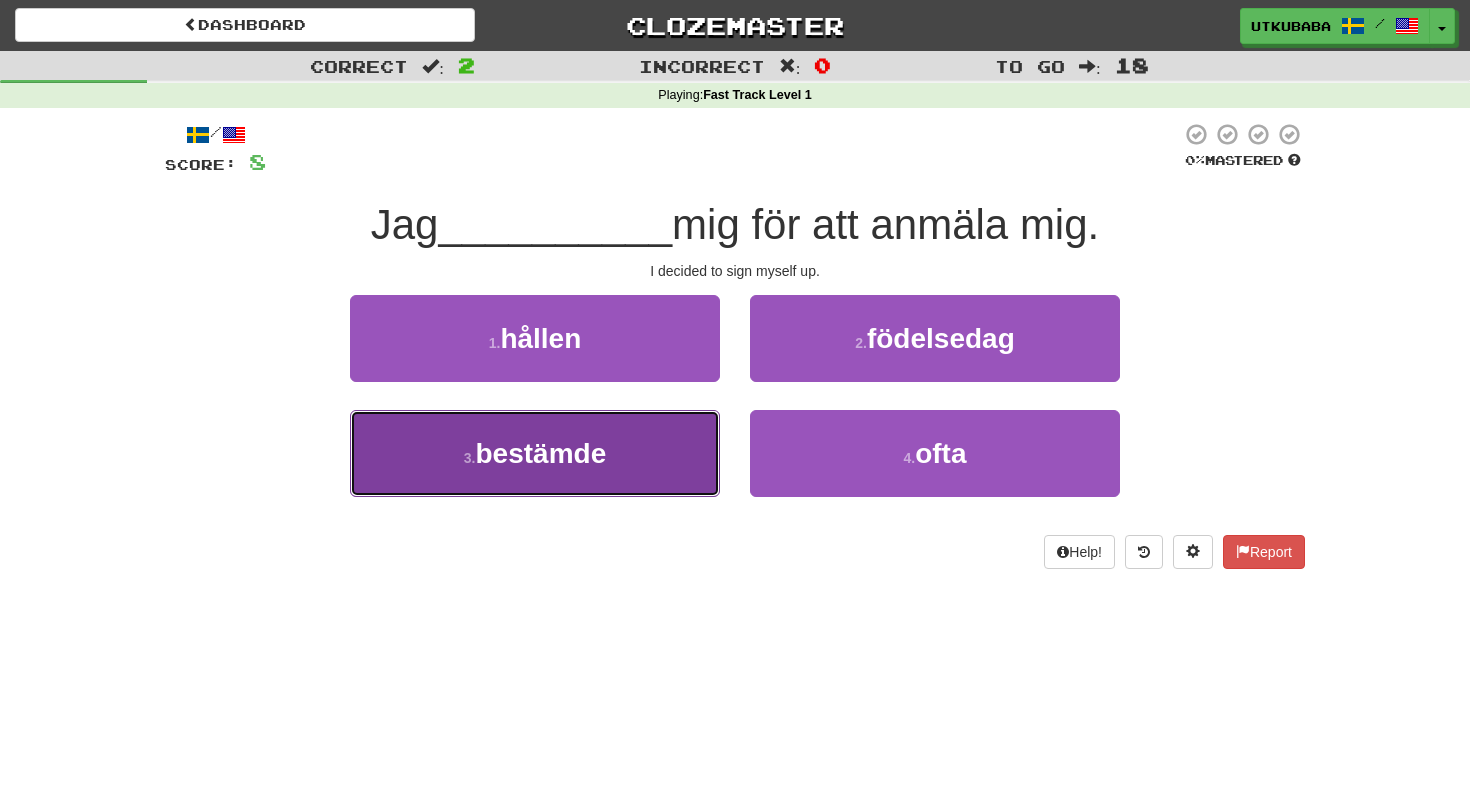 click on "3 .  bestämde" at bounding box center [535, 453] 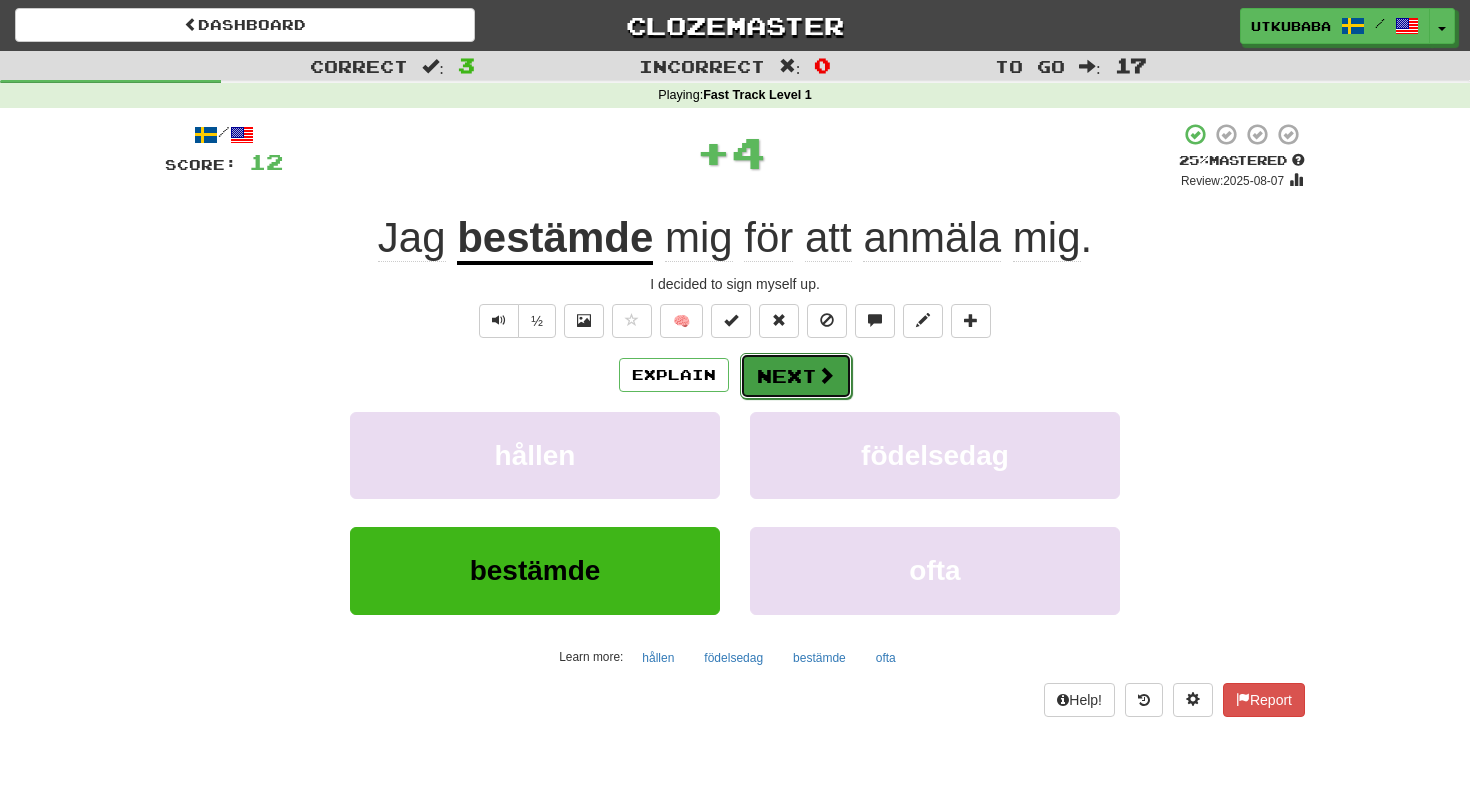 click on "Next" at bounding box center (796, 376) 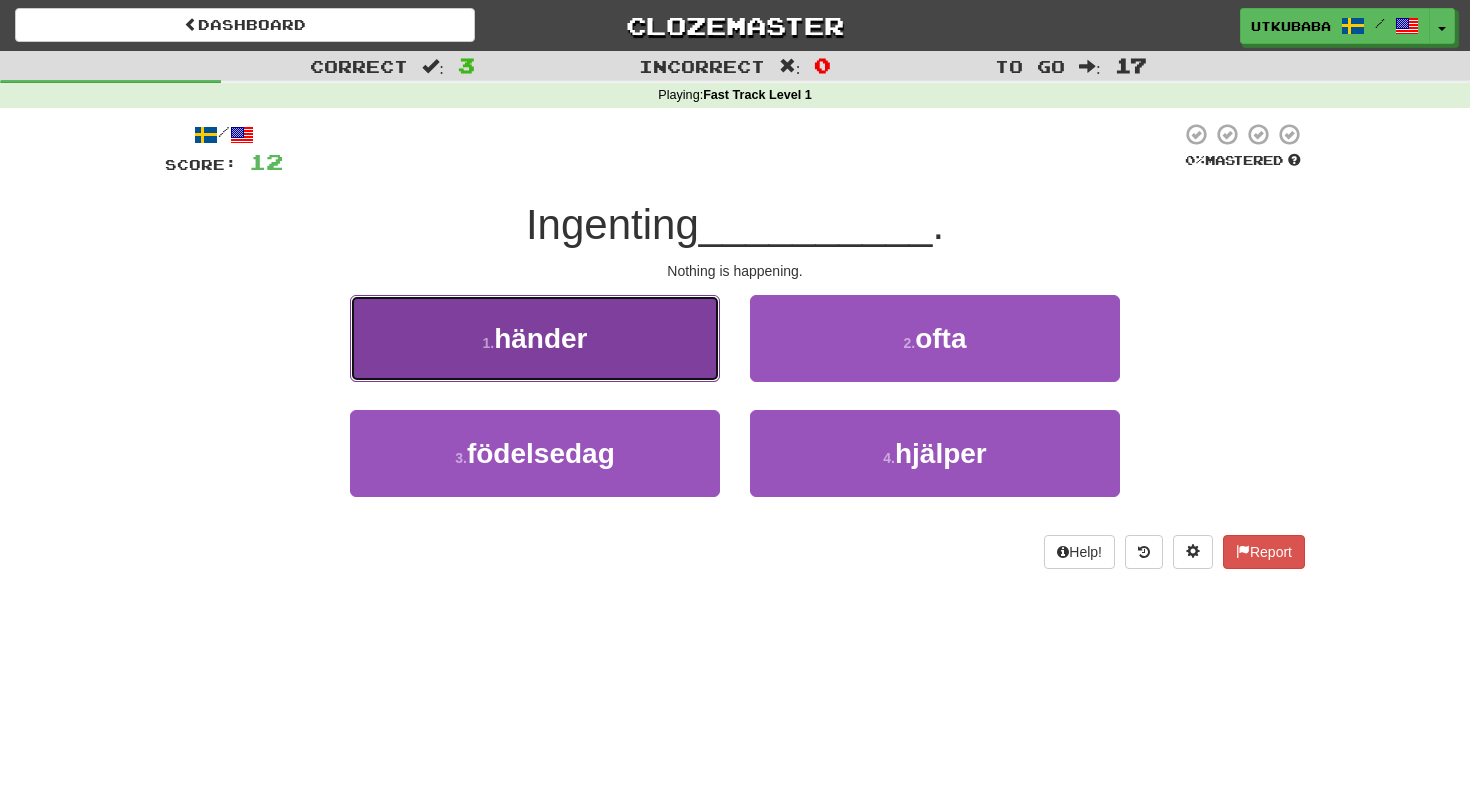 click on "1 .  händer" at bounding box center [535, 338] 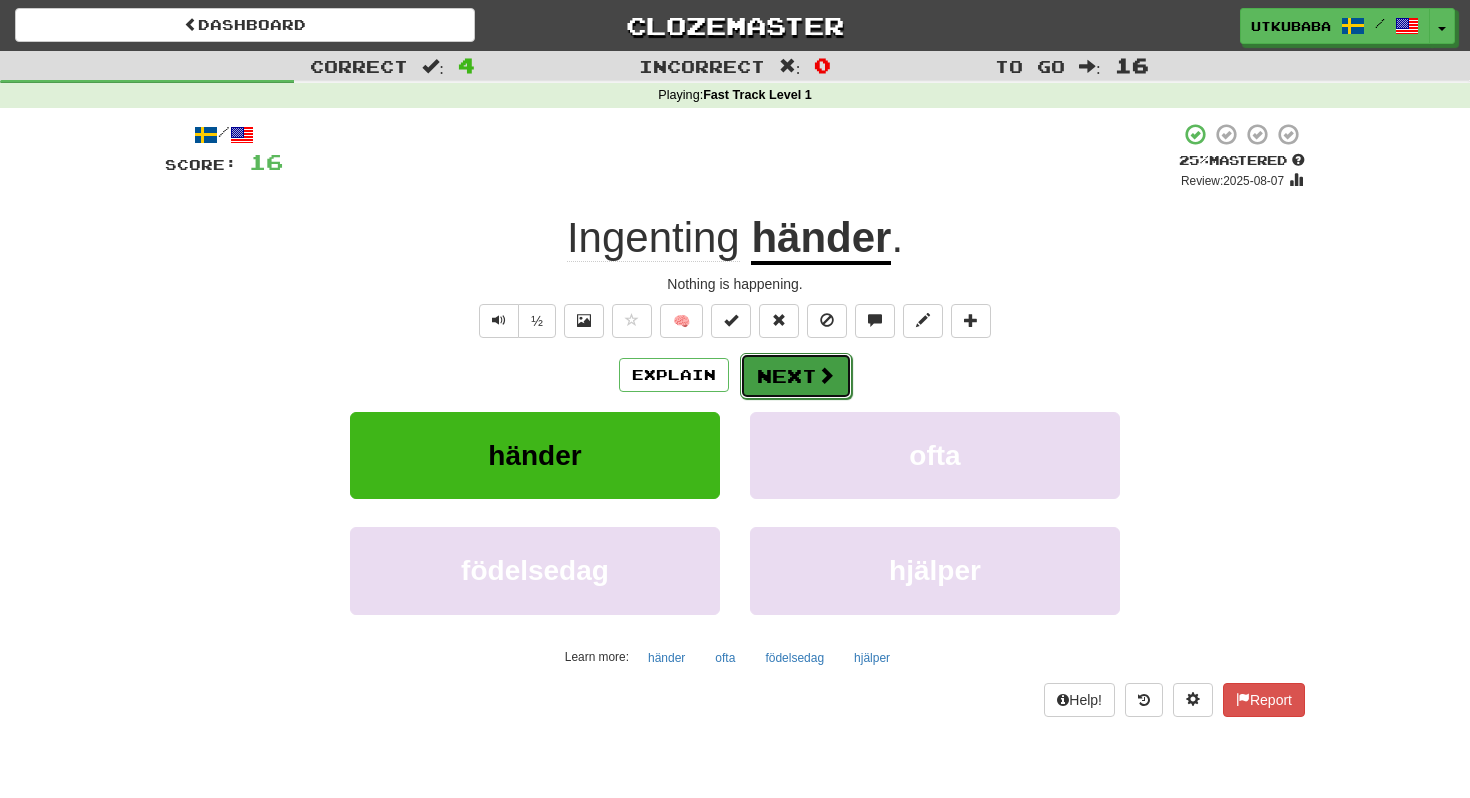 click on "Next" at bounding box center [796, 376] 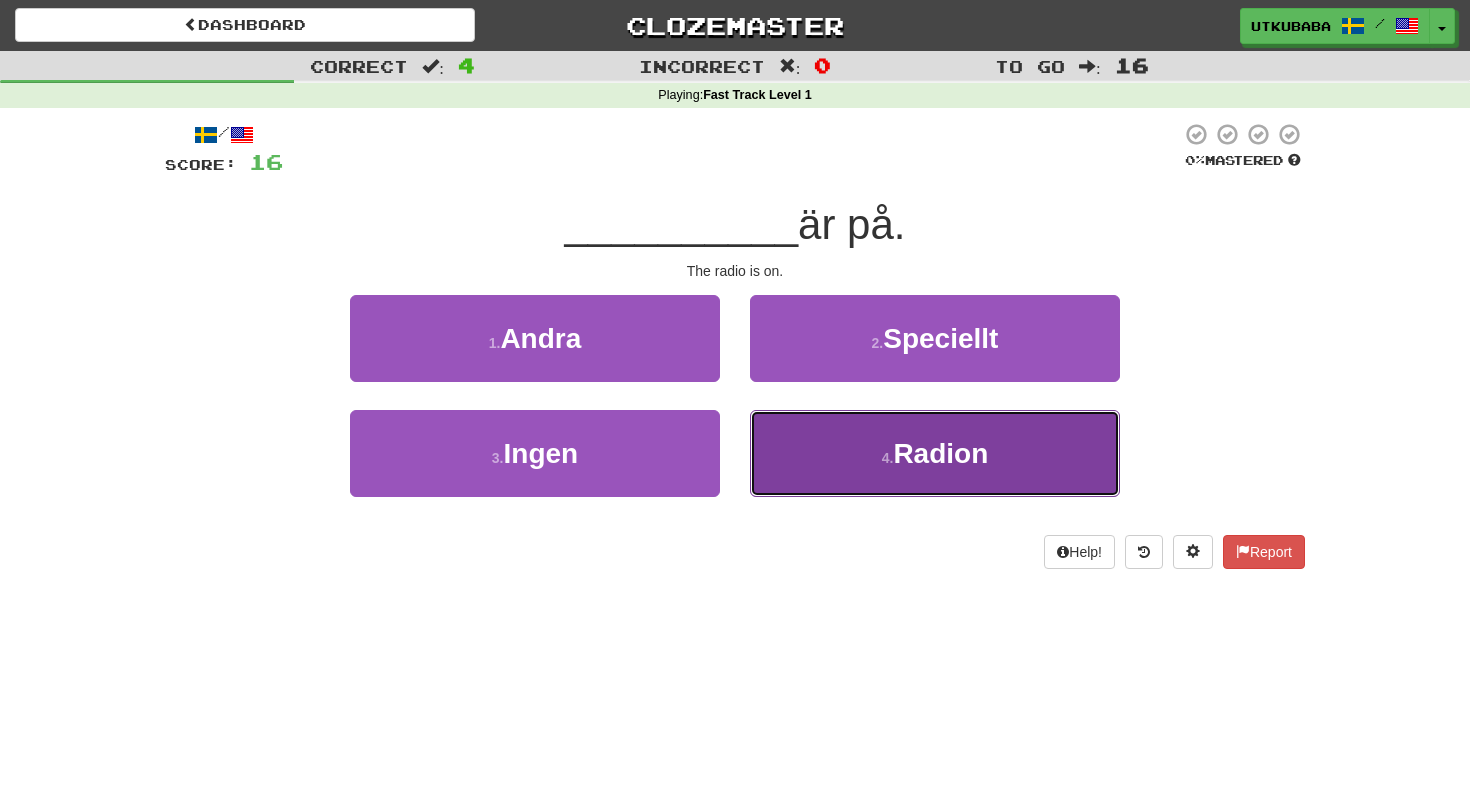 click on "4 .  Radion" at bounding box center (935, 453) 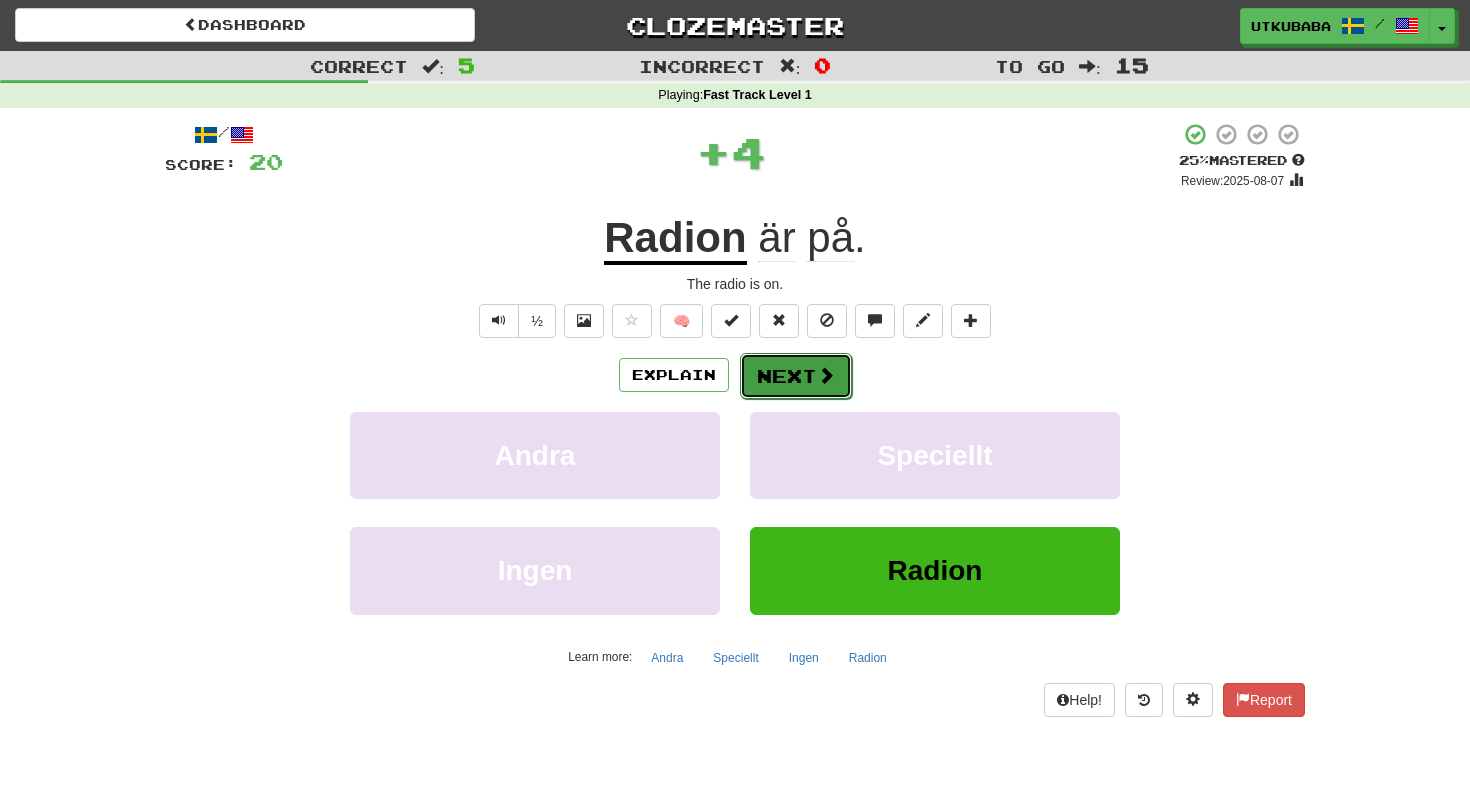 click on "Next" at bounding box center (796, 376) 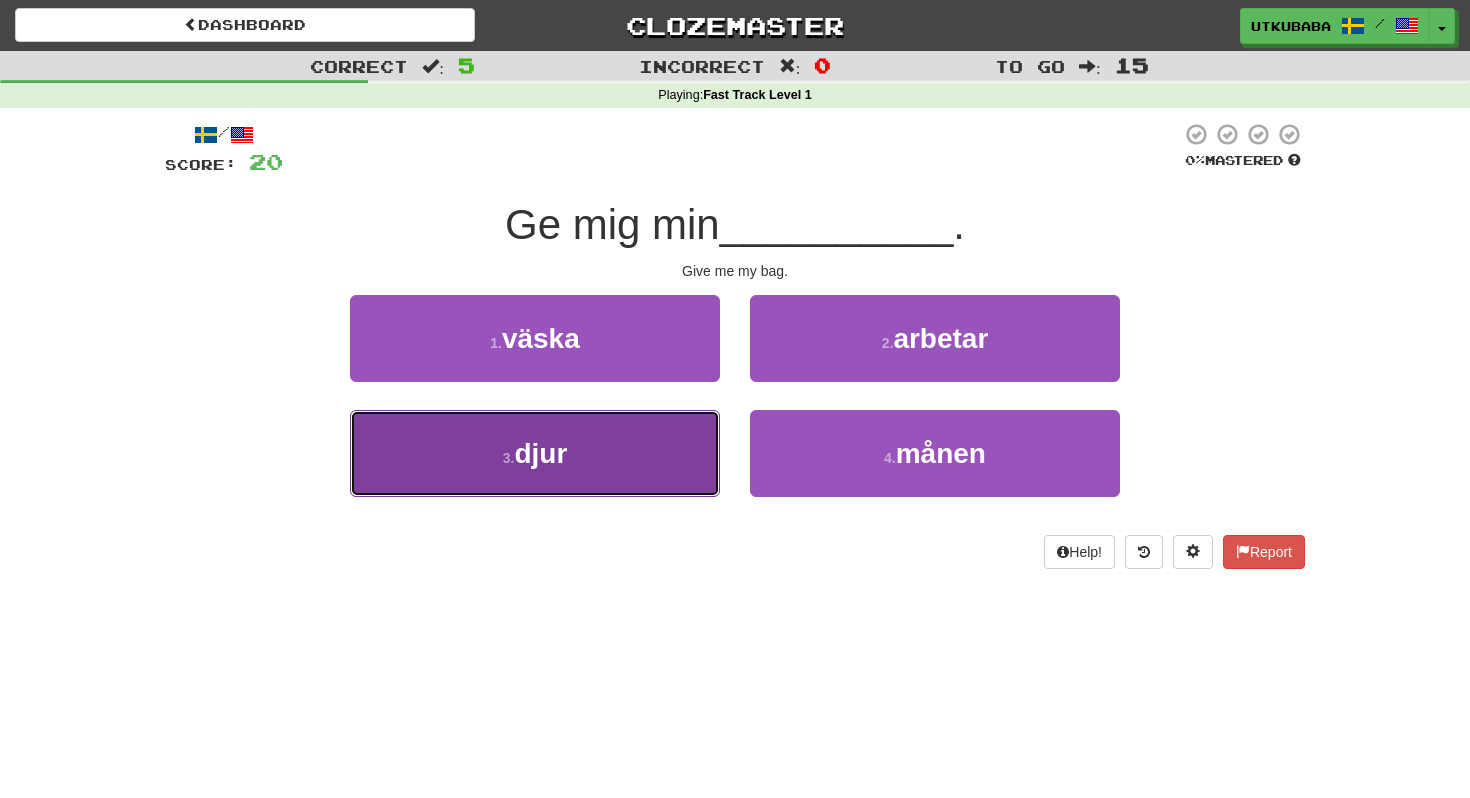 click on "3 .  djur" at bounding box center [535, 453] 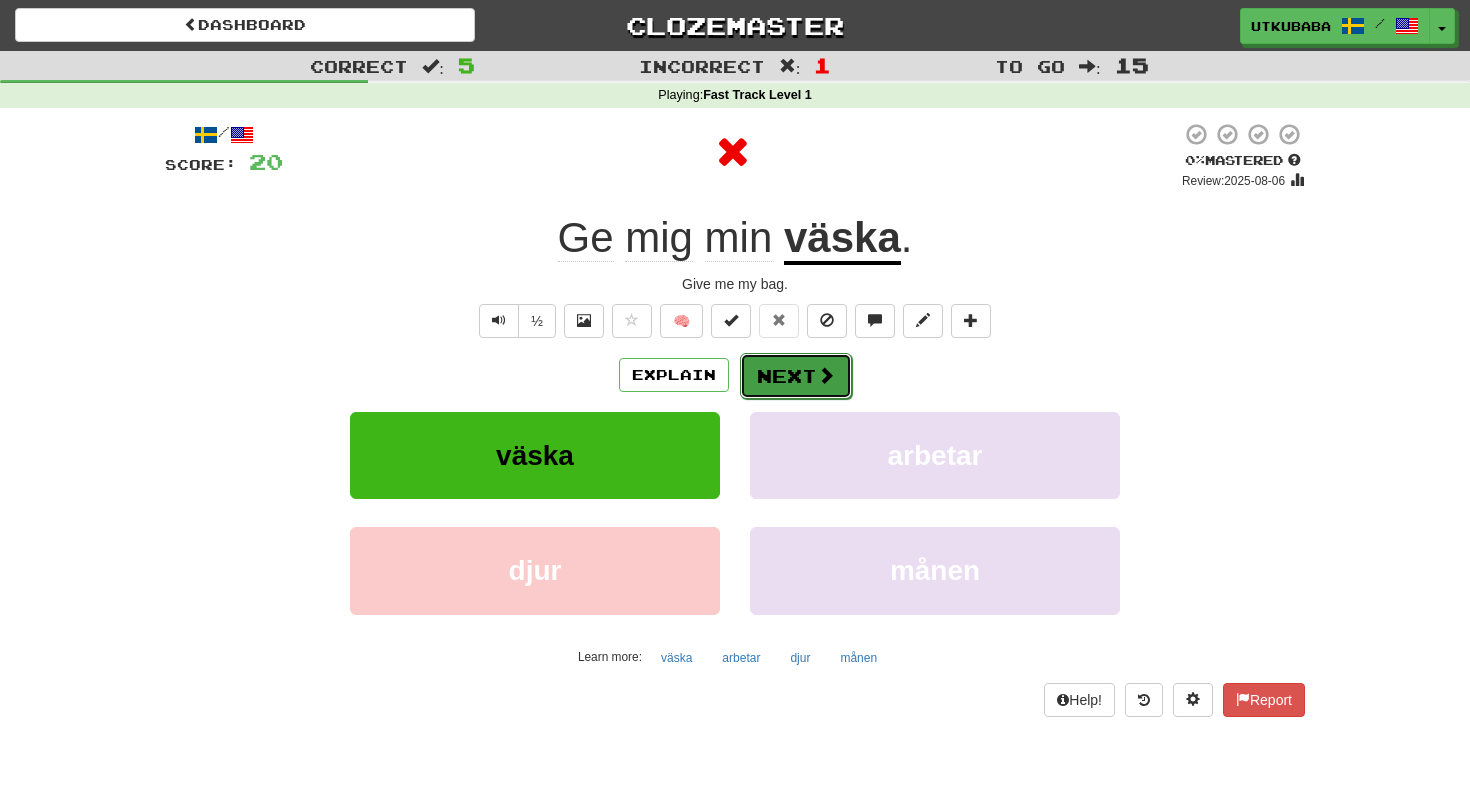 click on "Next" at bounding box center [796, 376] 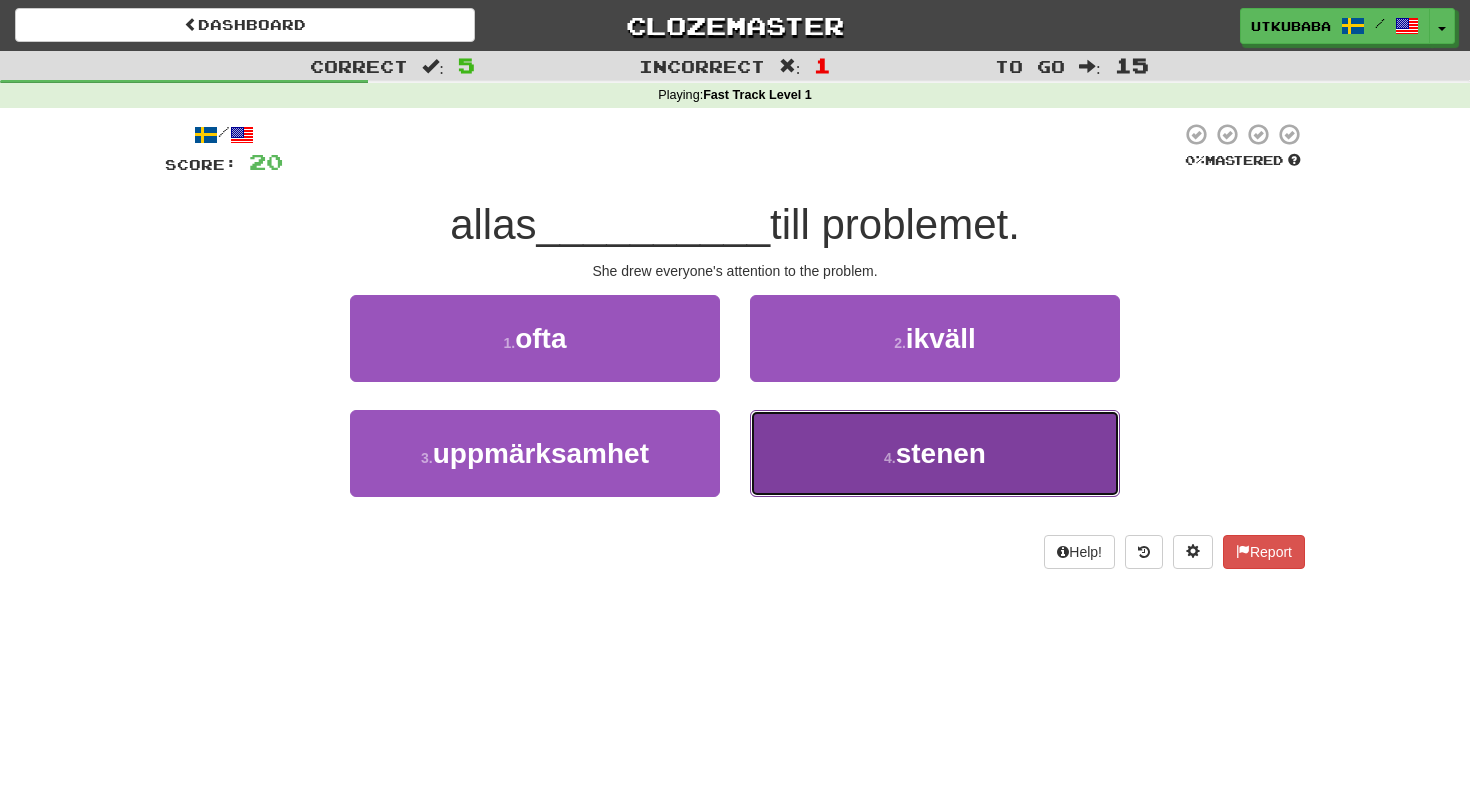 click on "4 .  stenen" at bounding box center (935, 453) 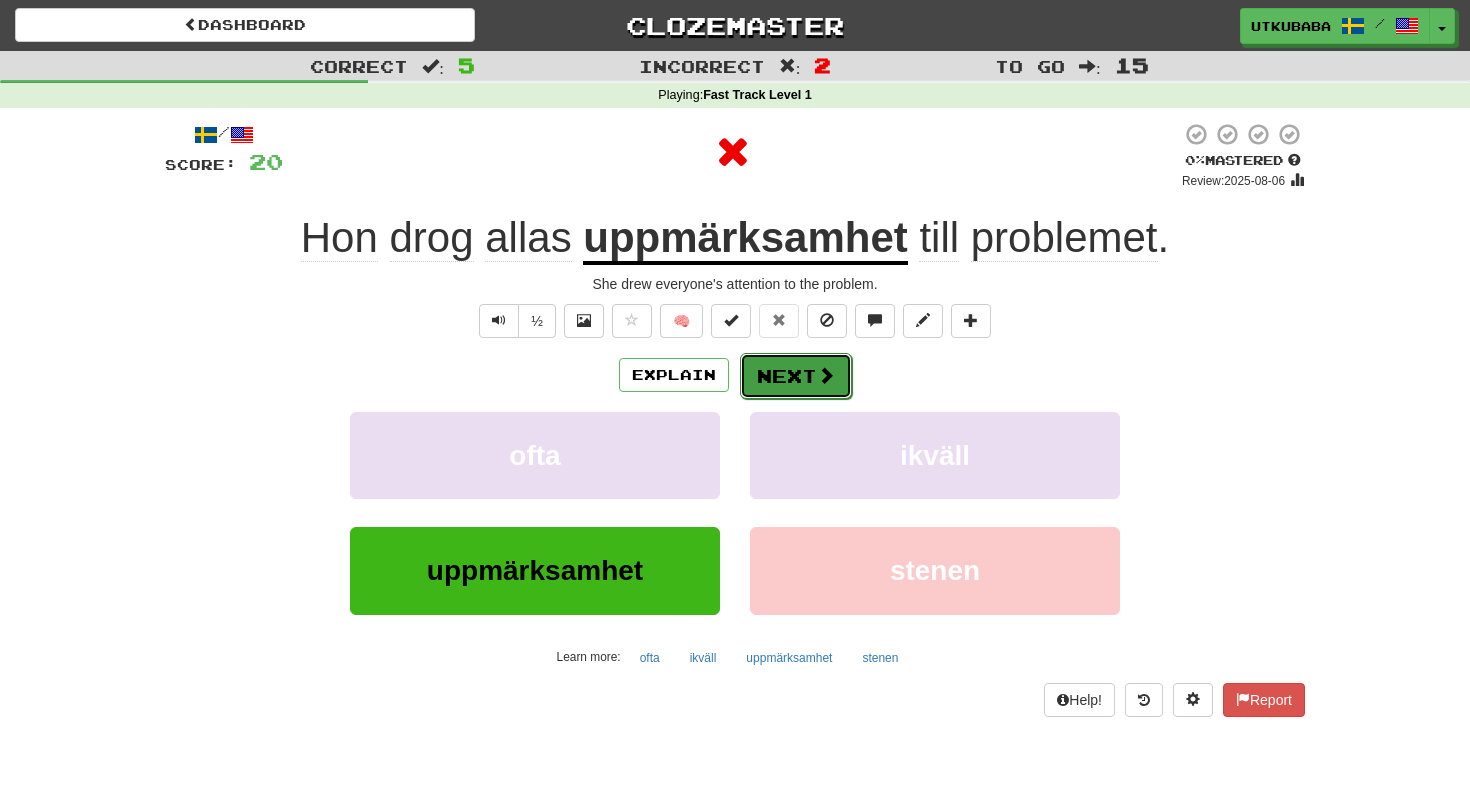 click on "Next" at bounding box center (796, 376) 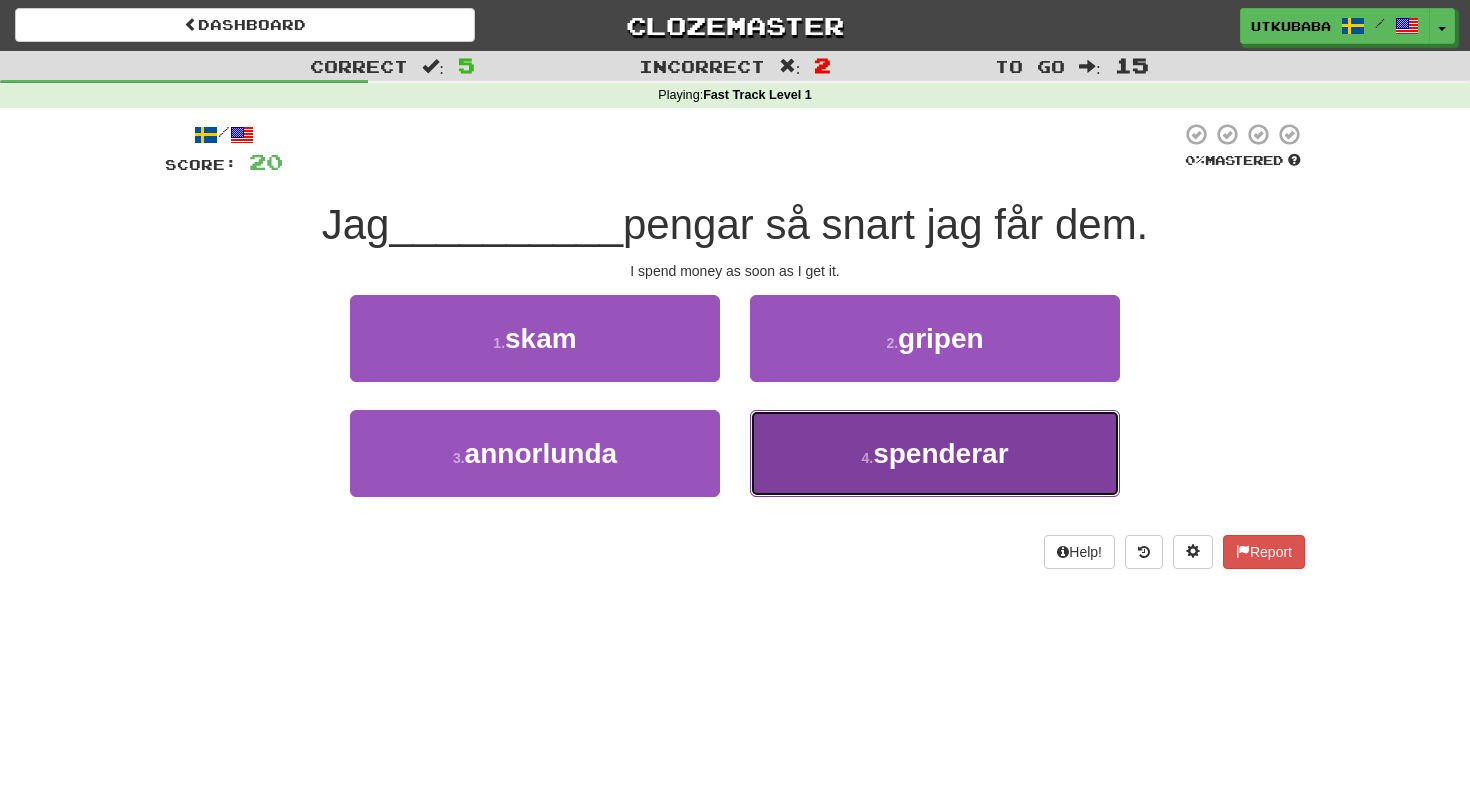 click on "4 .  spenderar" at bounding box center [935, 453] 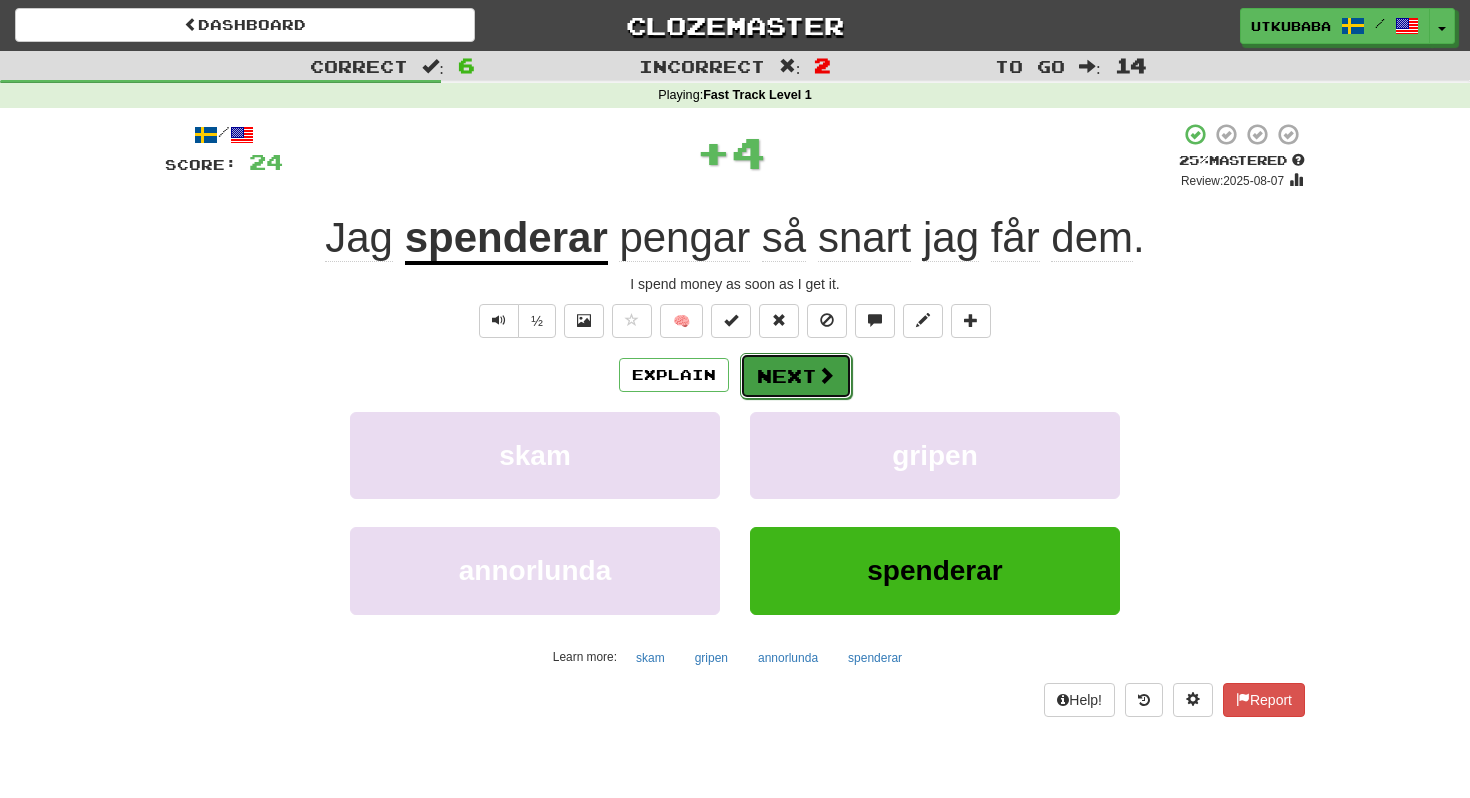 click on "Next" at bounding box center [796, 376] 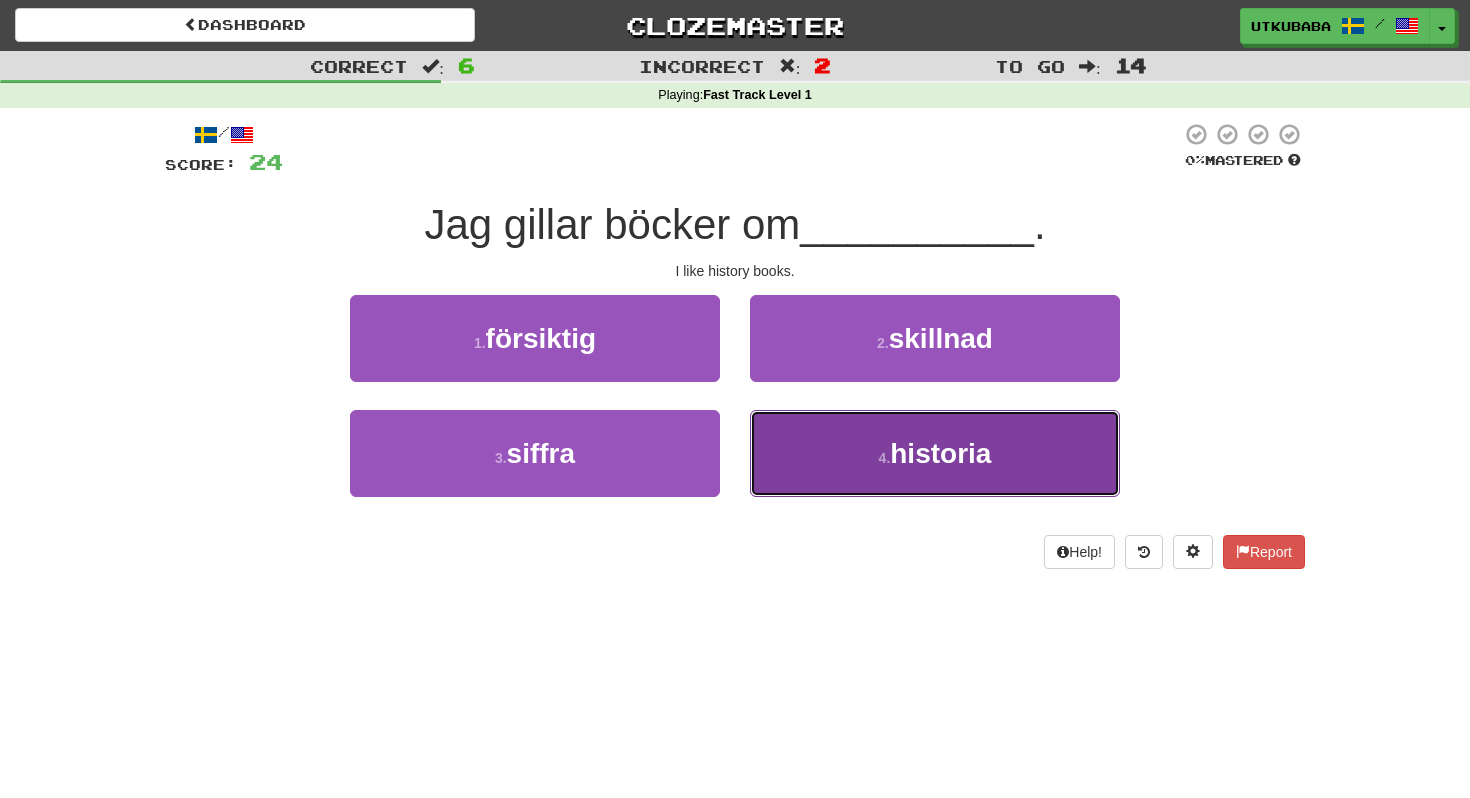 click on "4 .  historia" at bounding box center (935, 453) 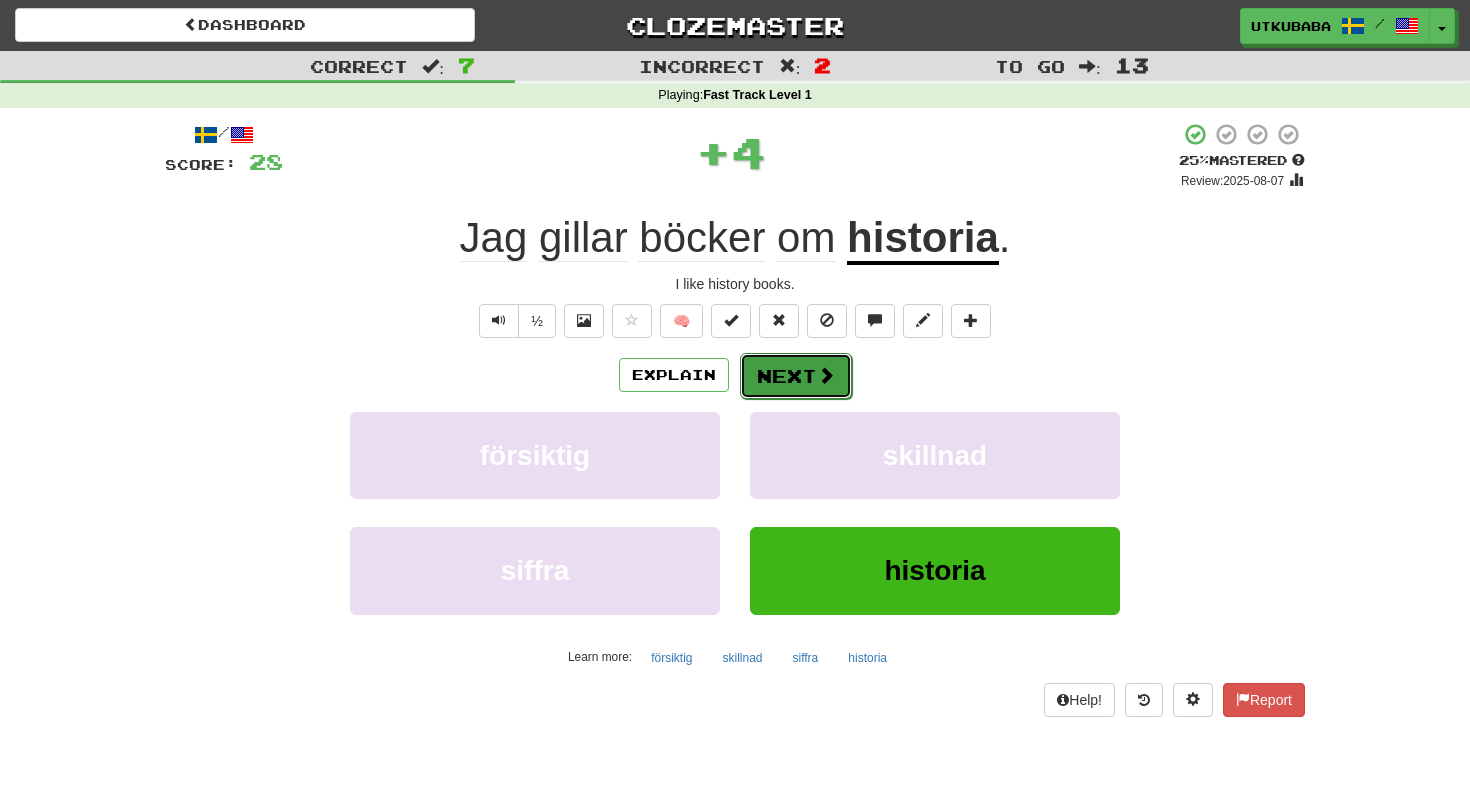 click on "Next" at bounding box center (796, 376) 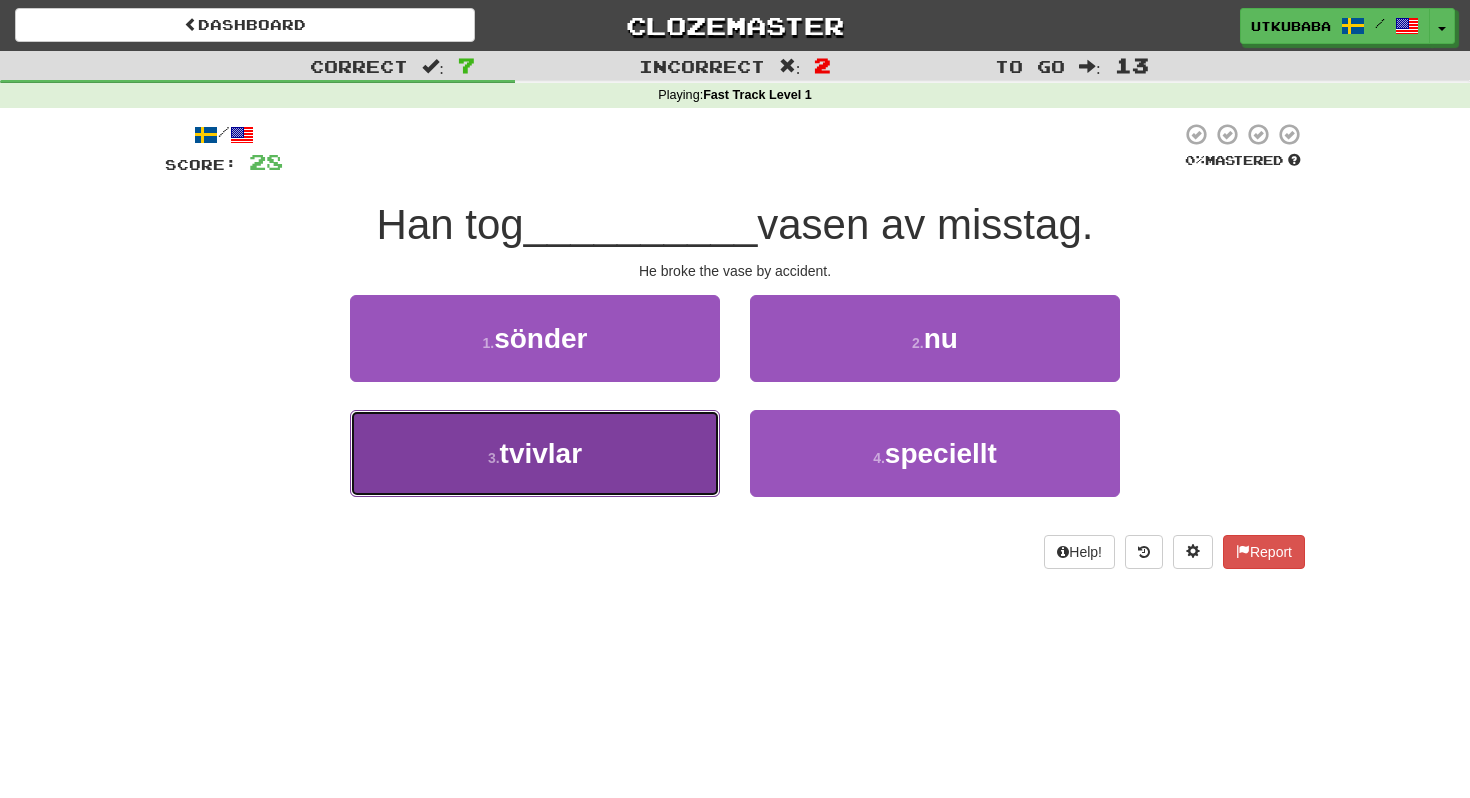 click on "3 .  tvivlar" at bounding box center (535, 453) 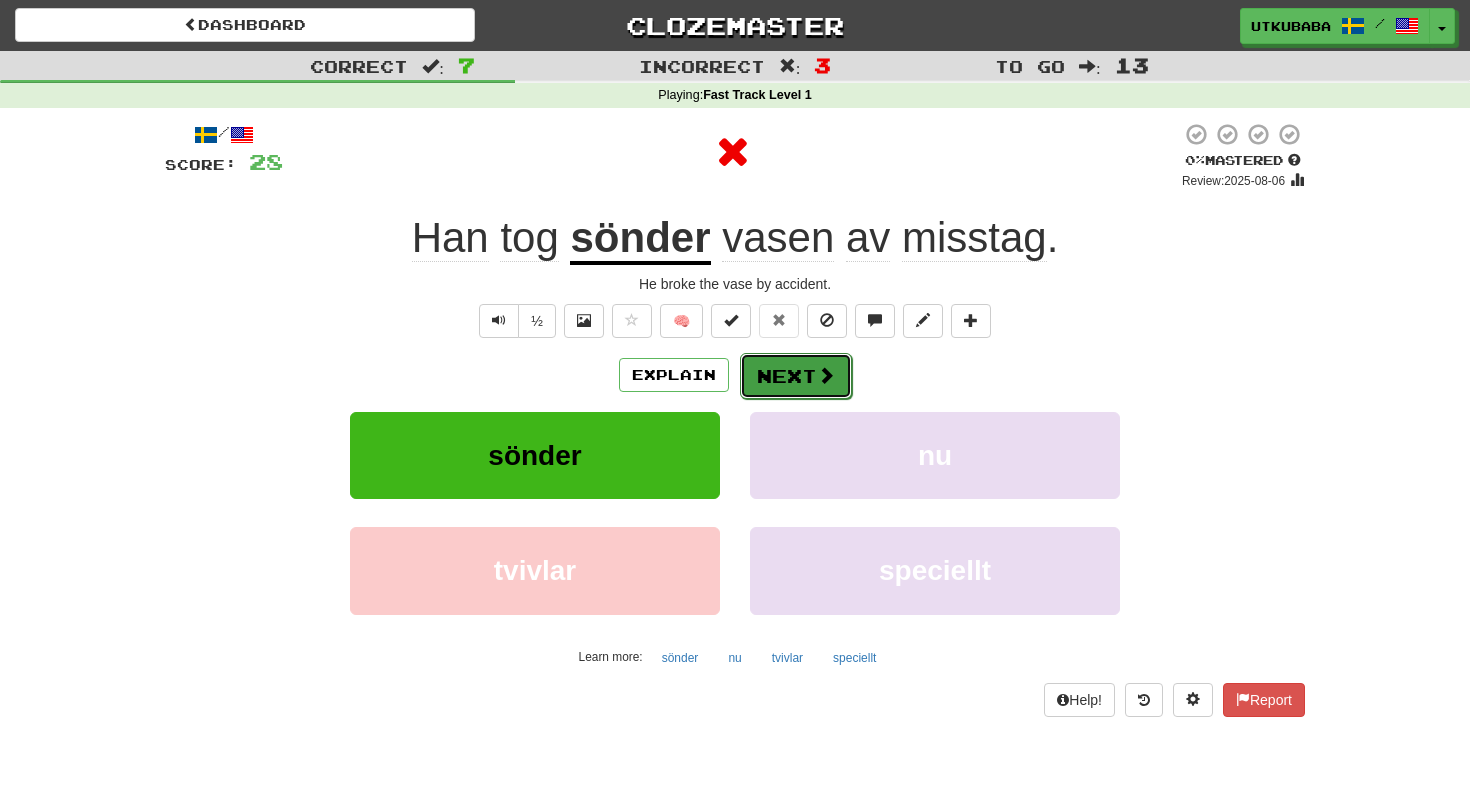 click on "Next" at bounding box center [796, 376] 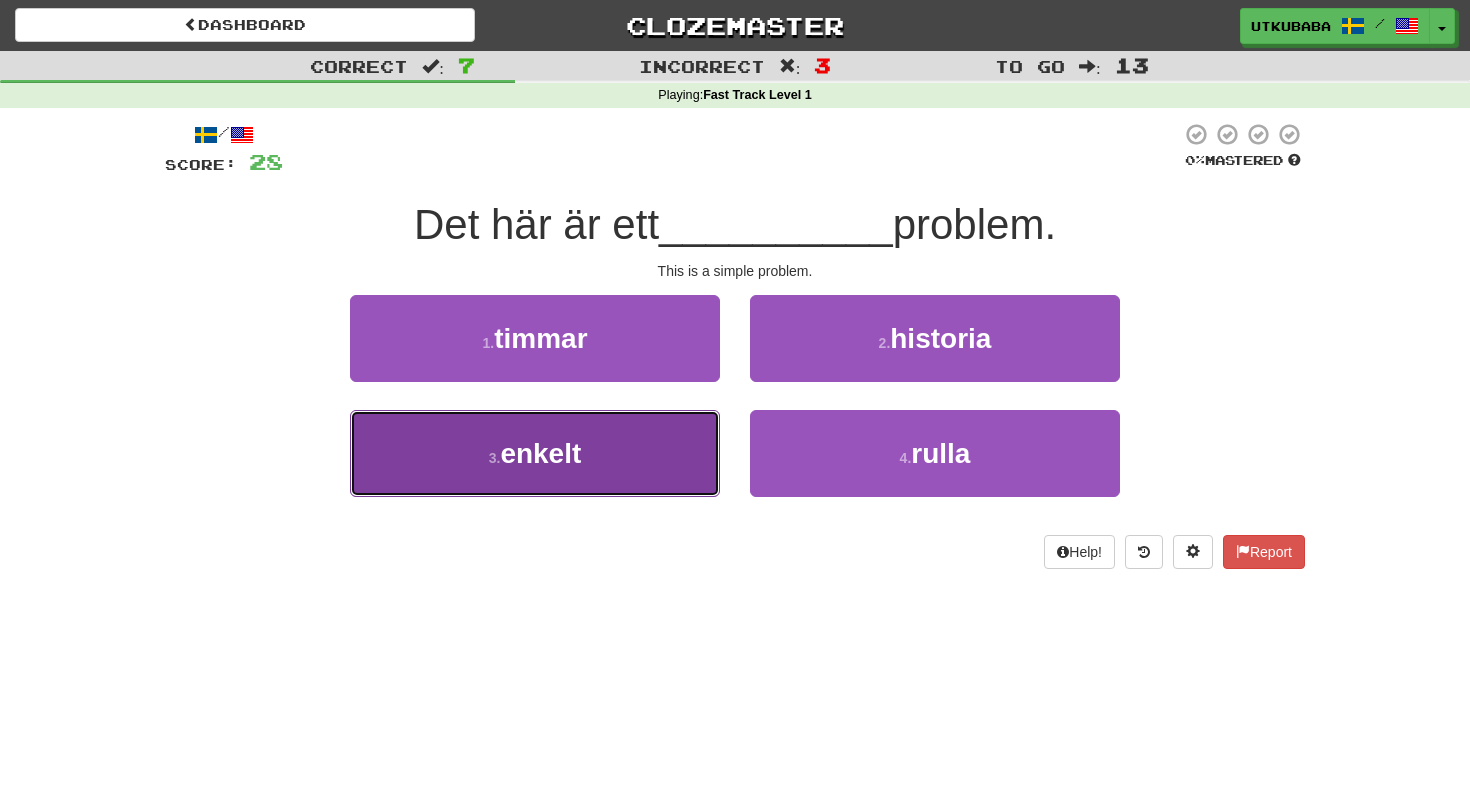 click on "3 .  enkelt" at bounding box center [535, 453] 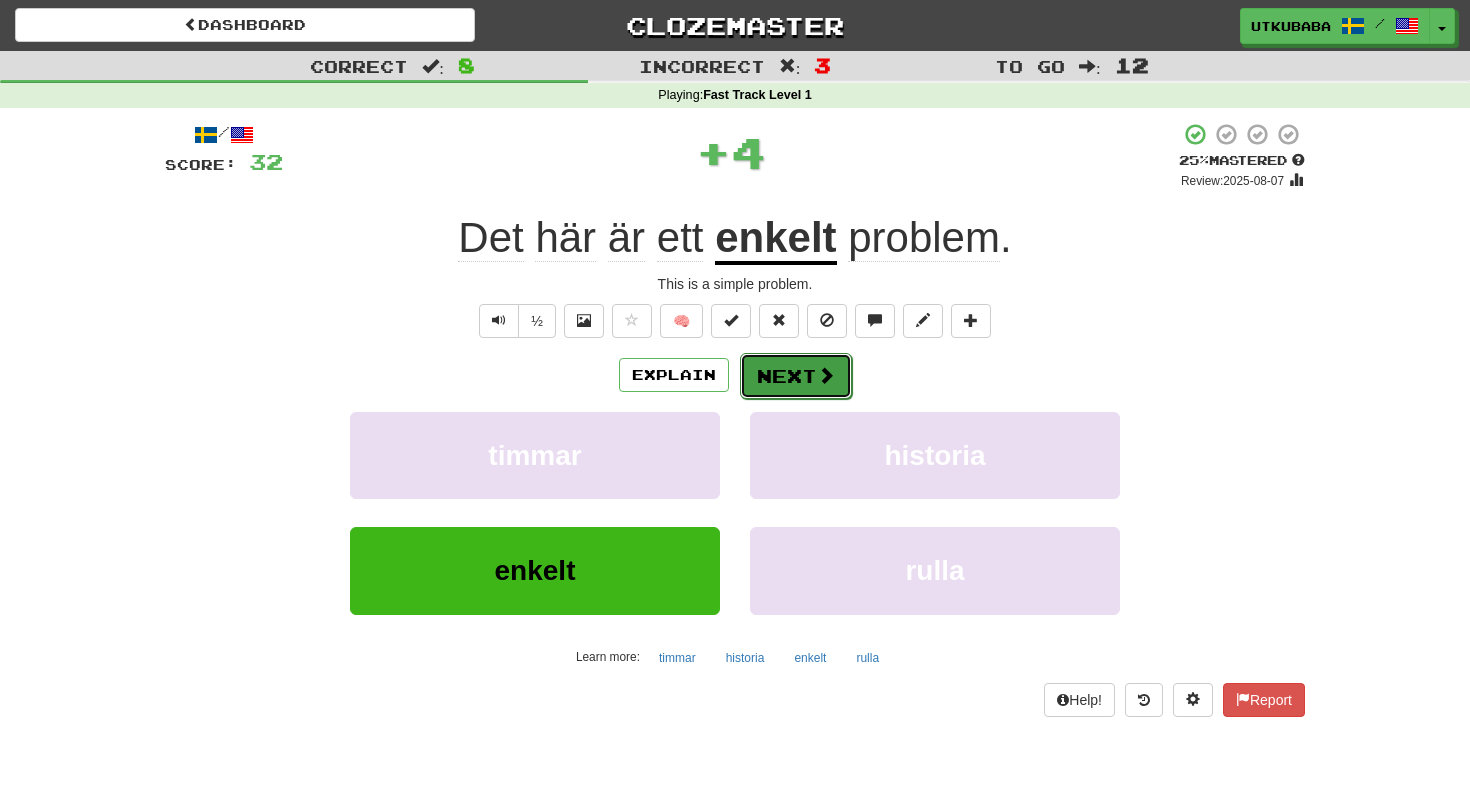 click on "Next" at bounding box center [796, 376] 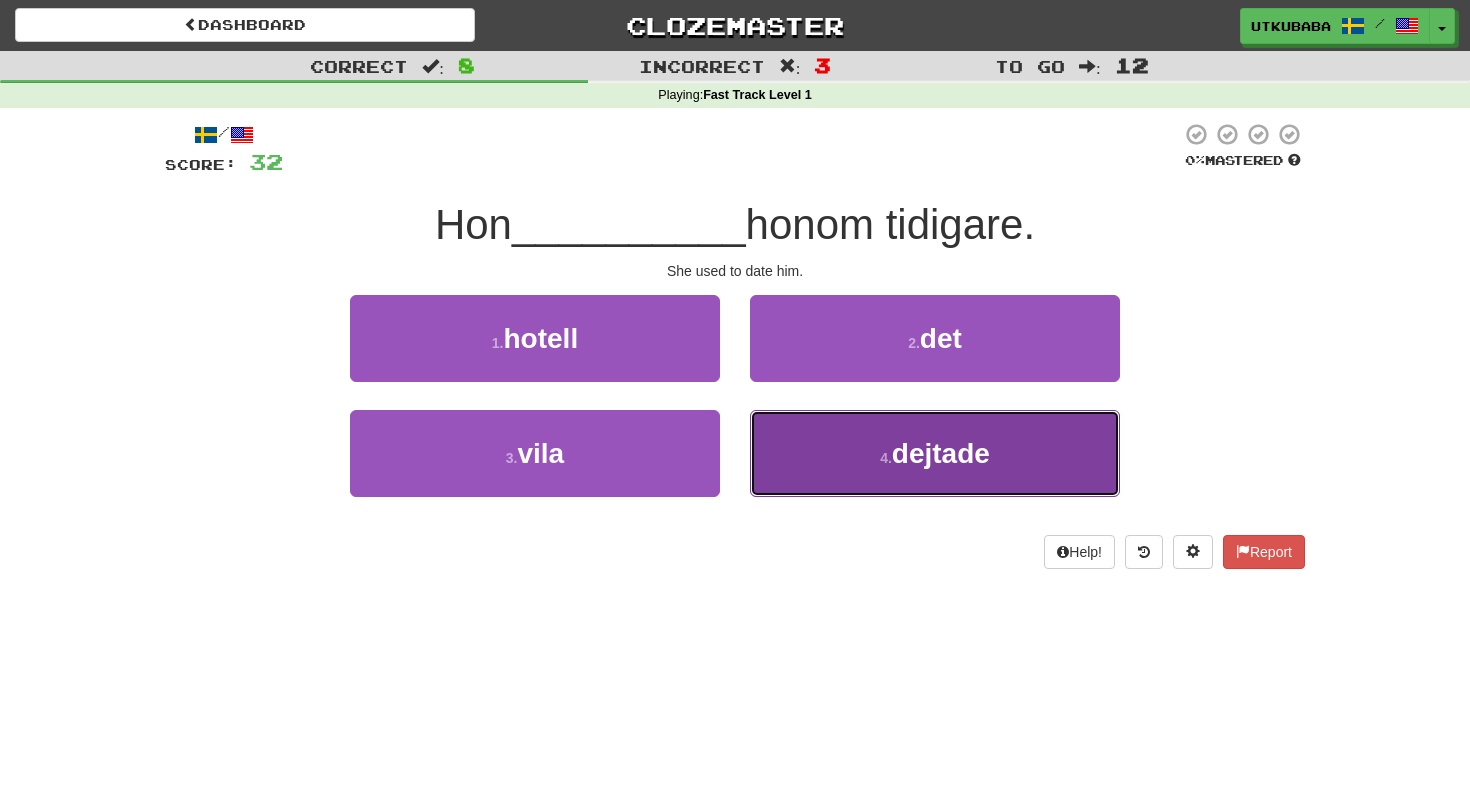 click on "4 .  dejtade" at bounding box center (935, 453) 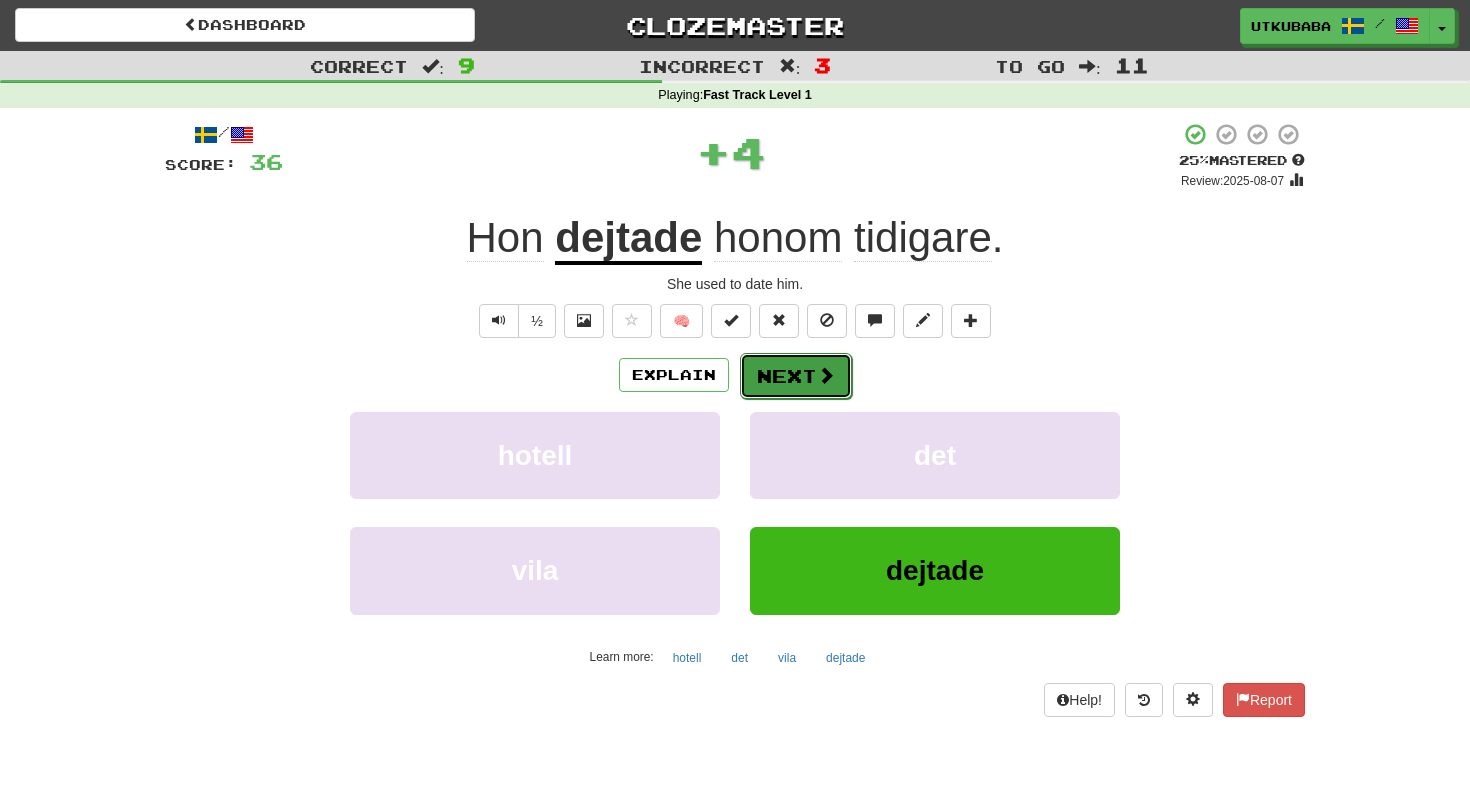 click on "Next" at bounding box center [796, 376] 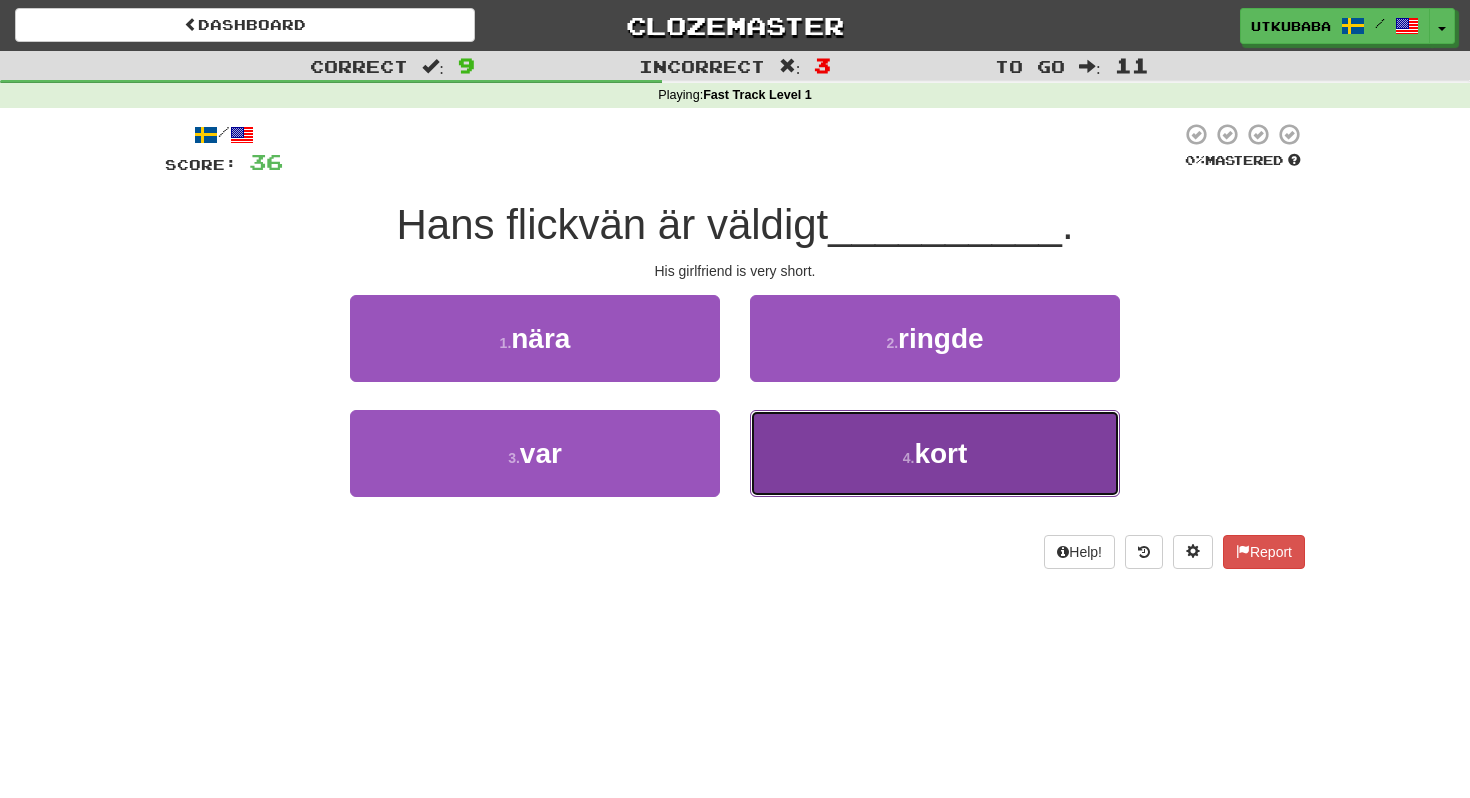 click on "4 .  kort" at bounding box center (935, 453) 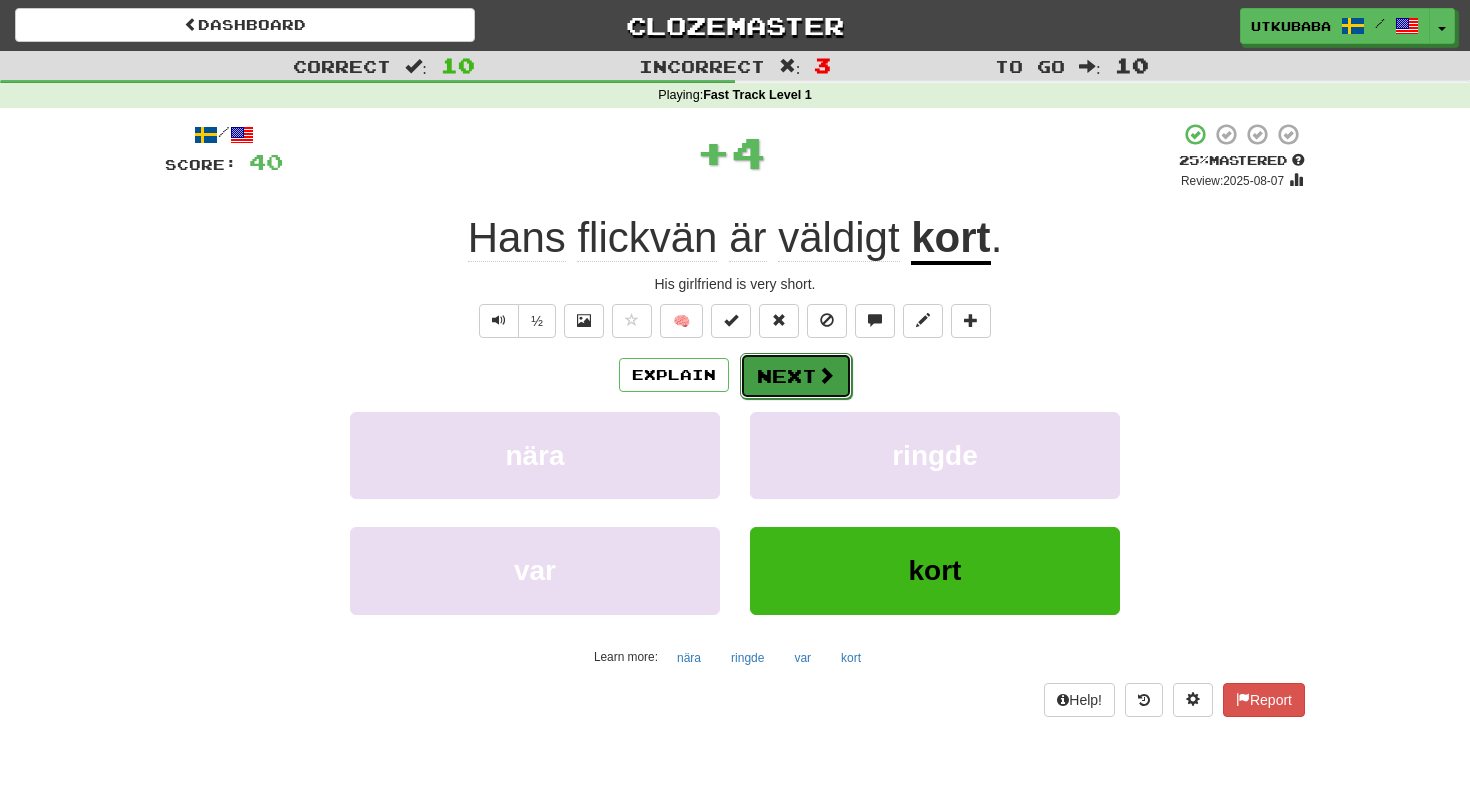 click at bounding box center [826, 375] 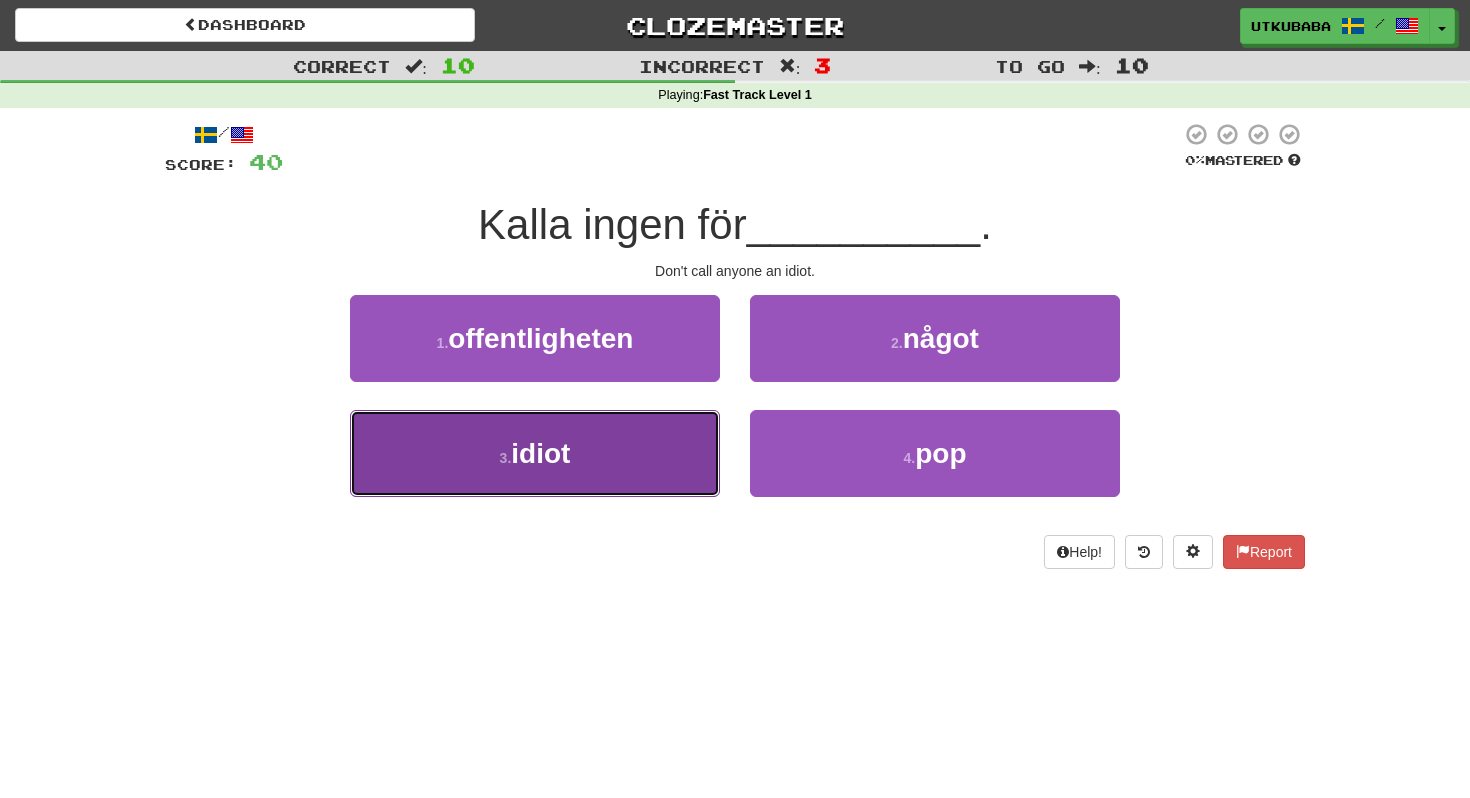 click on "3 .  idiot" at bounding box center (535, 453) 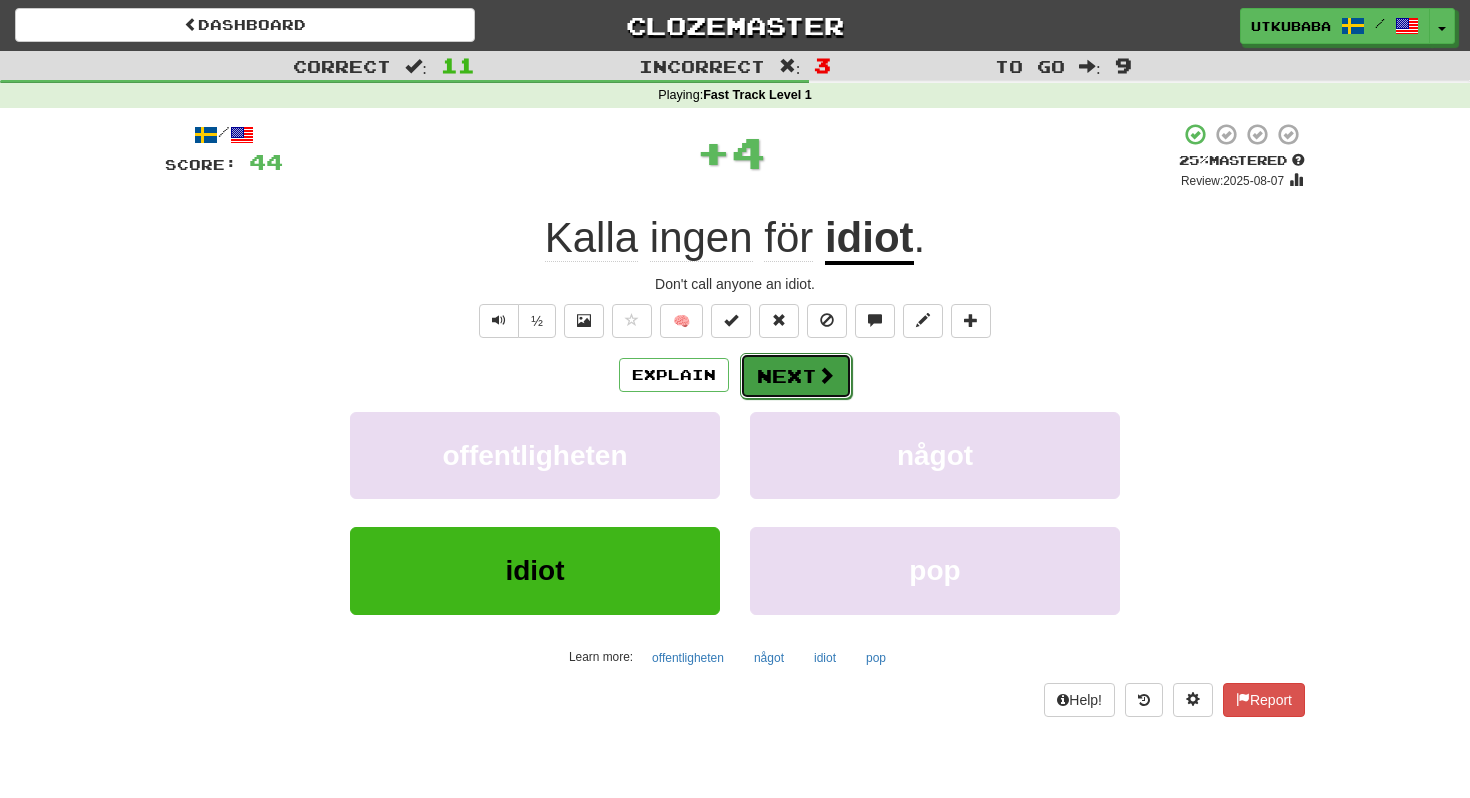 click on "Next" at bounding box center (796, 376) 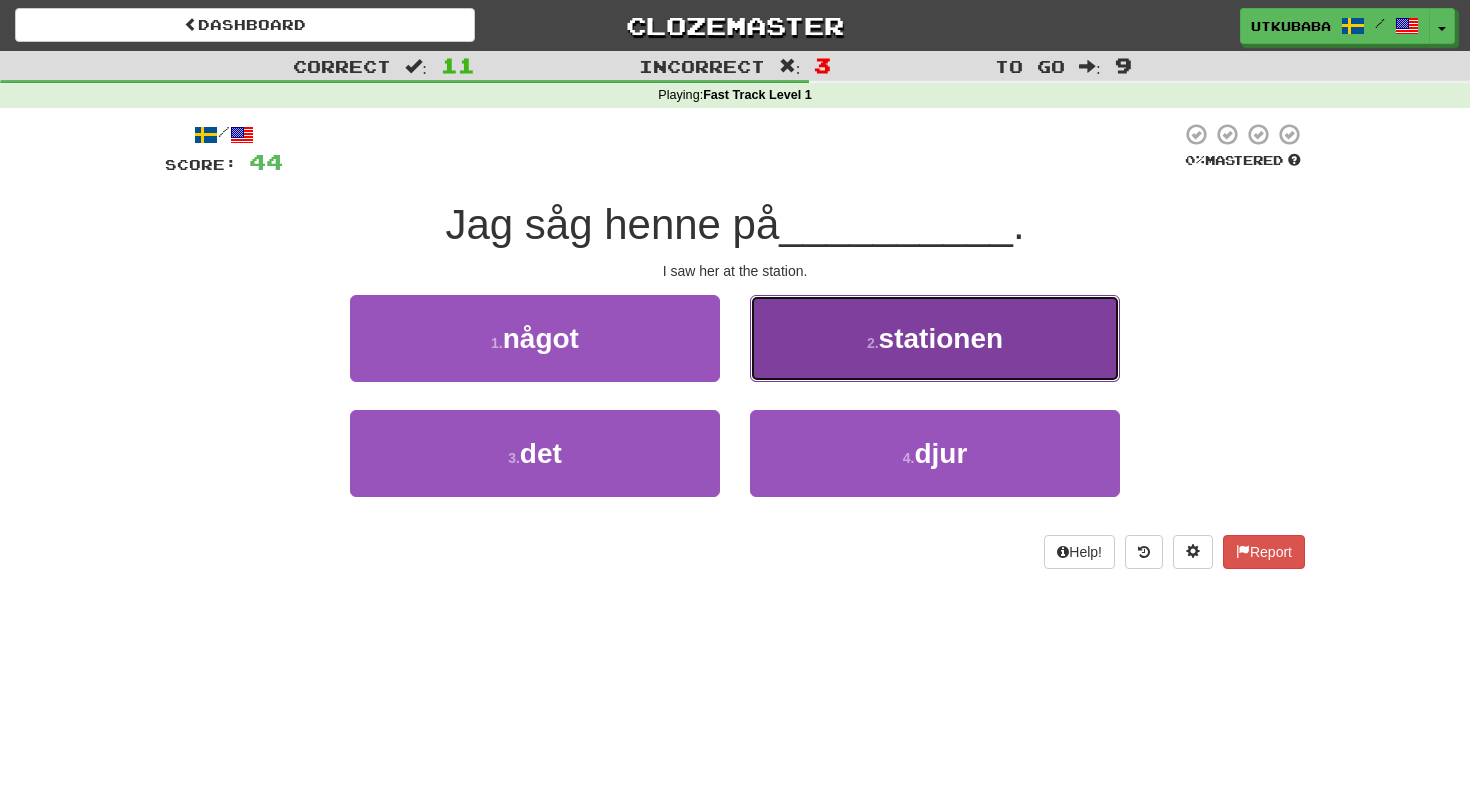 click on "2 .  stationen" at bounding box center [935, 338] 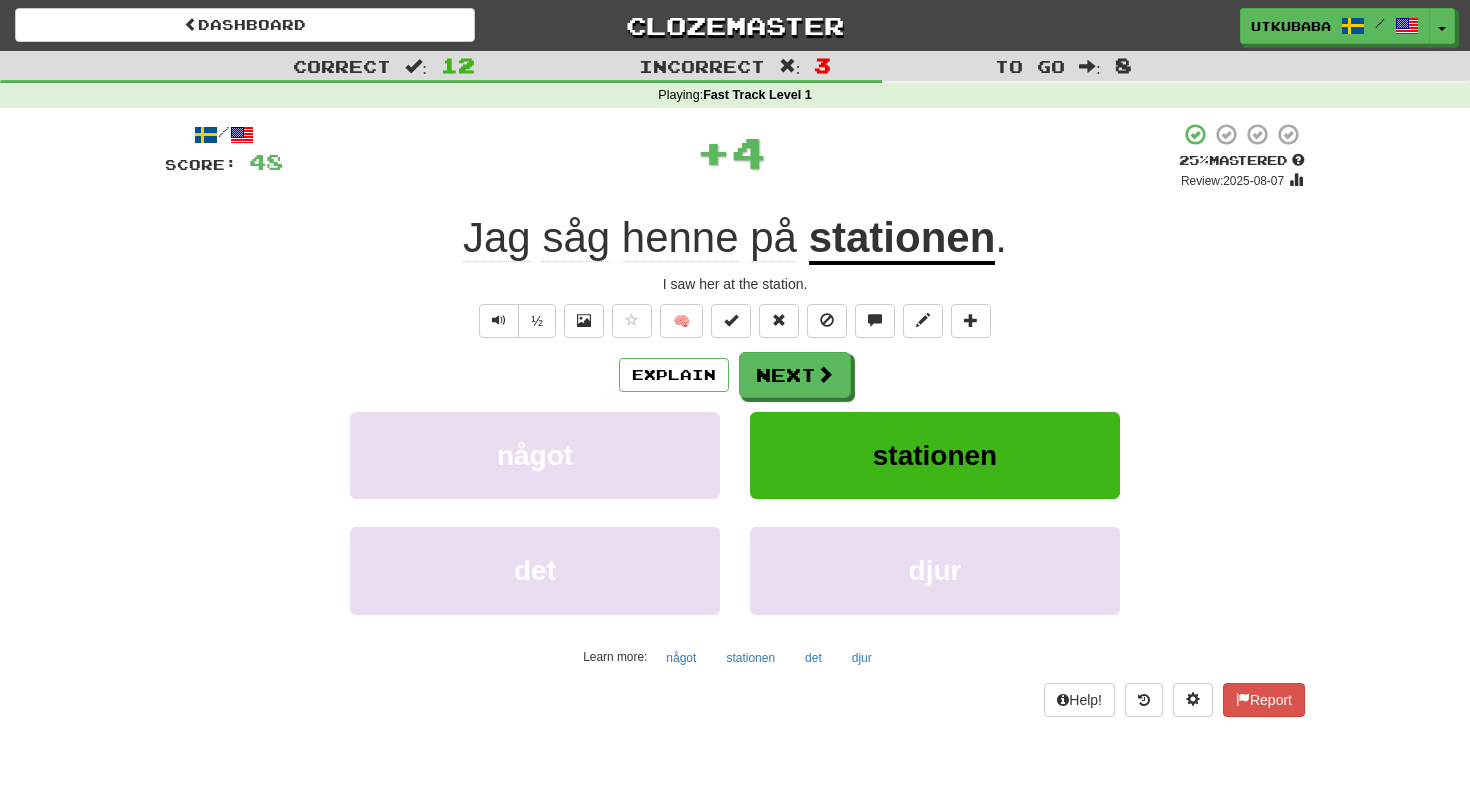 click on "Next" at bounding box center [795, 375] 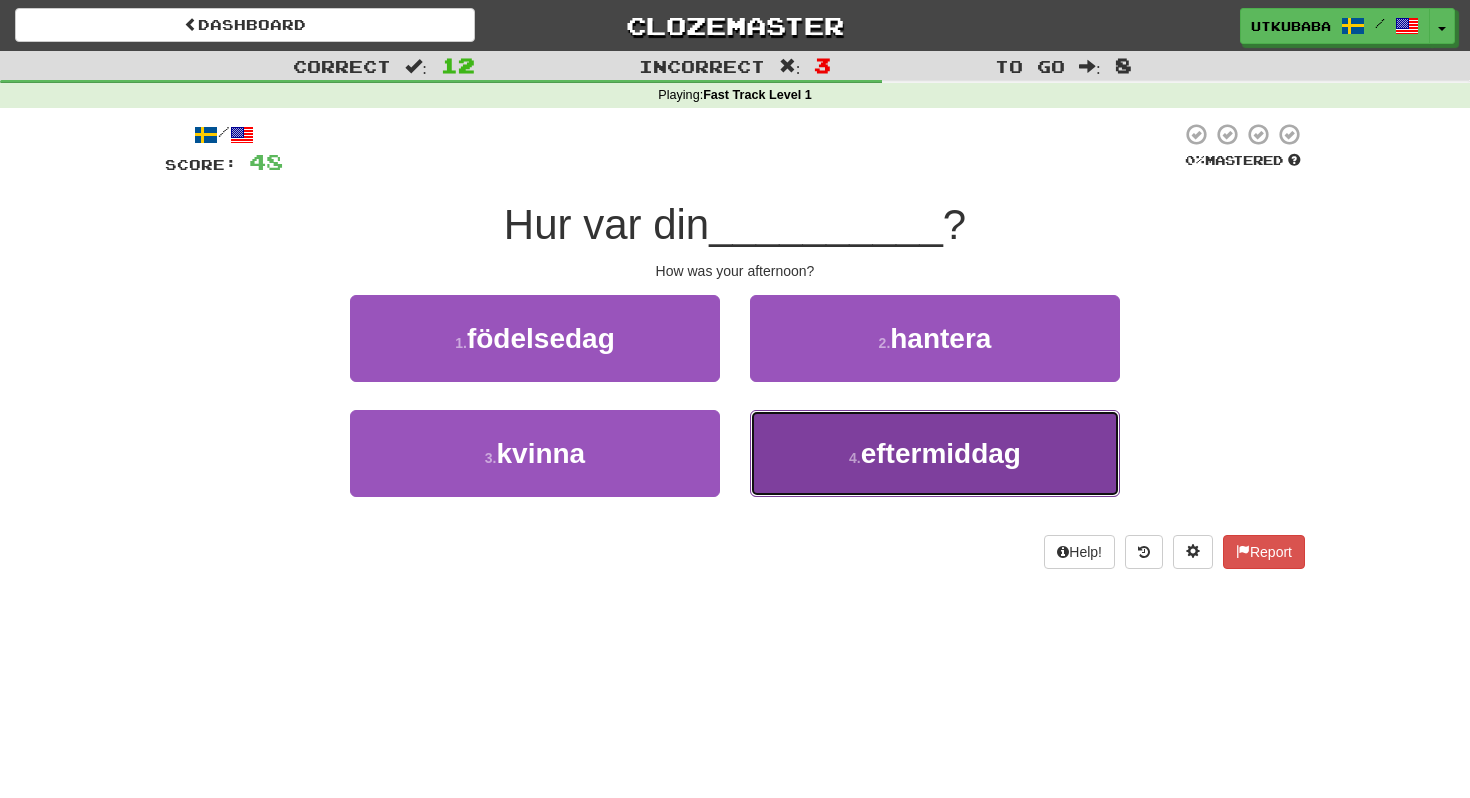 click on "4 .  eftermiddag" at bounding box center [935, 453] 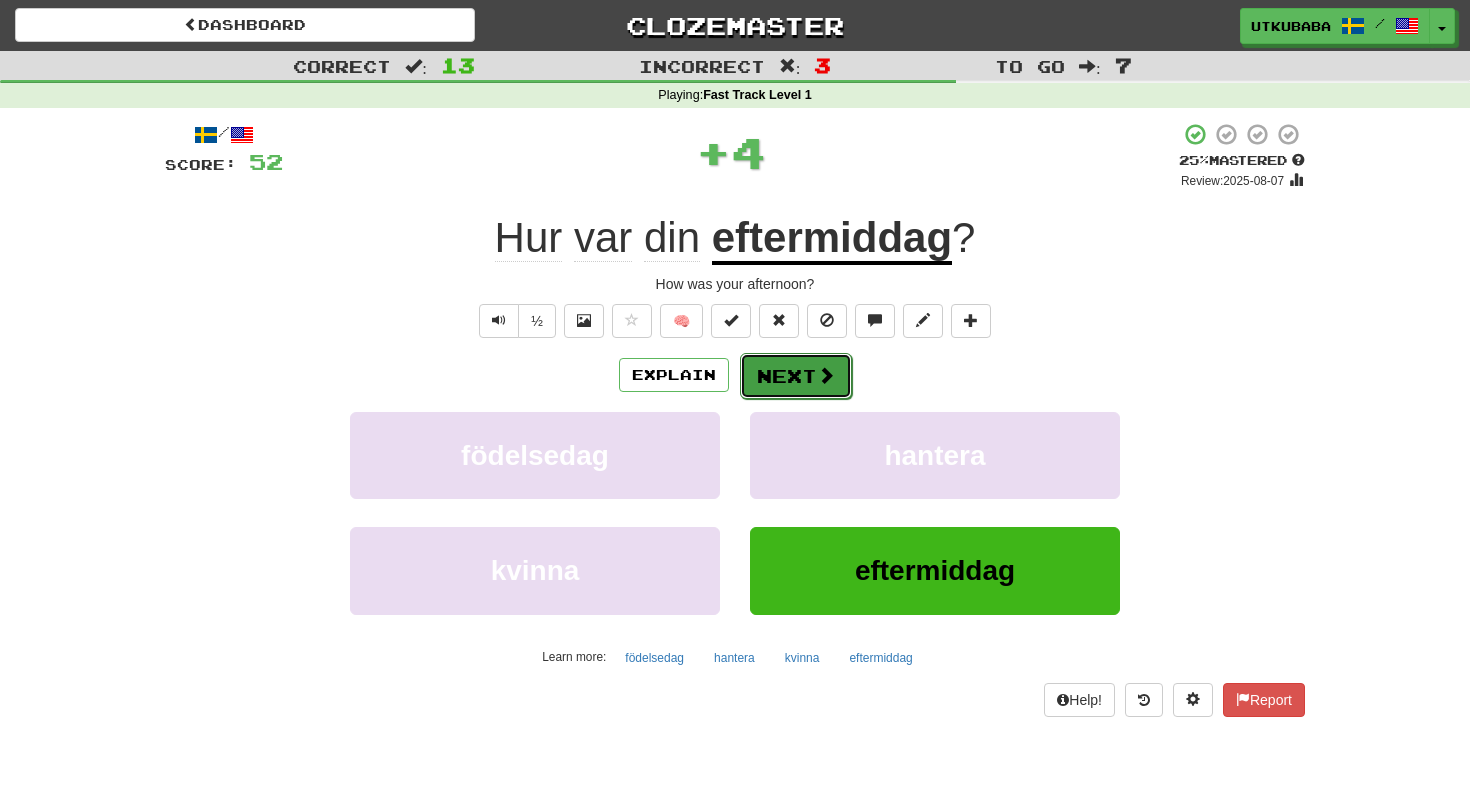 click on "Next" at bounding box center [796, 376] 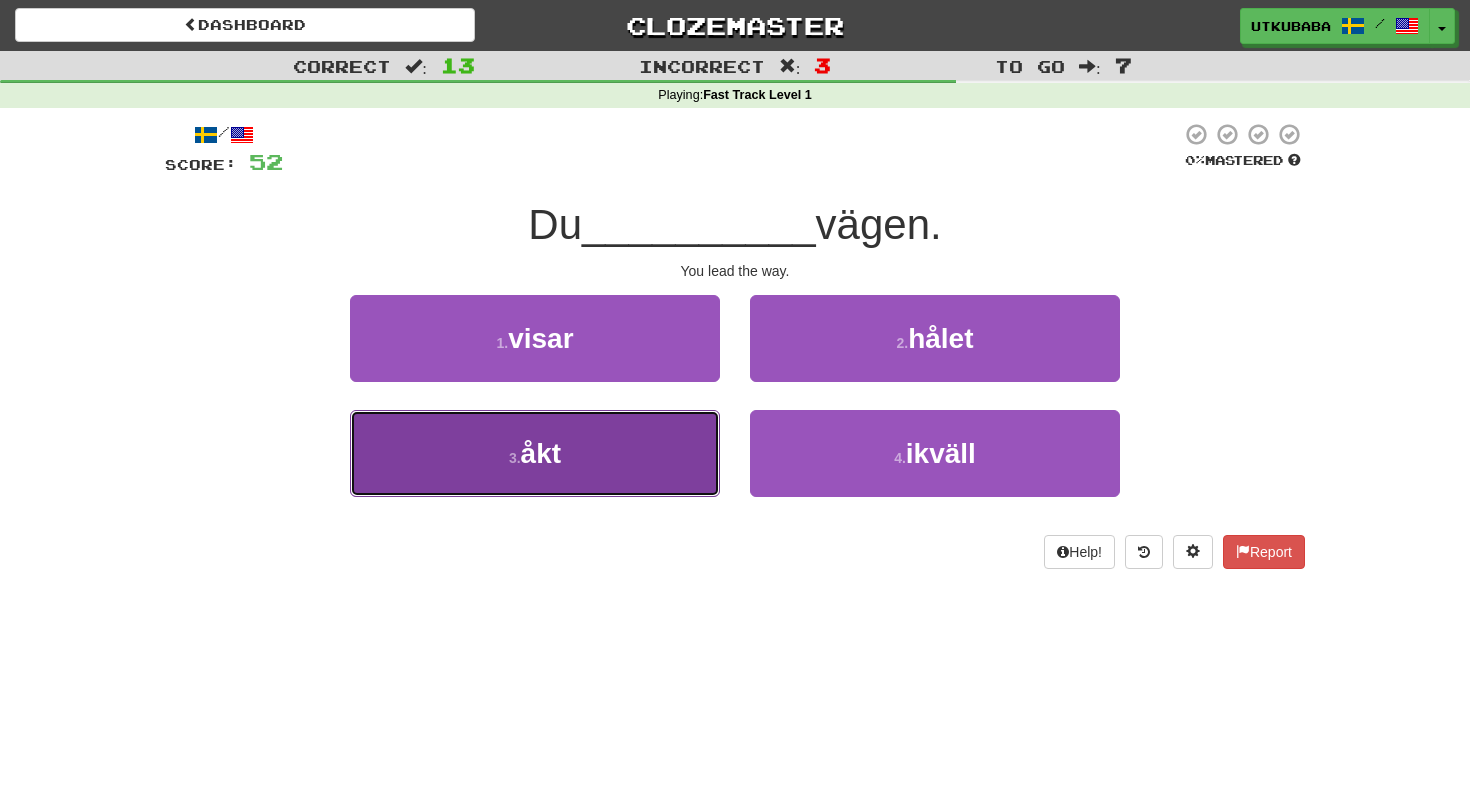 click on "3 .  åkt" at bounding box center (535, 453) 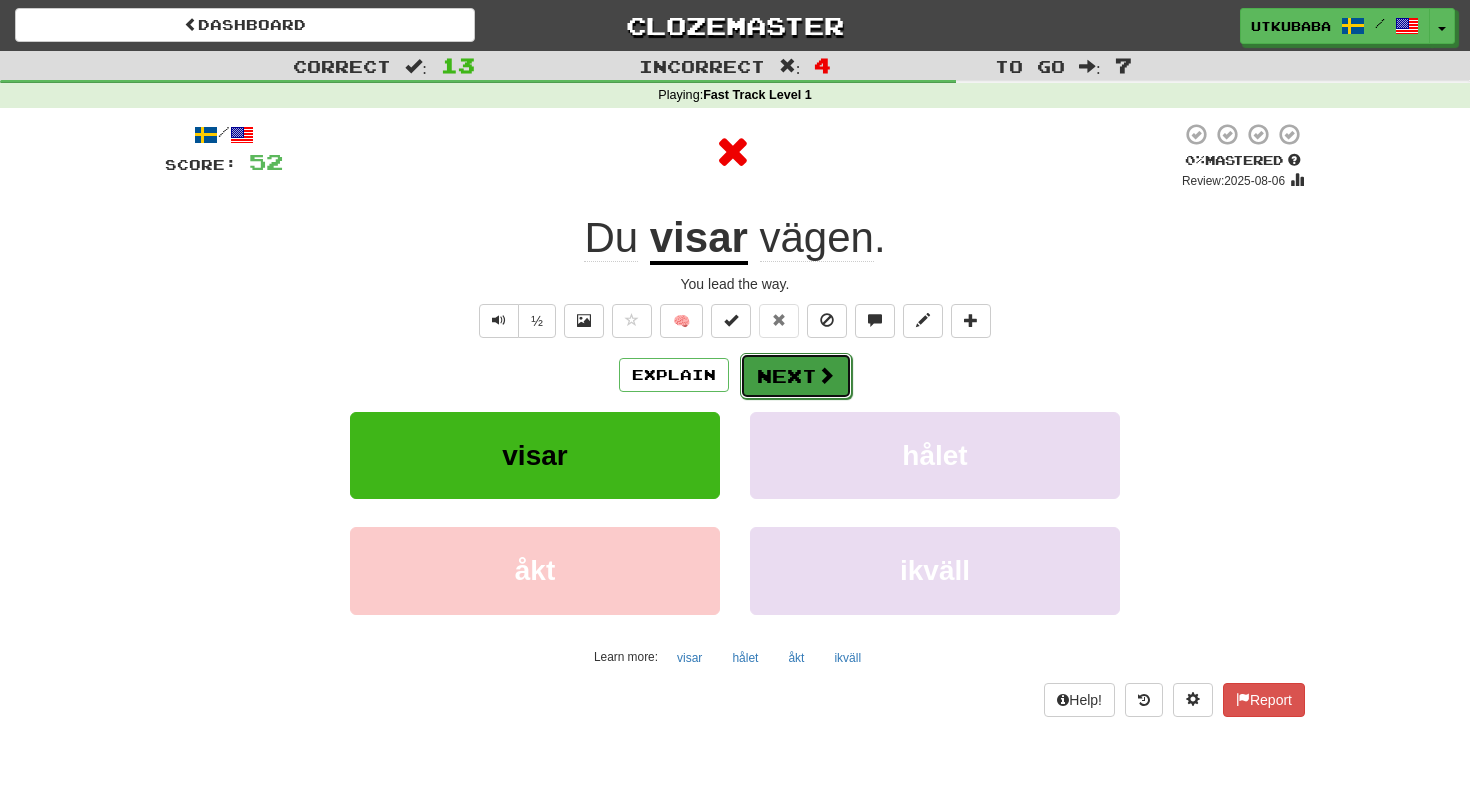 click on "Next" at bounding box center (796, 376) 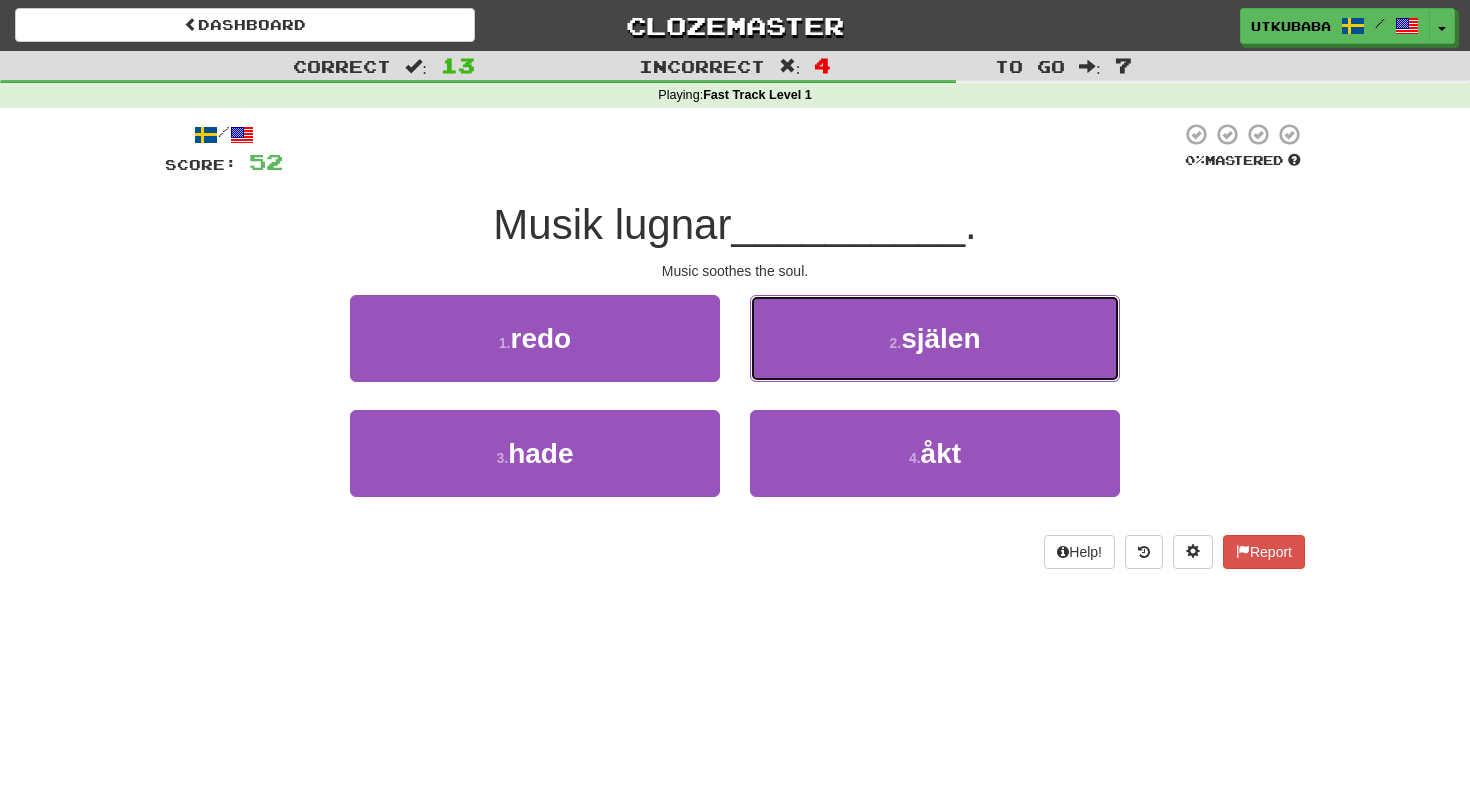 click on "2 .  själen" at bounding box center [935, 338] 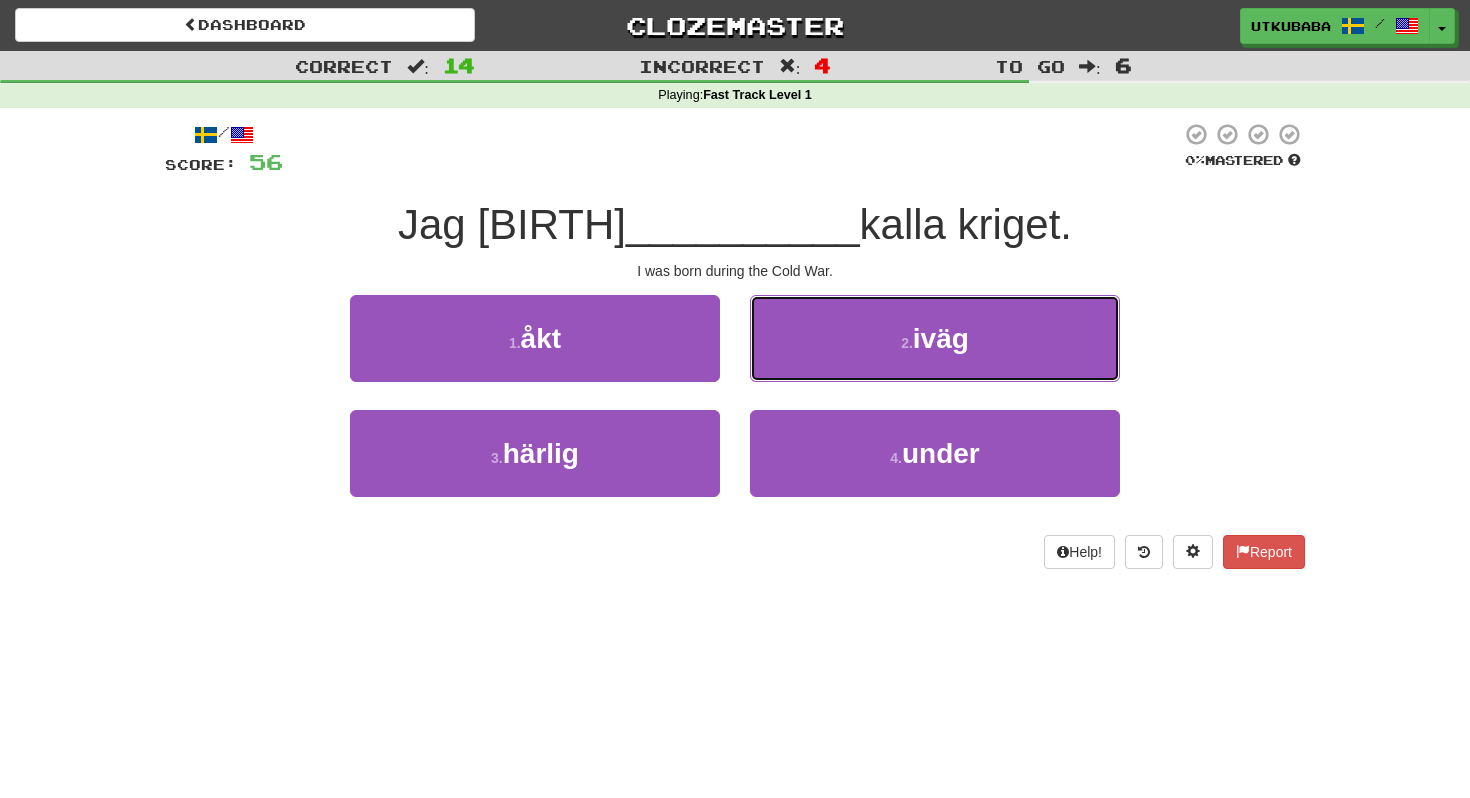 click on "2 .  iväg" at bounding box center [935, 338] 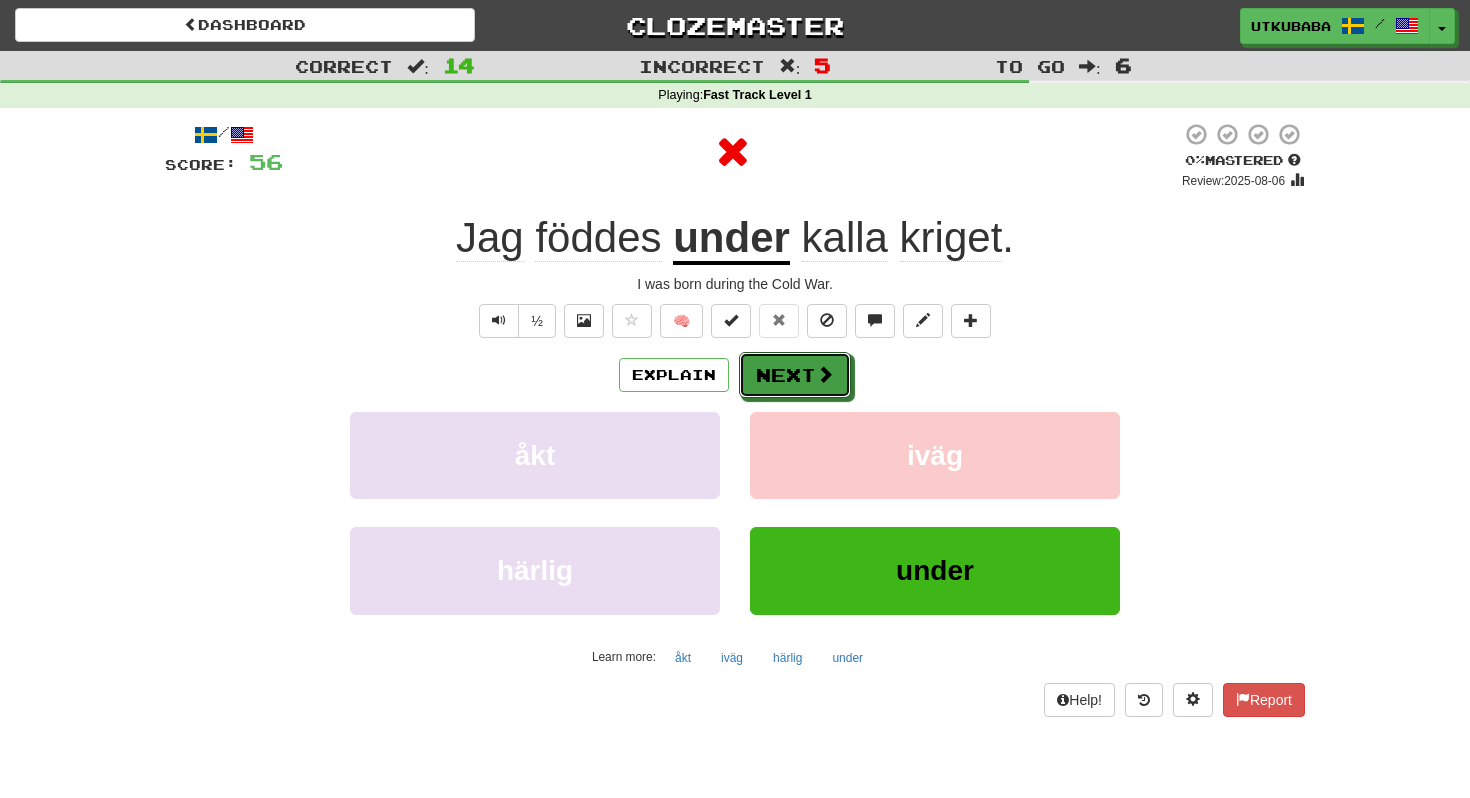 click on "Next" at bounding box center (795, 375) 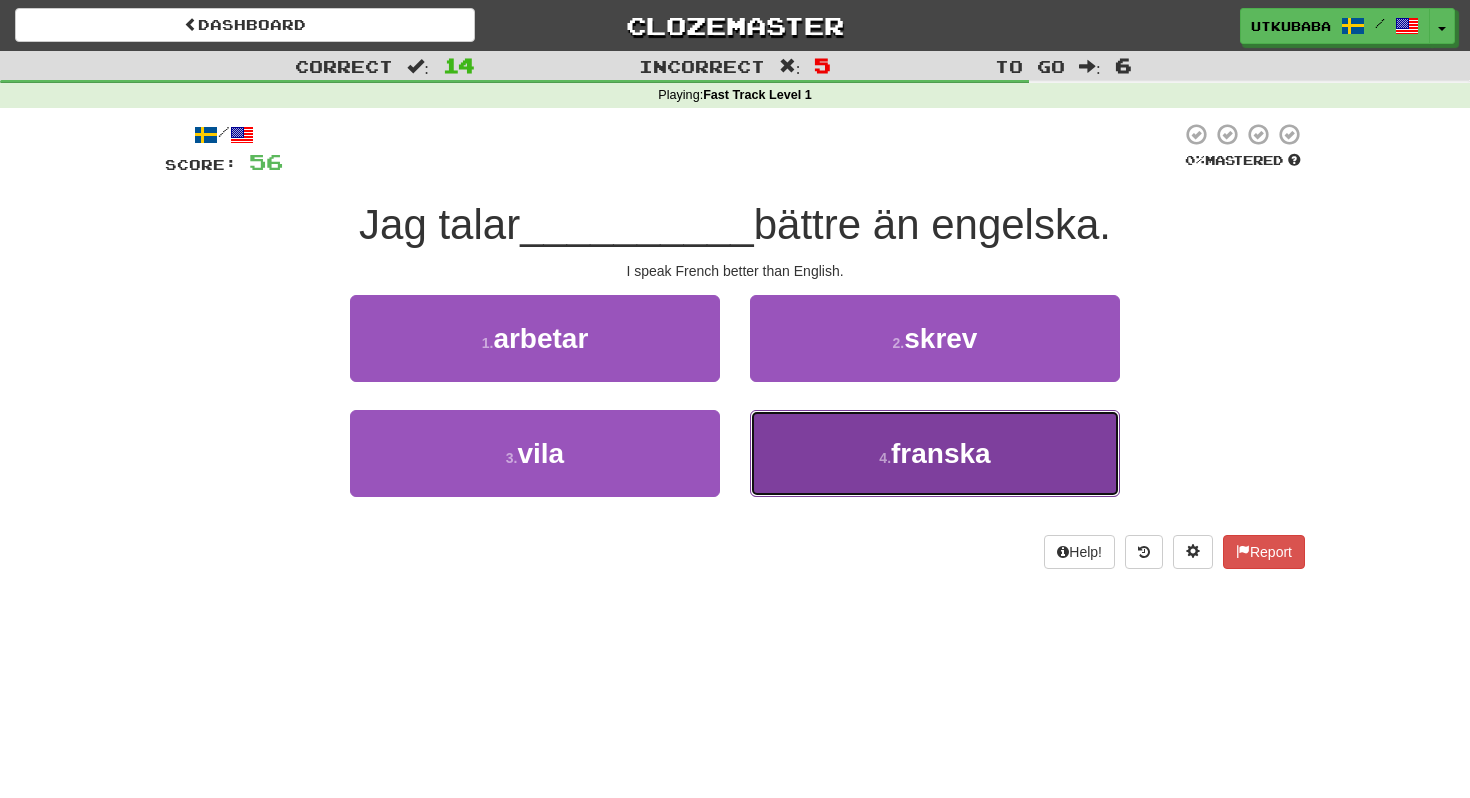 click on "4 .  franska" at bounding box center (935, 453) 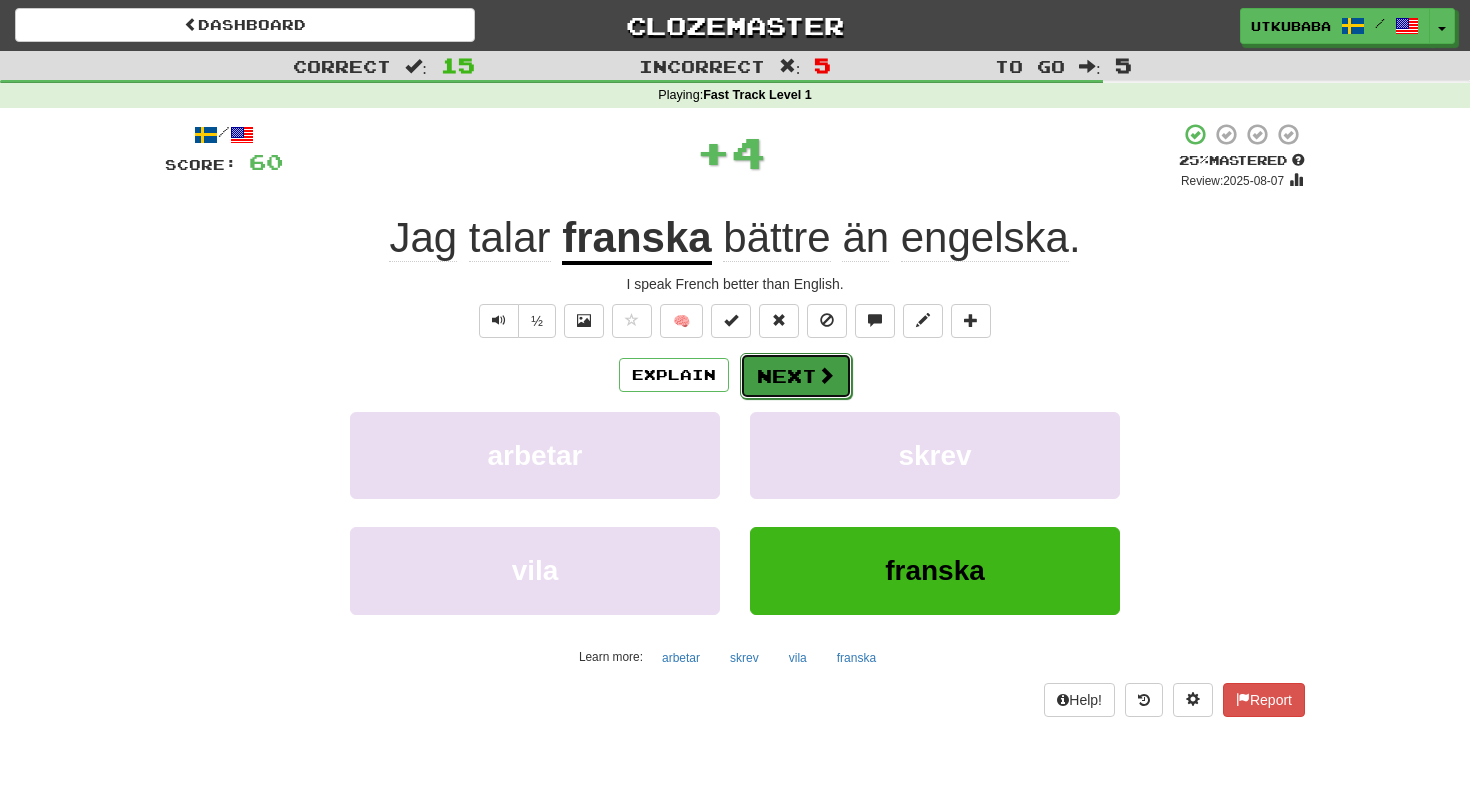 click on "Next" at bounding box center [796, 376] 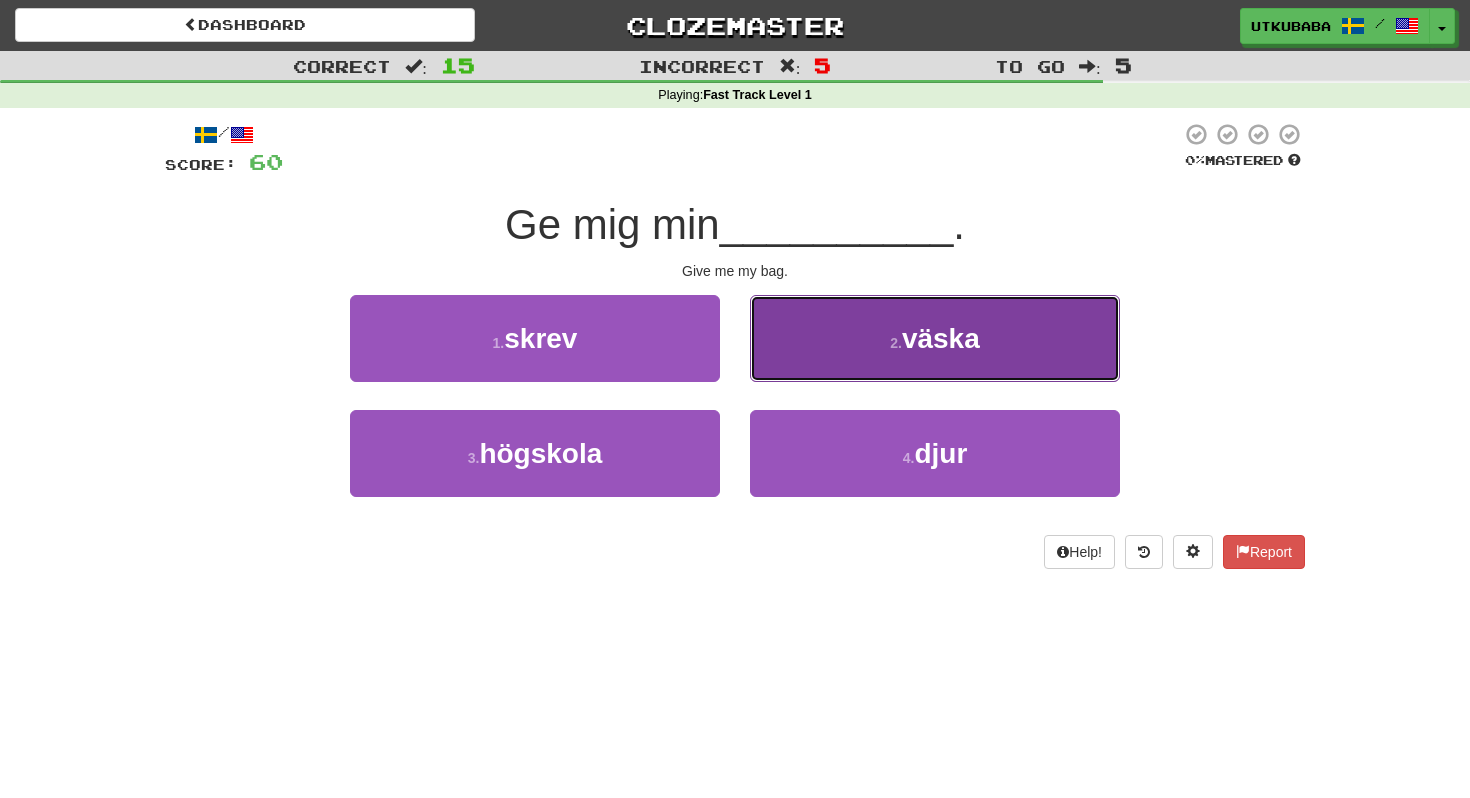 click on "2 .  väska" at bounding box center (935, 338) 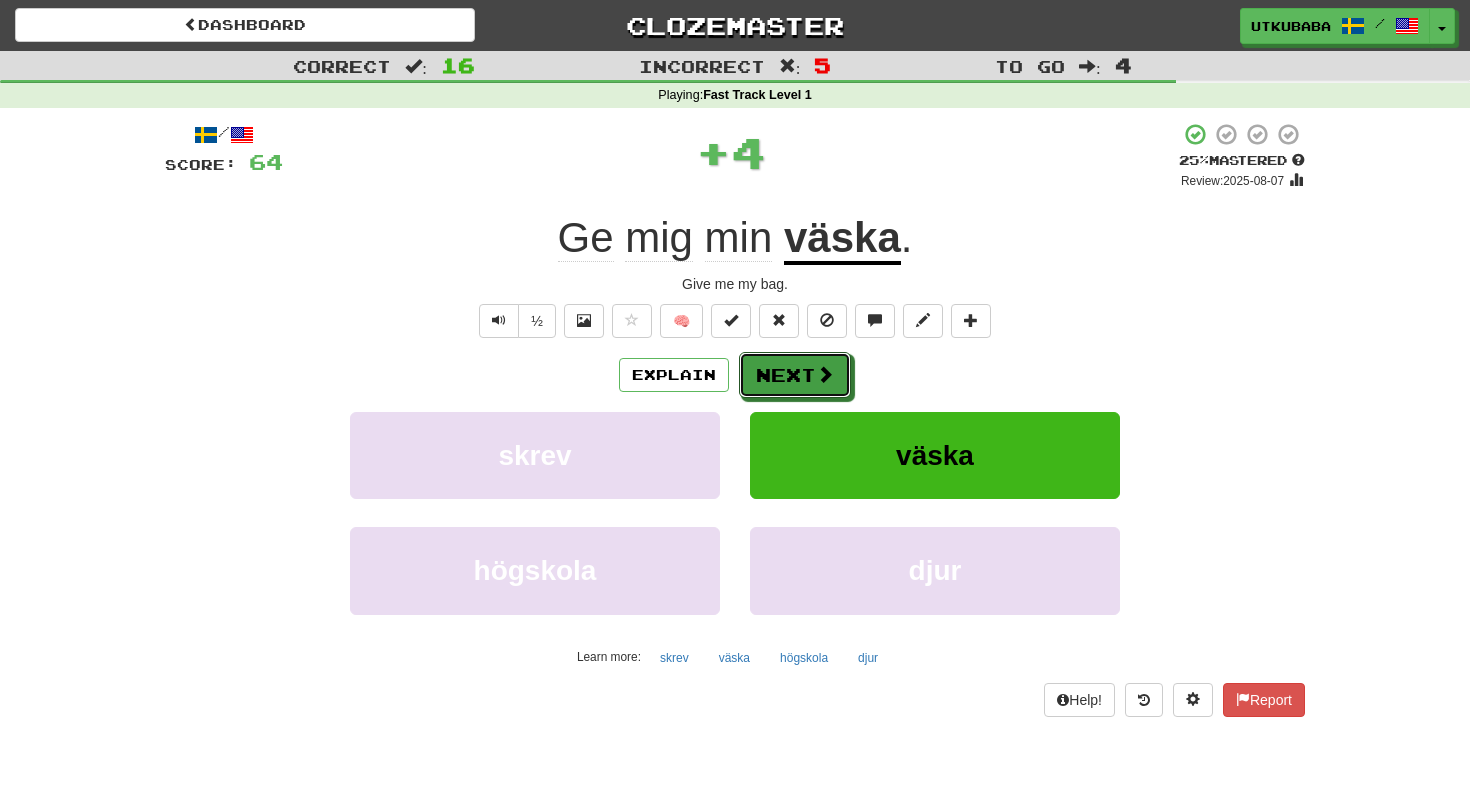 click on "Next" at bounding box center (795, 375) 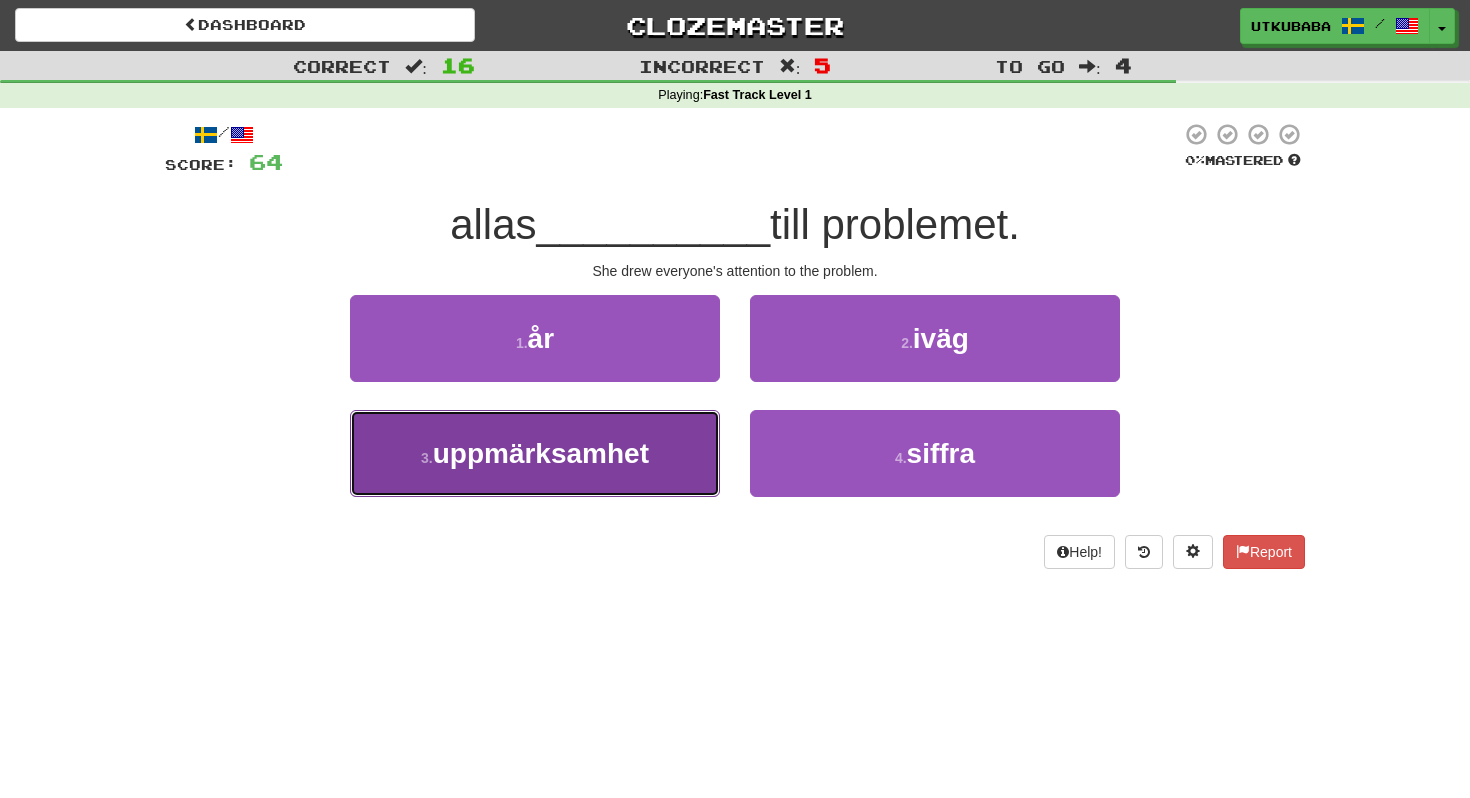 click on "uppmärksamhet" at bounding box center (541, 453) 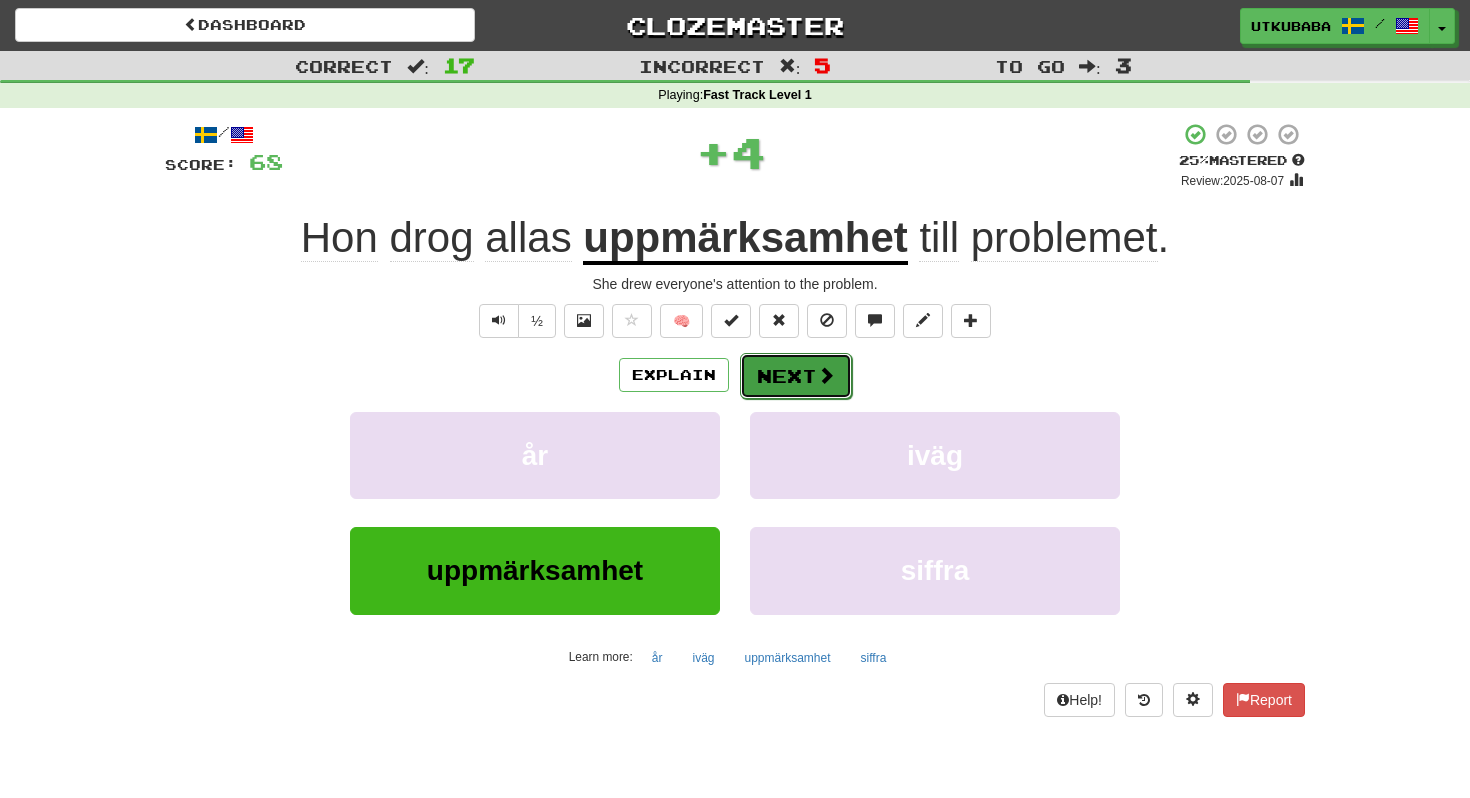 click on "Next" at bounding box center (796, 376) 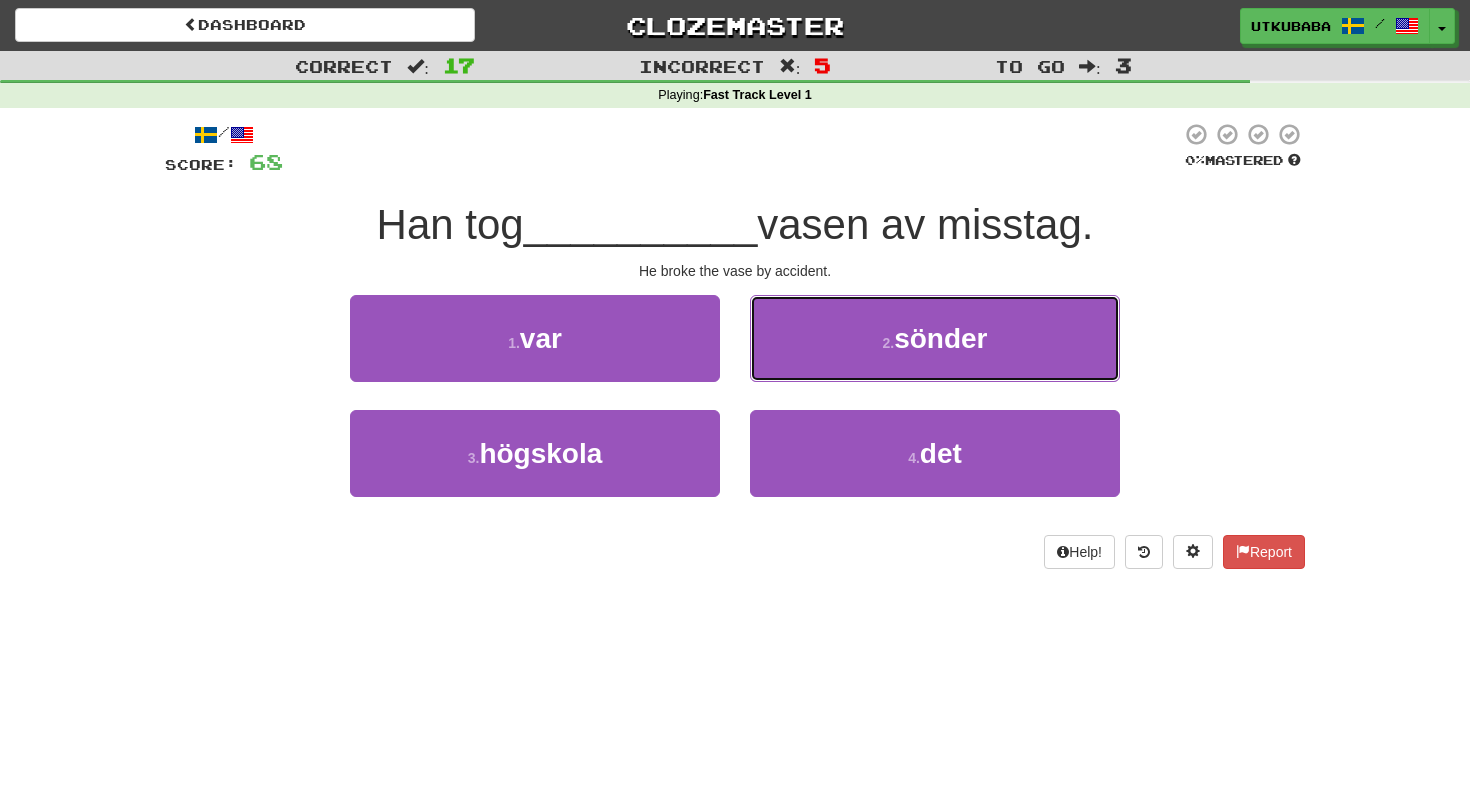 click on "2 .  sönder" at bounding box center (935, 338) 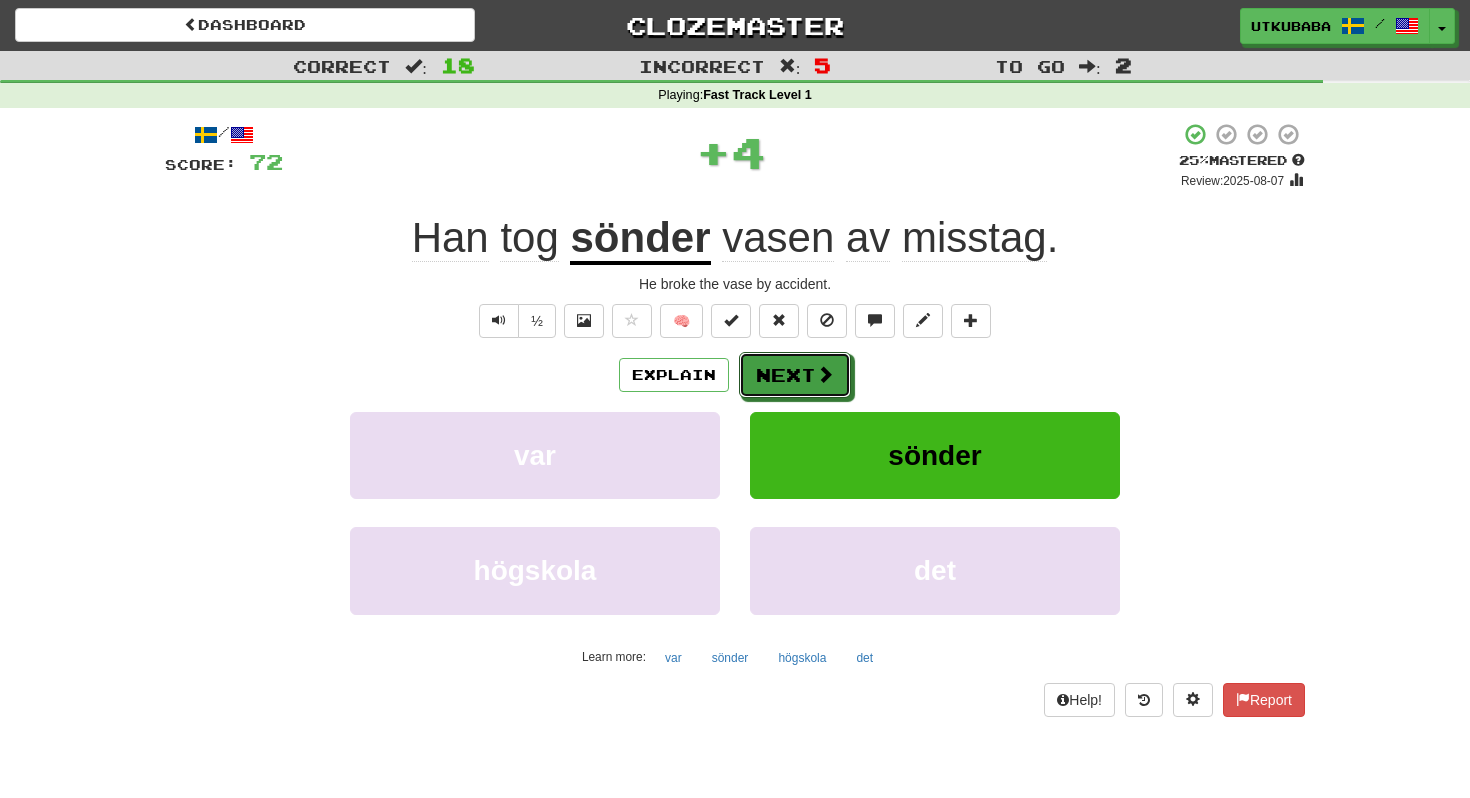 click on "Next" at bounding box center (795, 375) 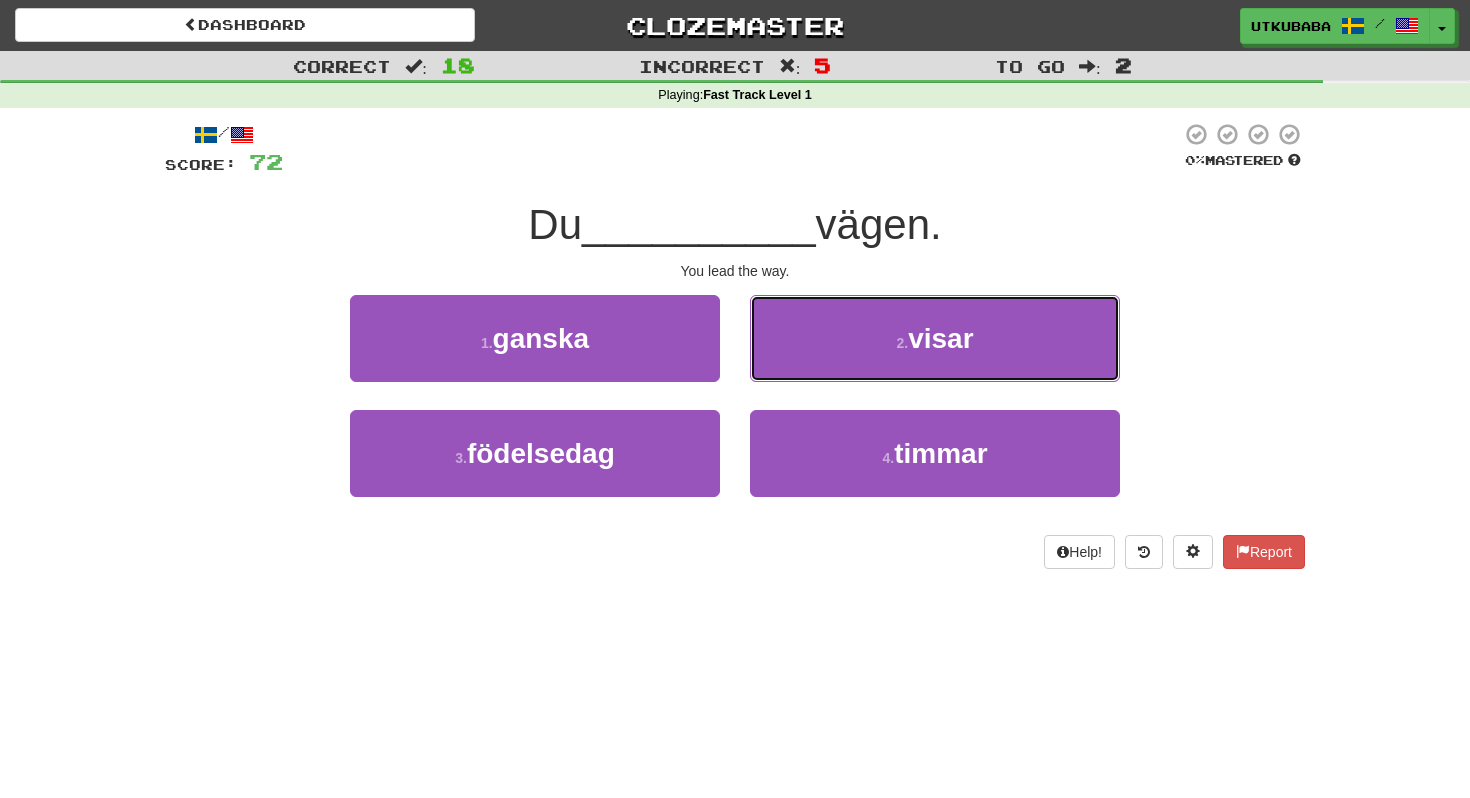 click on "2 .  visar" at bounding box center (935, 338) 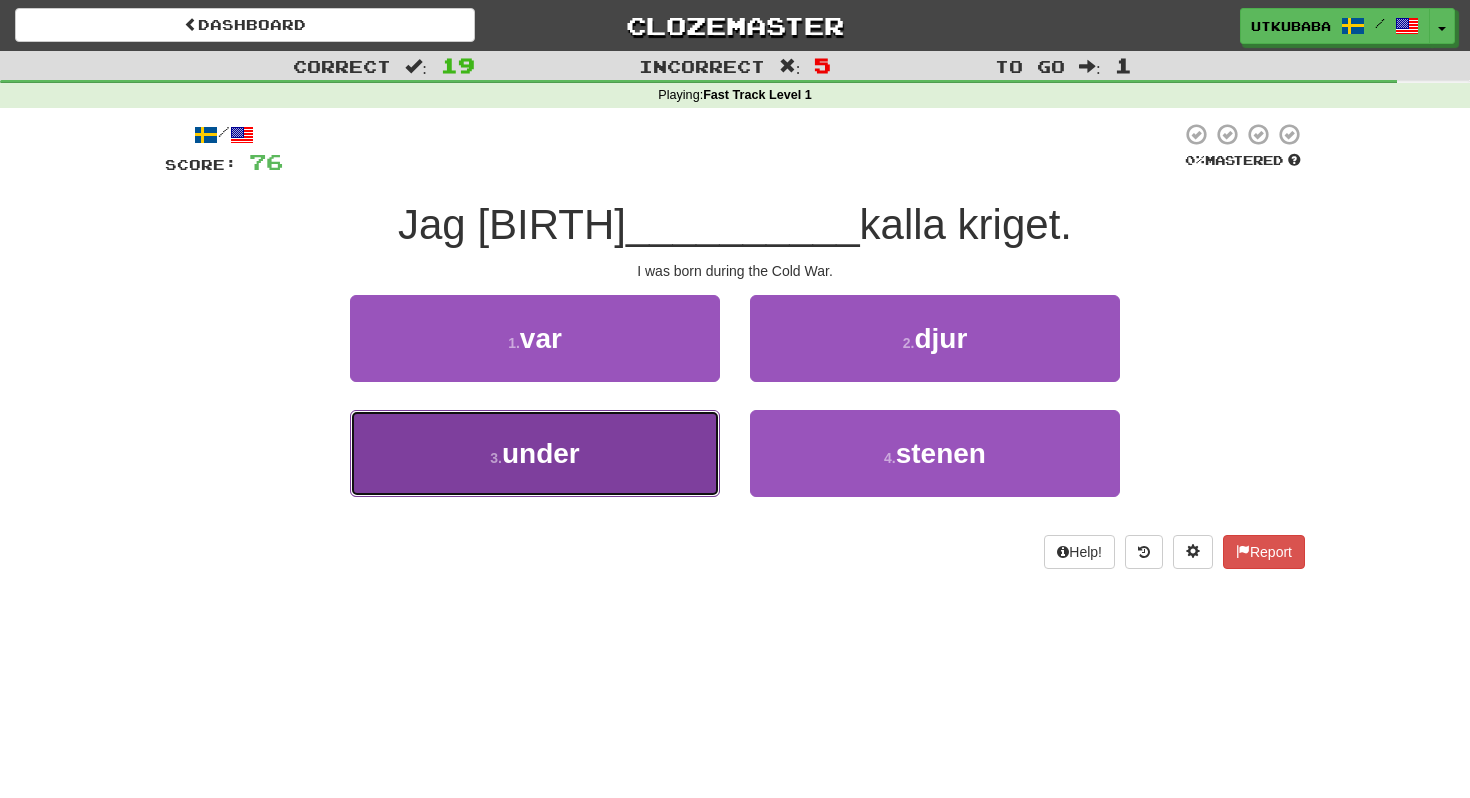 click on "3 .  under" at bounding box center (535, 453) 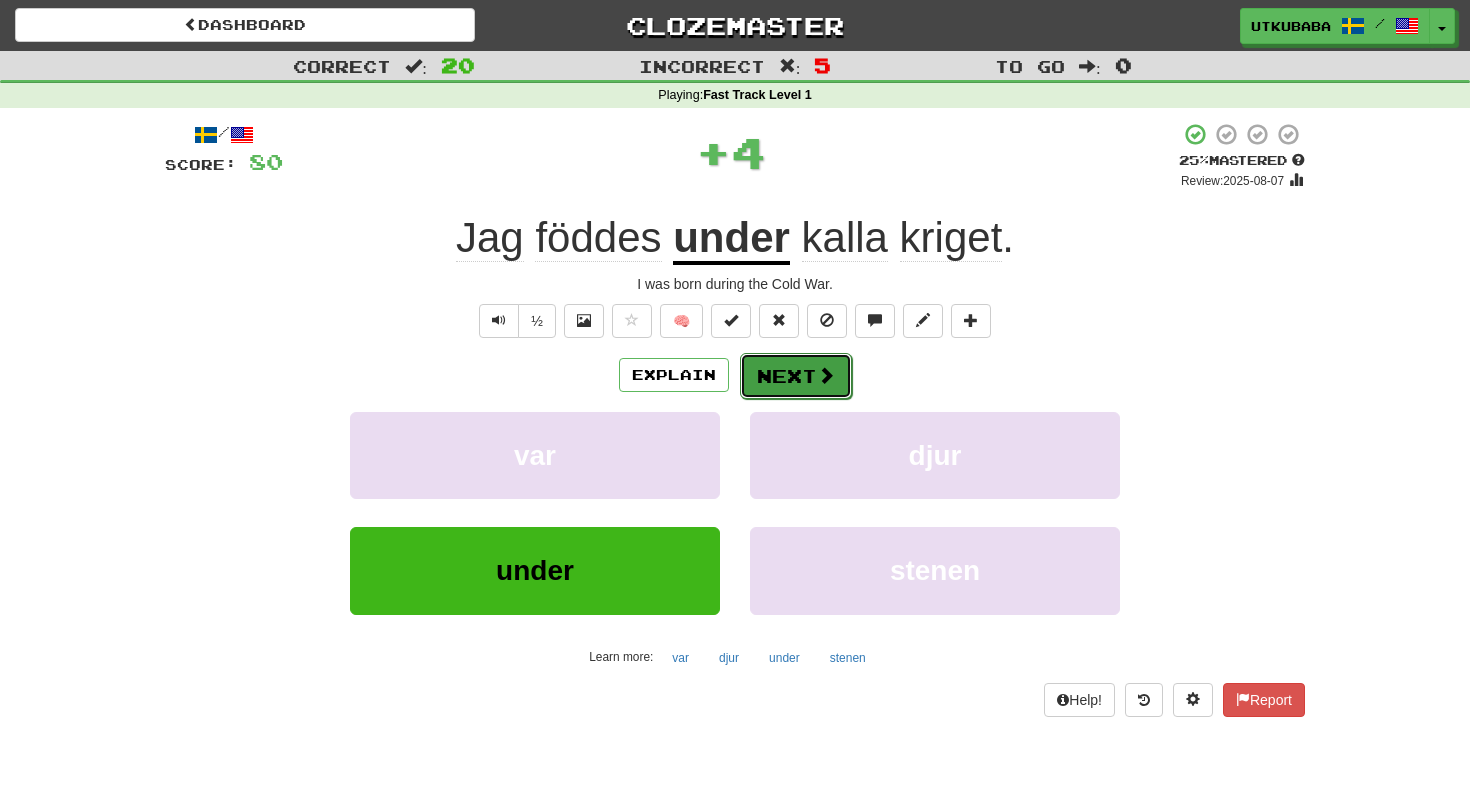 click on "Next" at bounding box center [796, 376] 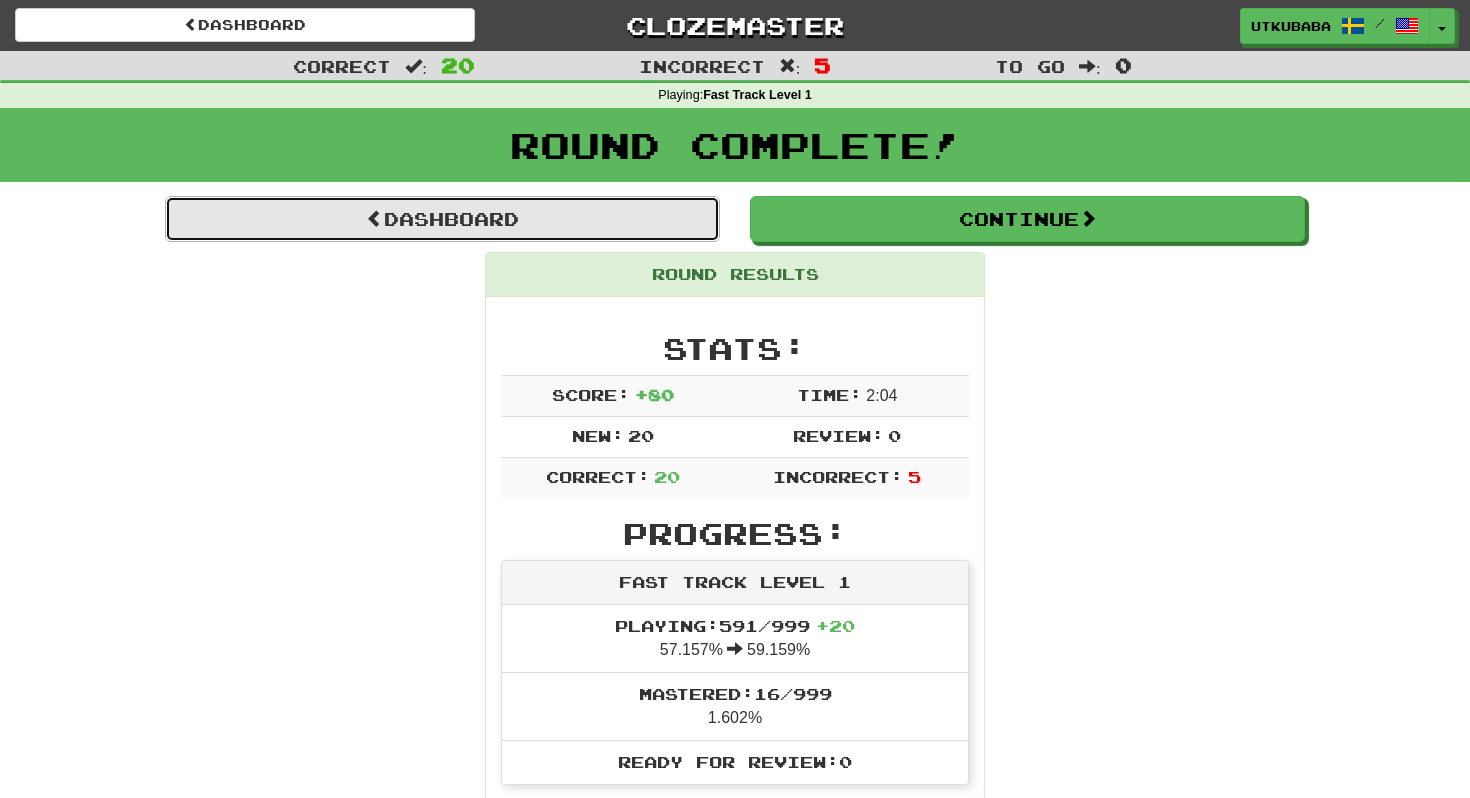 click on "Dashboard" at bounding box center [442, 219] 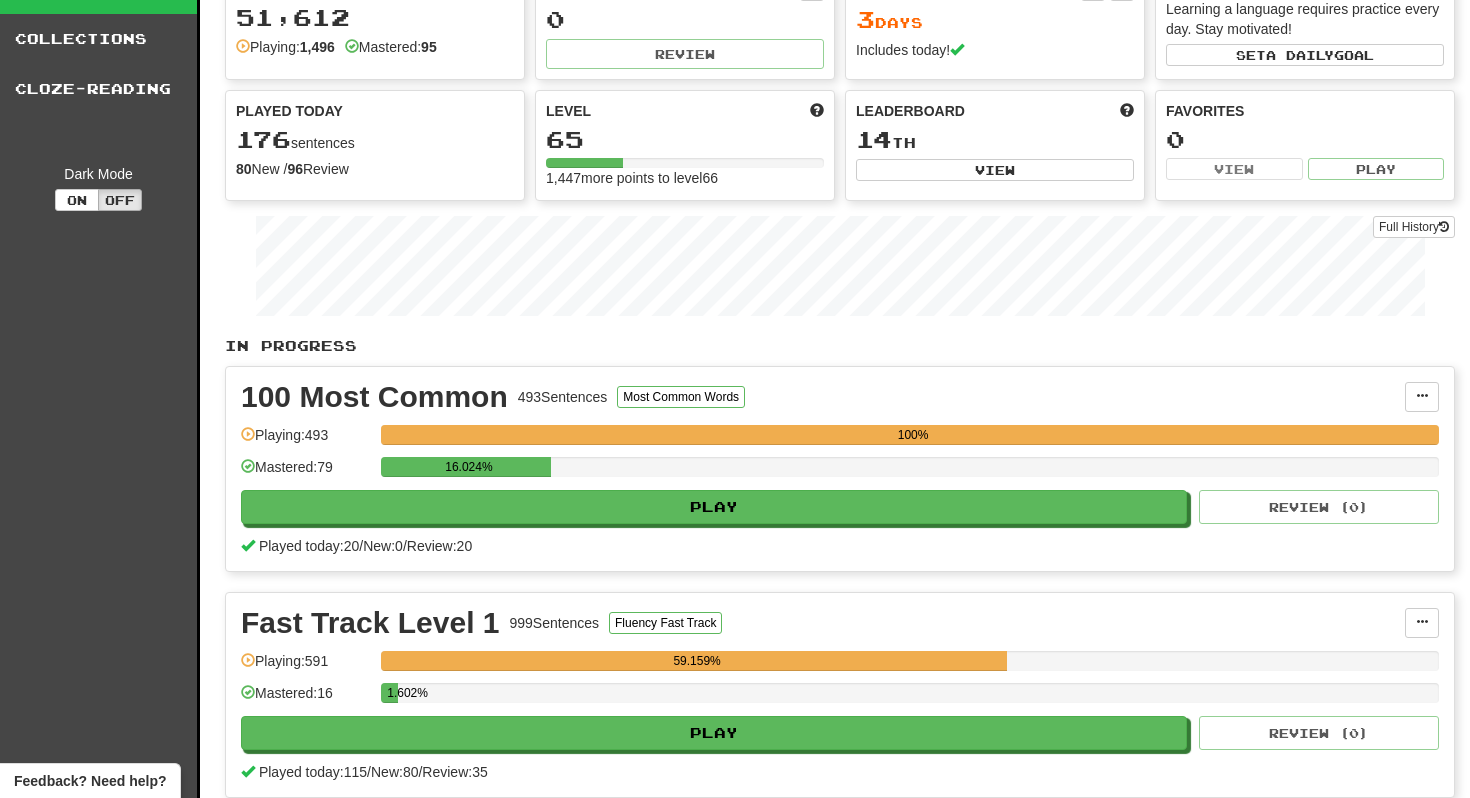scroll, scrollTop: 0, scrollLeft: 0, axis: both 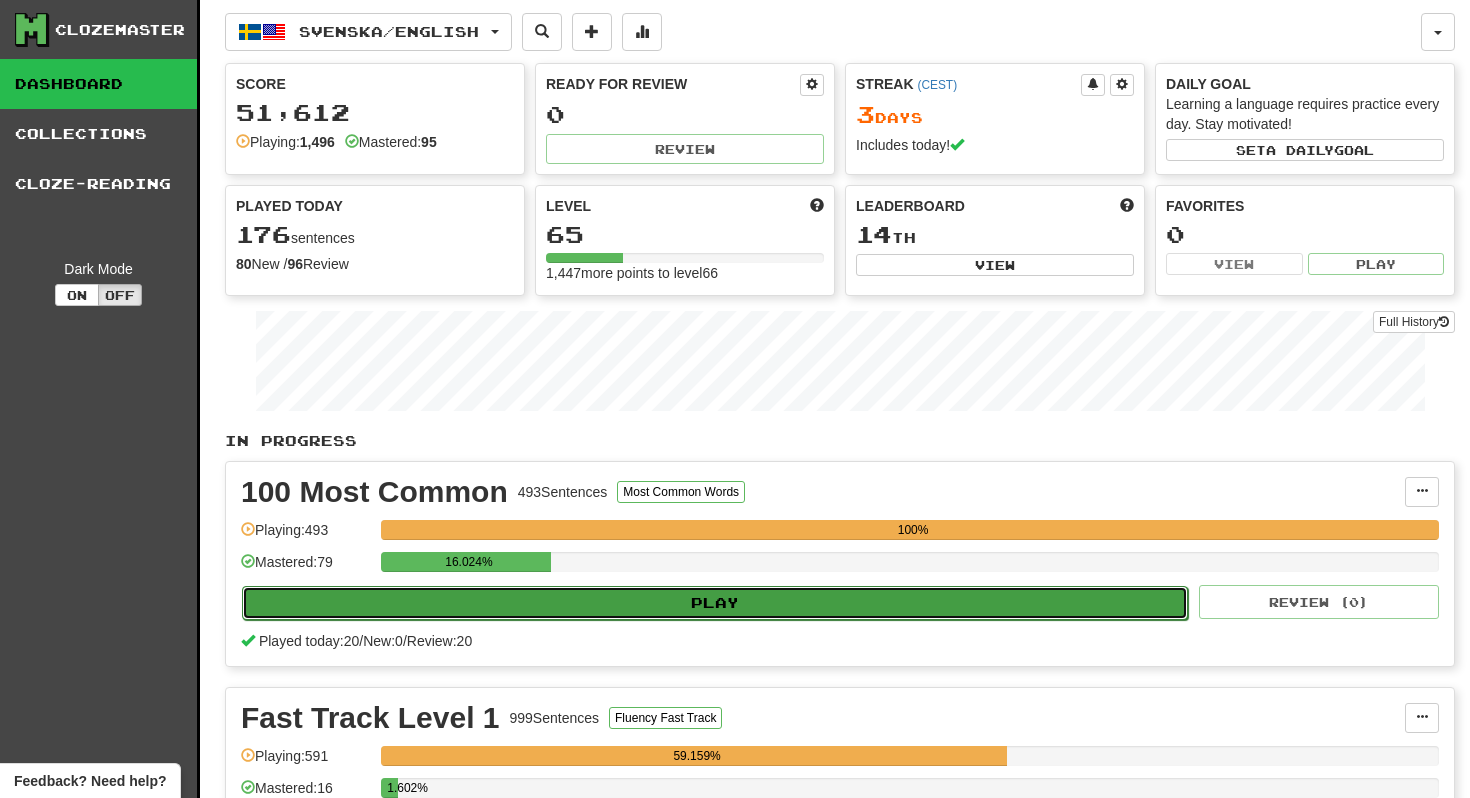 click on "Play" at bounding box center (715, 603) 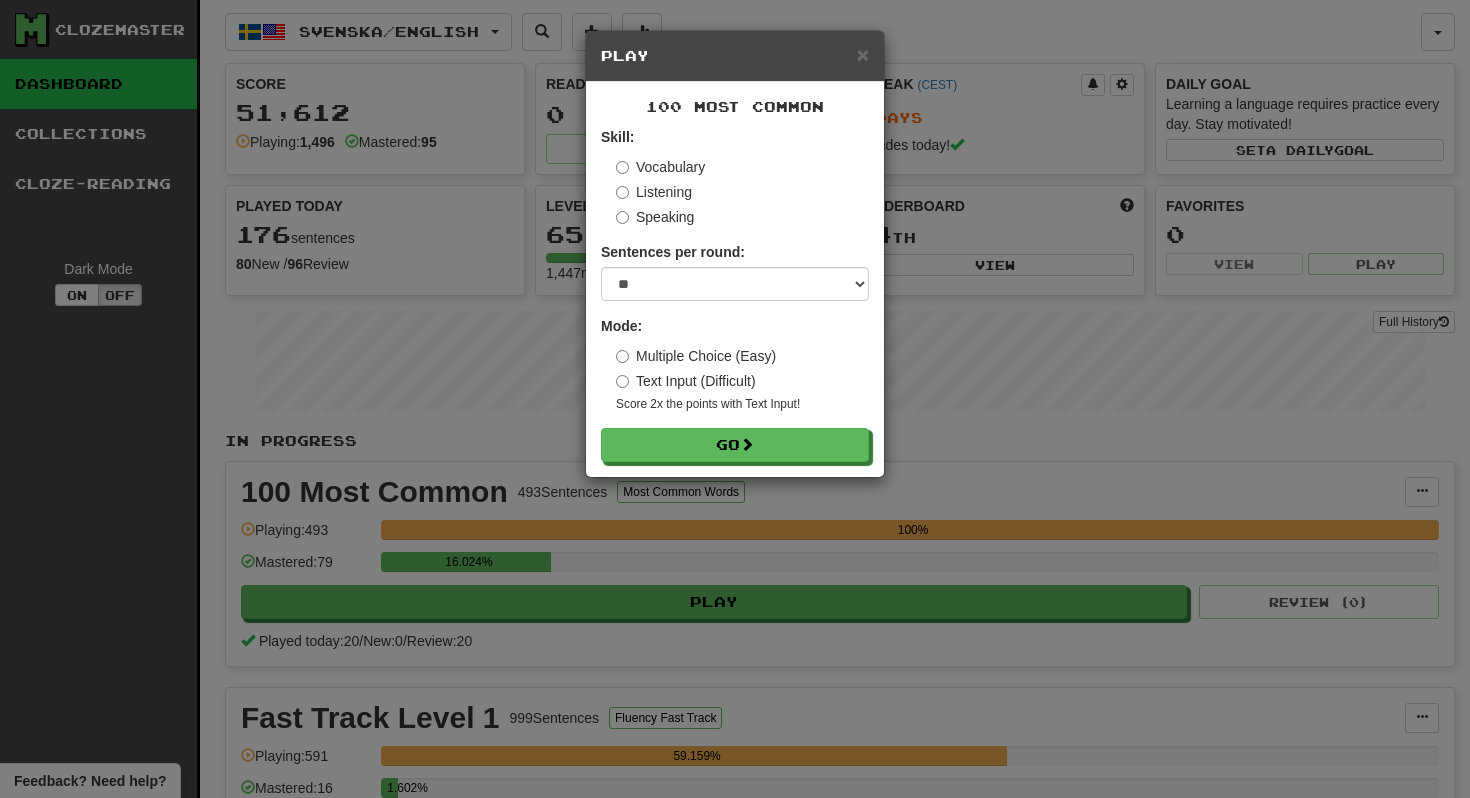 click on "100 Most Common Skill: Vocabulary Listening Speaking Sentences per round: * ** ** ** ** ** *** ******** Mode: Multiple Choice (Easy) Text Input (Difficult) Score 2x the points with Text Input ! Go" at bounding box center (735, 279) 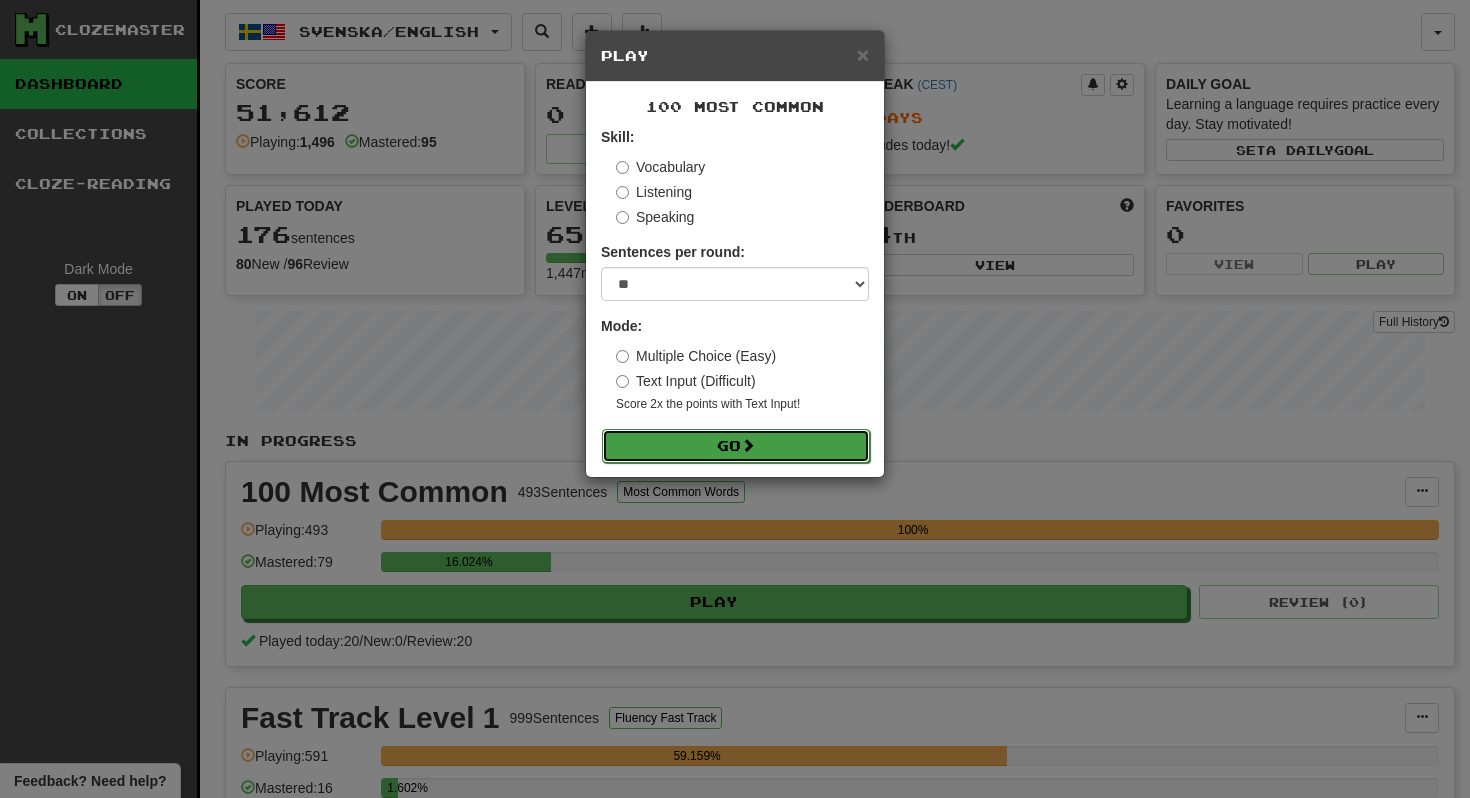 click at bounding box center (748, 445) 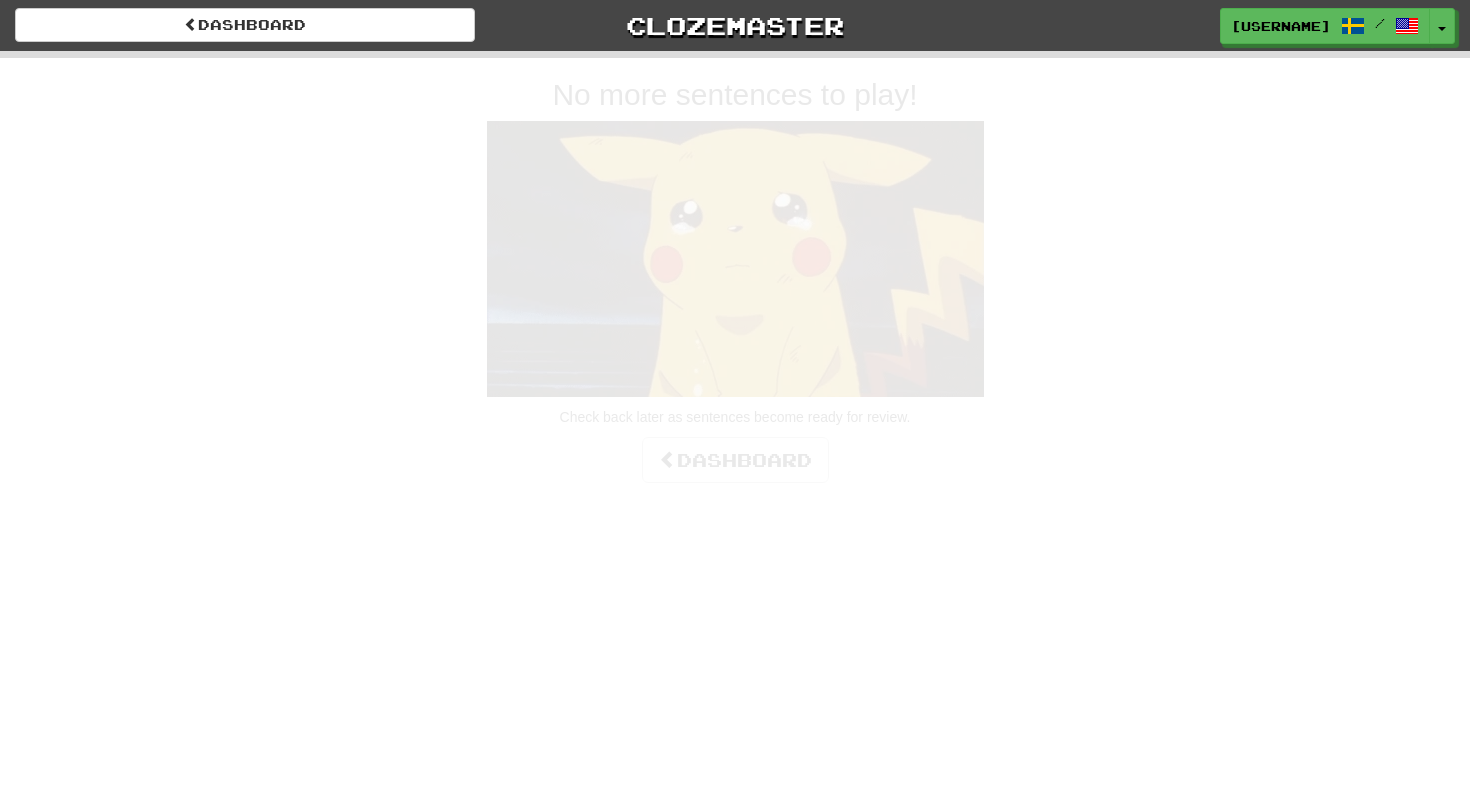 scroll, scrollTop: 0, scrollLeft: 0, axis: both 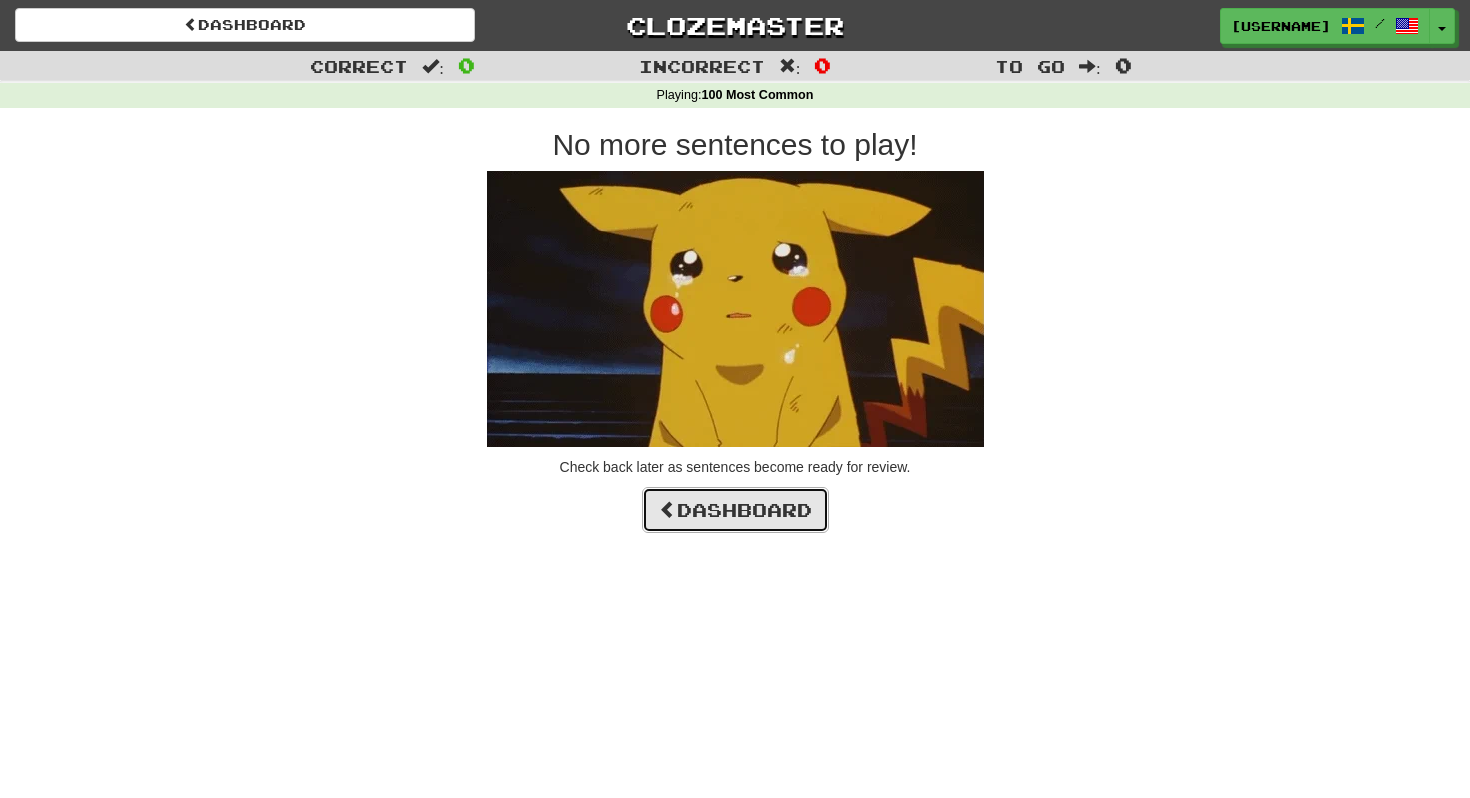 click on "Dashboard" at bounding box center (735, 510) 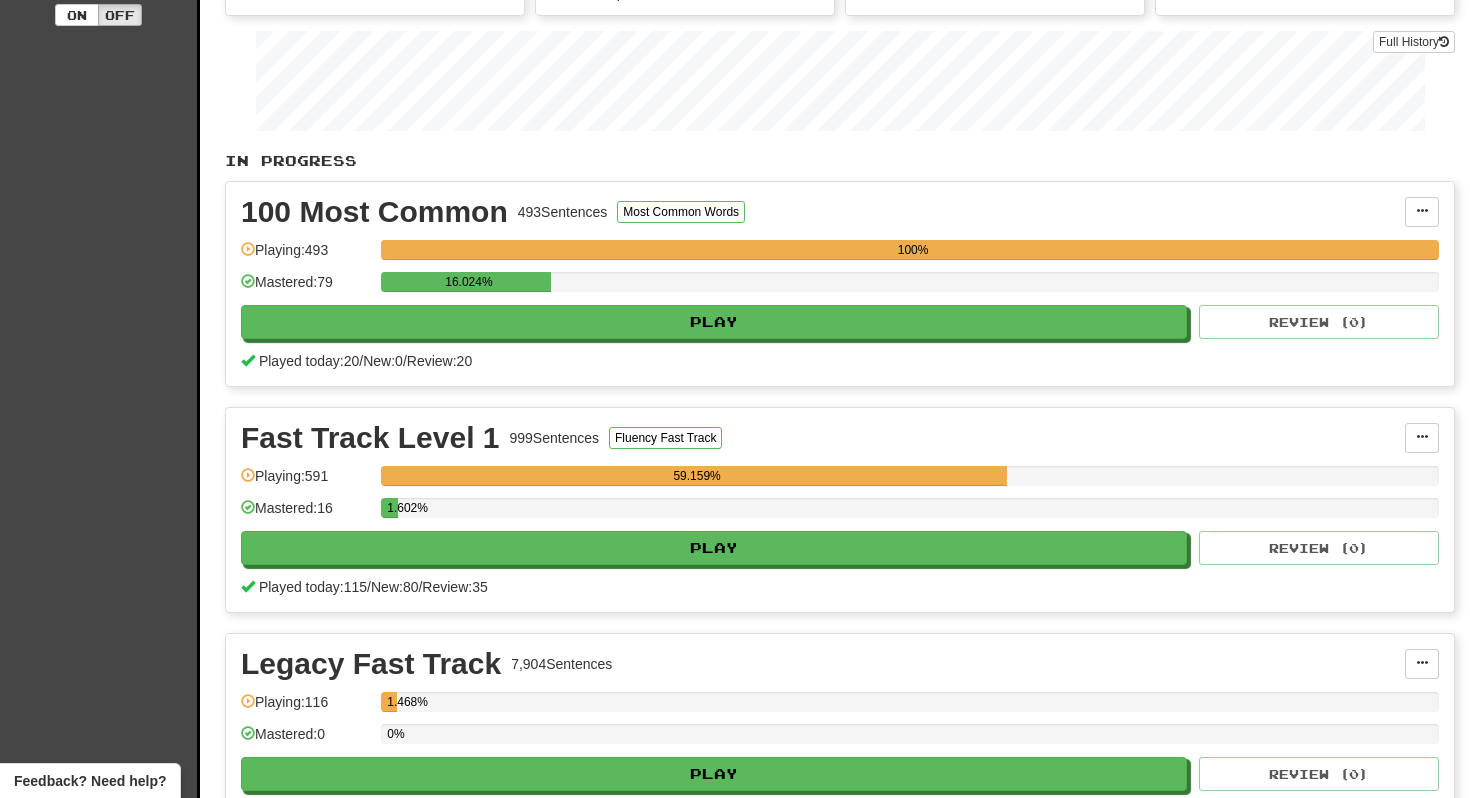 scroll, scrollTop: 435, scrollLeft: 0, axis: vertical 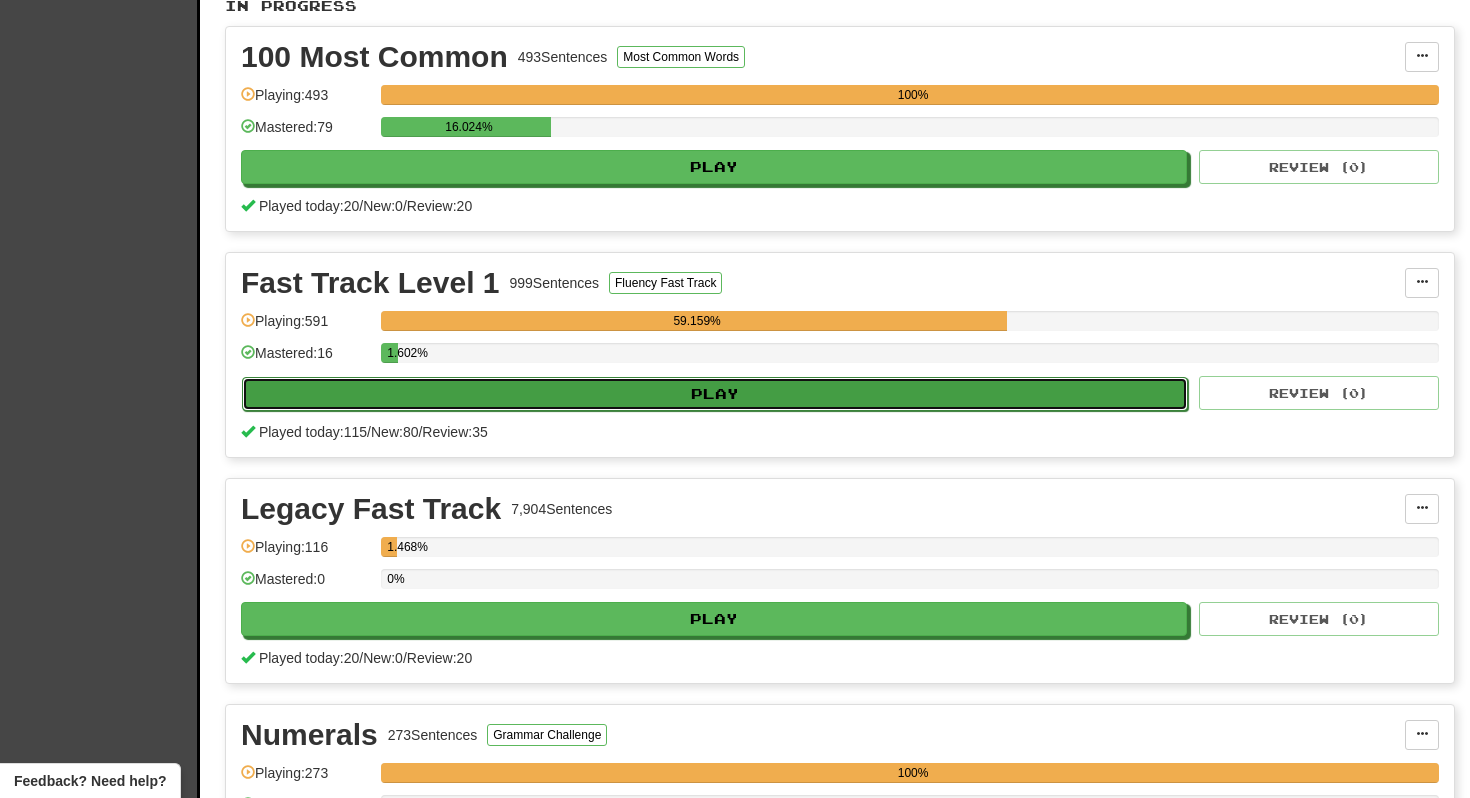 click on "Play" at bounding box center (715, 394) 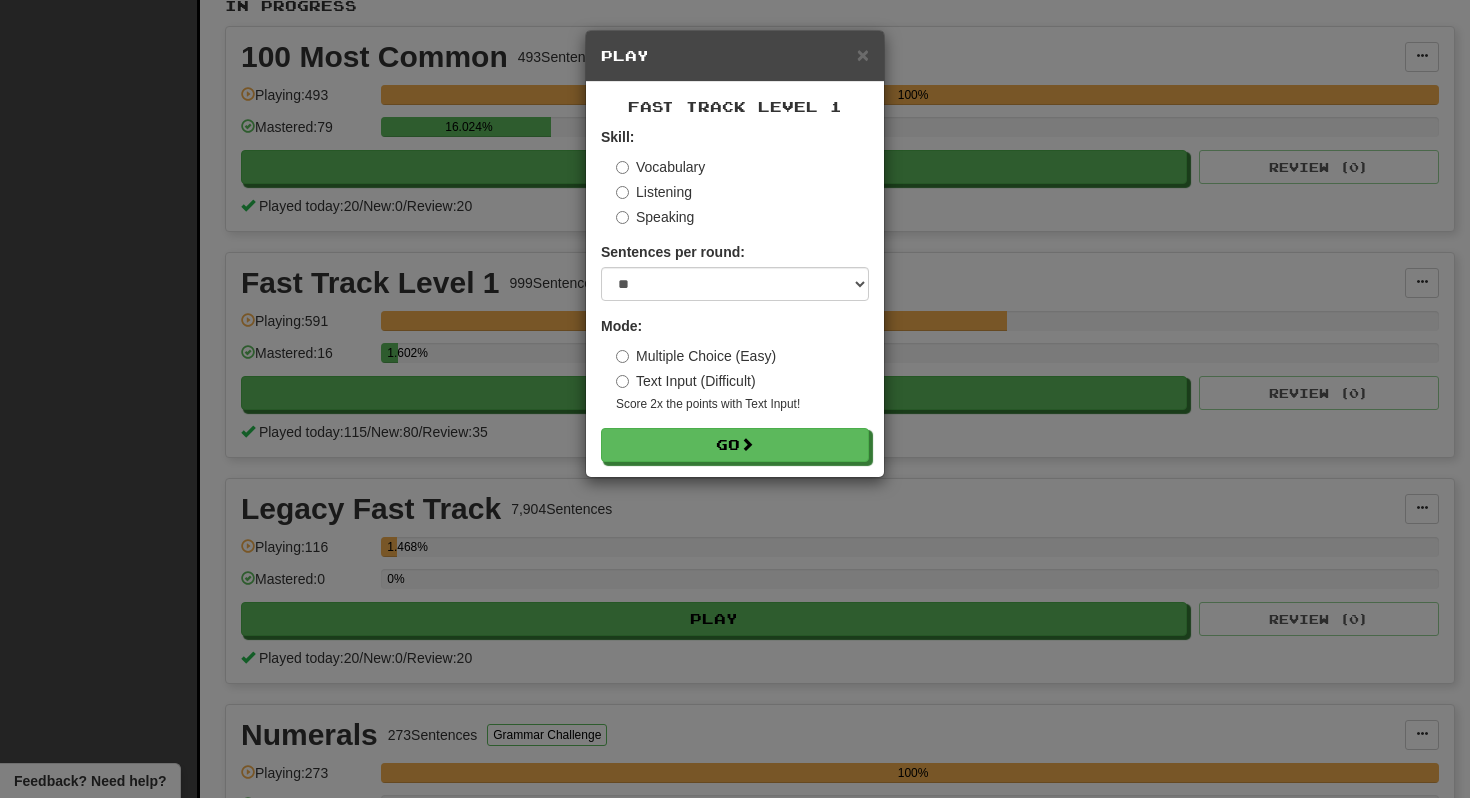 click on "Skill: Vocabulary Listening Speaking Sentences per round: * ** ** ** ** ** *** ******** Mode: Multiple Choice (Easy) Text Input (Difficult) Score 2x the points with Text Input ! Go" at bounding box center (735, 294) 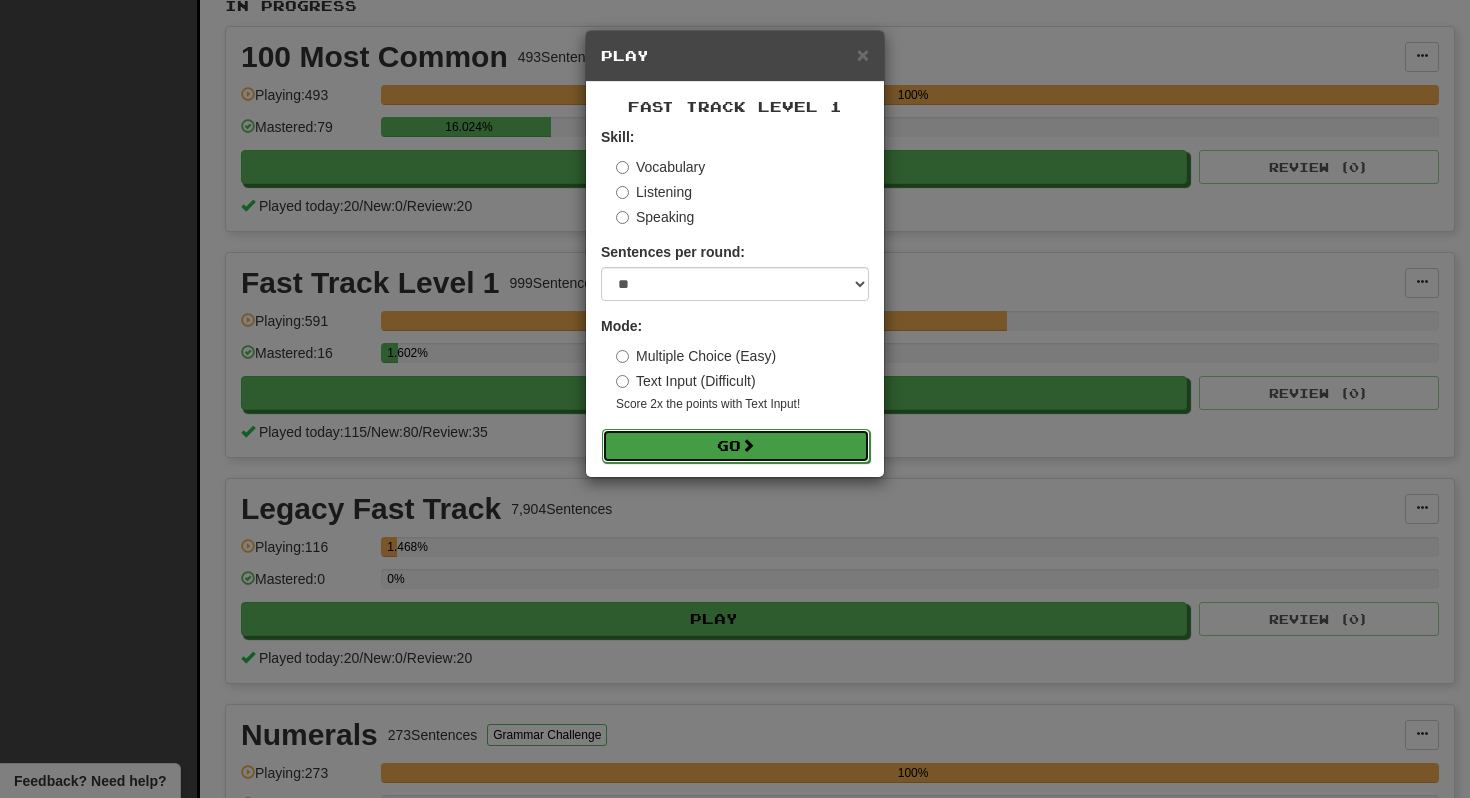 click on "Go" at bounding box center [736, 446] 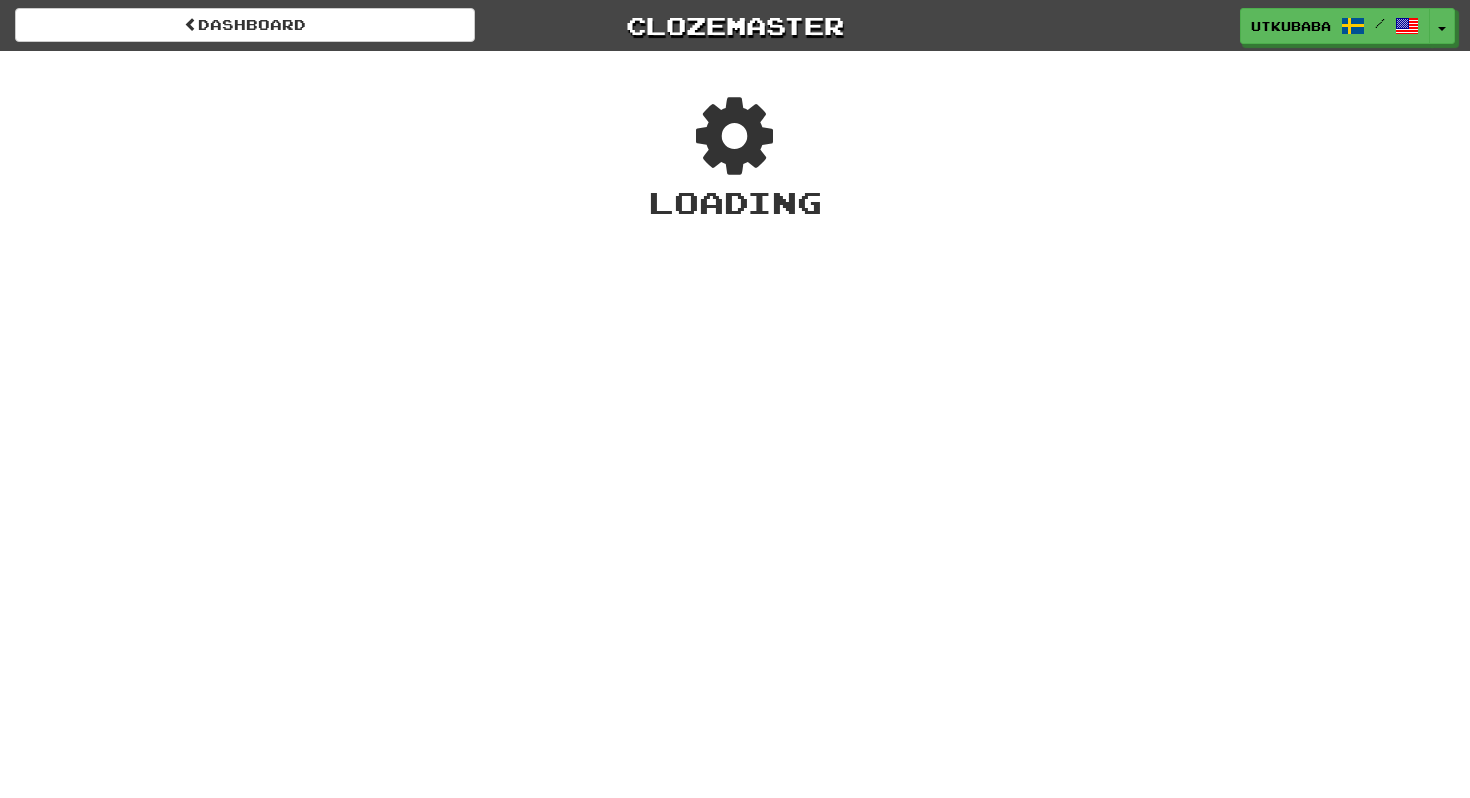 scroll, scrollTop: 0, scrollLeft: 0, axis: both 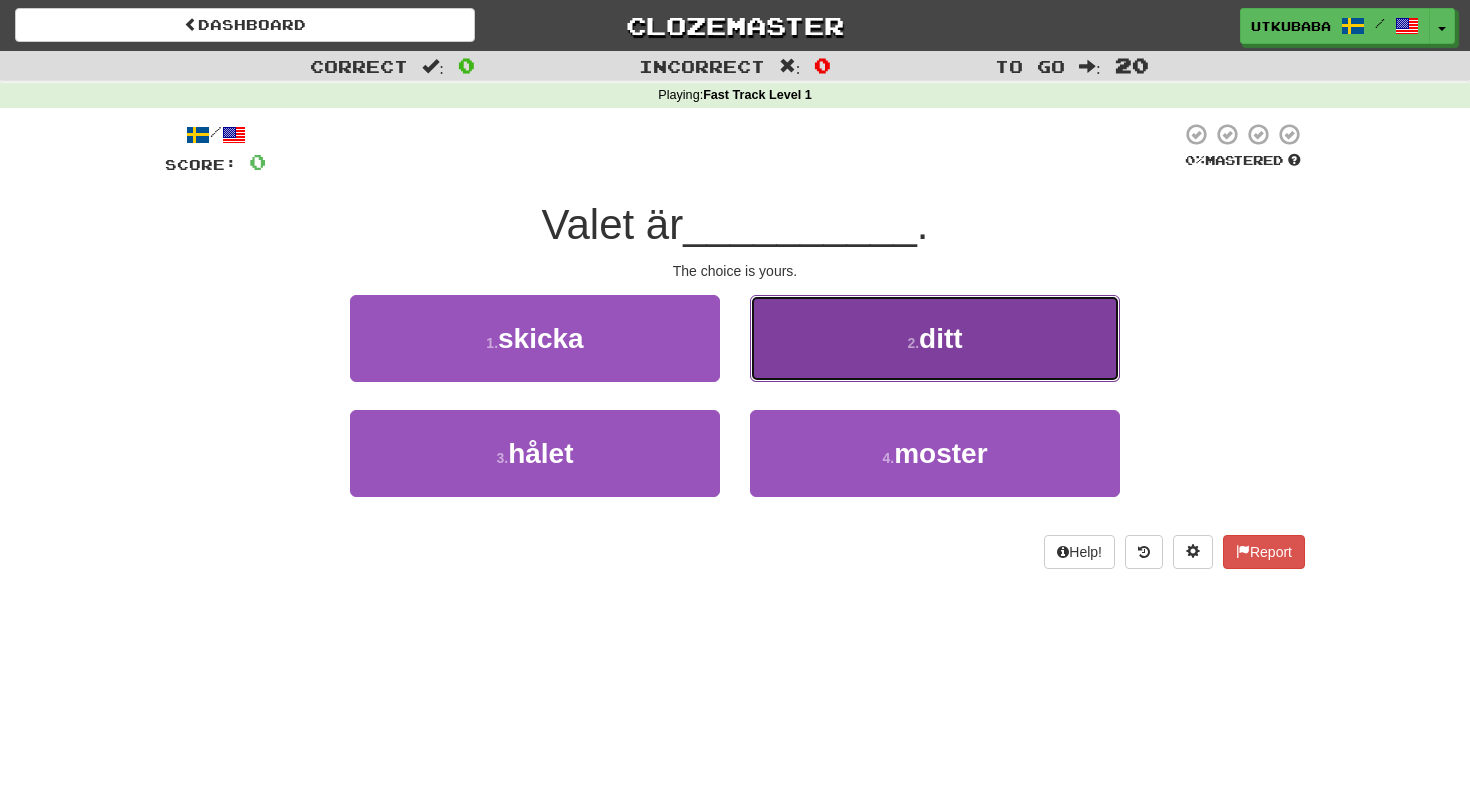 click on "2 .  ditt" at bounding box center [935, 338] 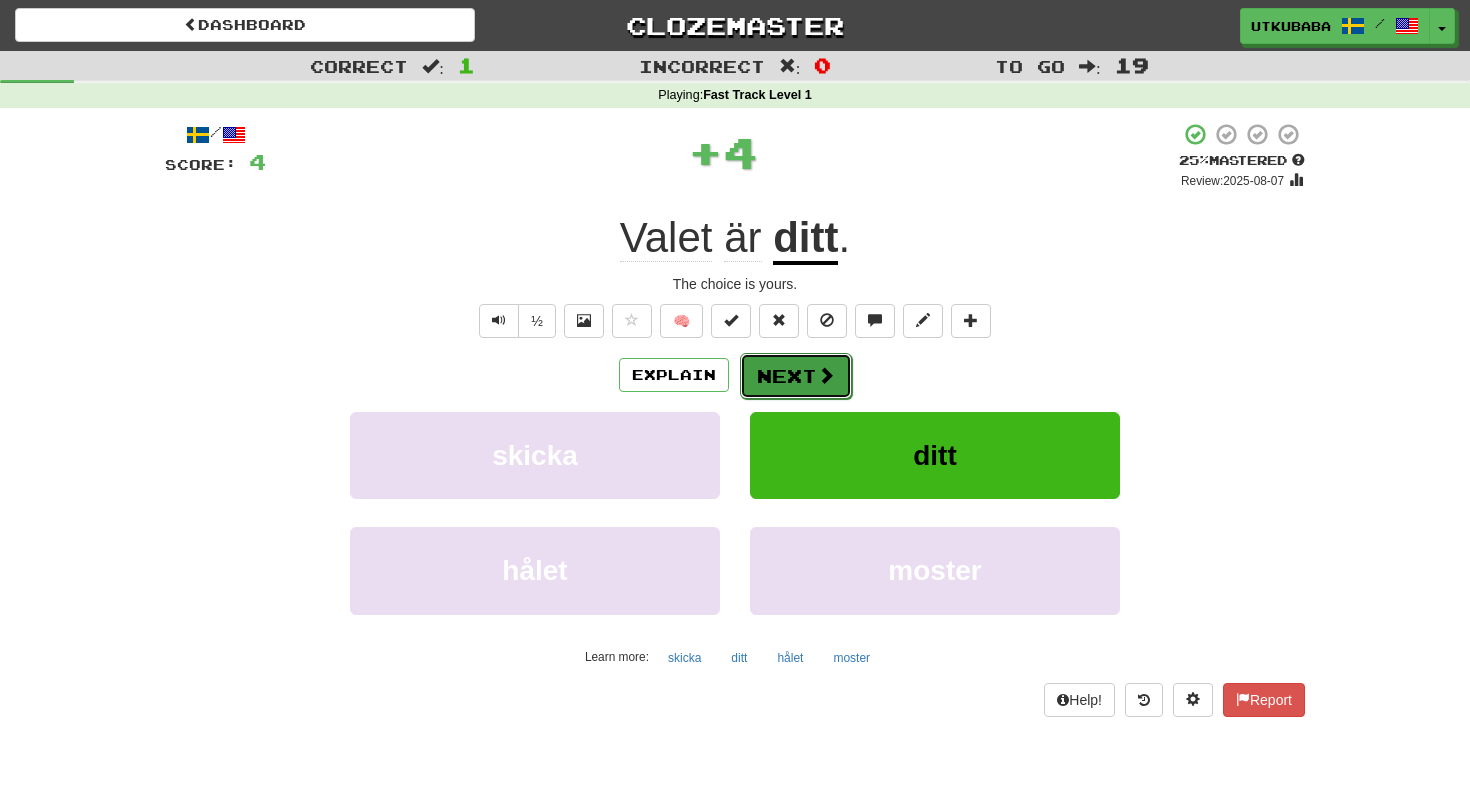 click on "Next" at bounding box center [796, 376] 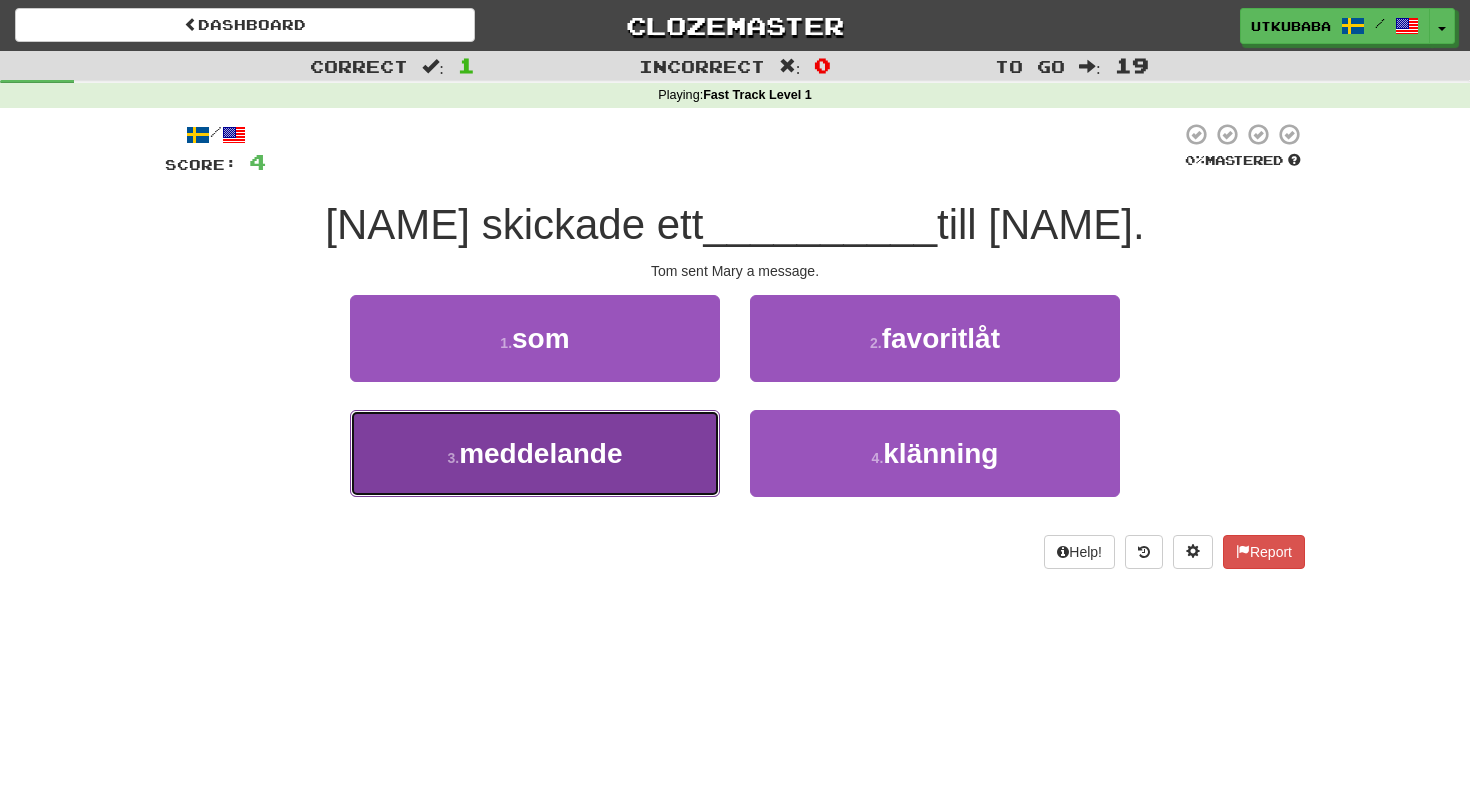 click on "meddelande" at bounding box center [540, 453] 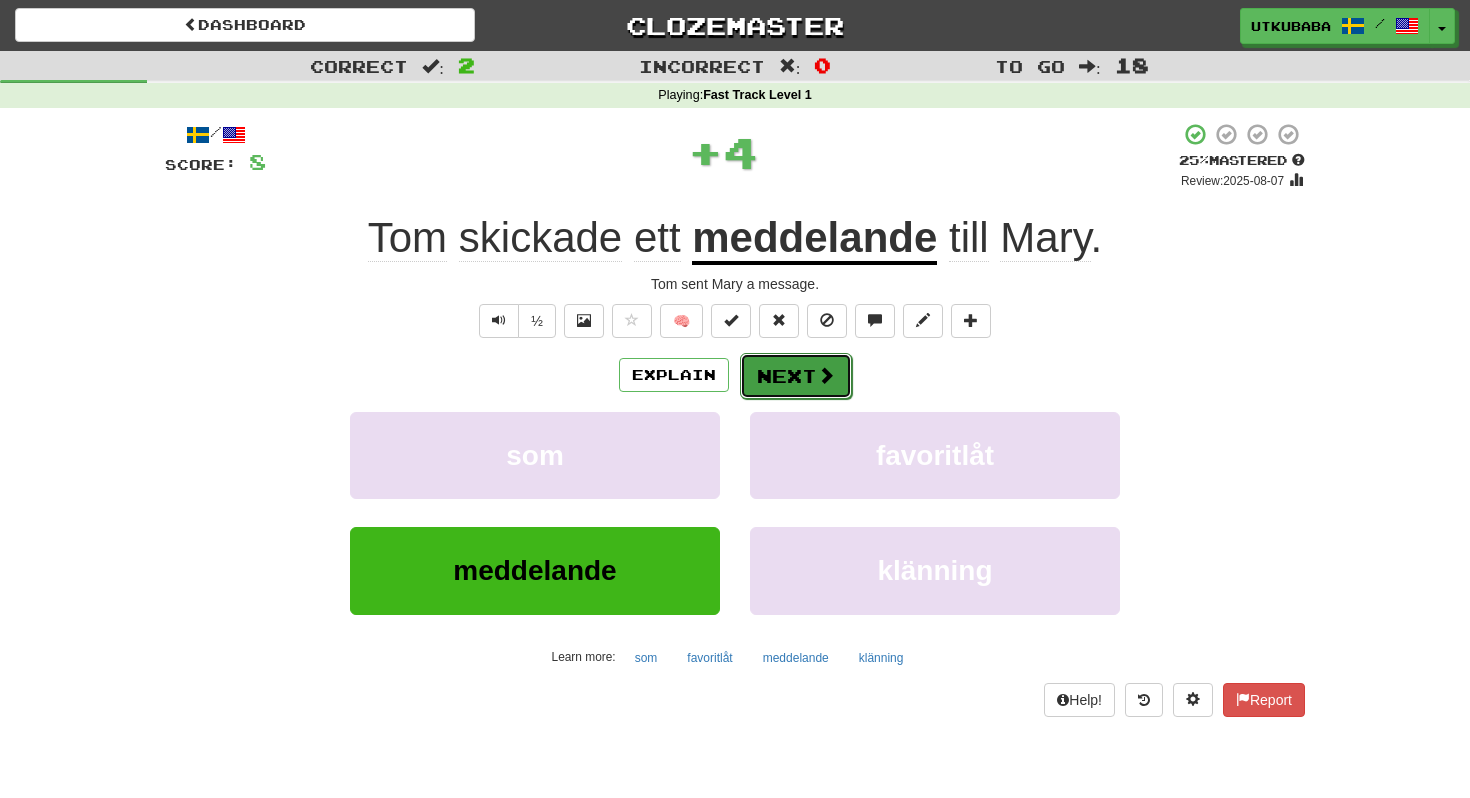 click on "Next" at bounding box center (796, 376) 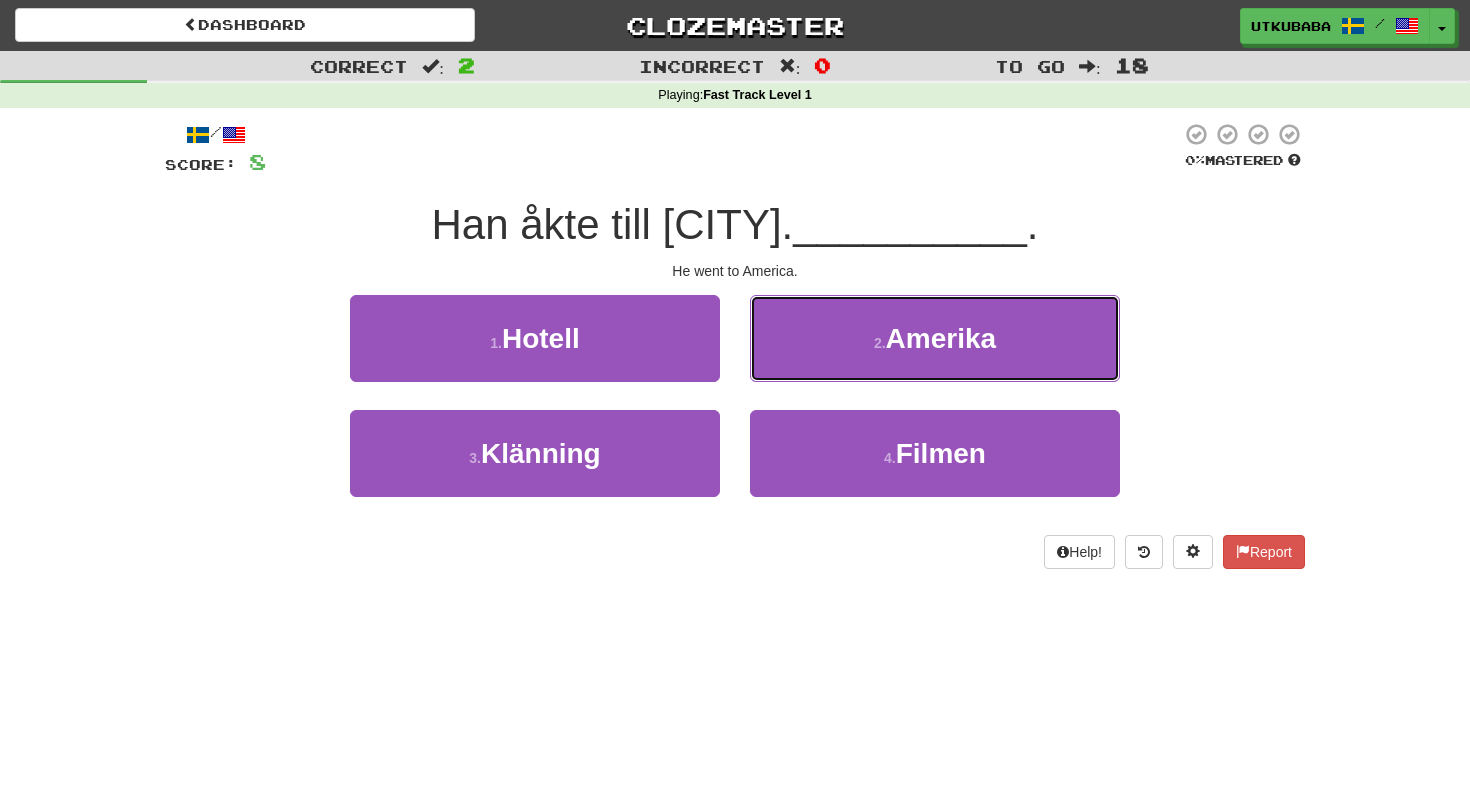 click on "2 .  Amerika" at bounding box center (935, 338) 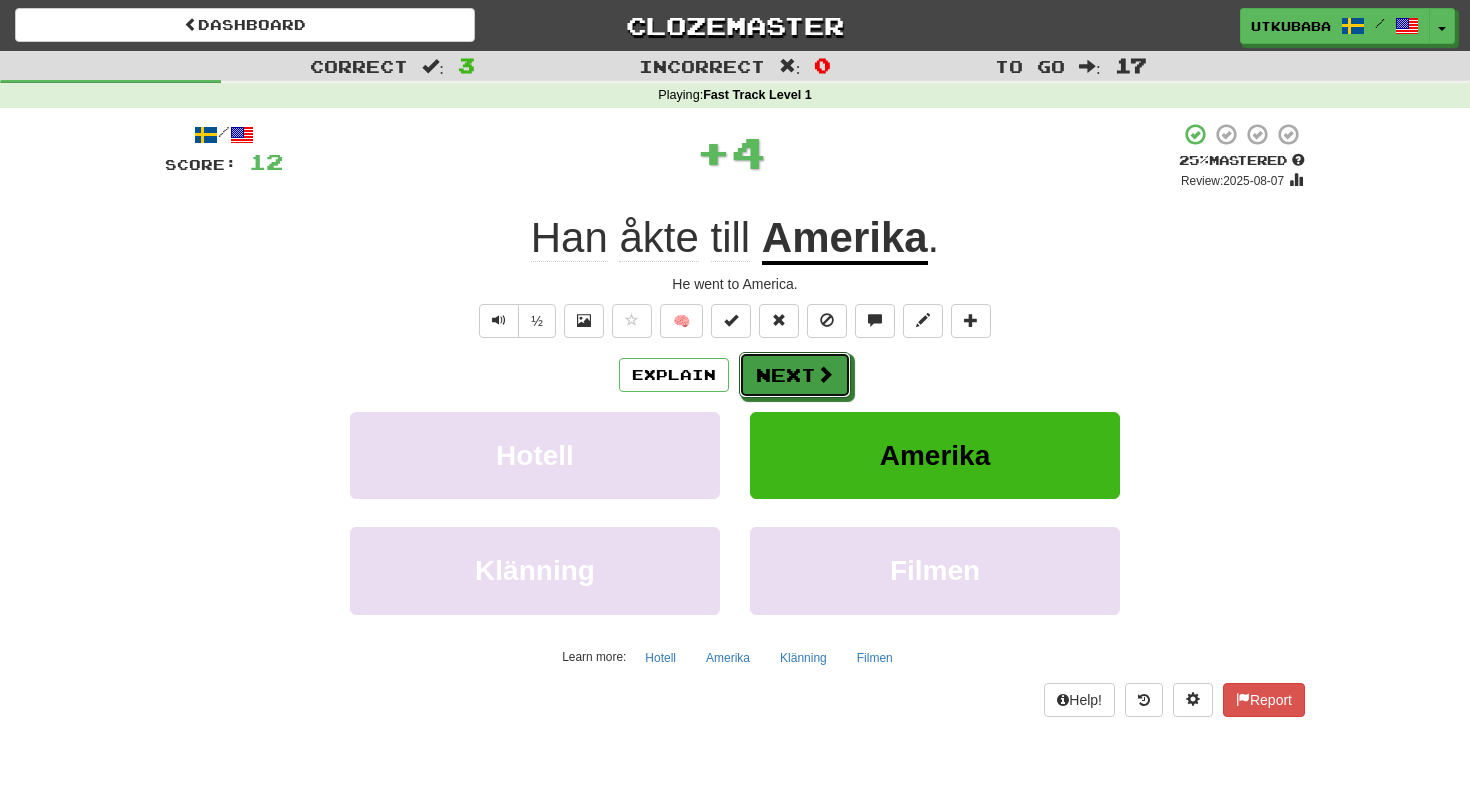 click on "Next" at bounding box center (795, 375) 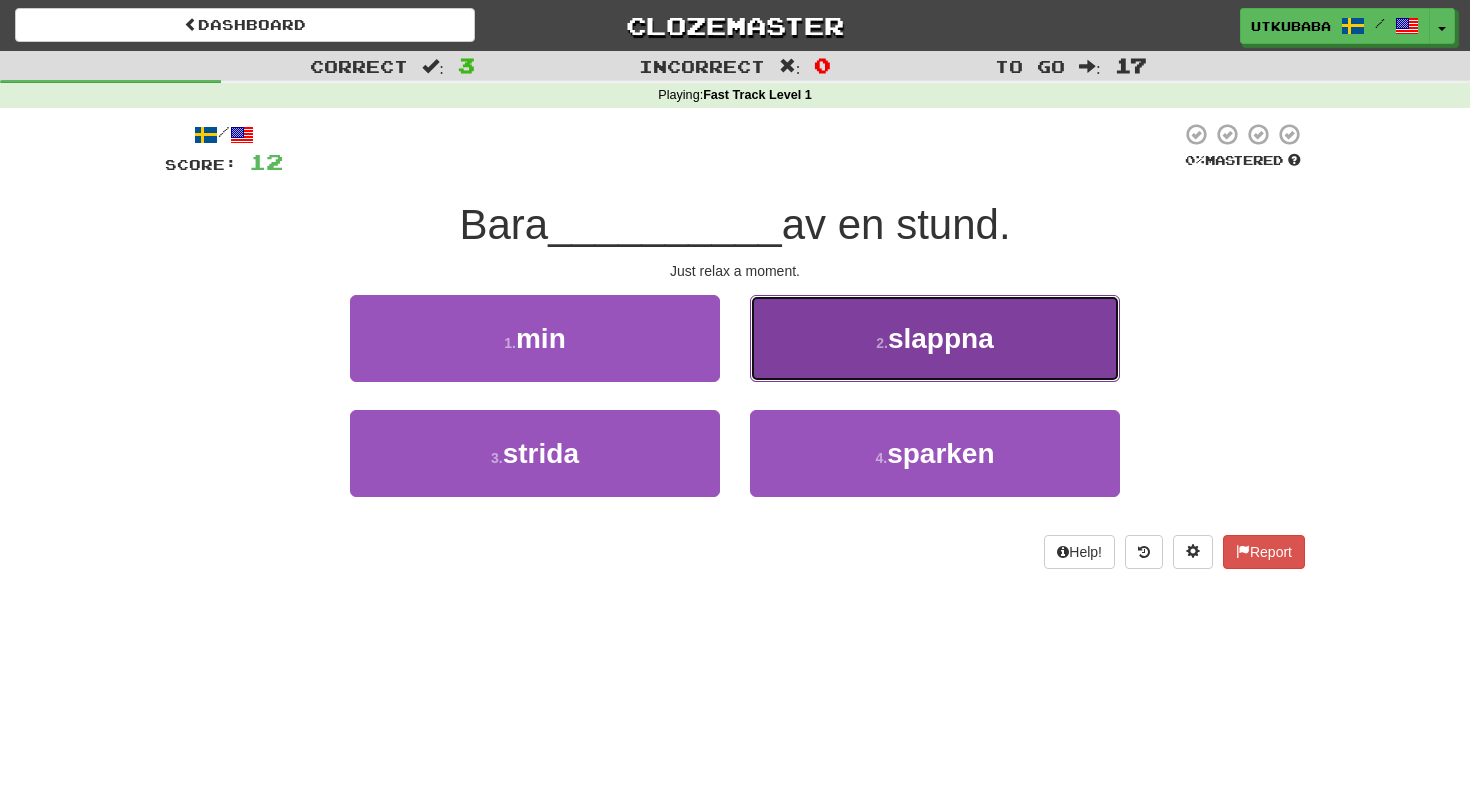 click on "2 .  slappna" at bounding box center (935, 338) 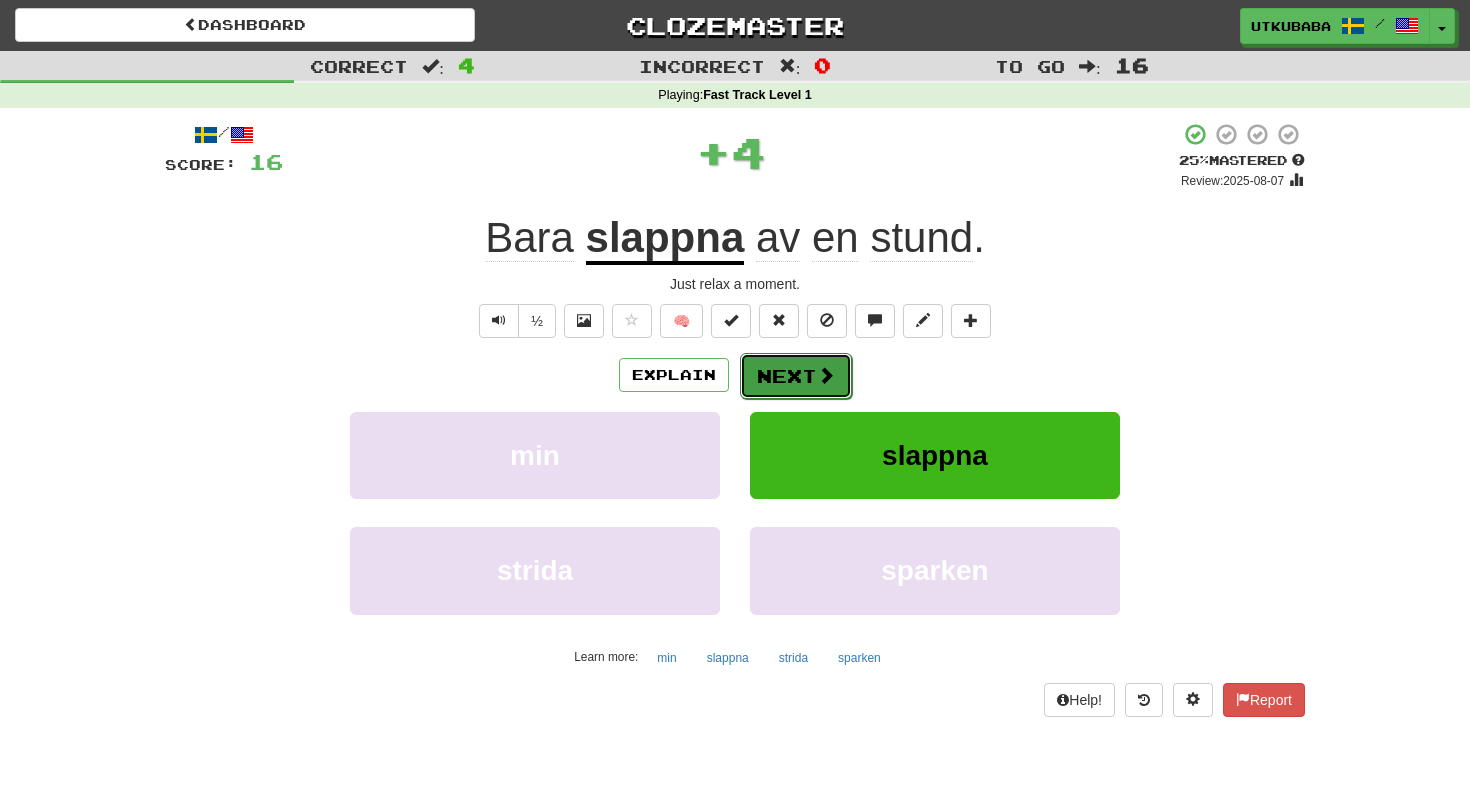 click on "Next" at bounding box center [796, 376] 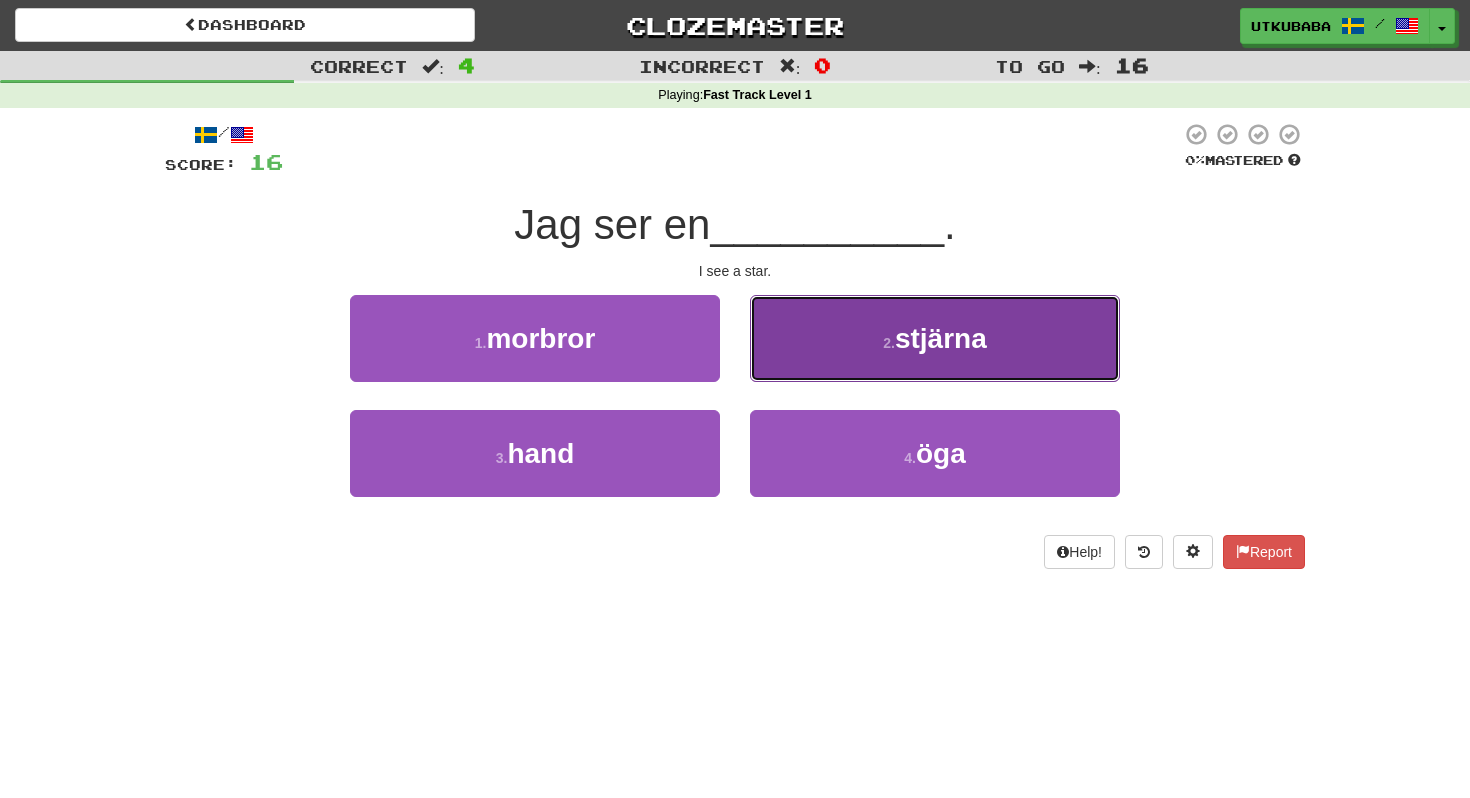 click on "2 .  stjärna" at bounding box center [935, 338] 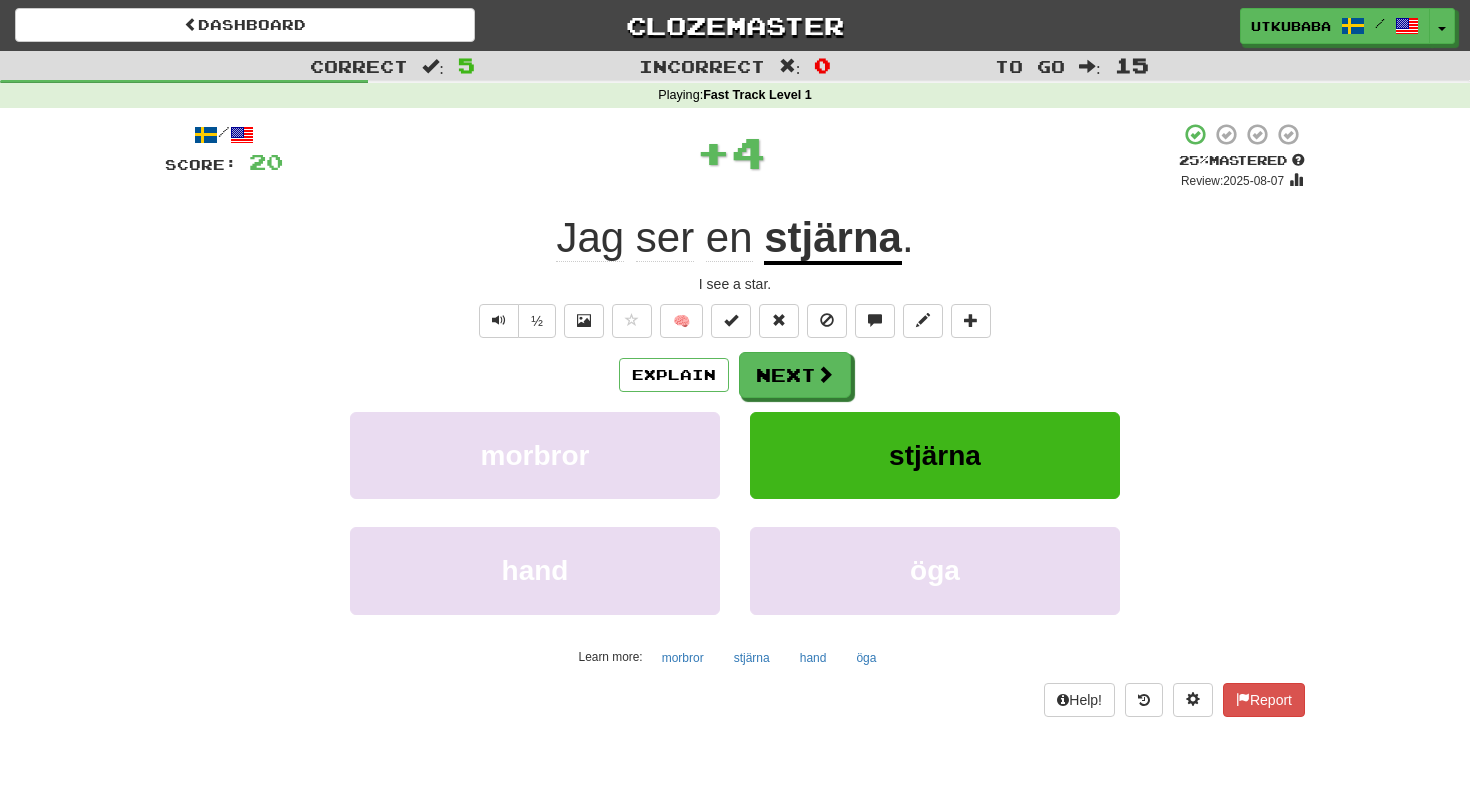 click on "/  Score:   20 + 4 25 %  Mastered Review:  2025-08-07 Jag   ser   en   stjärna . I see a star. ½ 🧠 Explain Next morbror stjärna hand öga Learn more: morbror stjärna hand öga  Help!  Report" at bounding box center [735, 419] 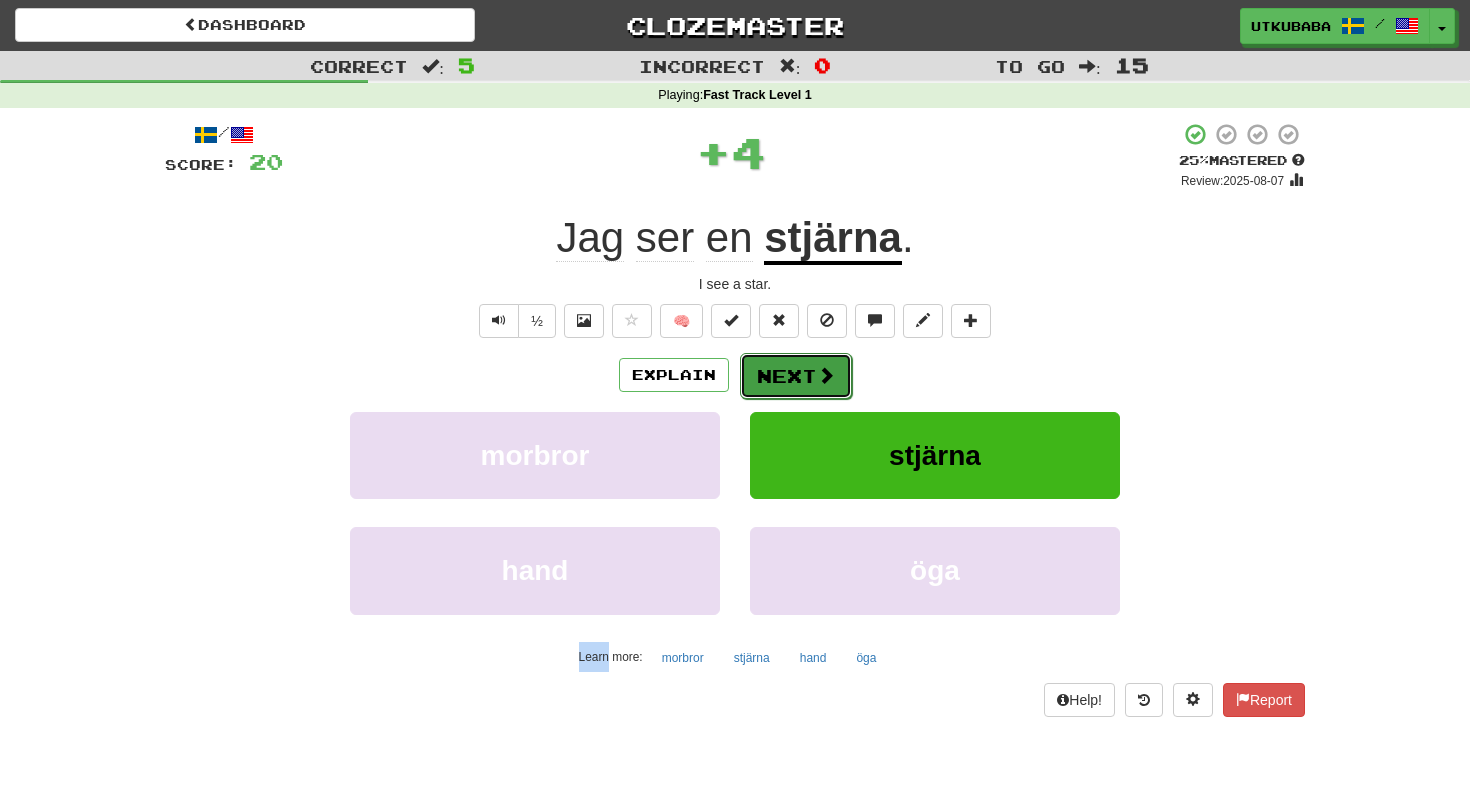 click on "Next" at bounding box center [796, 376] 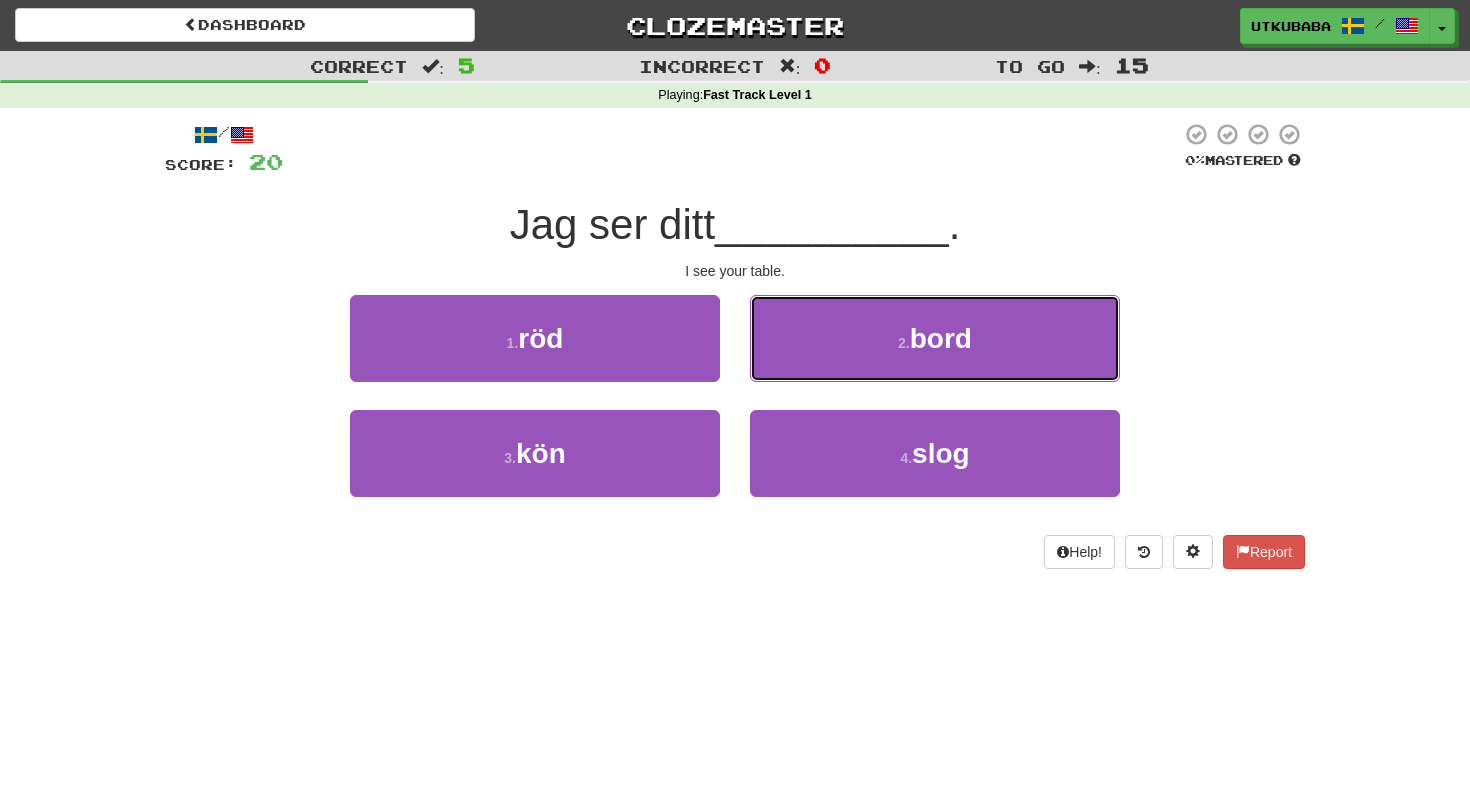 click on "2 .  bord" at bounding box center (935, 338) 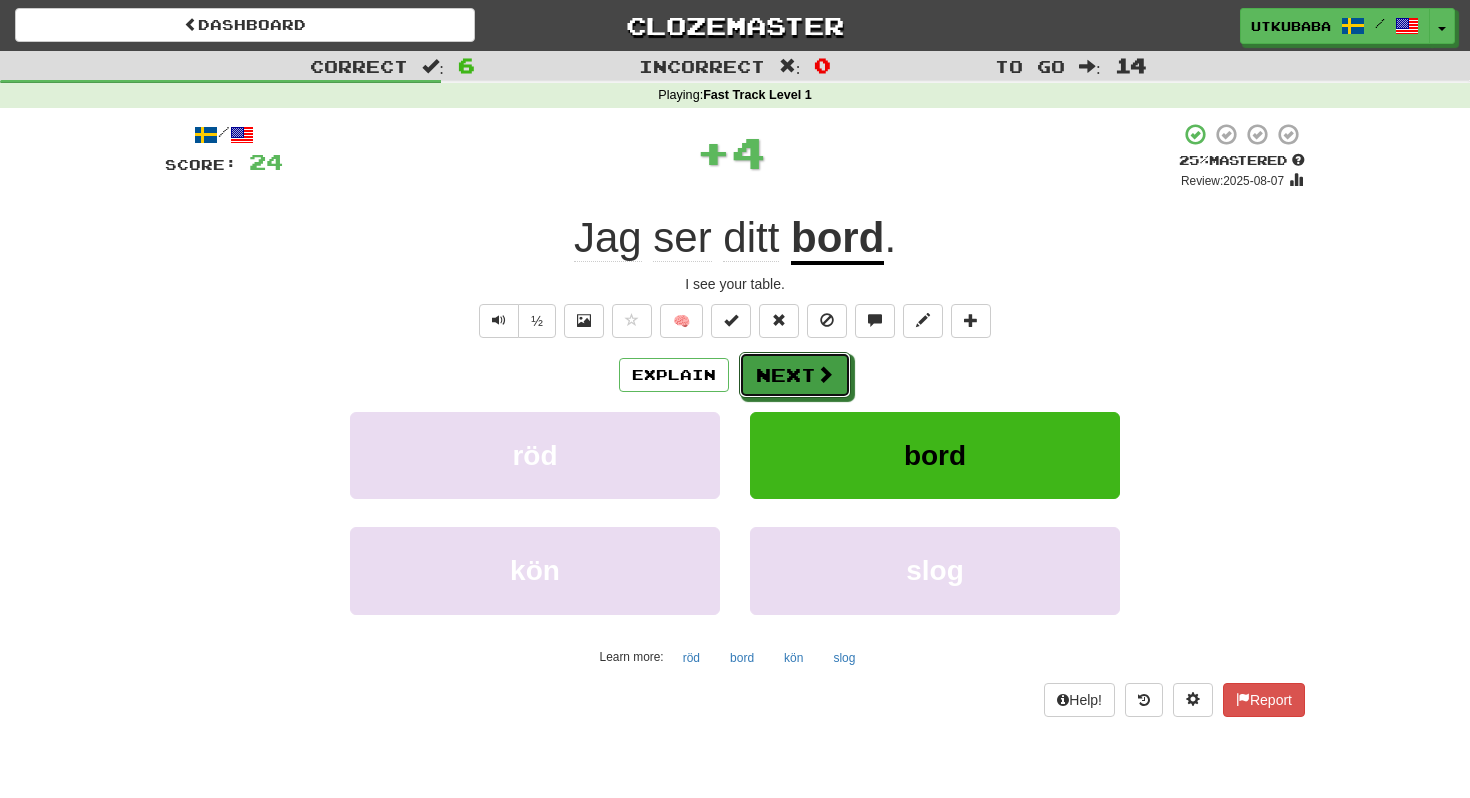 click on "Next" at bounding box center (795, 375) 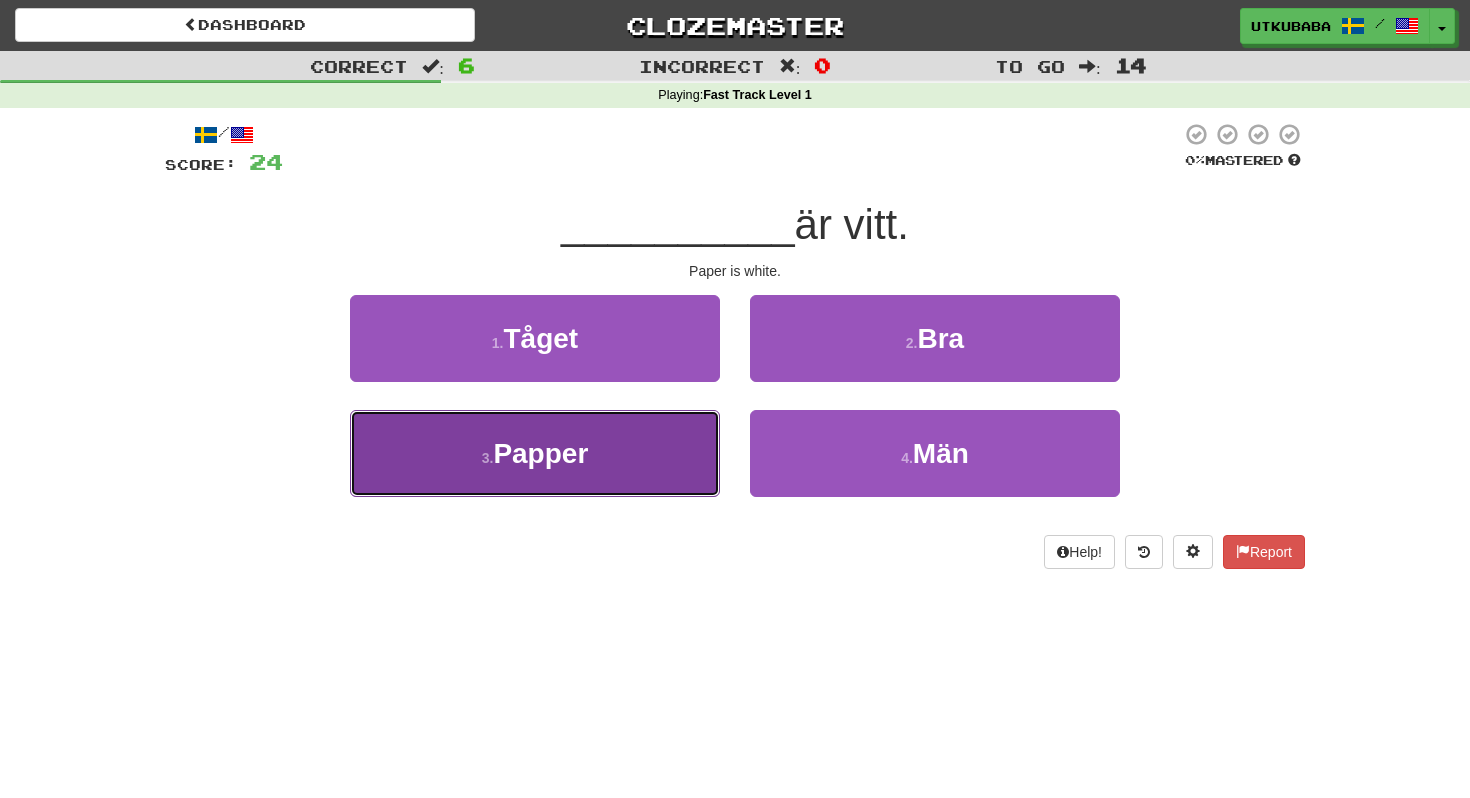 click on "3 .  Papper" at bounding box center [535, 453] 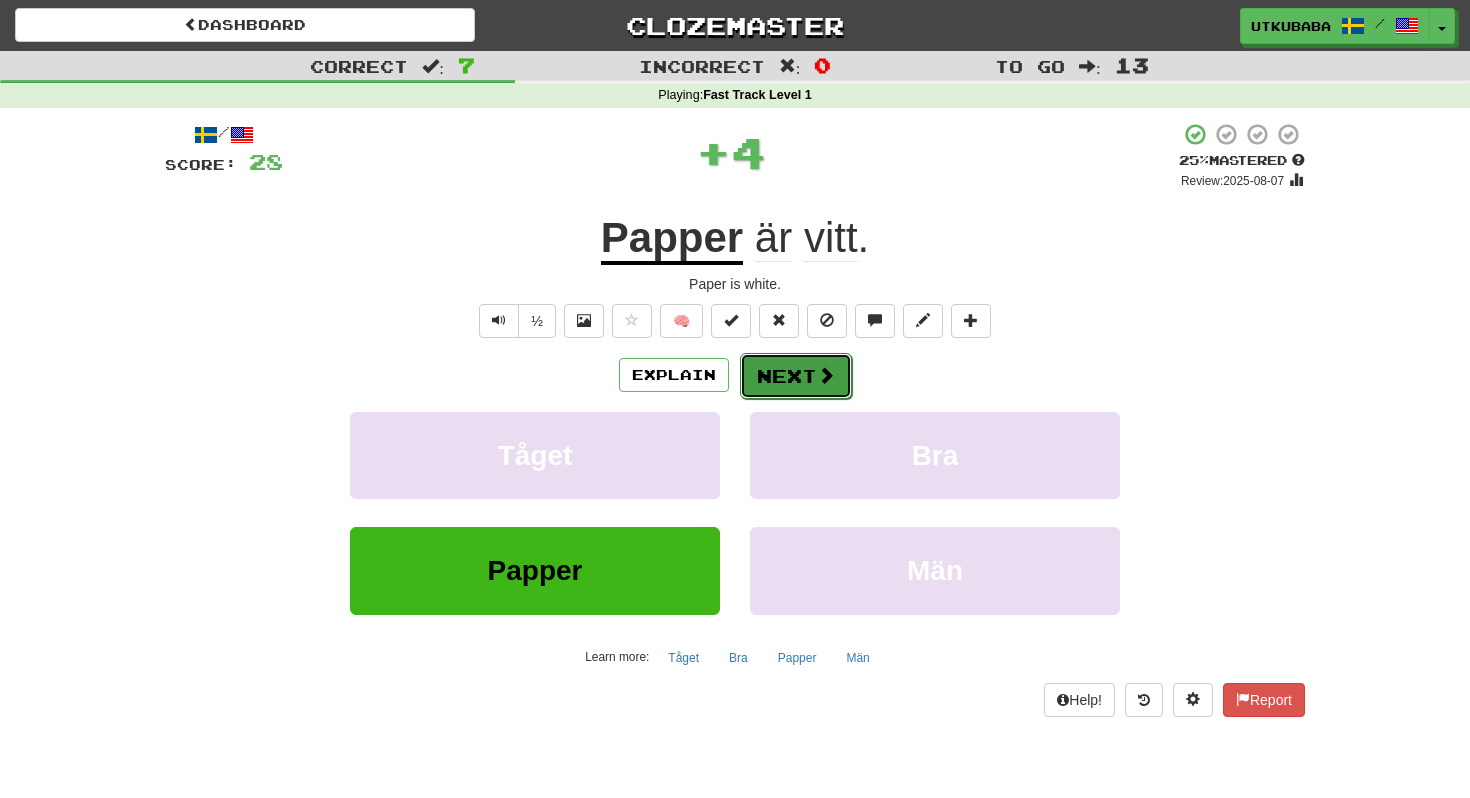 click on "Next" at bounding box center [796, 376] 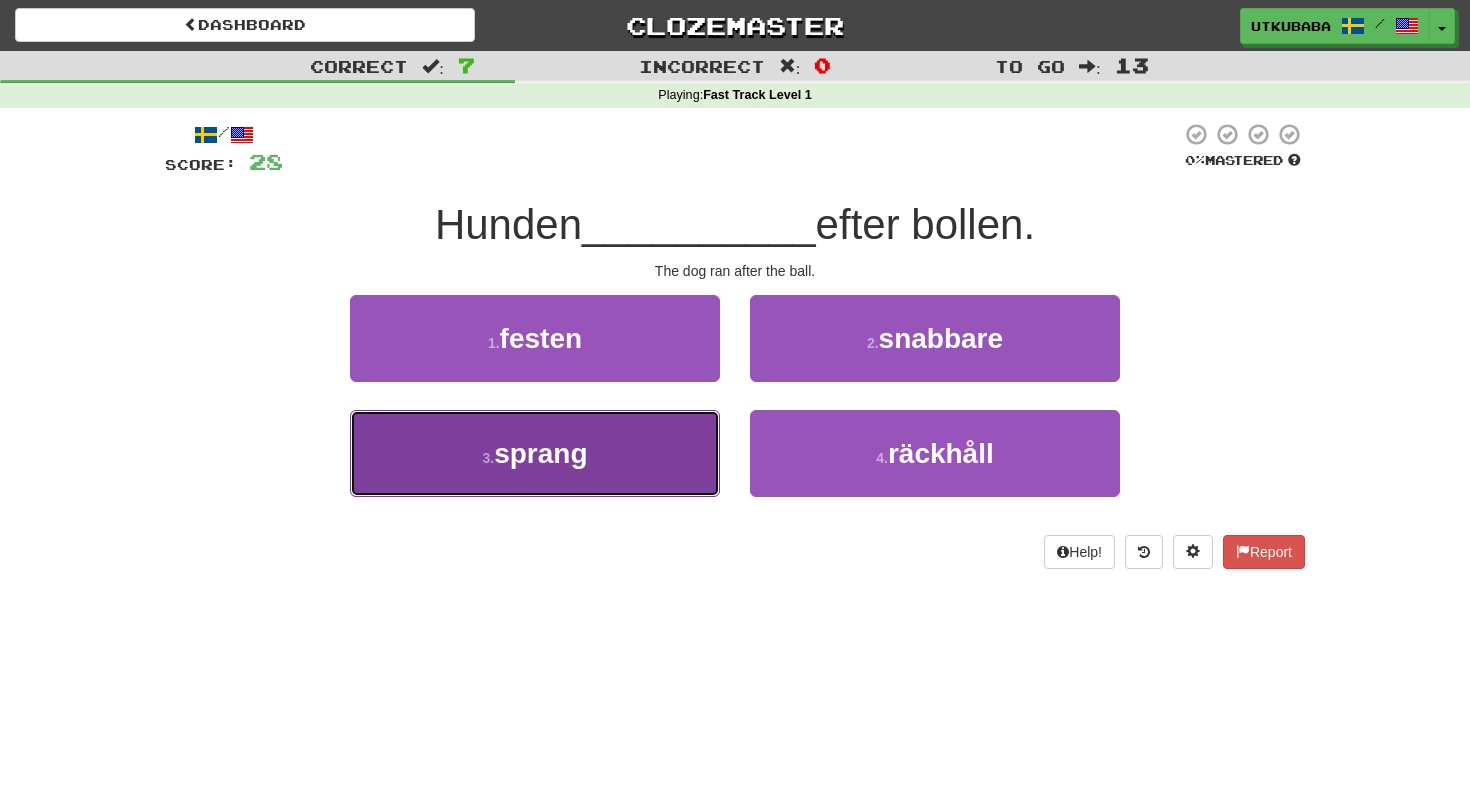 click on "3 .  sprang" at bounding box center [535, 453] 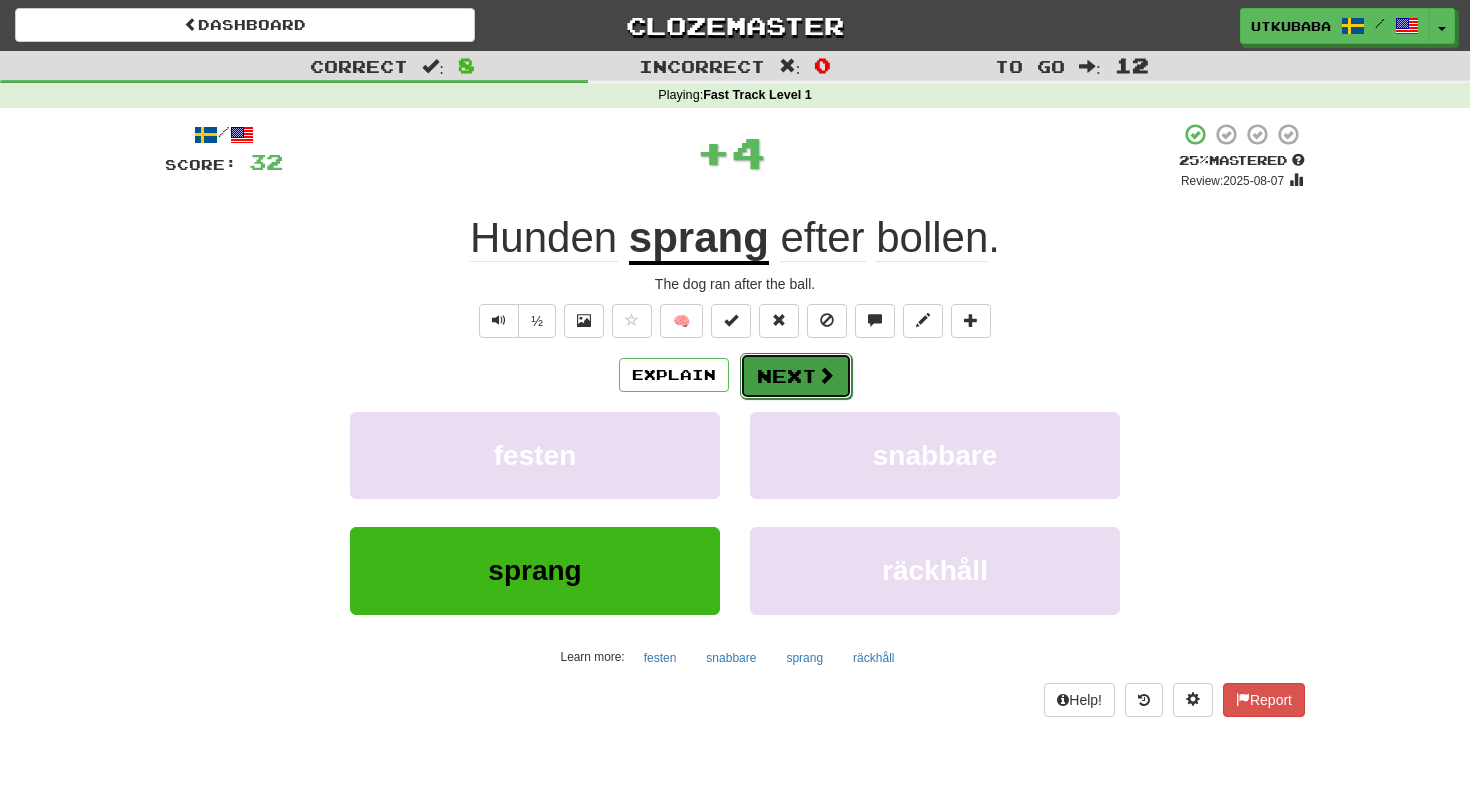 click on "Next" at bounding box center (796, 376) 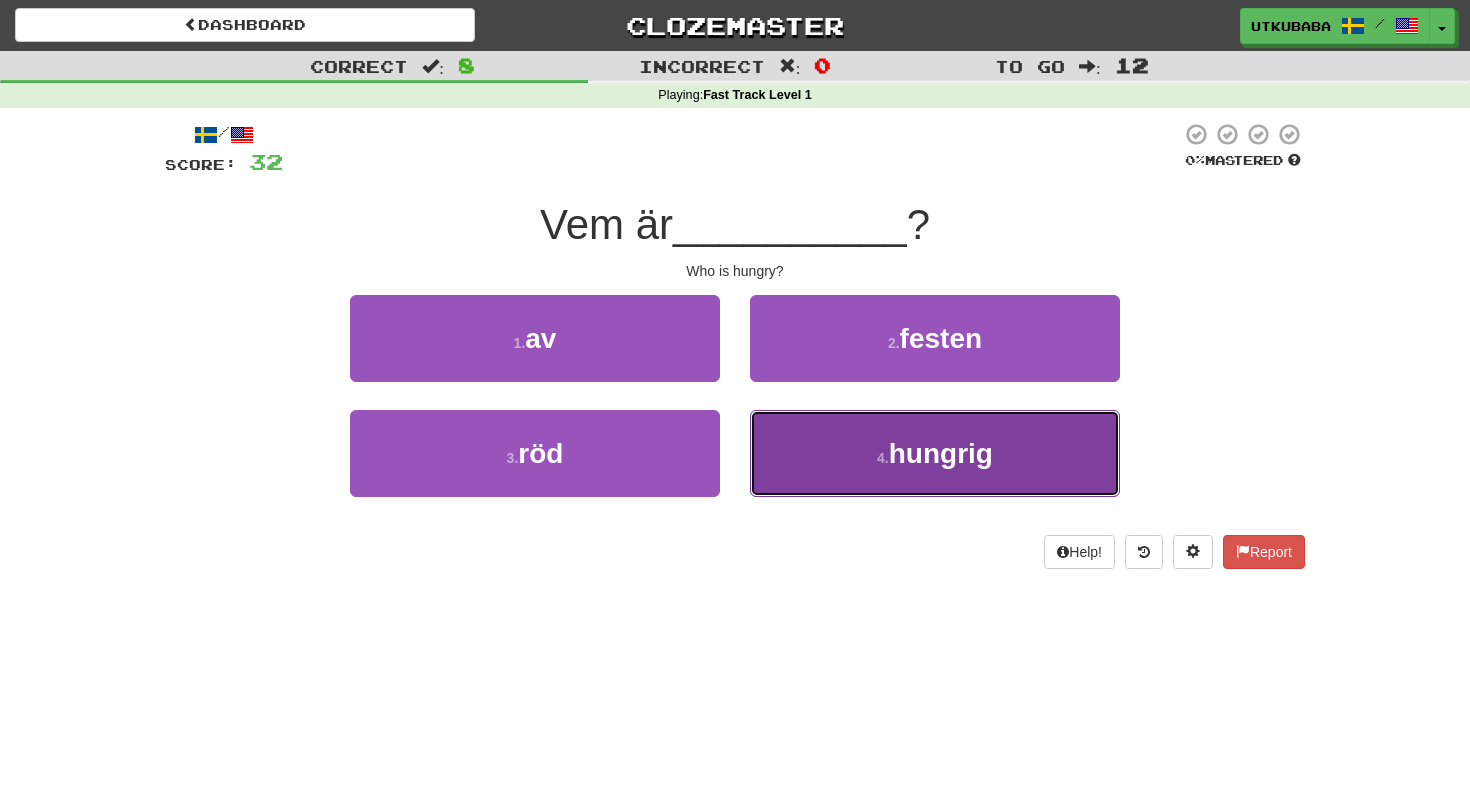 click on "4 .  hungrig" at bounding box center [935, 453] 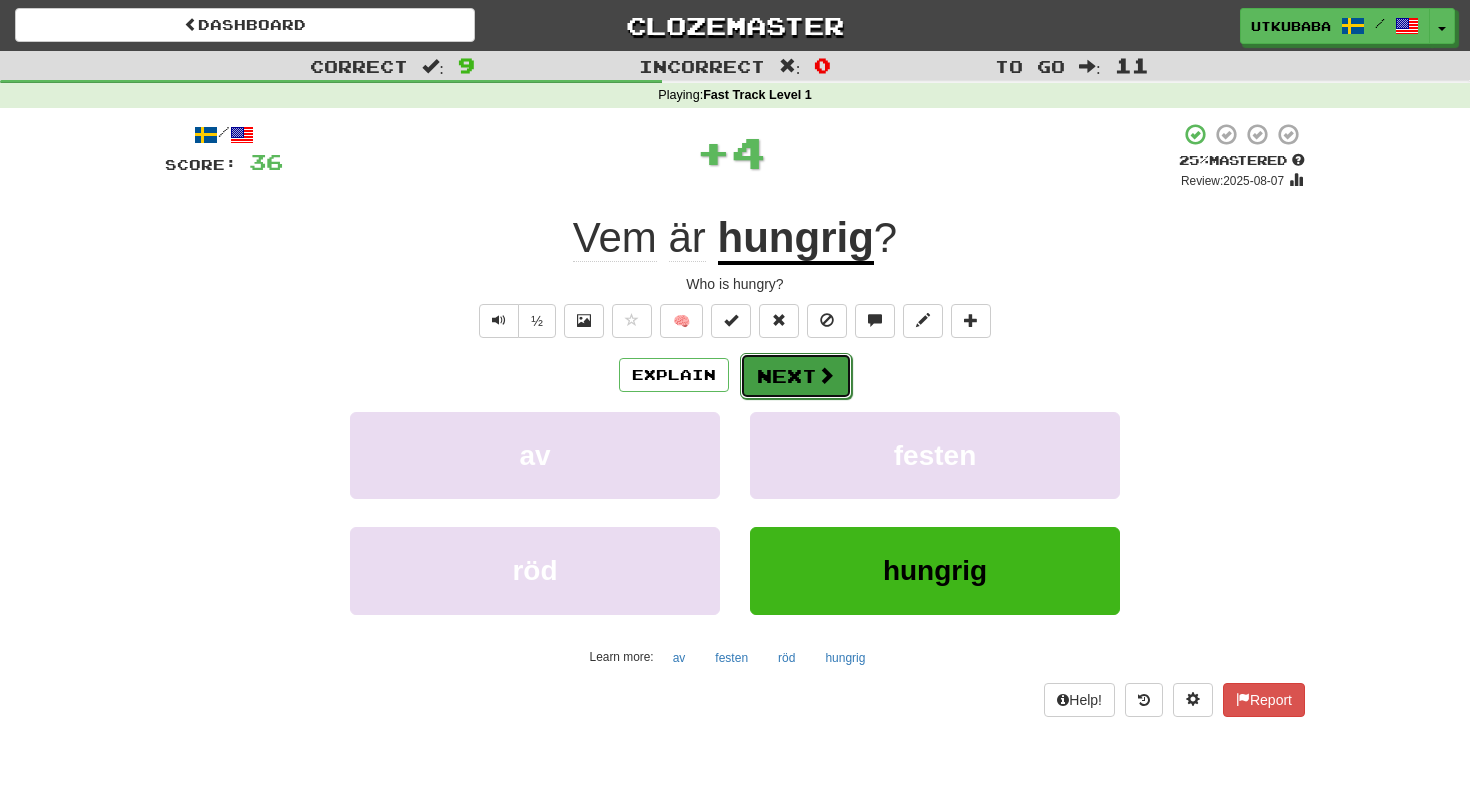 click on "Next" at bounding box center [796, 376] 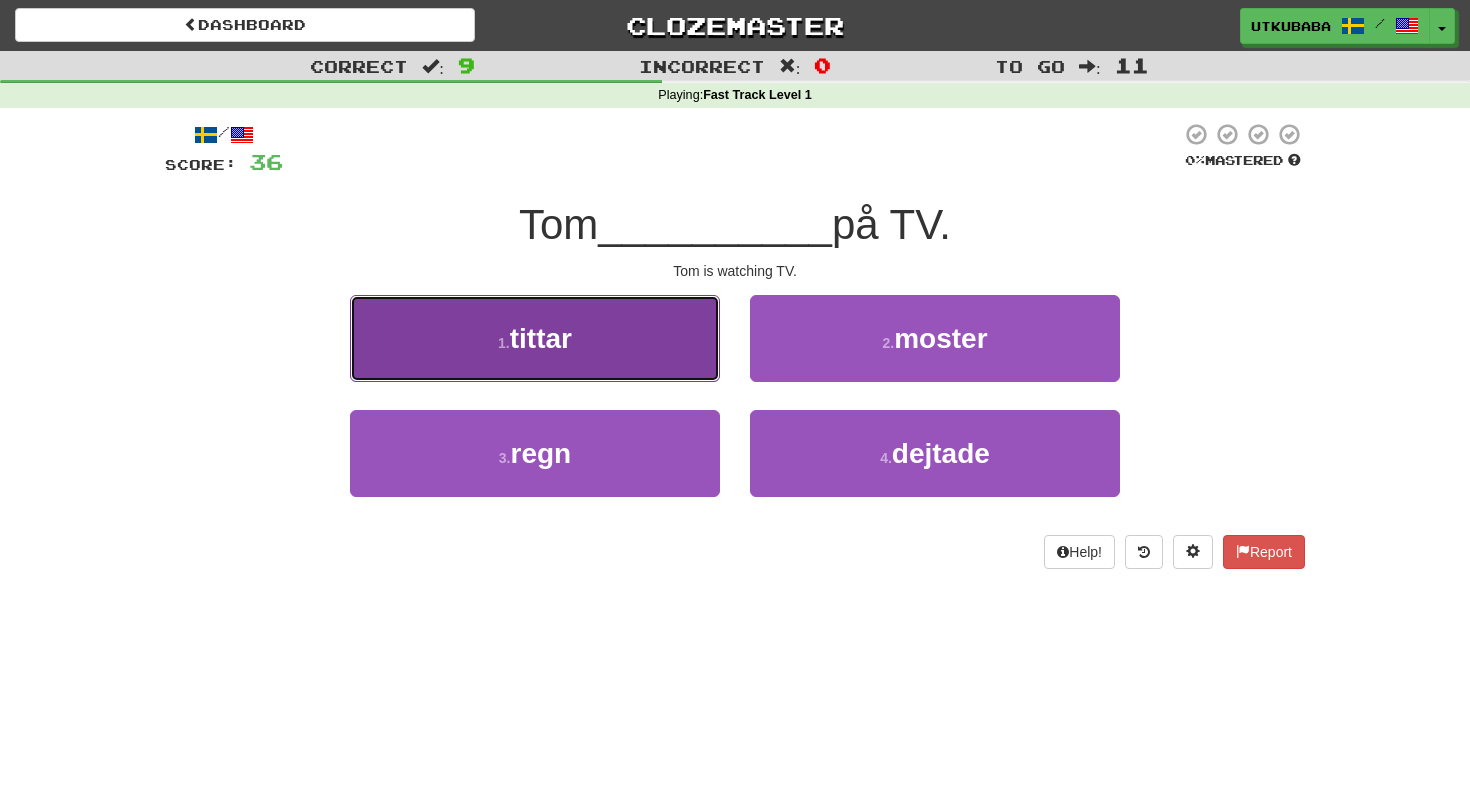 click on "1 .  tittar" at bounding box center [535, 338] 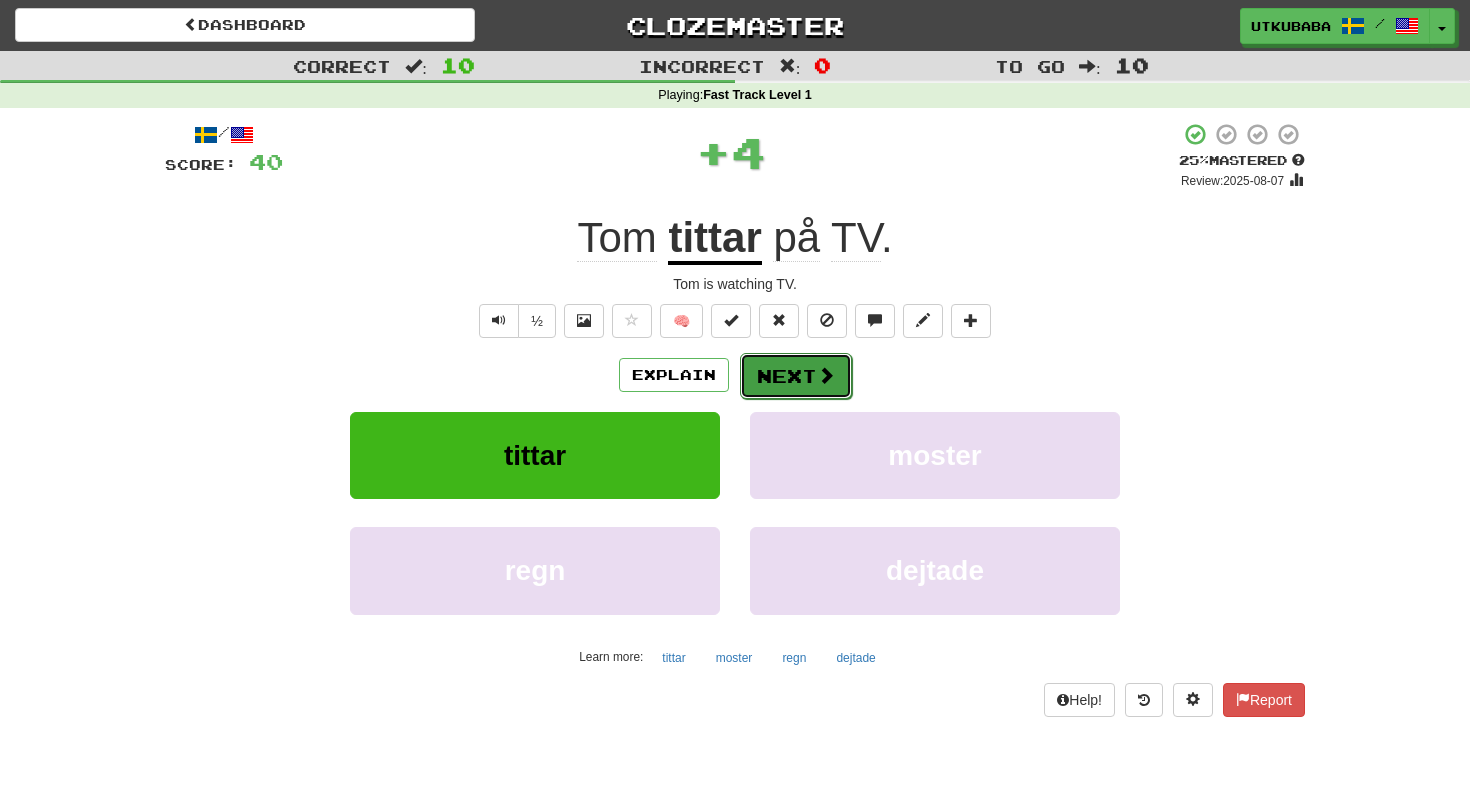 click at bounding box center [826, 375] 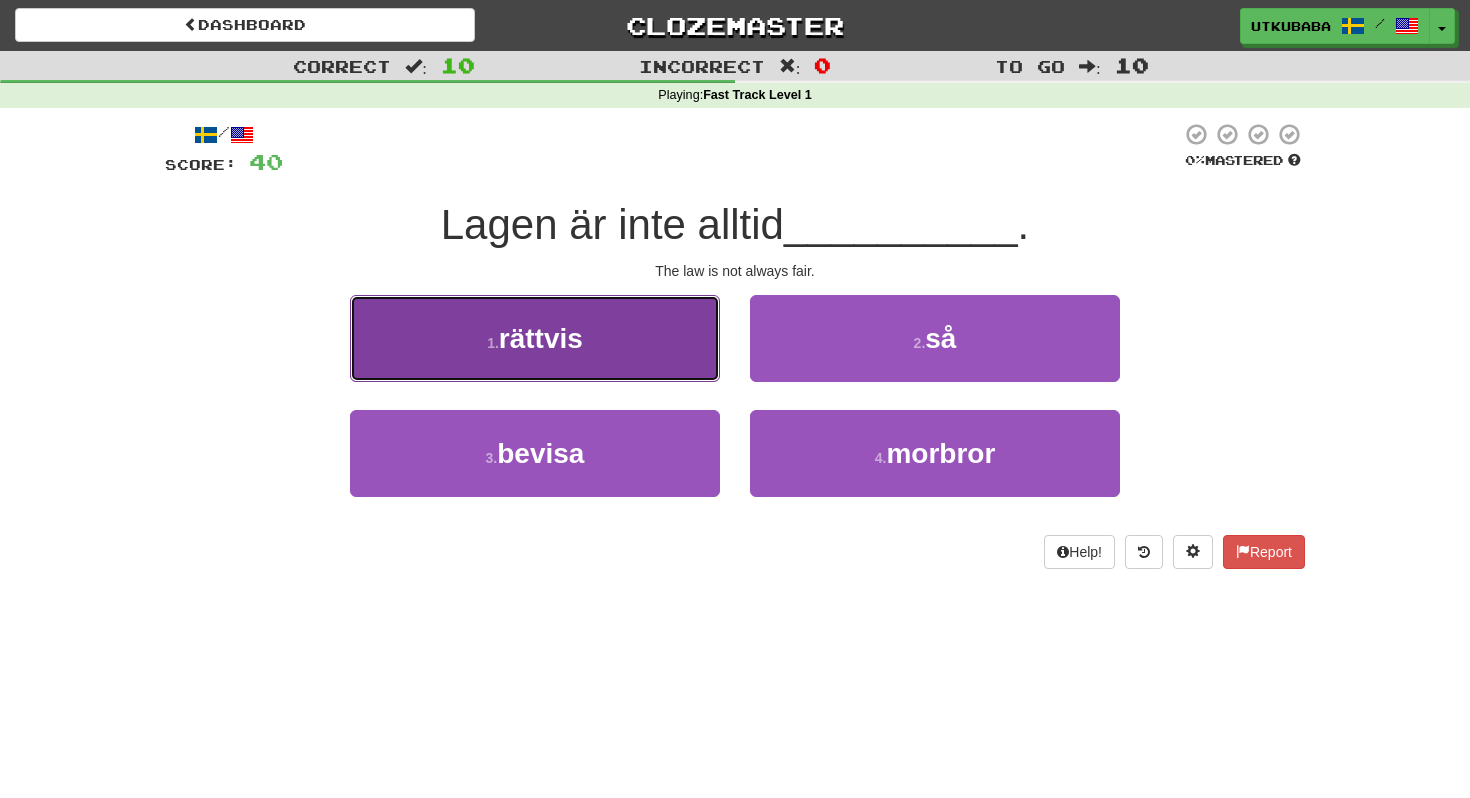 click on "1 .  rättvis" at bounding box center [535, 338] 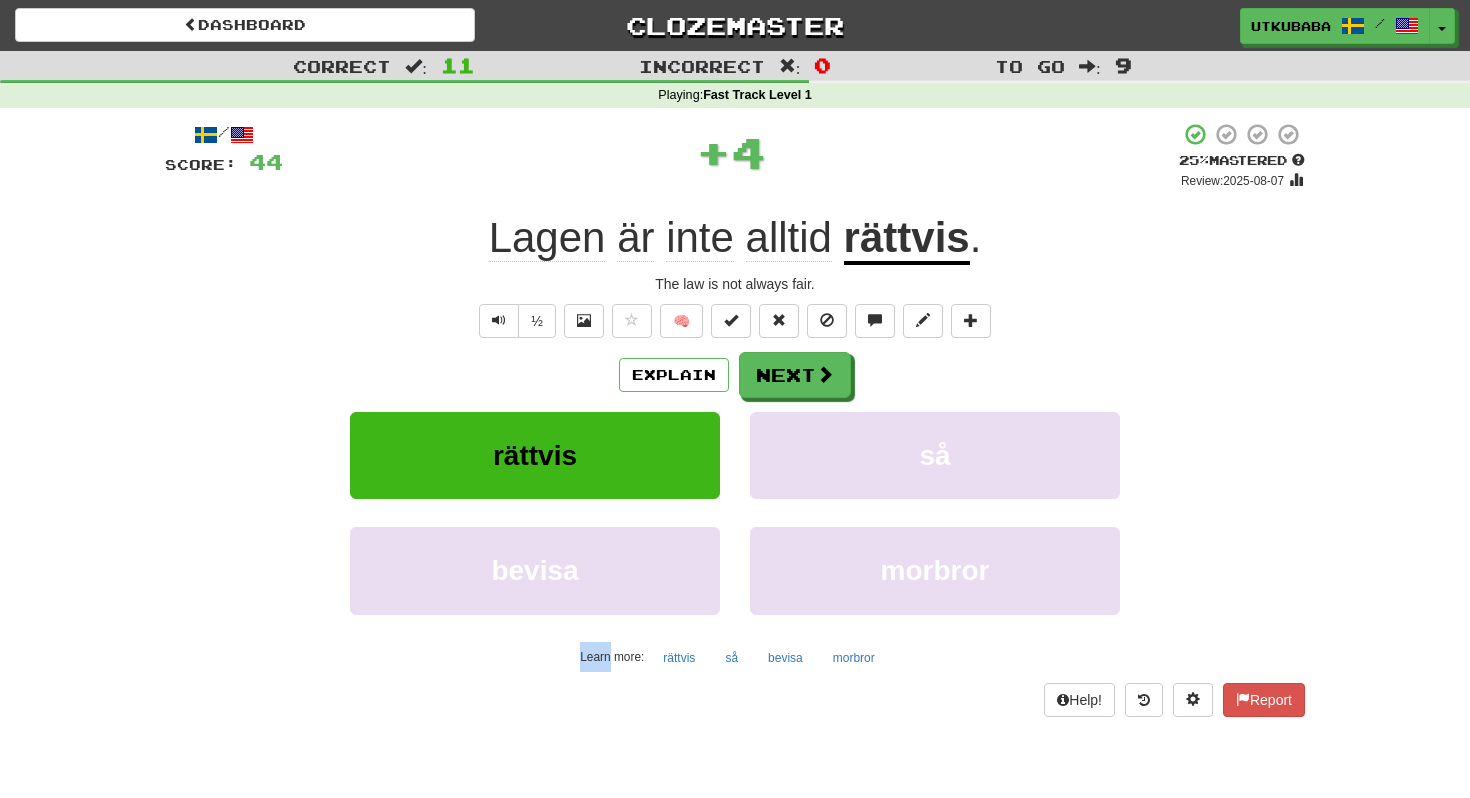 click on "/  Score:   44 + 4 25 %  Mastered Review:  2025-08-07 Lagen   är   inte   alltid   rättvis . The law is not always fair. ½ 🧠 Explain Next rättvis så bevisa morbror Learn more: rättvis så bevisa morbror  Help!  Report" at bounding box center [735, 419] 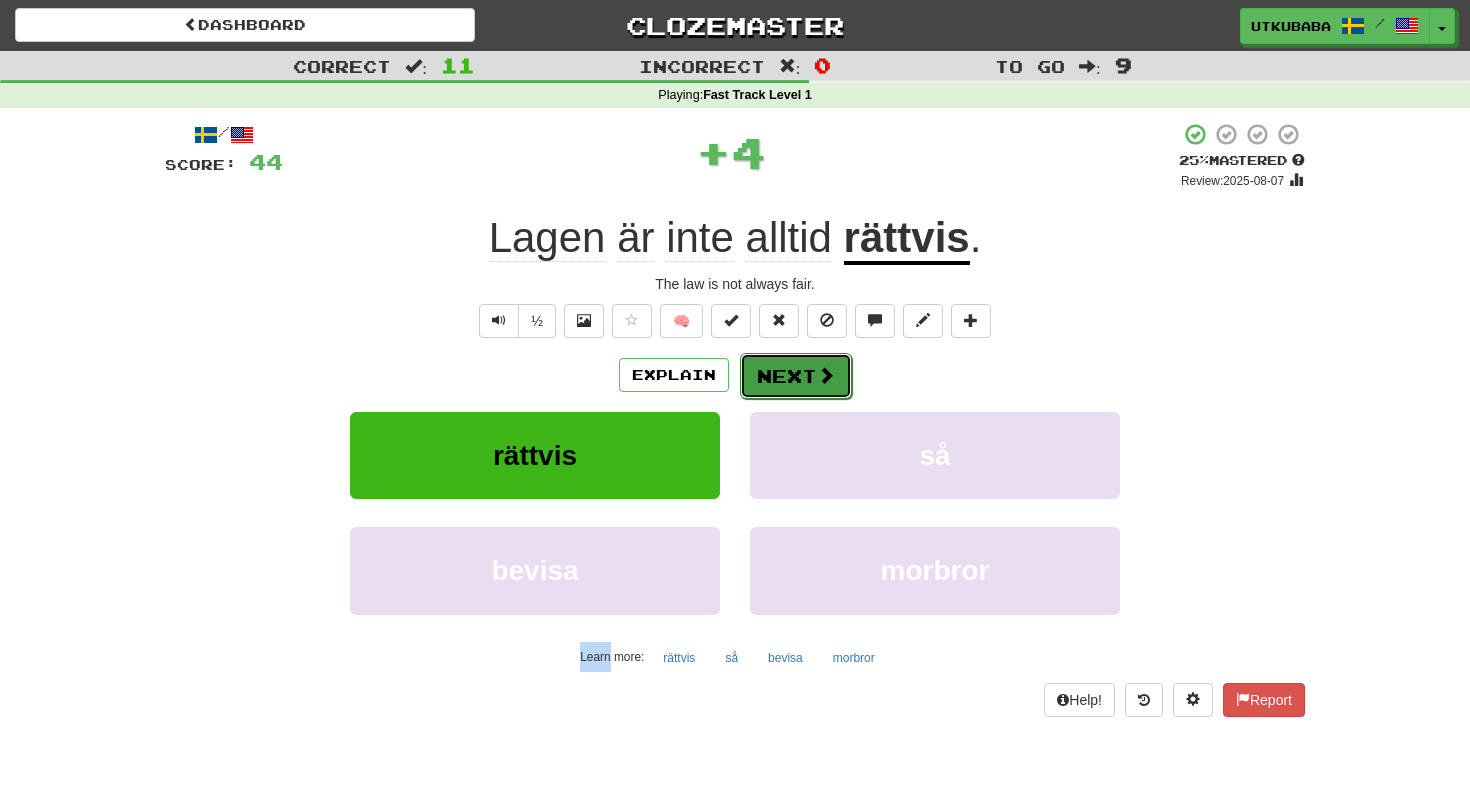 click on "Next" at bounding box center [796, 376] 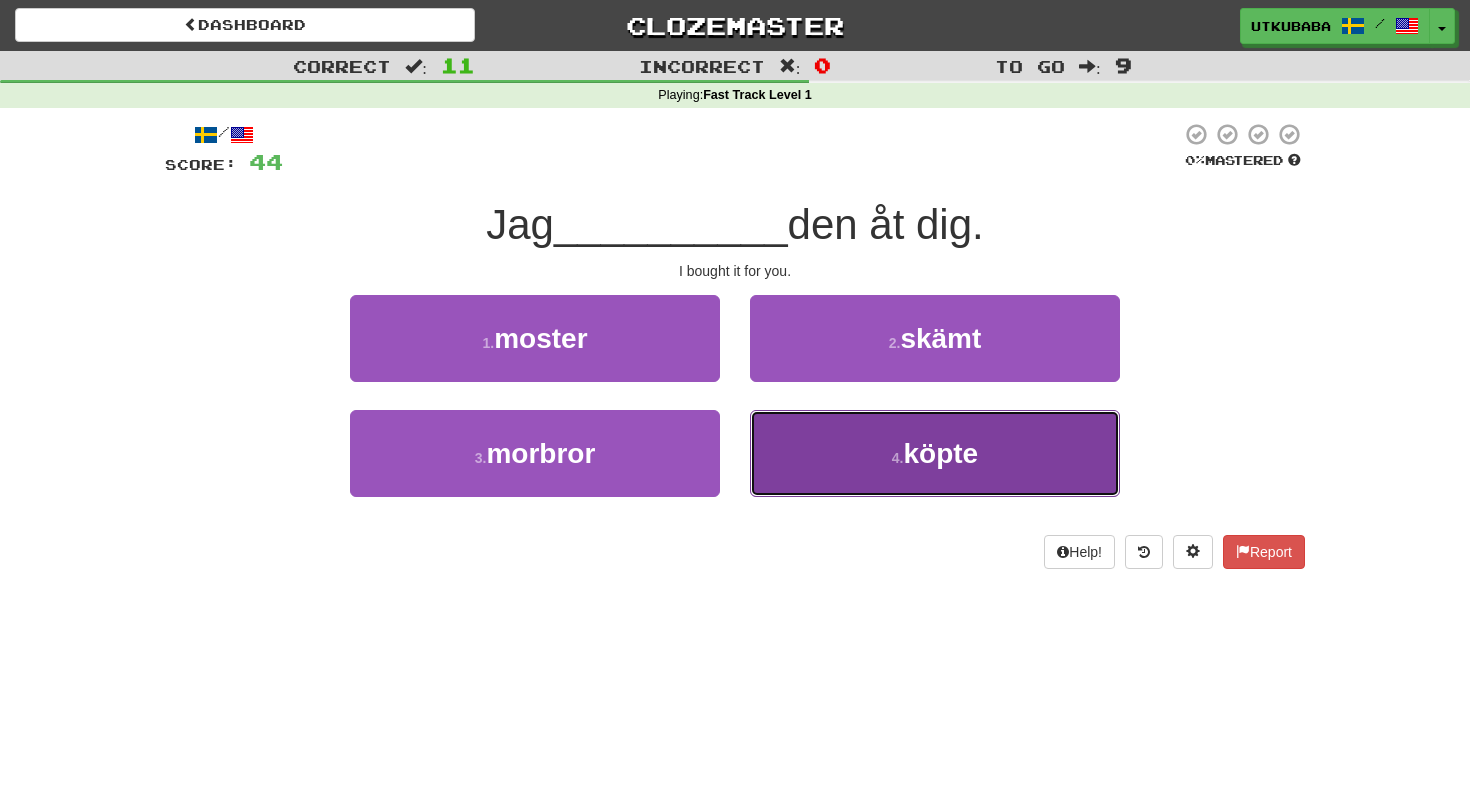 click on "4 .  köpte" at bounding box center (935, 453) 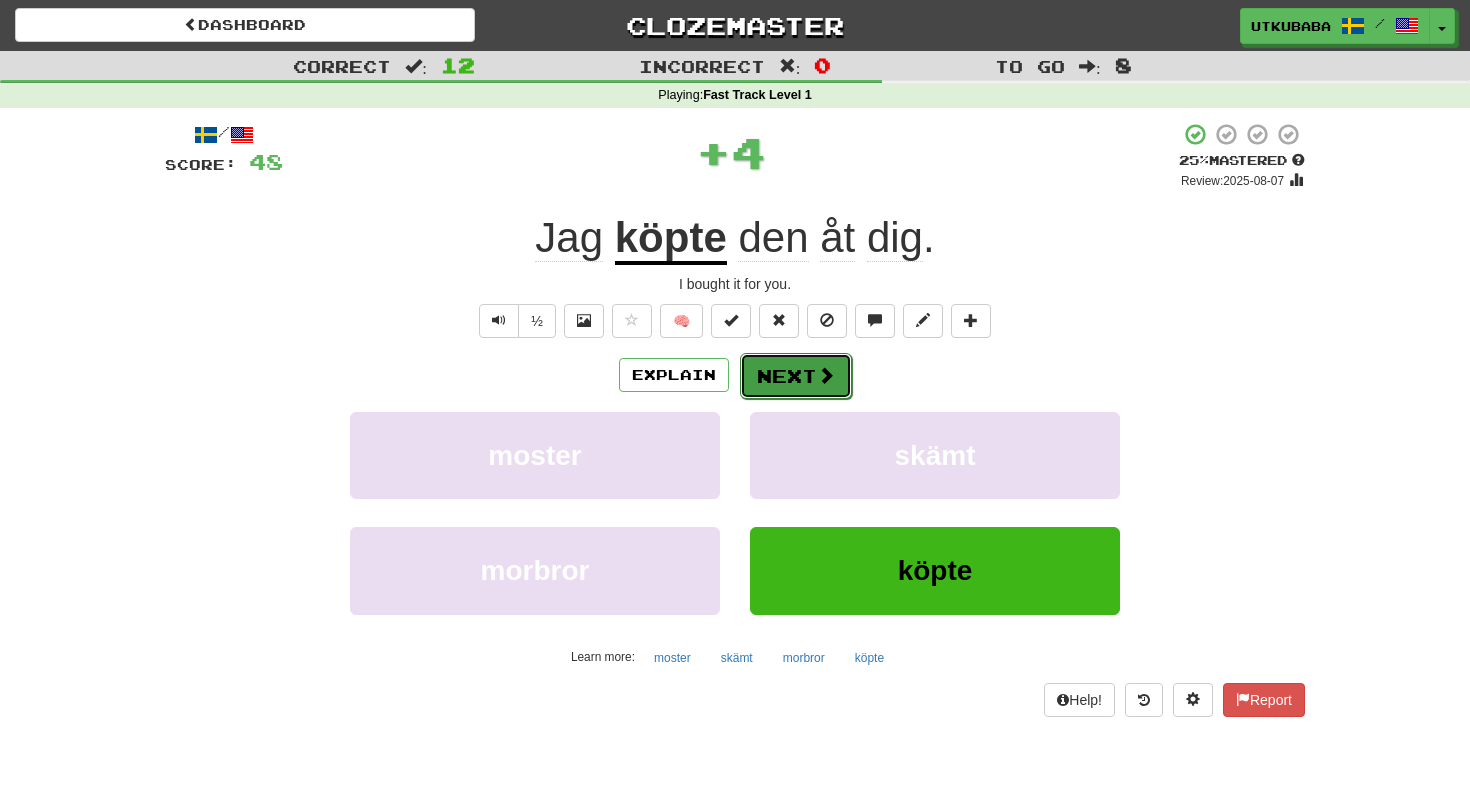 click on "Next" at bounding box center (796, 376) 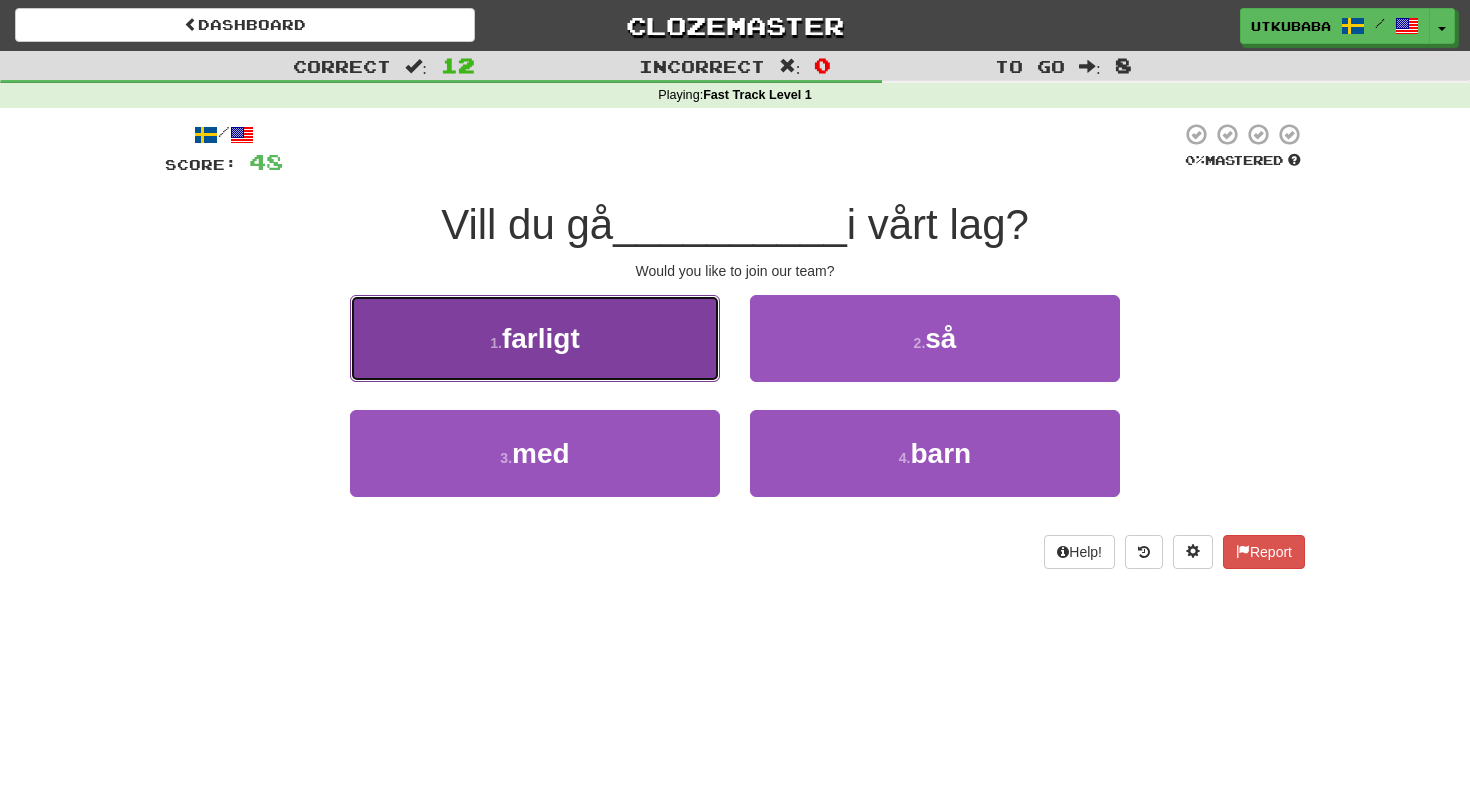 click on "1 .  farligt" at bounding box center [535, 338] 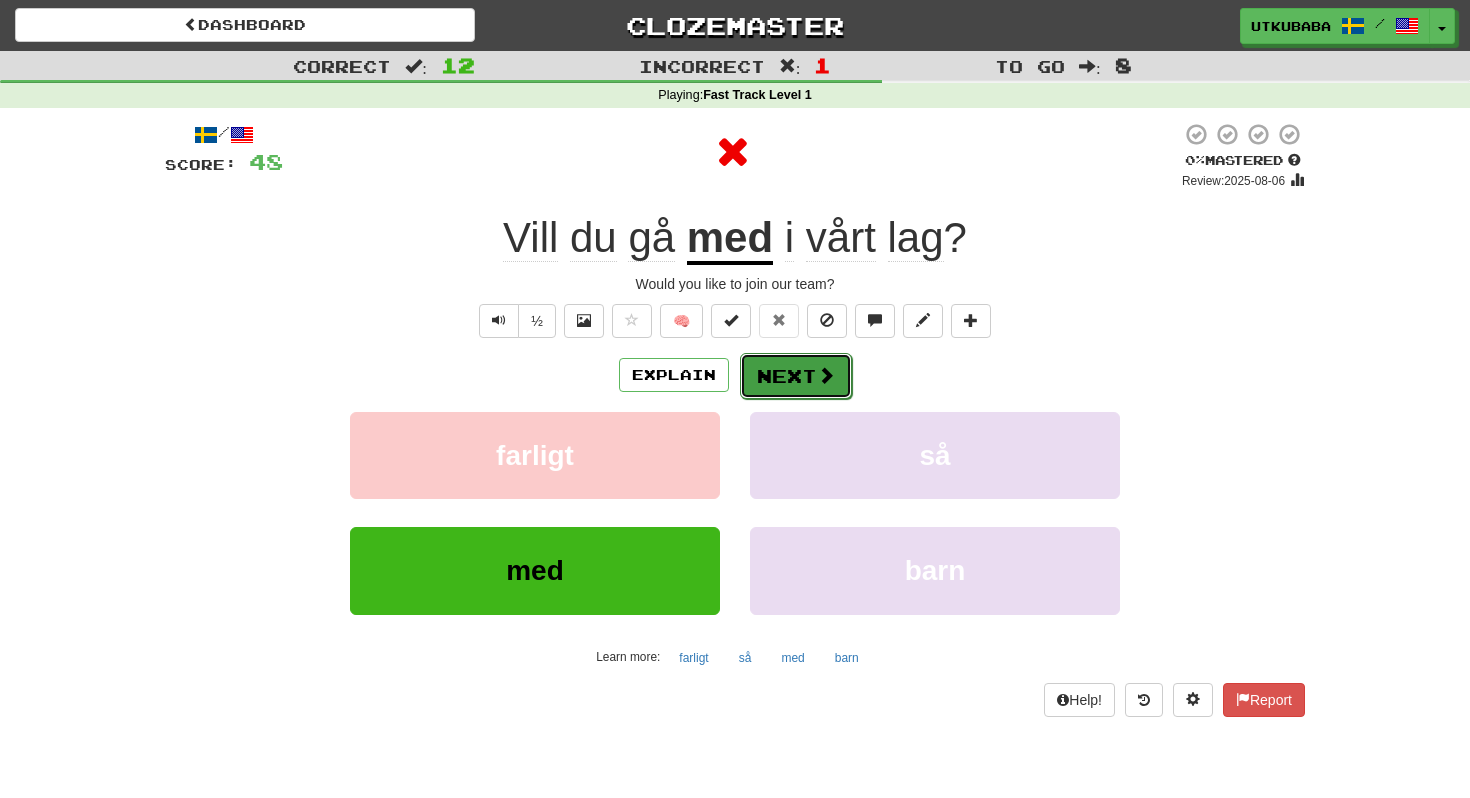 click on "Next" at bounding box center (796, 376) 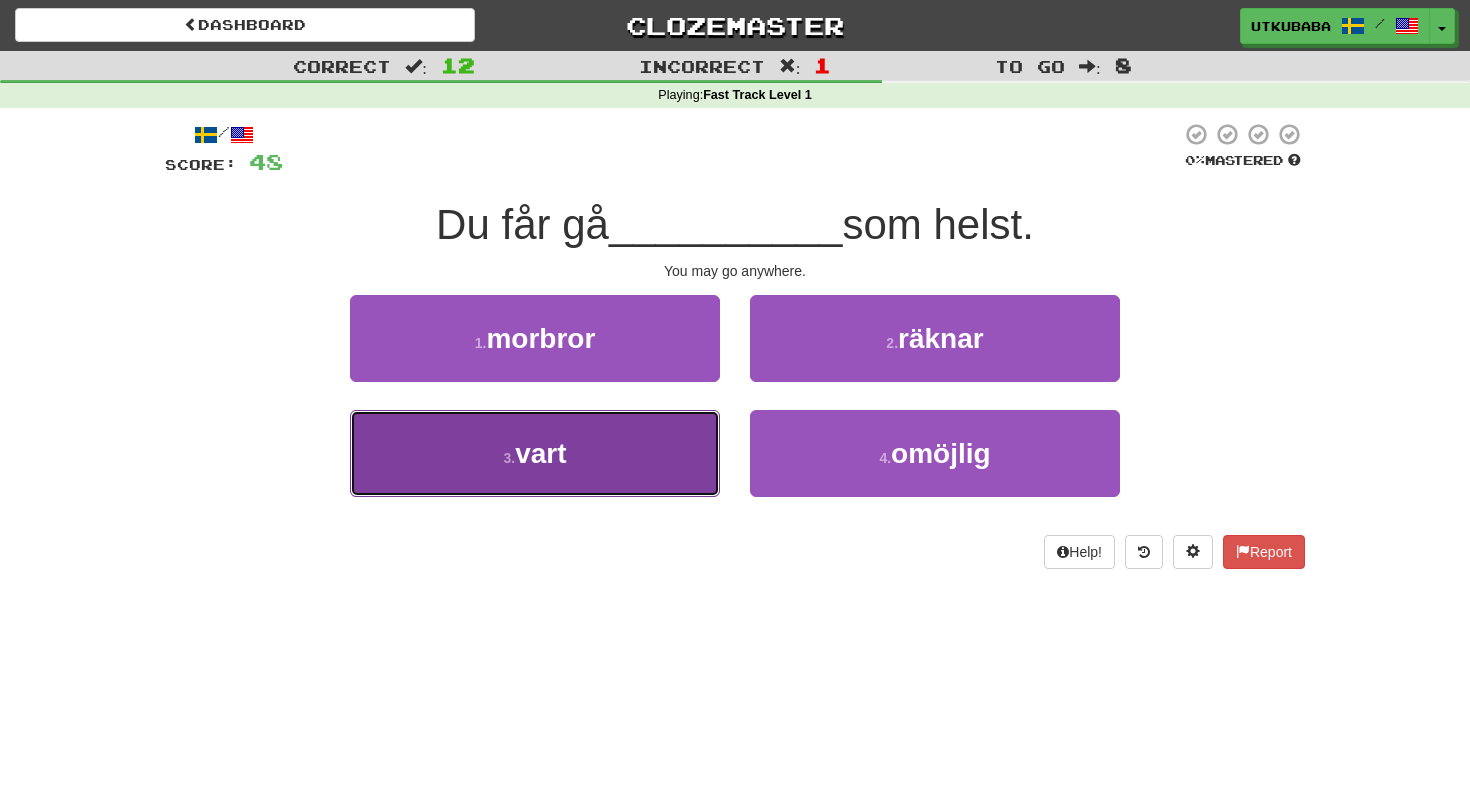 click on "3 .  vart" at bounding box center (535, 453) 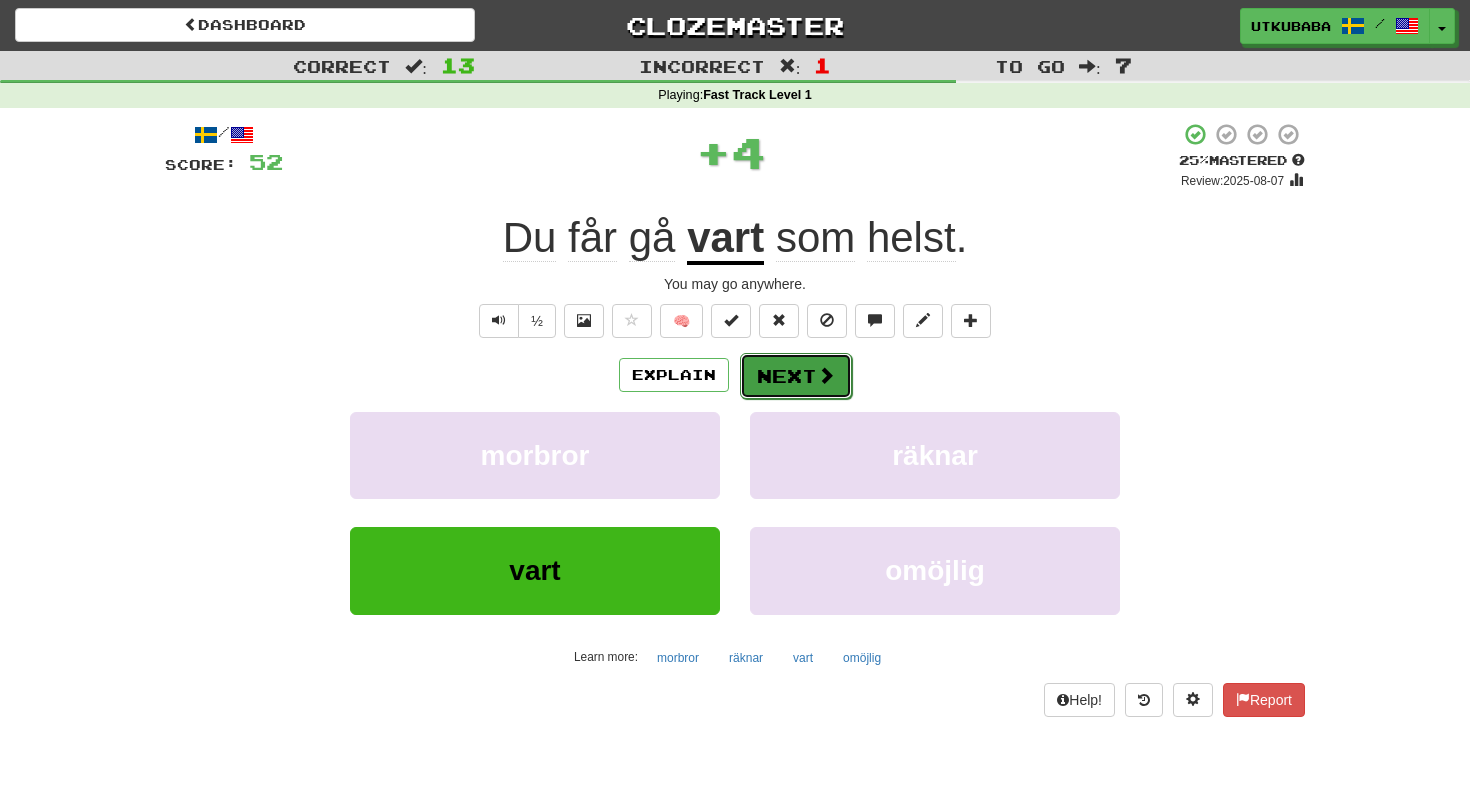 click on "Next" at bounding box center [796, 376] 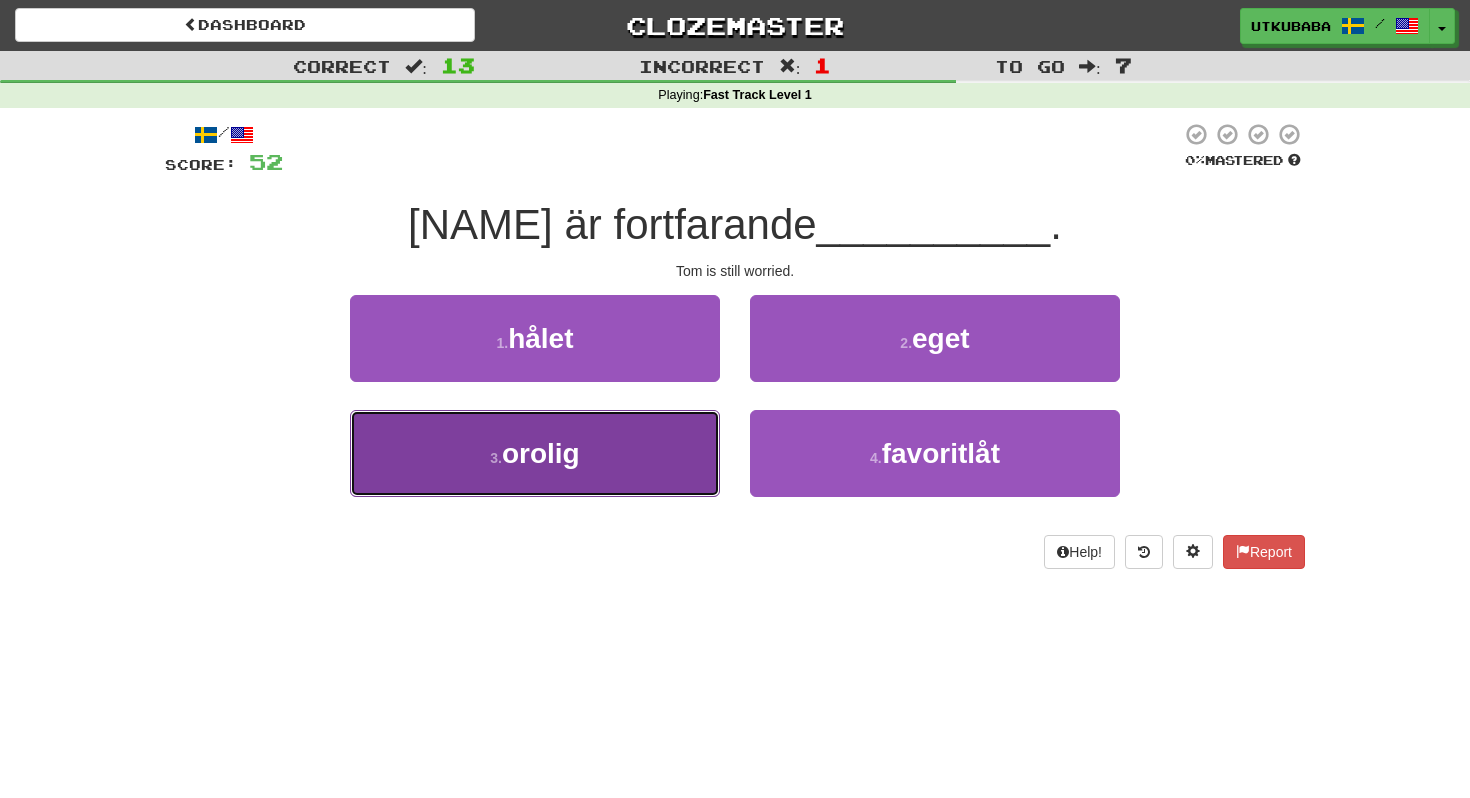 click on "3 .  orolig" at bounding box center (535, 453) 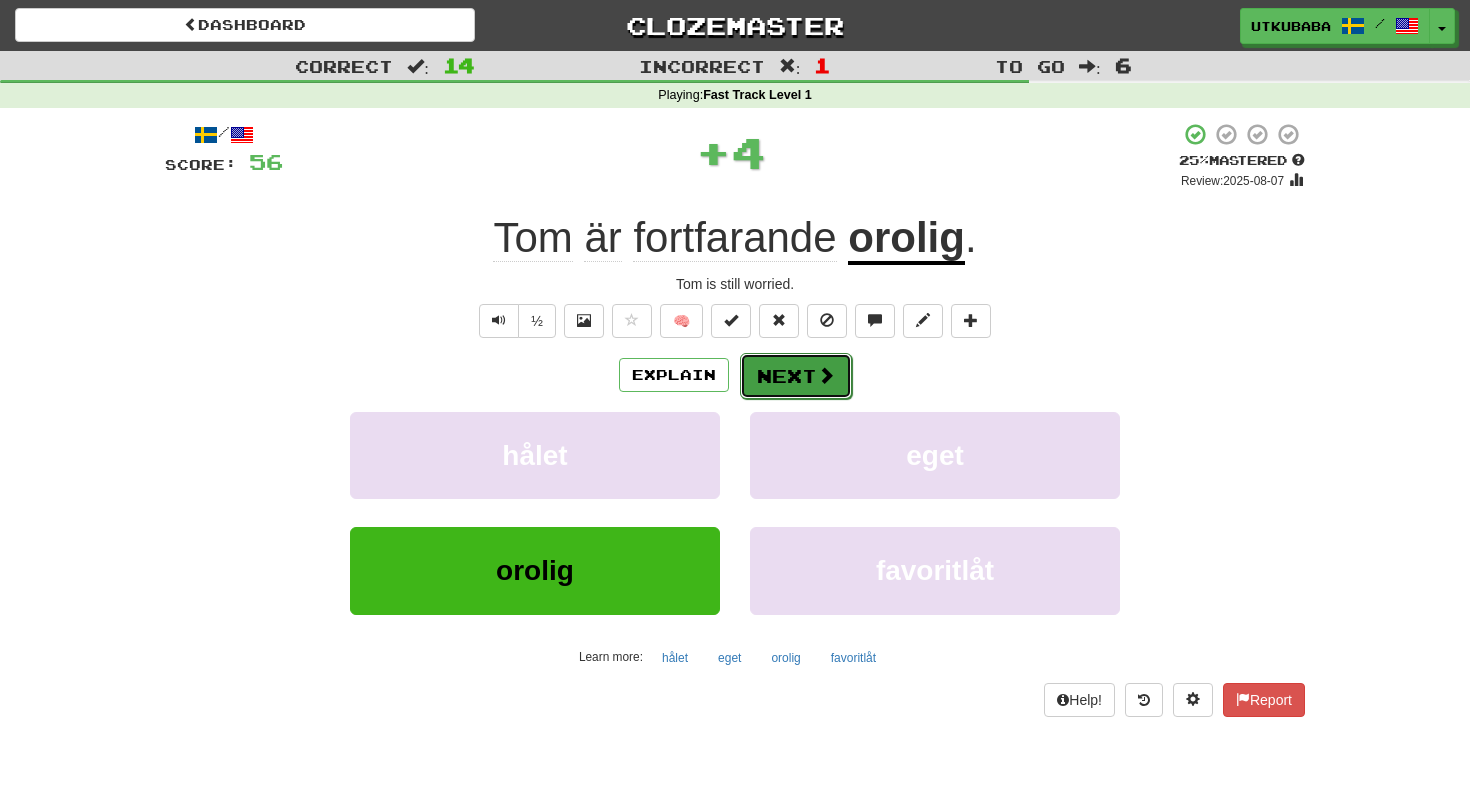 click on "Next" at bounding box center [796, 376] 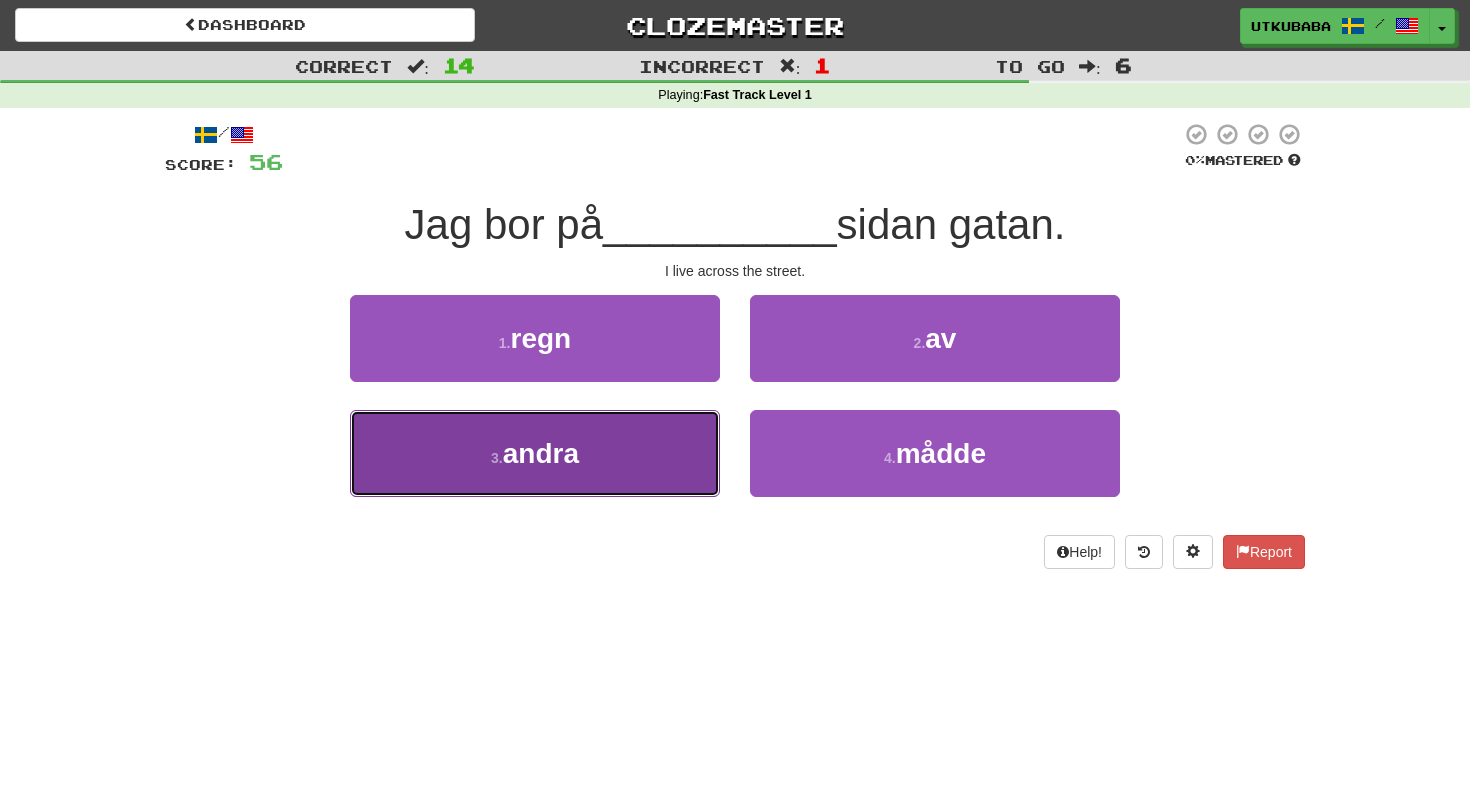 click on "3 .  andra" at bounding box center (535, 453) 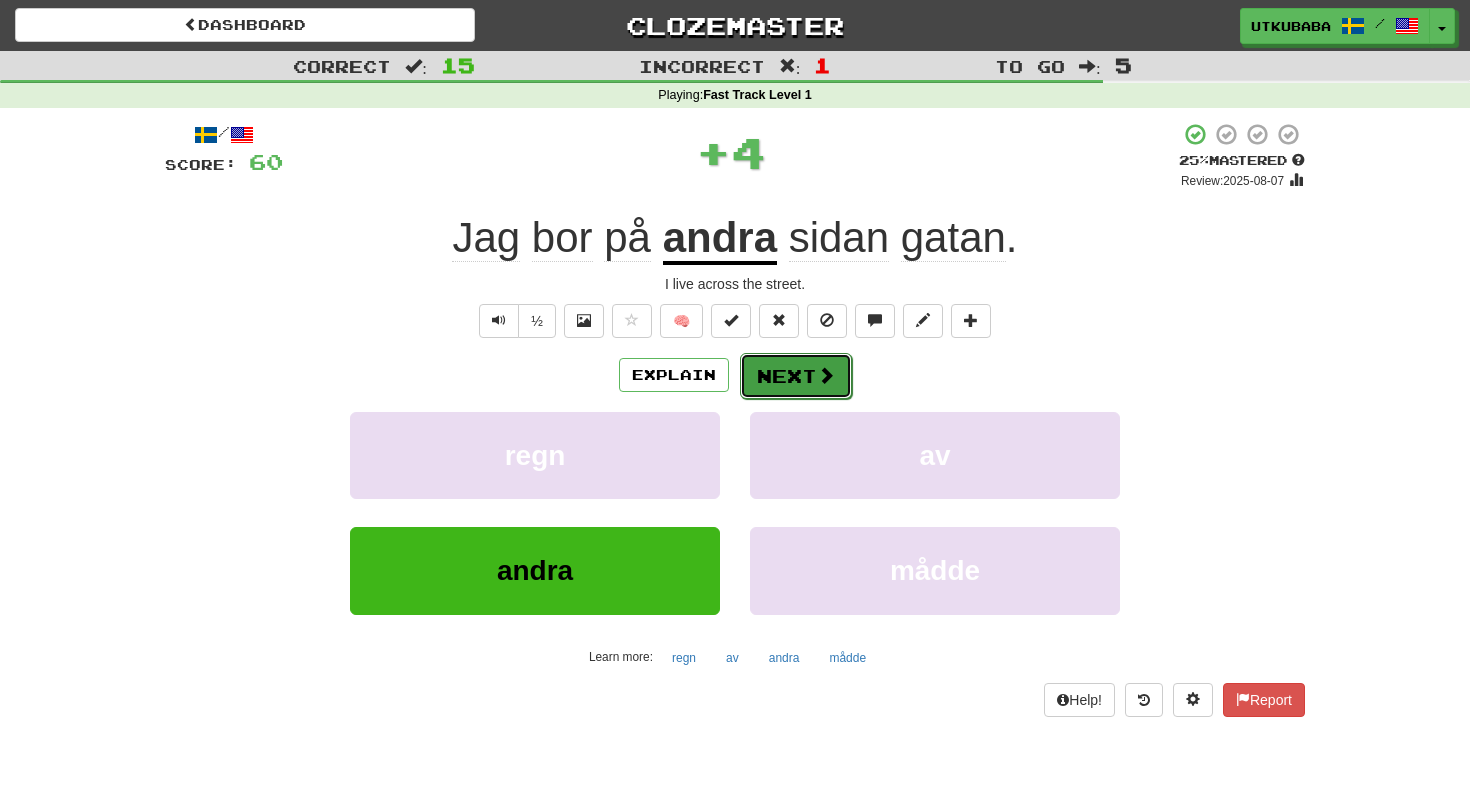 click at bounding box center [826, 375] 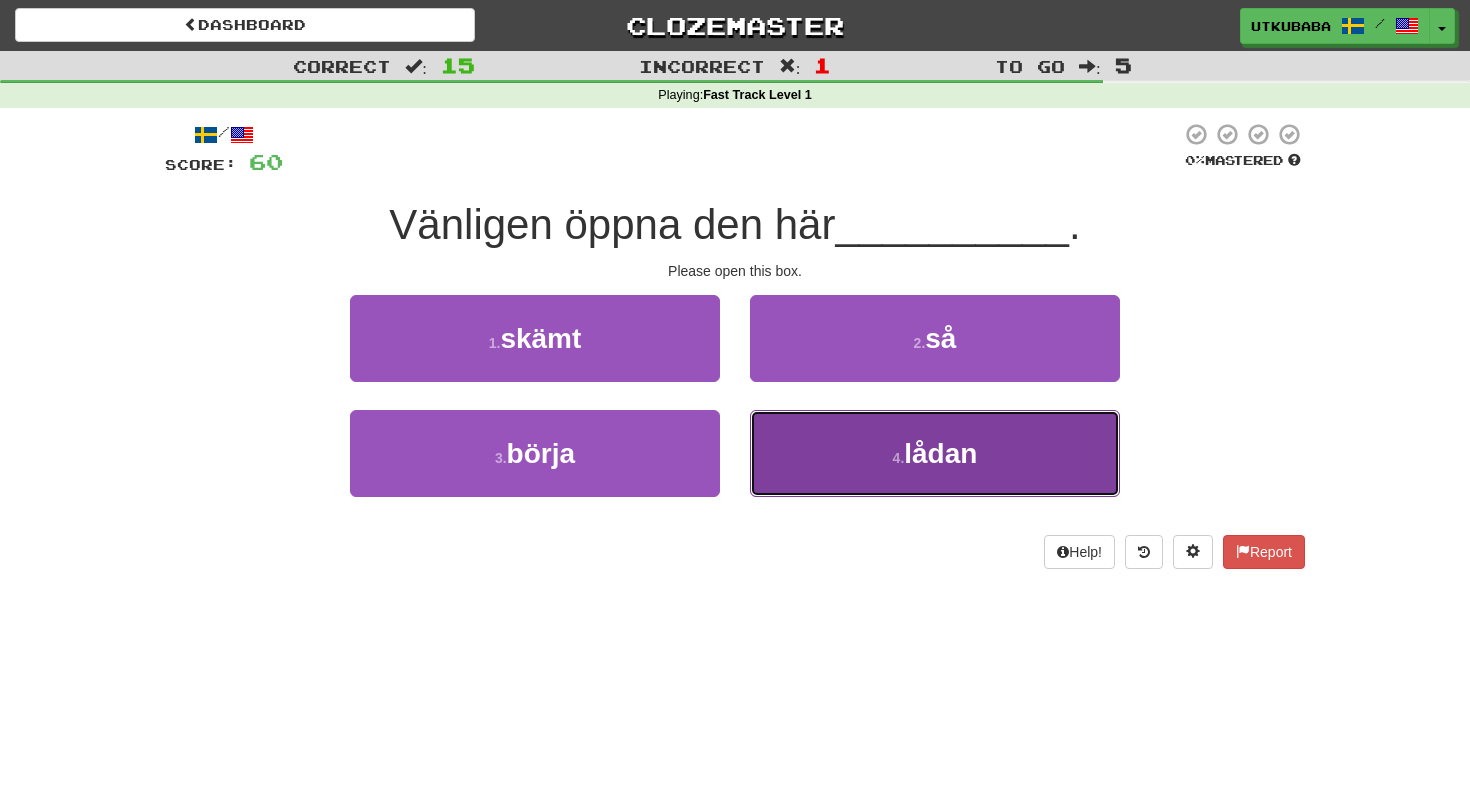 click on "4 .  lådan" at bounding box center (935, 453) 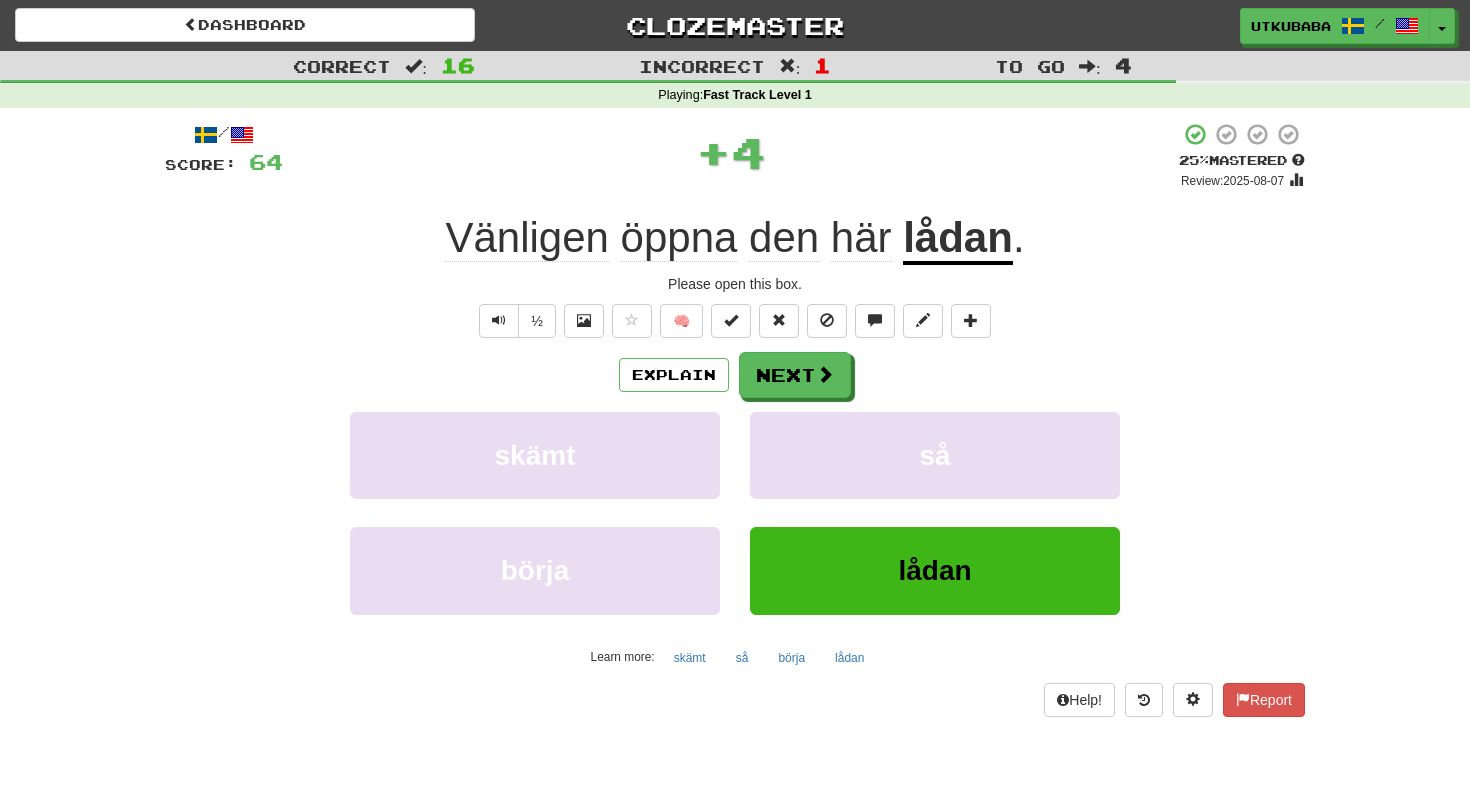 click on "/  Score:   64 + 4 25 %  Mastered Review:  2025-08-07 Vänligen   öppna   den   här   lådan . Please open this box. ½ 🧠 Explain Next skämt så börja lådan Learn more: skämt så börja lådan  Help!  Report" at bounding box center (735, 419) 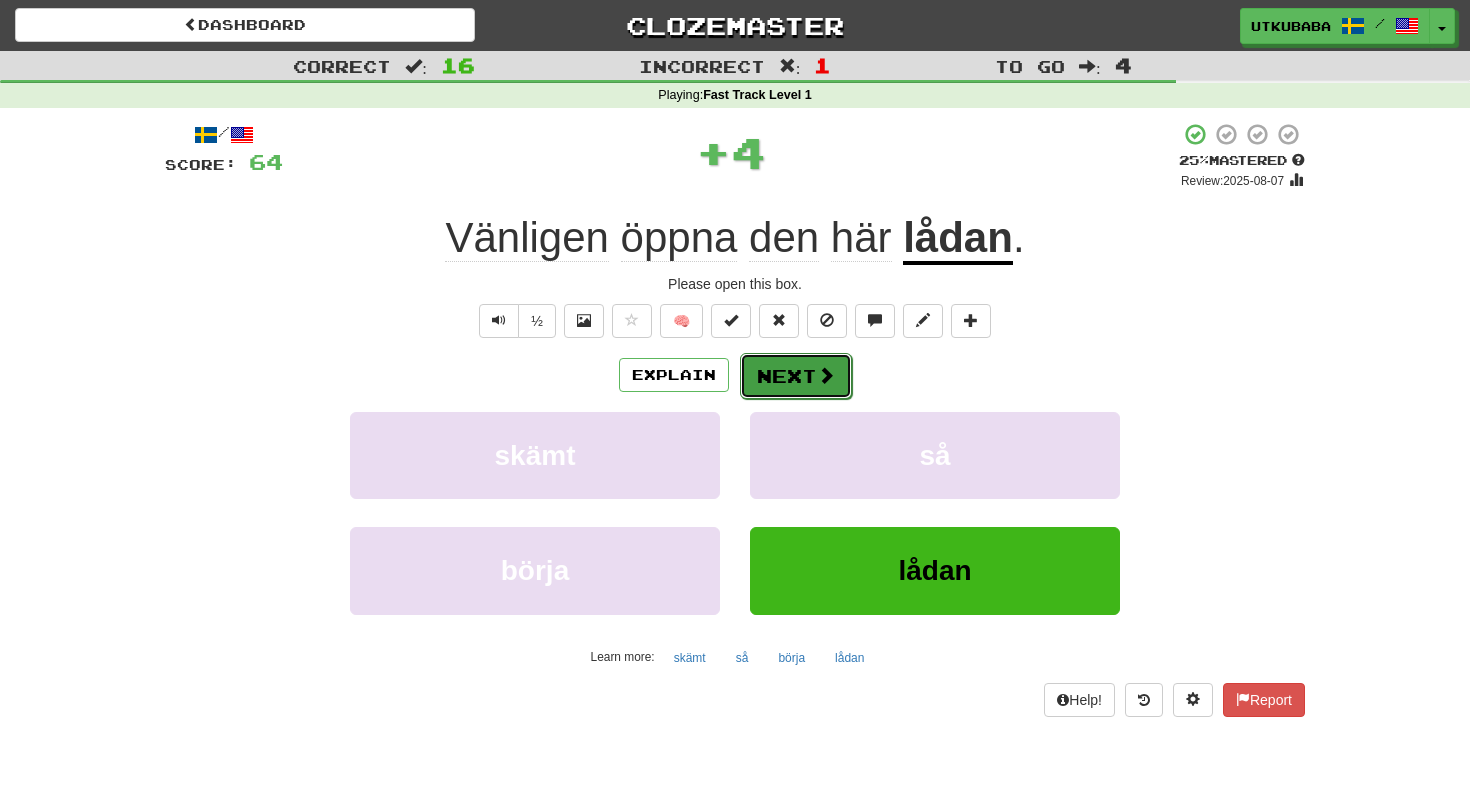 click on "Next" at bounding box center [796, 376] 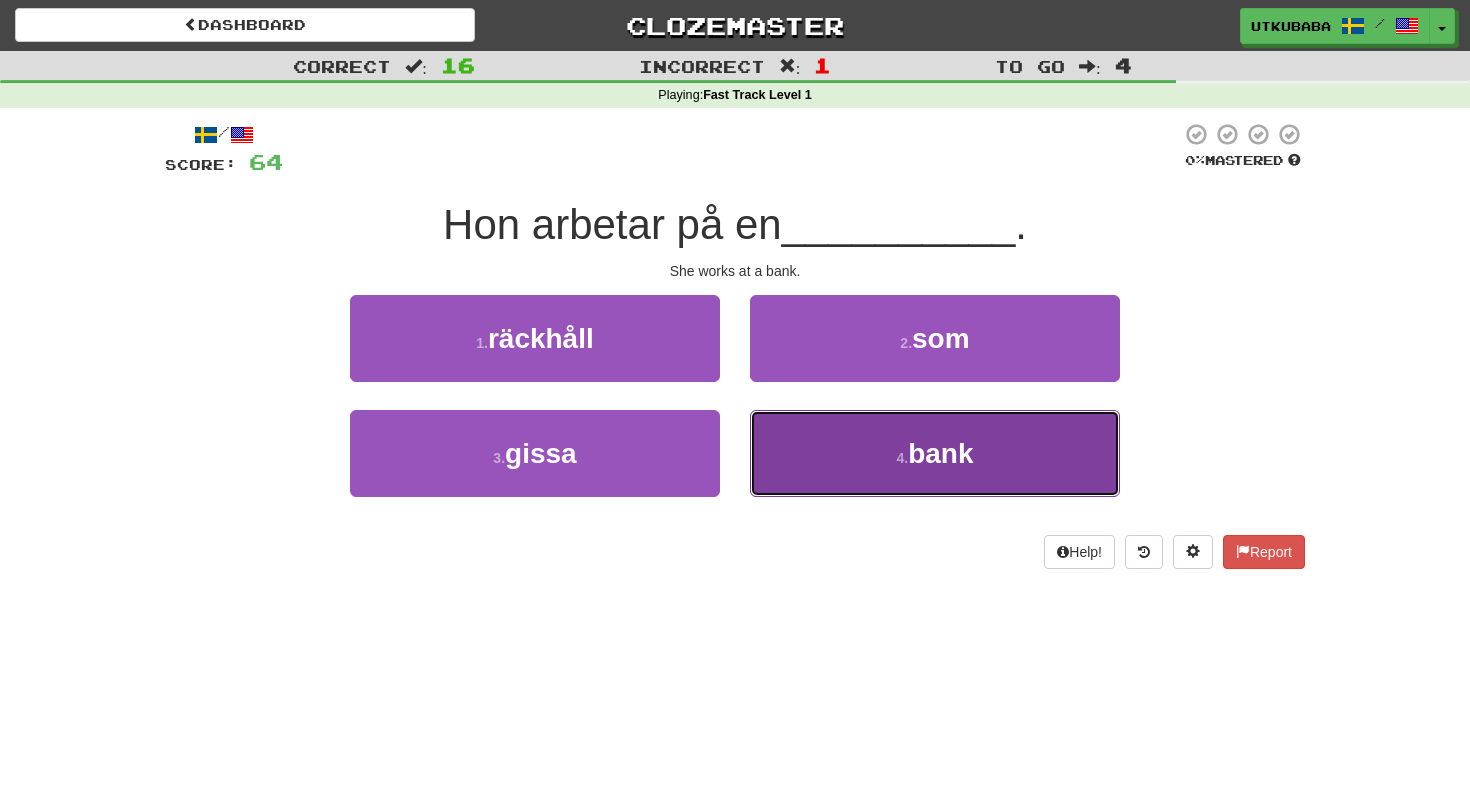click on "4 .  bank" at bounding box center (935, 453) 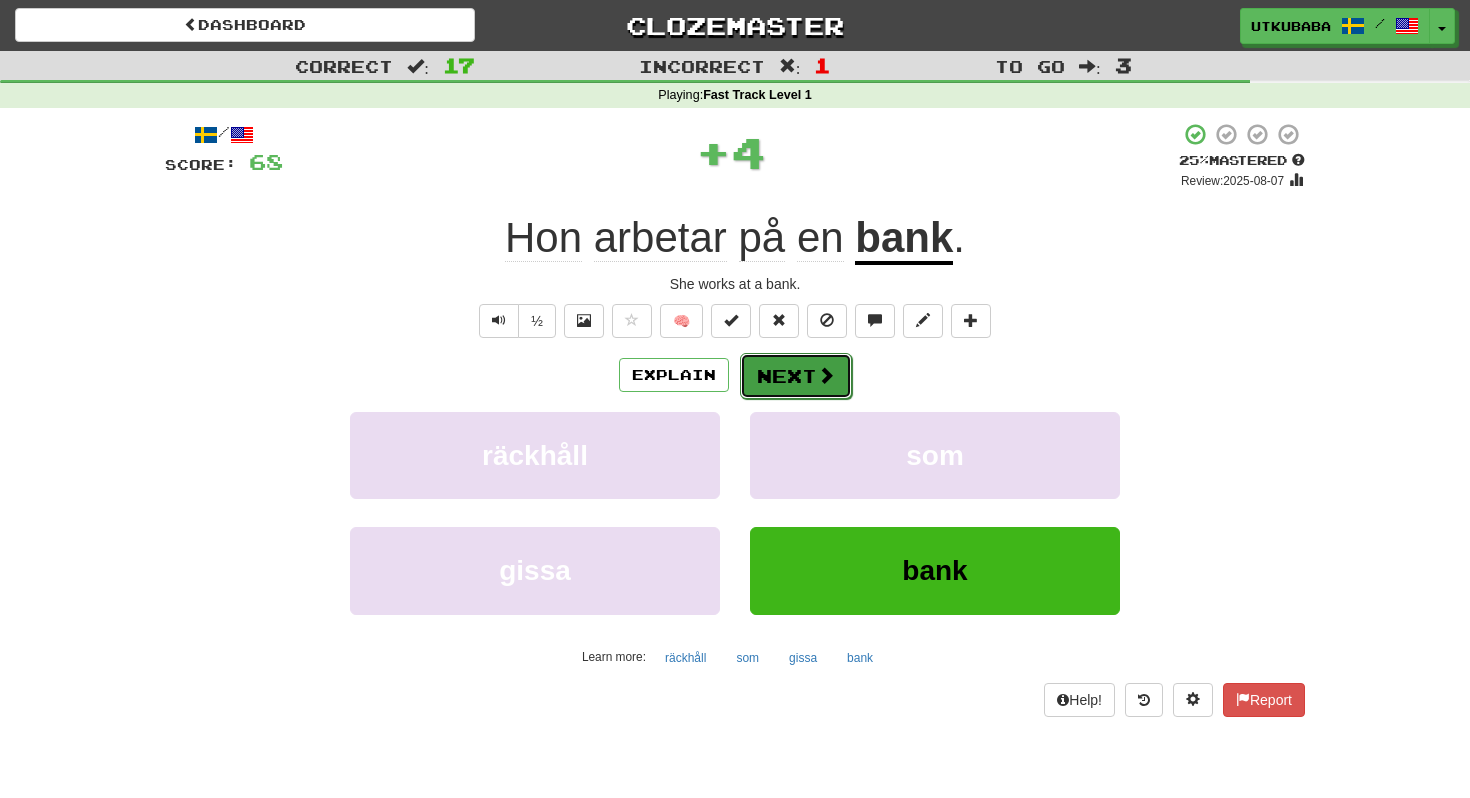 click on "Next" at bounding box center [796, 376] 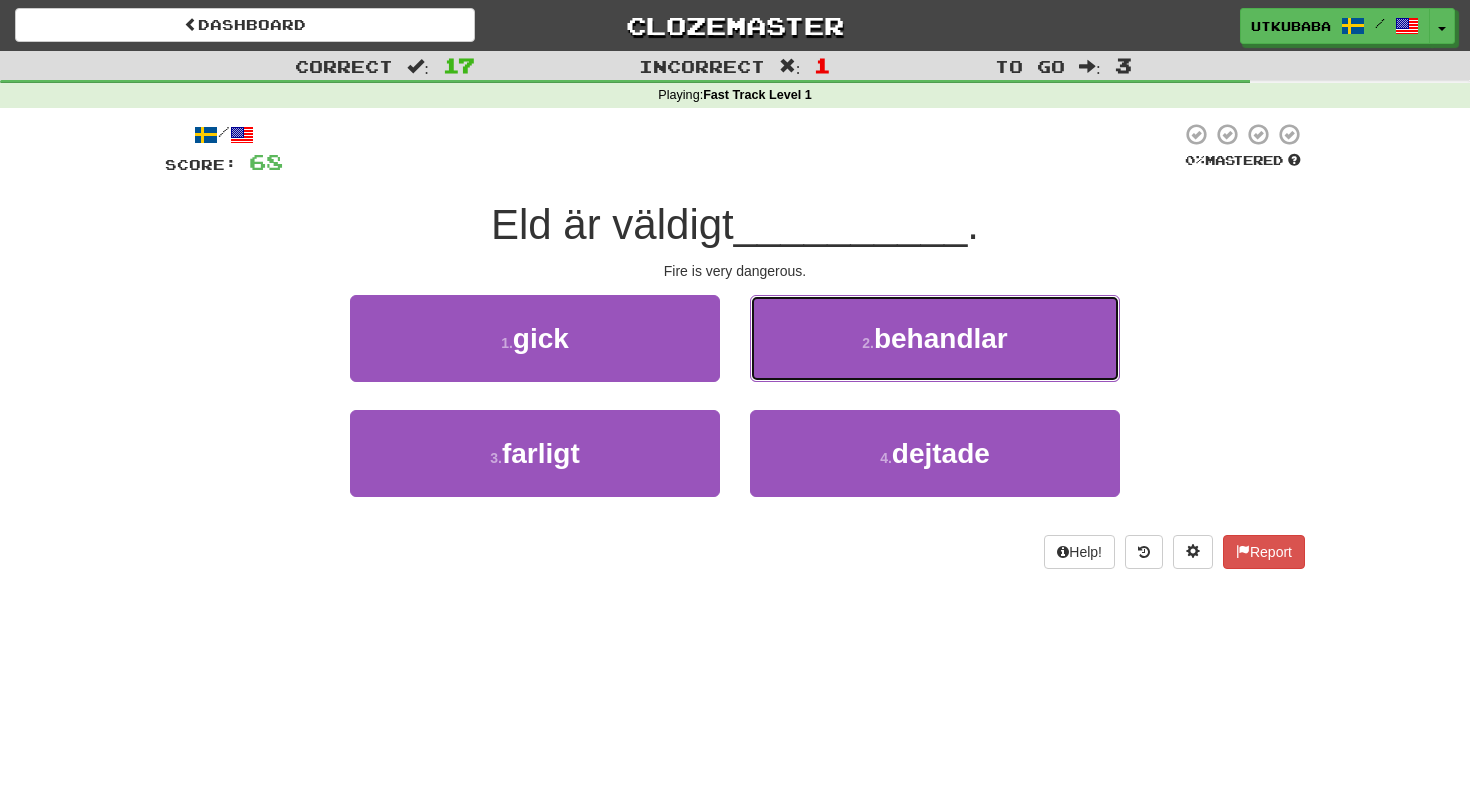 click on "2 .  behandlar" at bounding box center [935, 338] 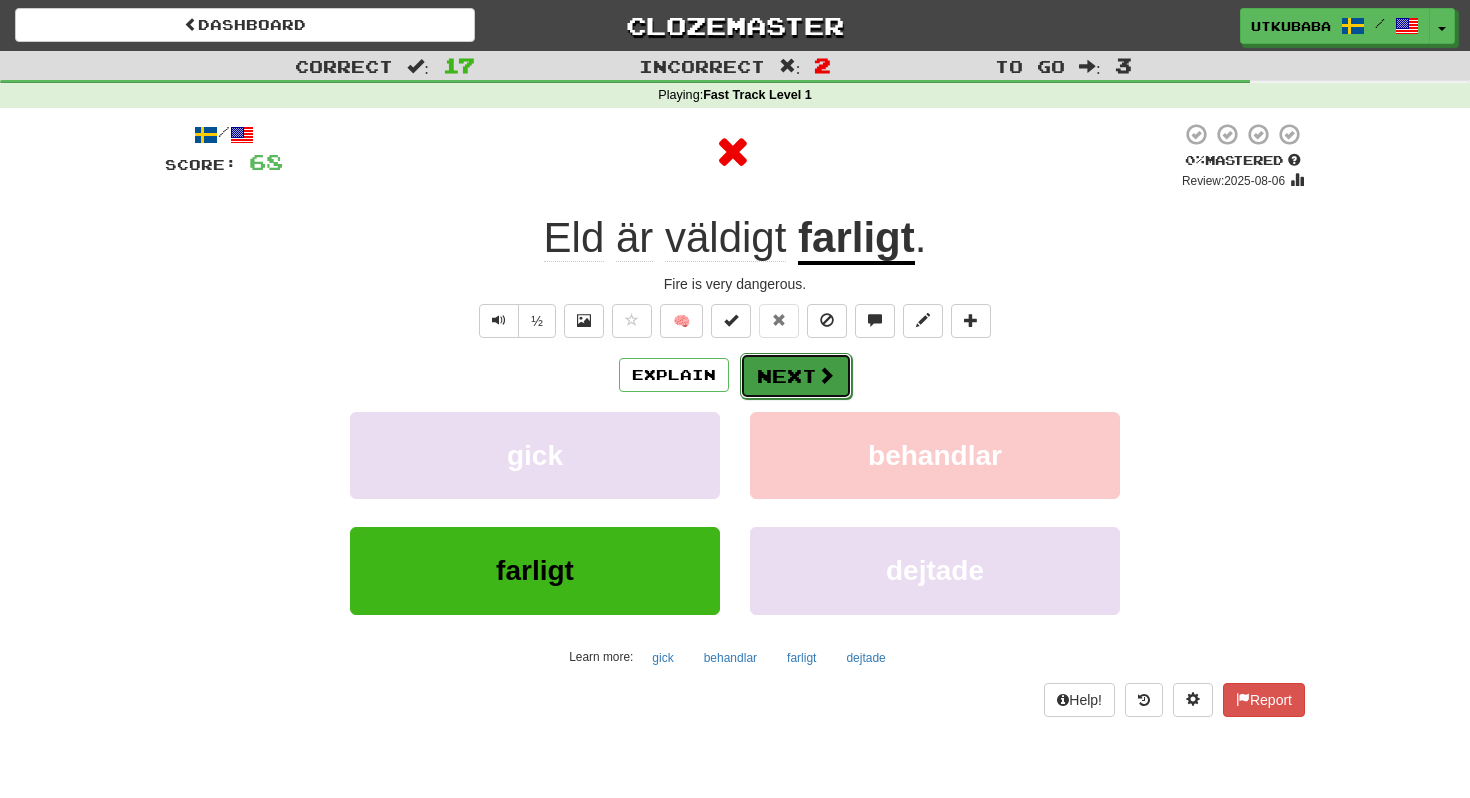 click on "Next" at bounding box center (796, 376) 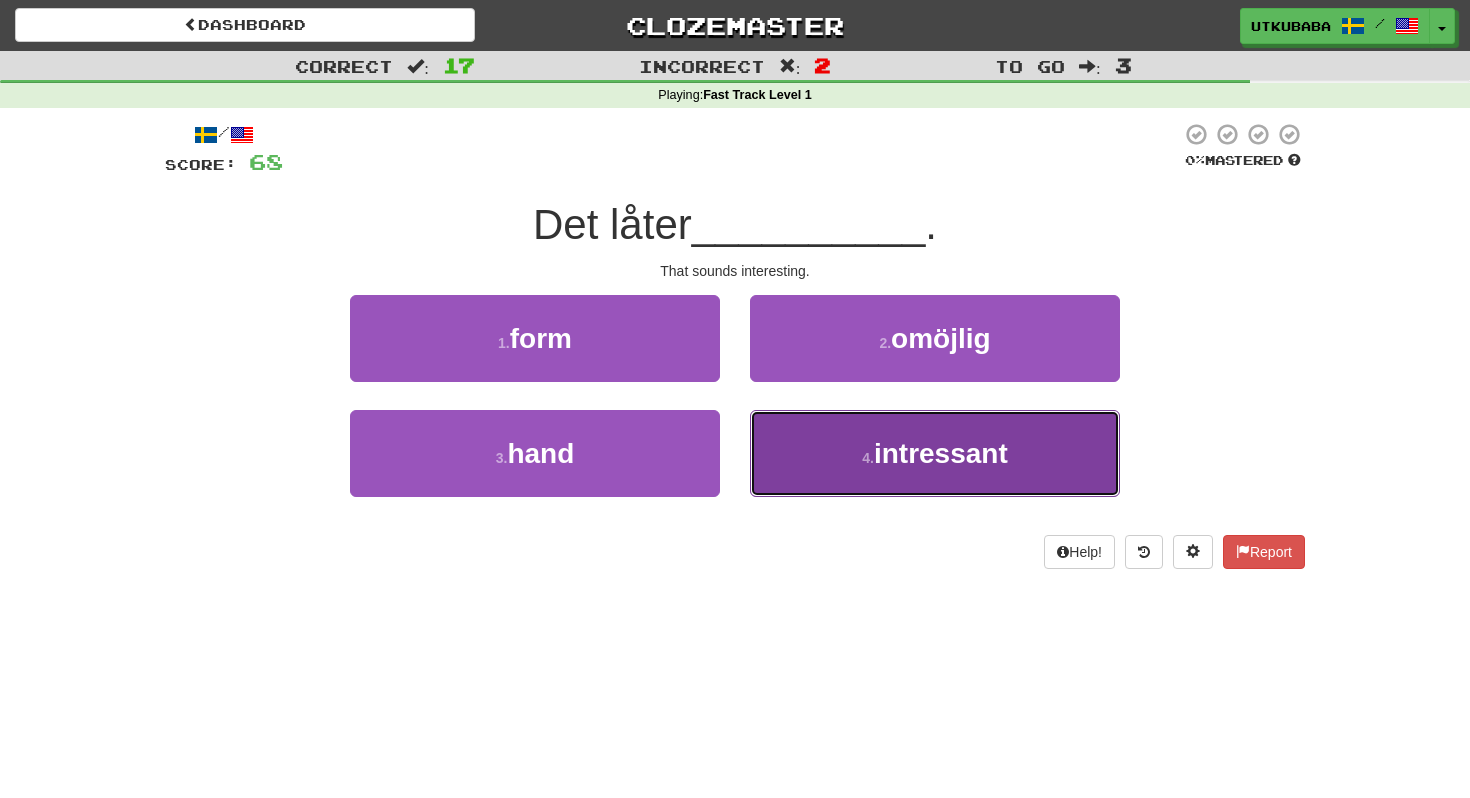 click on "4 .  intressant" at bounding box center (935, 453) 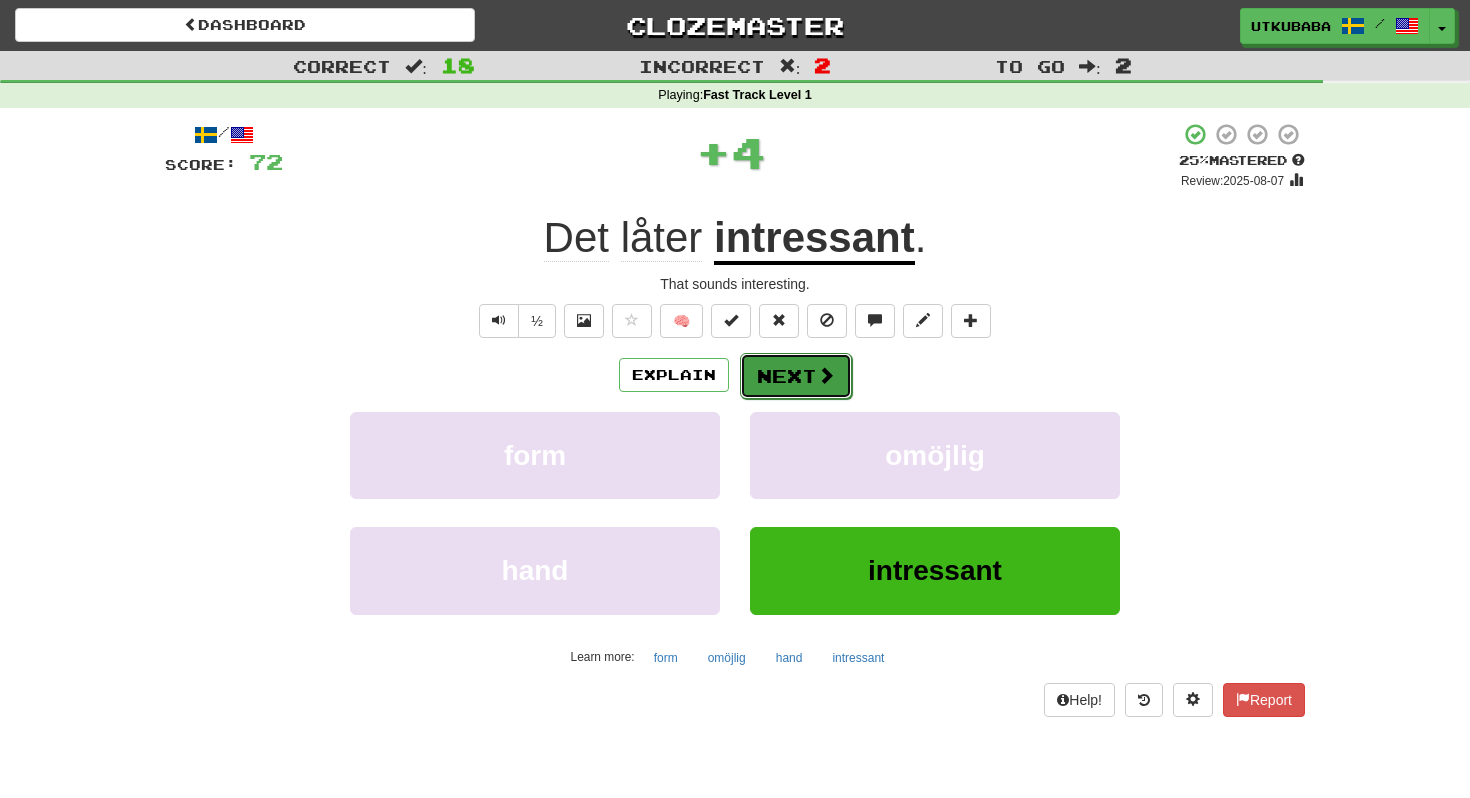 click on "Next" at bounding box center (796, 376) 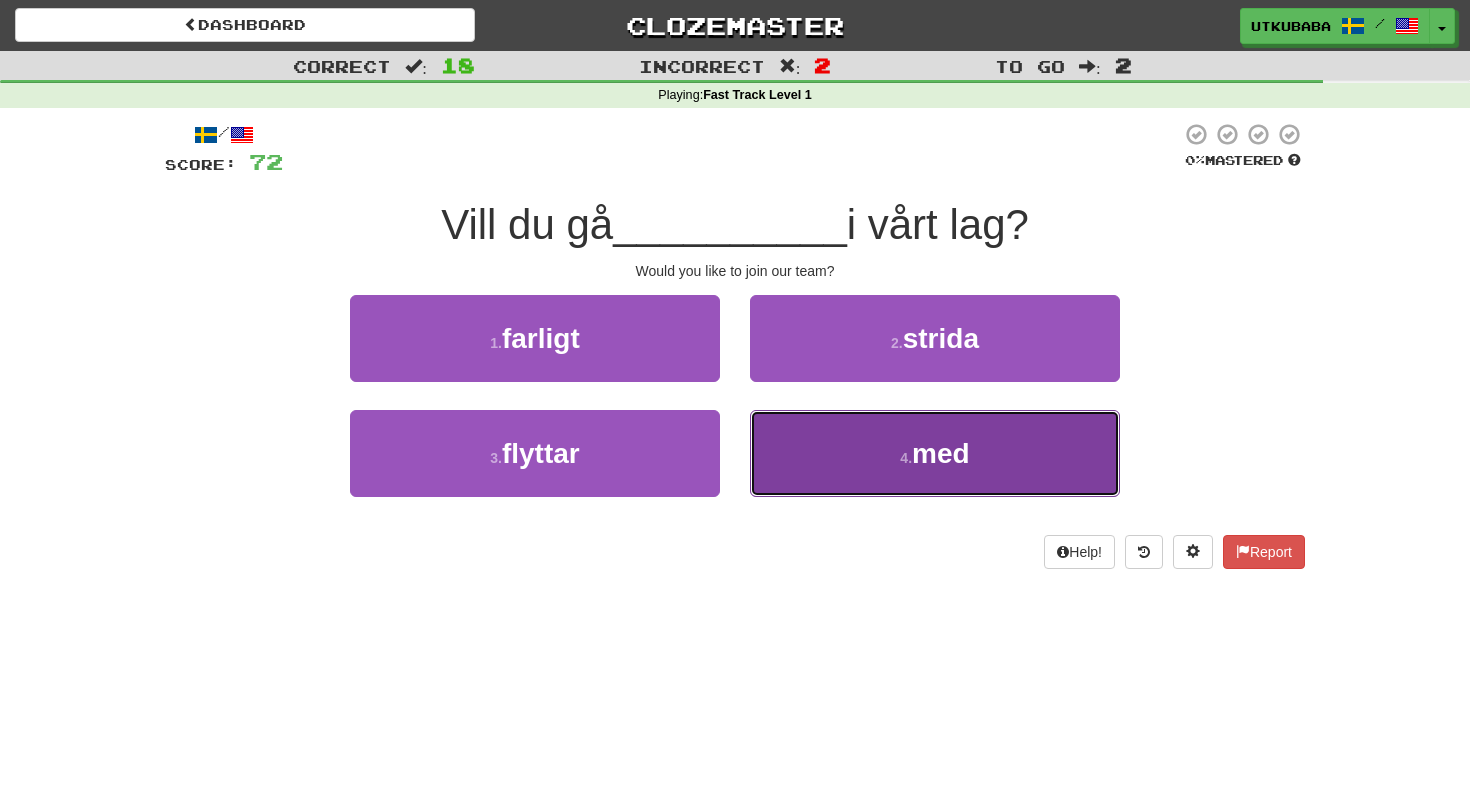 click on "4 .  med" at bounding box center [935, 453] 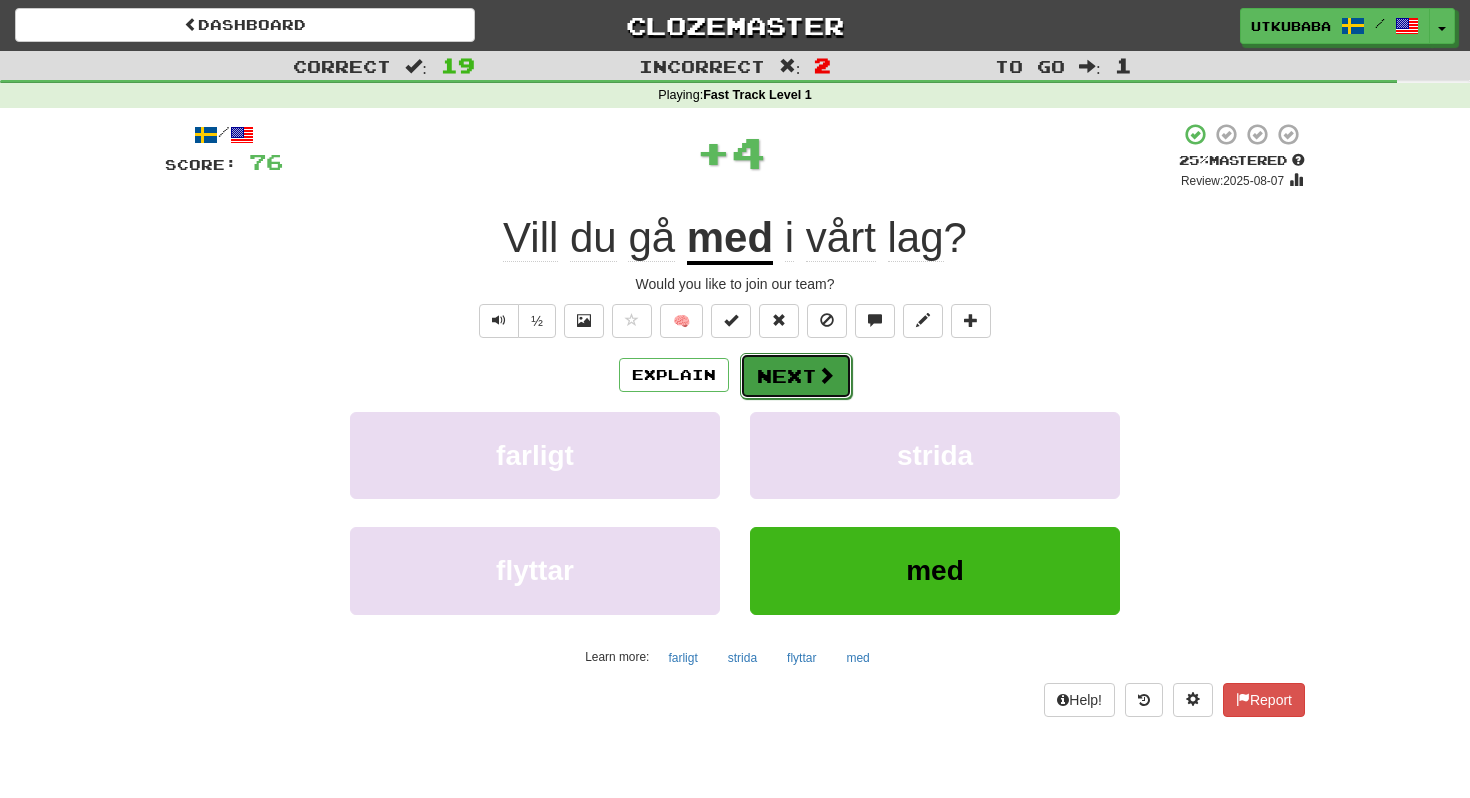 click on "Next" at bounding box center [796, 376] 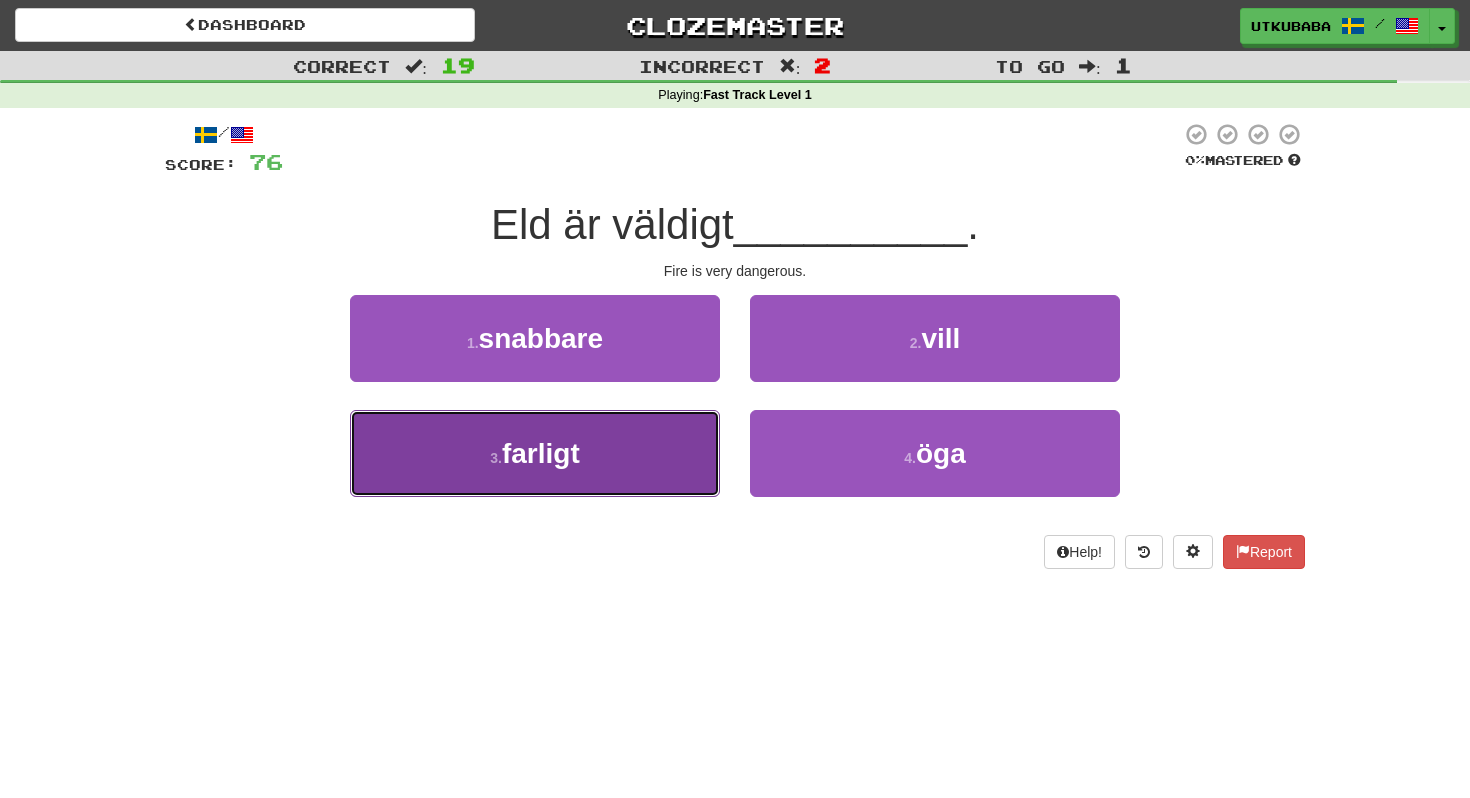click on "3 .  farligt" at bounding box center (535, 453) 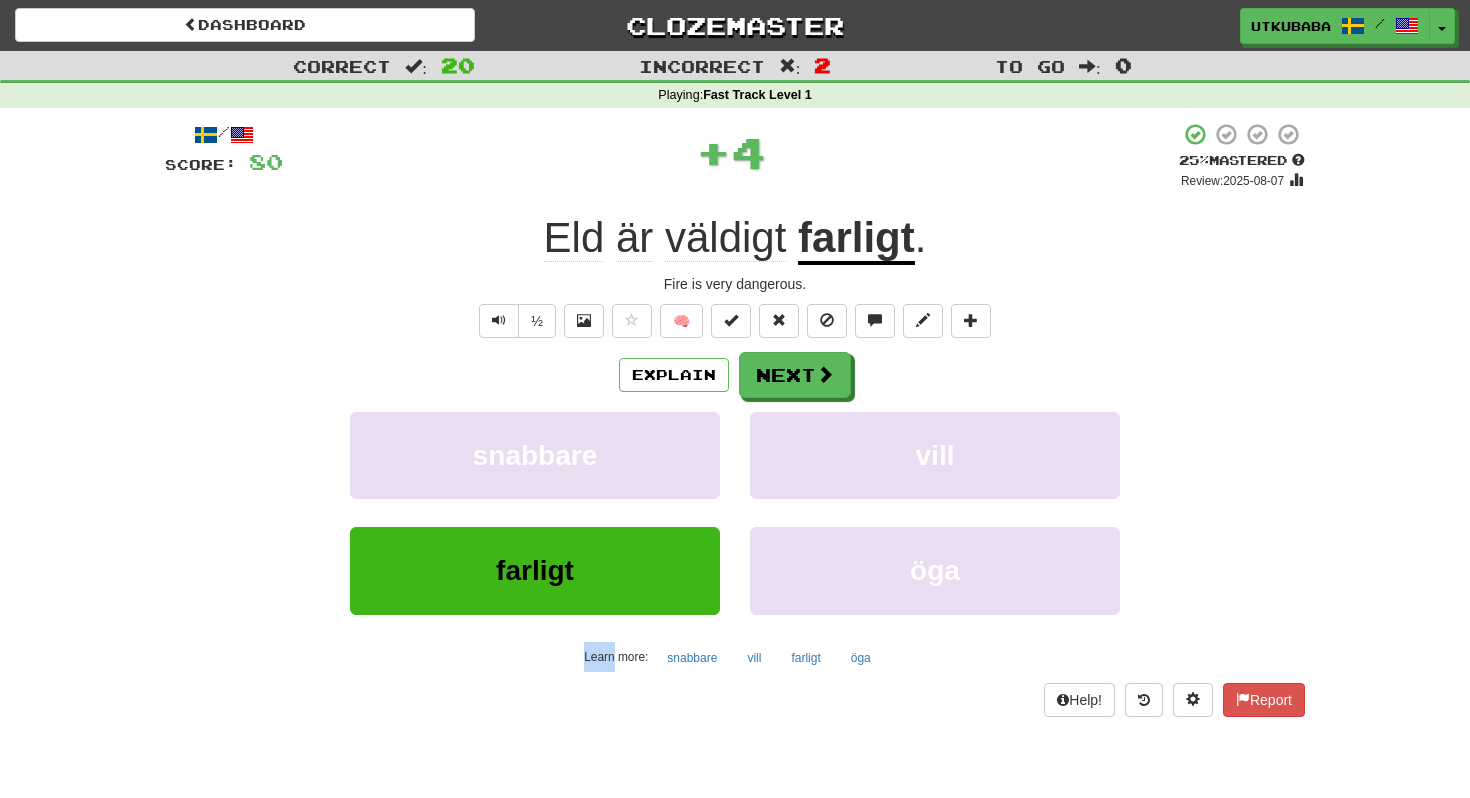 click on "Explain Next snabbare vill farligt öga Learn more: snabbare vill farligt öga" at bounding box center [735, 512] 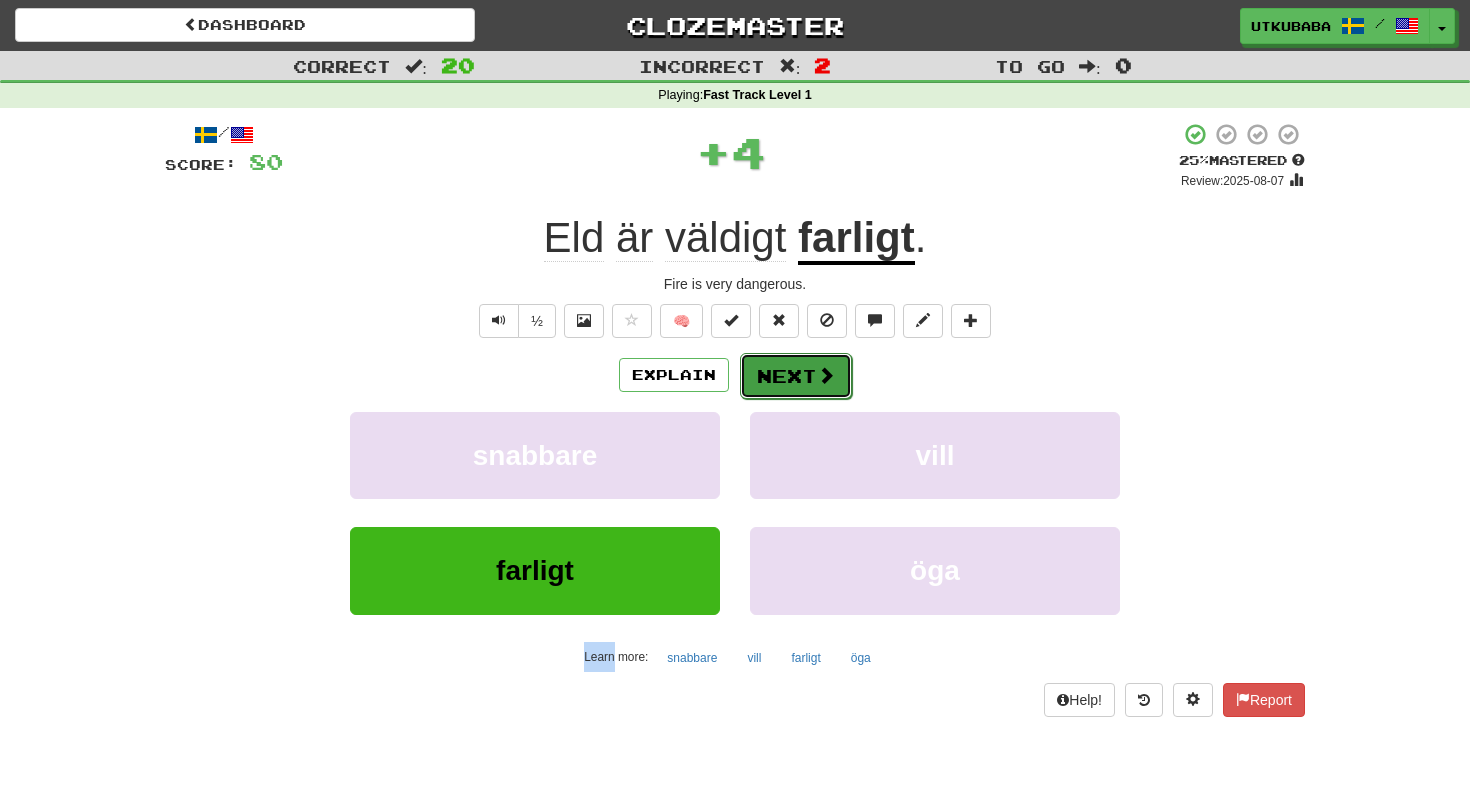 click on "Next" at bounding box center [796, 376] 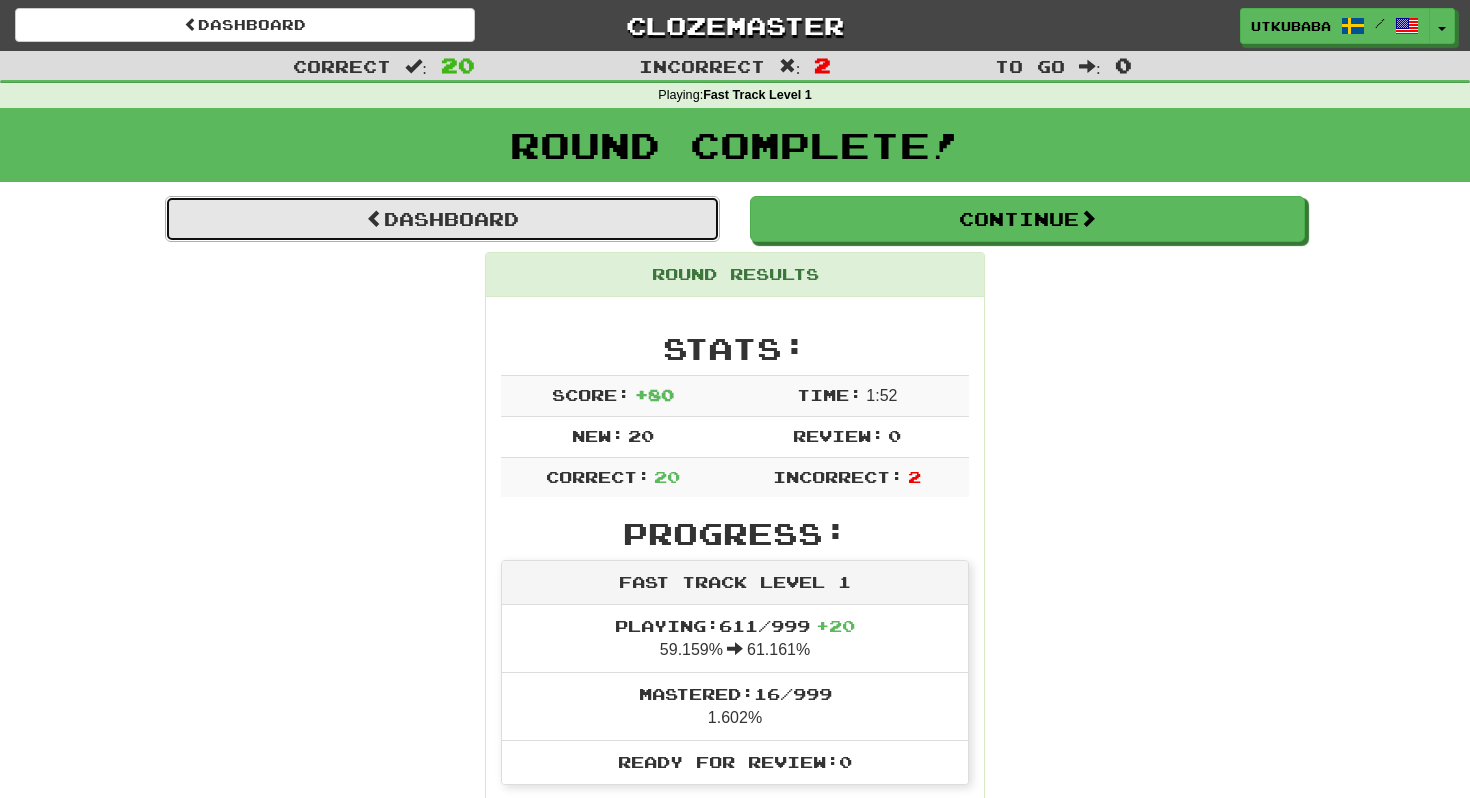 click on "Dashboard" at bounding box center (442, 219) 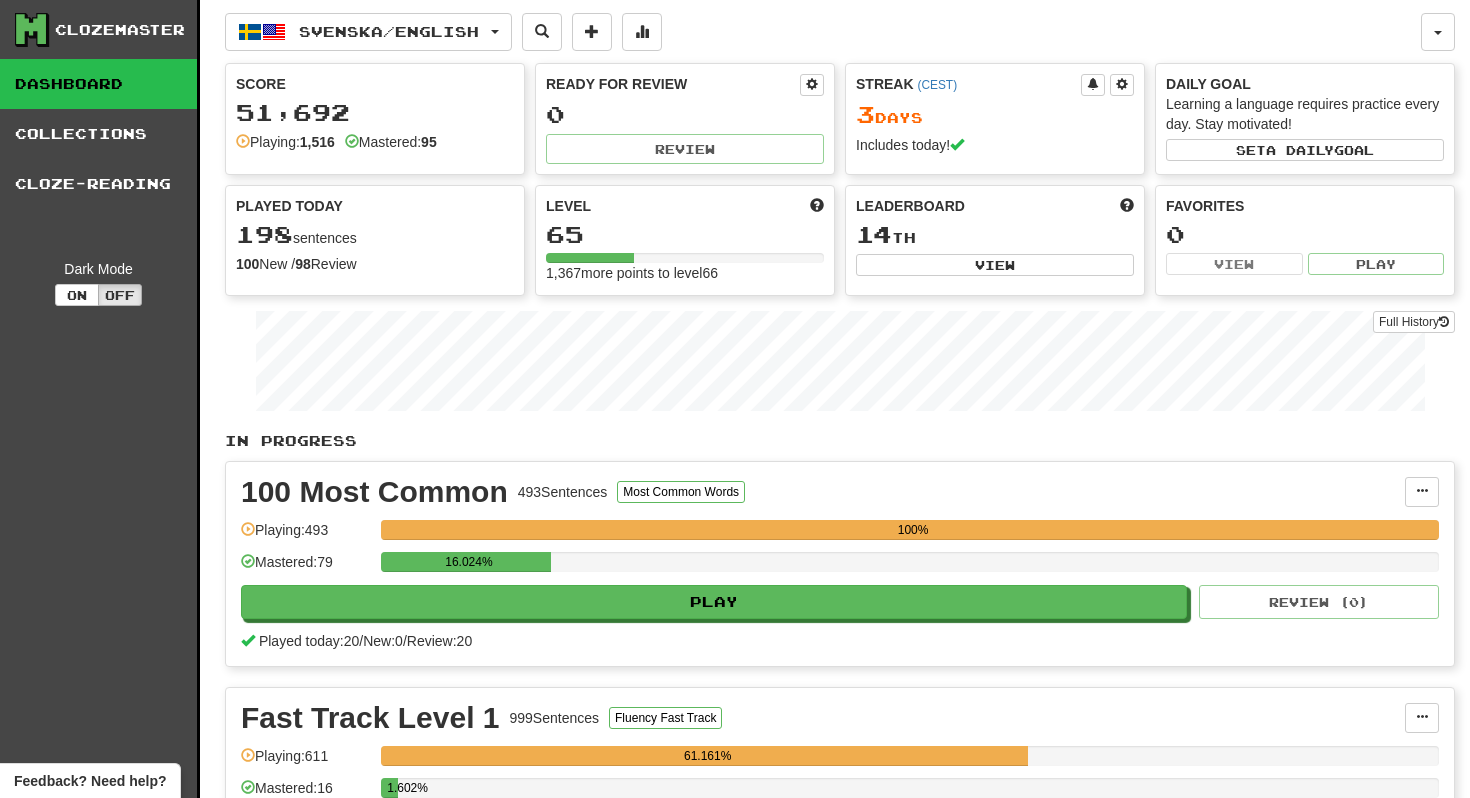 scroll, scrollTop: 0, scrollLeft: 0, axis: both 